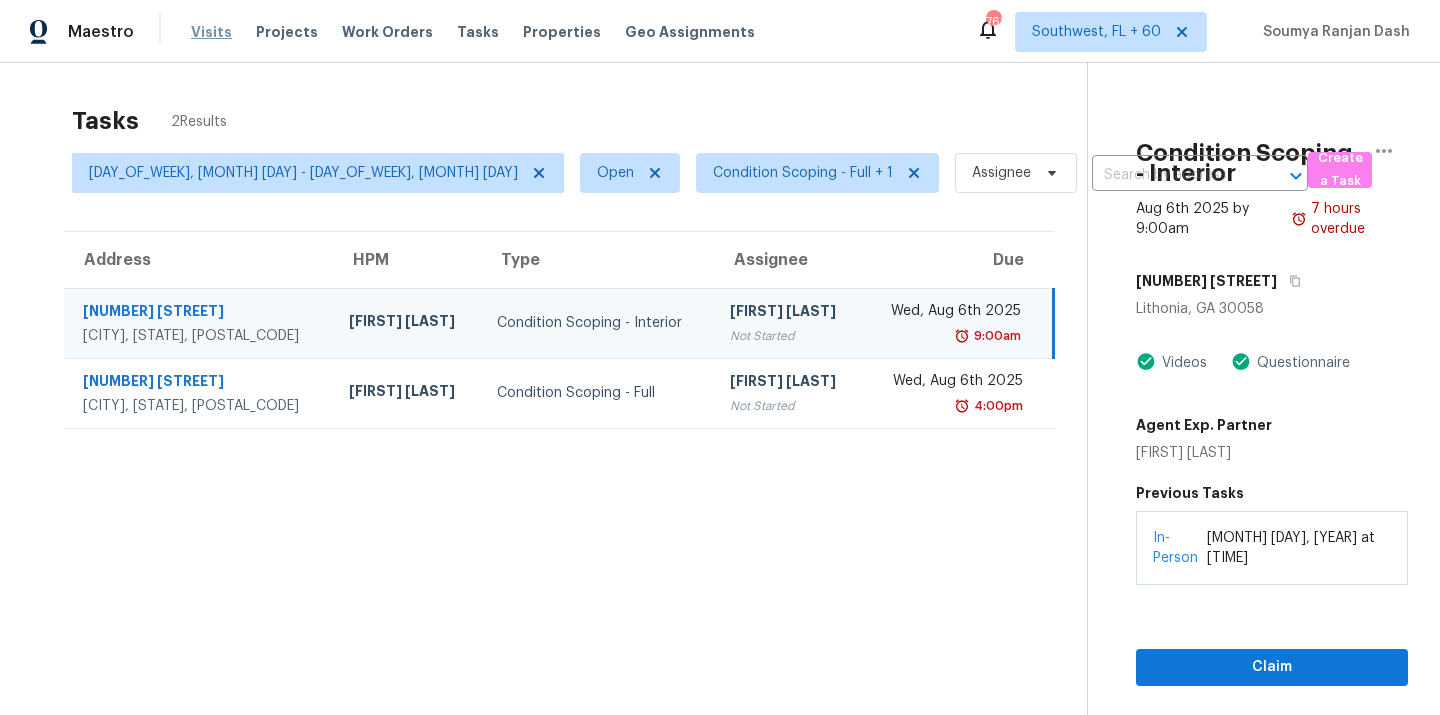 scroll, scrollTop: 0, scrollLeft: 0, axis: both 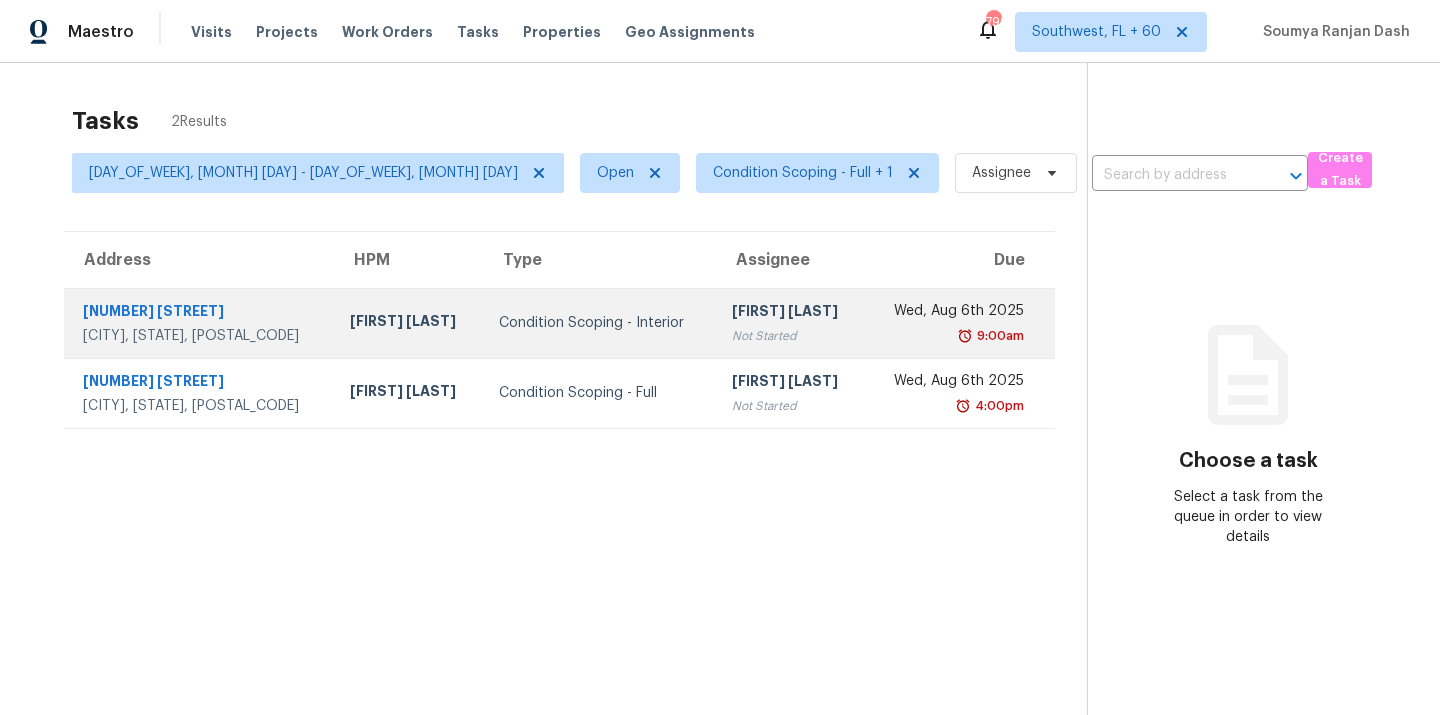 click on "Condition Scoping - Interior" at bounding box center [600, 323] 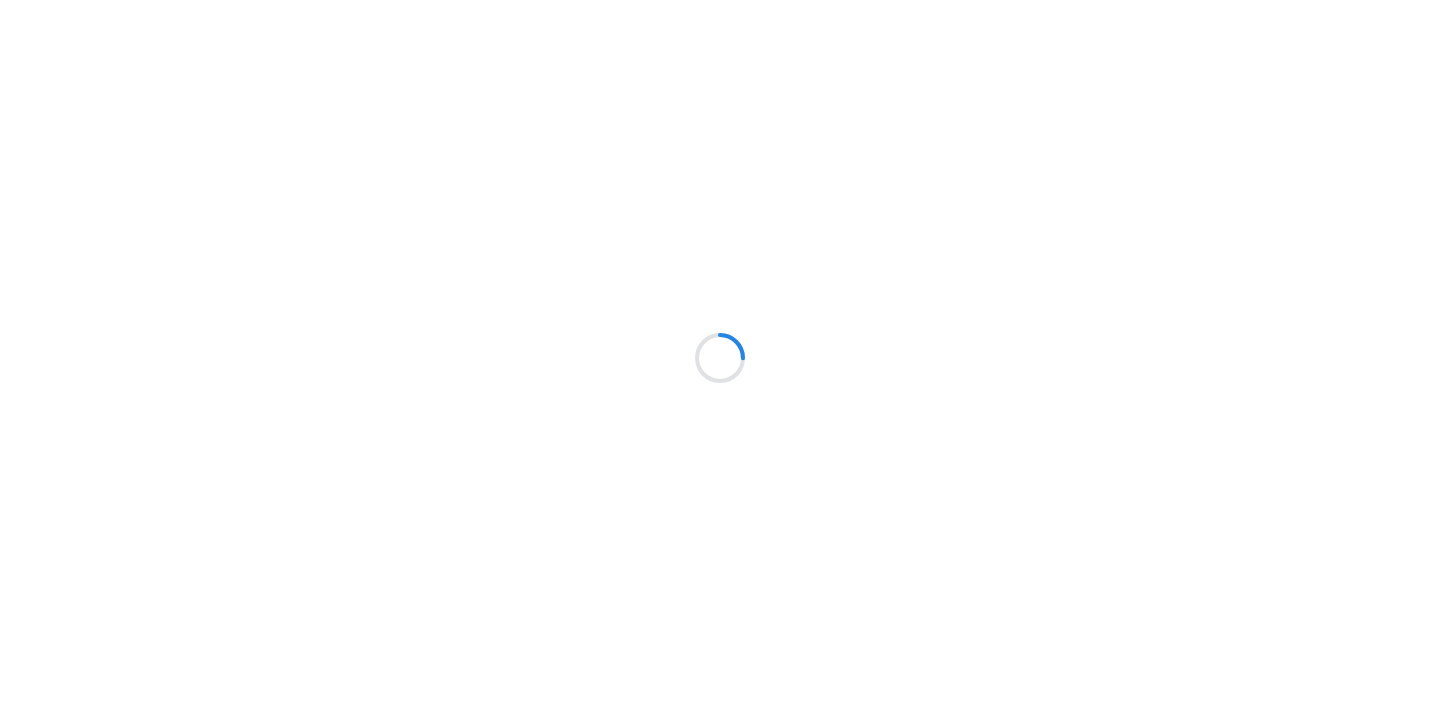 scroll, scrollTop: 0, scrollLeft: 0, axis: both 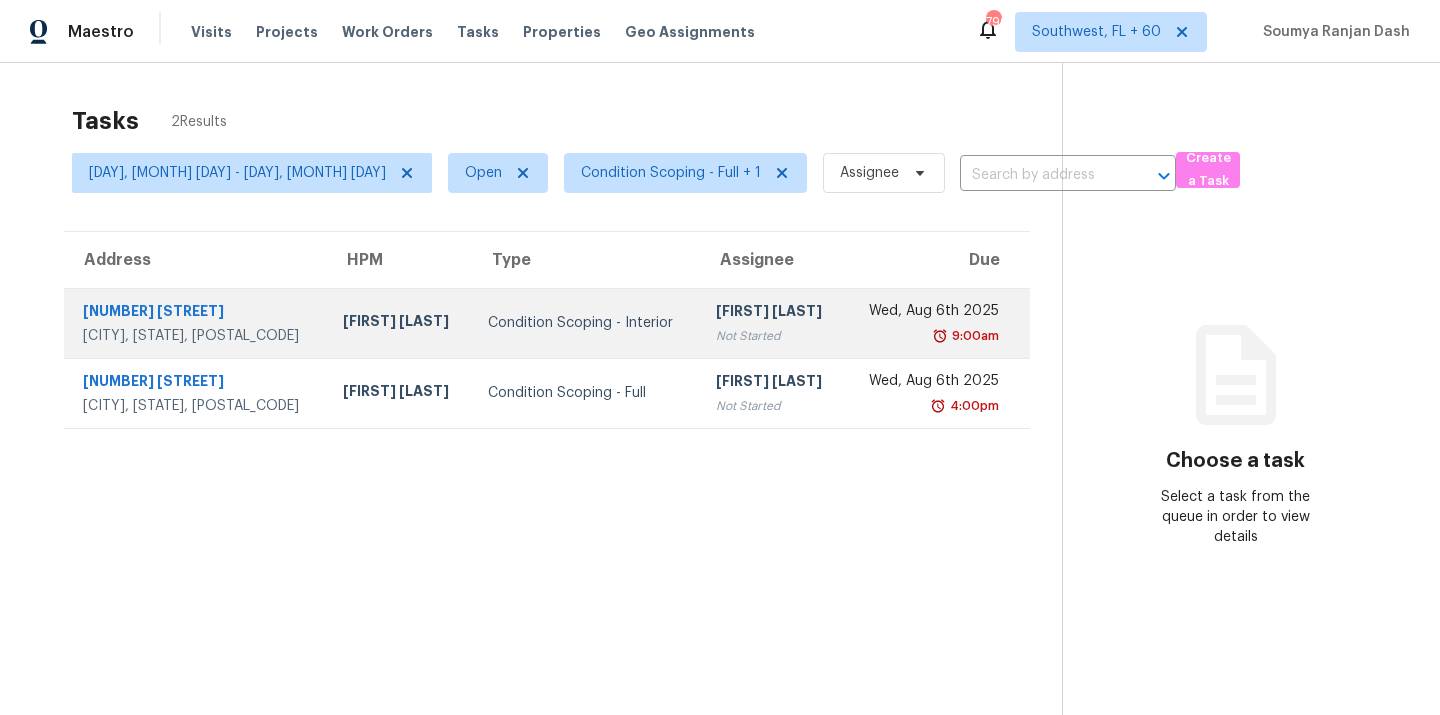 click on "Condition Scoping - Interior" at bounding box center [586, 323] 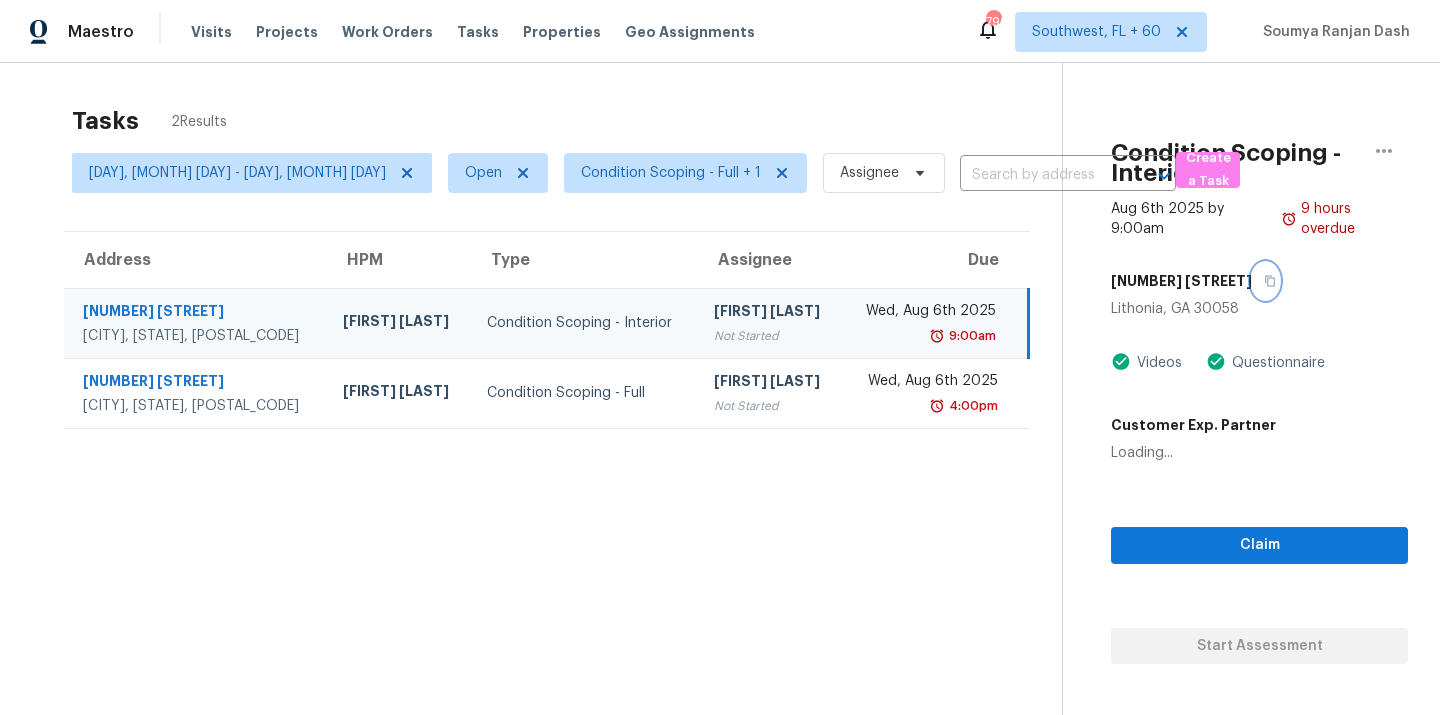 click at bounding box center (1265, 281) 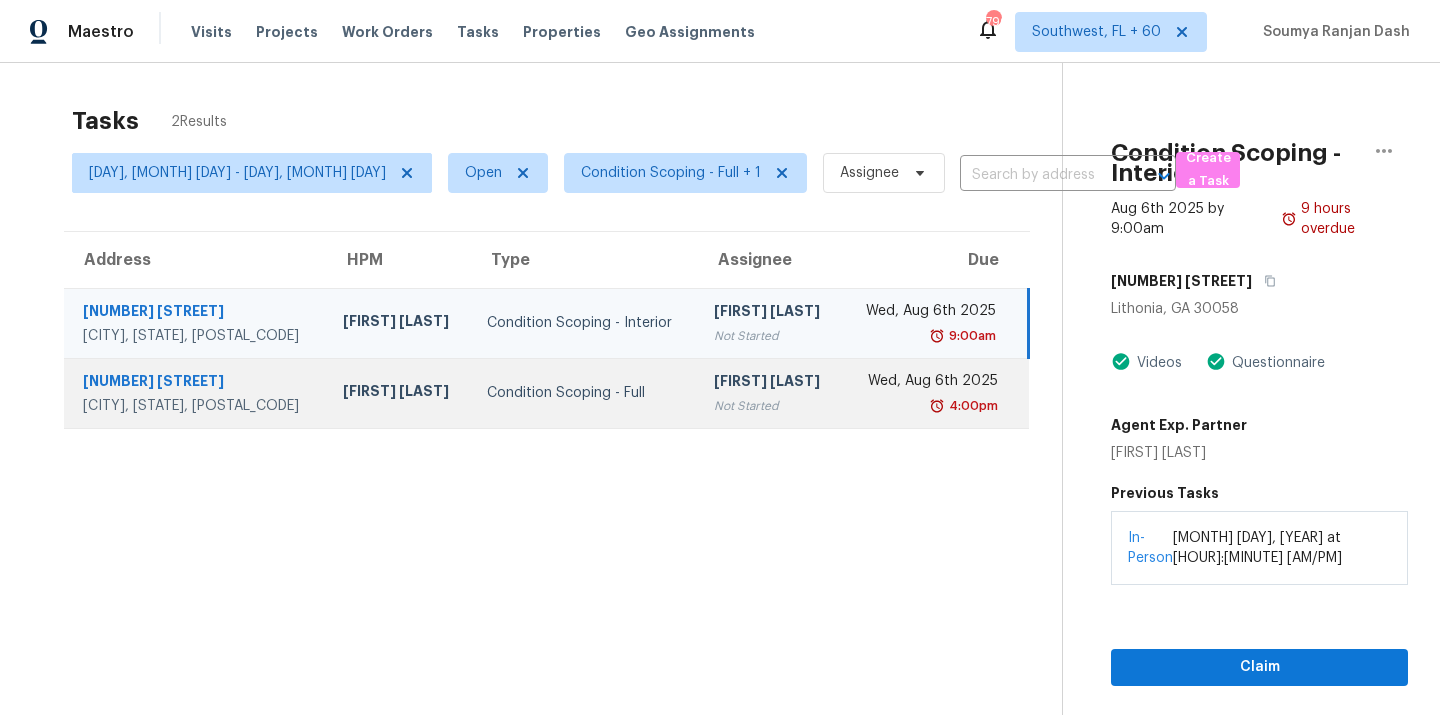 click on "Condition Scoping - Full" at bounding box center [584, 393] 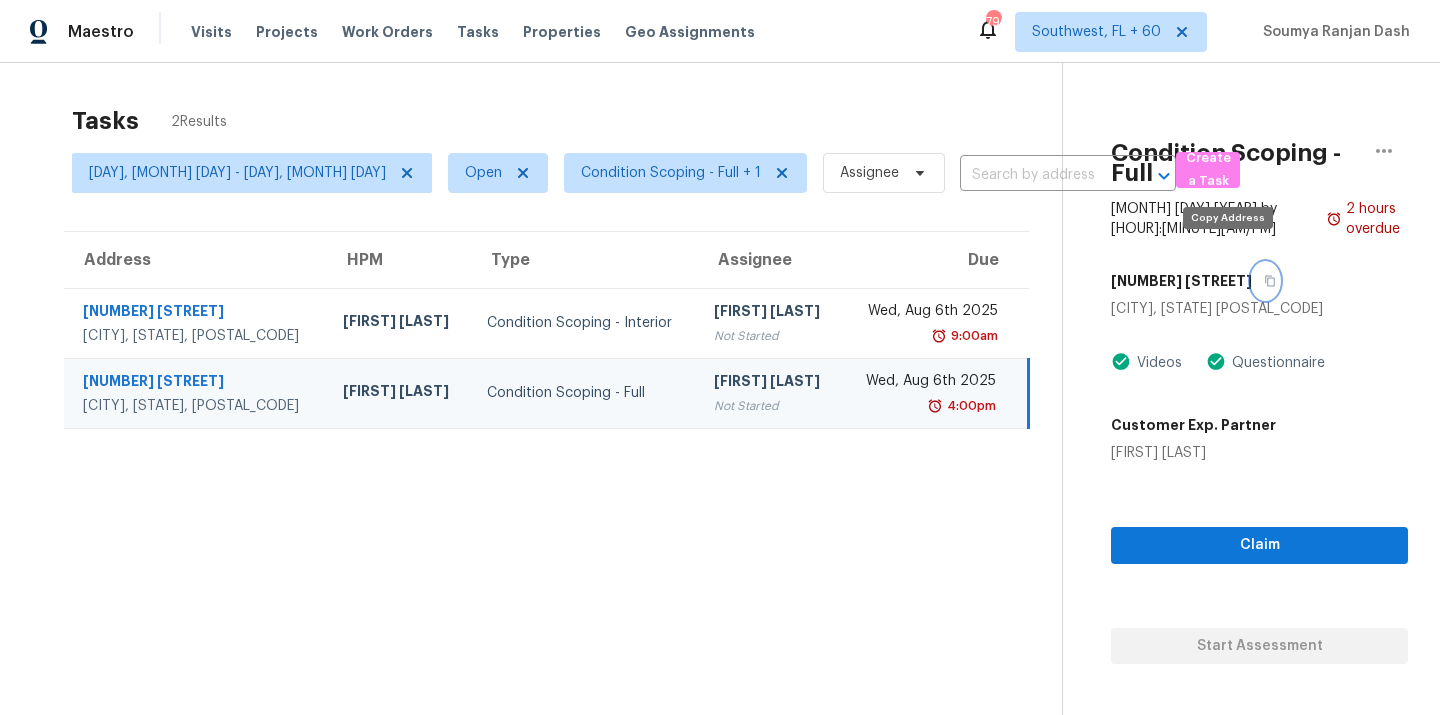 click 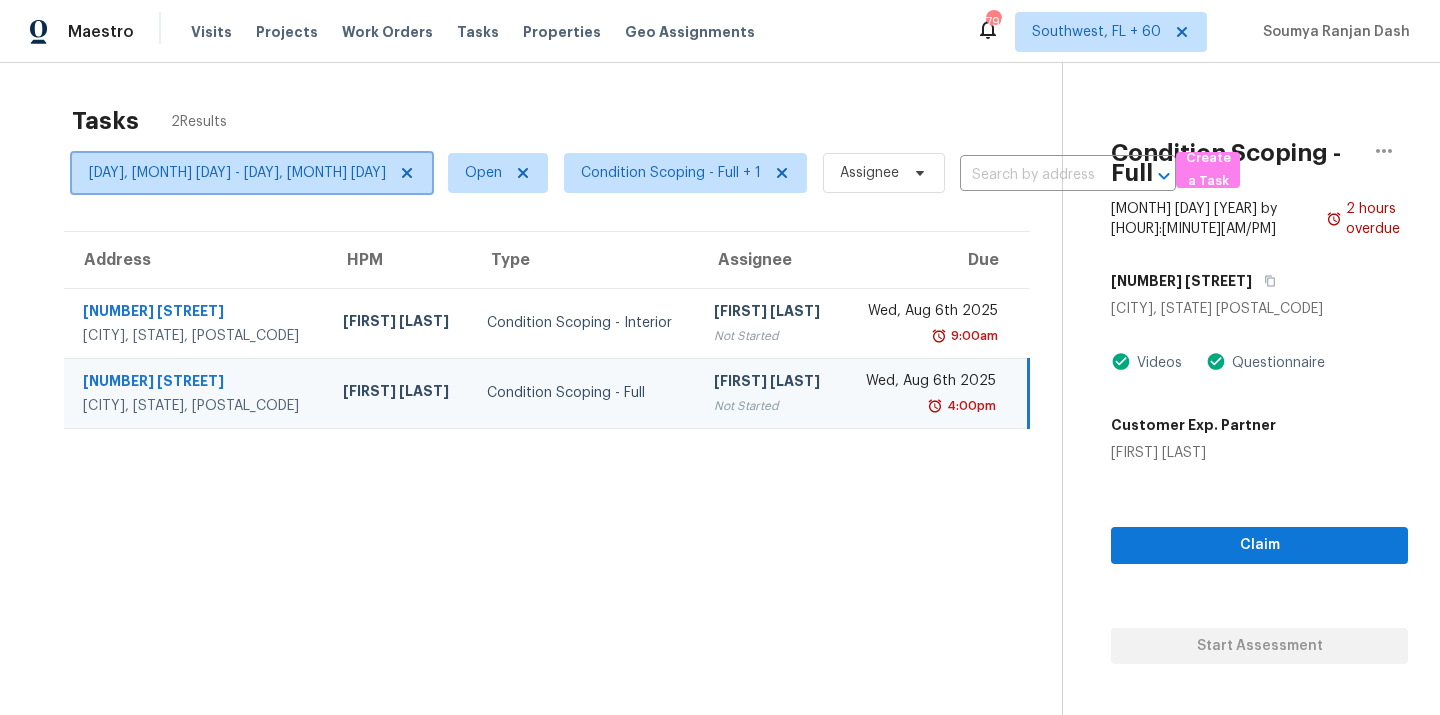 click 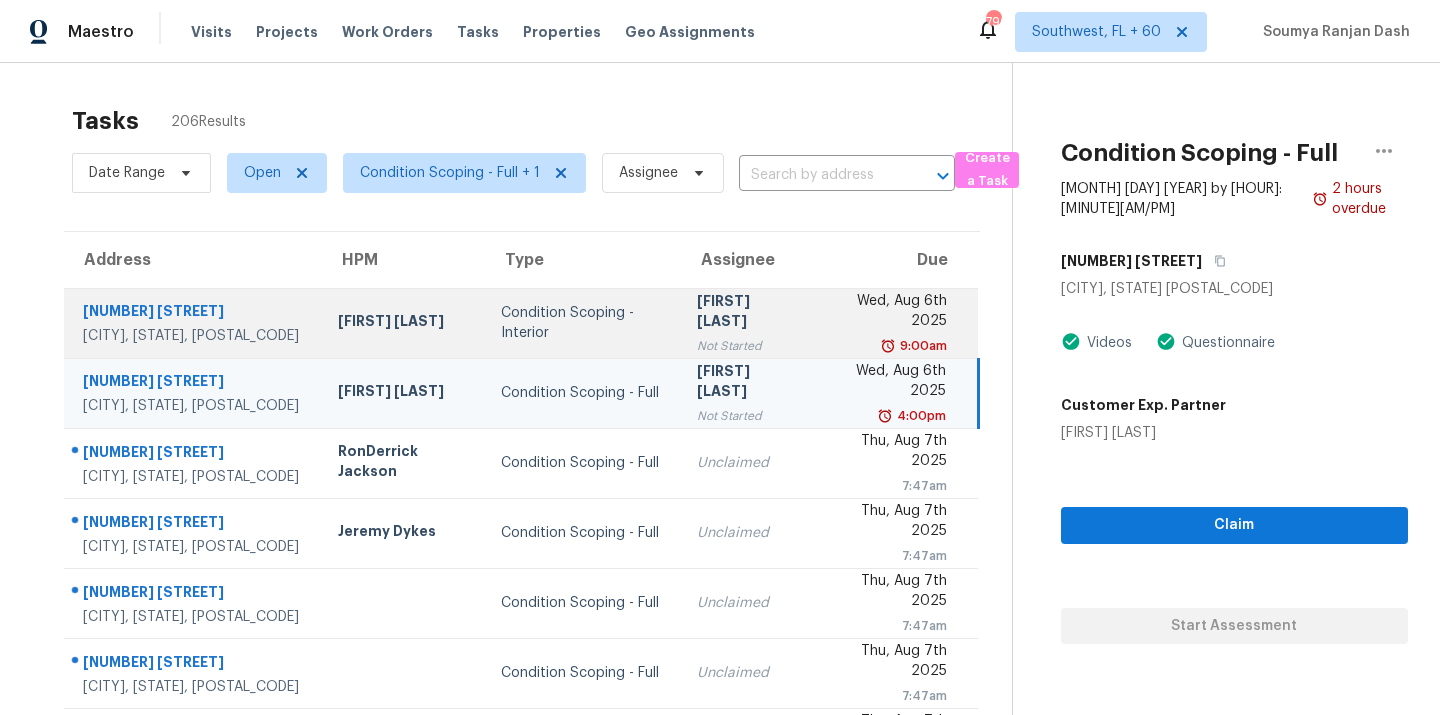click on "Ryan Fogarty" at bounding box center (403, 323) 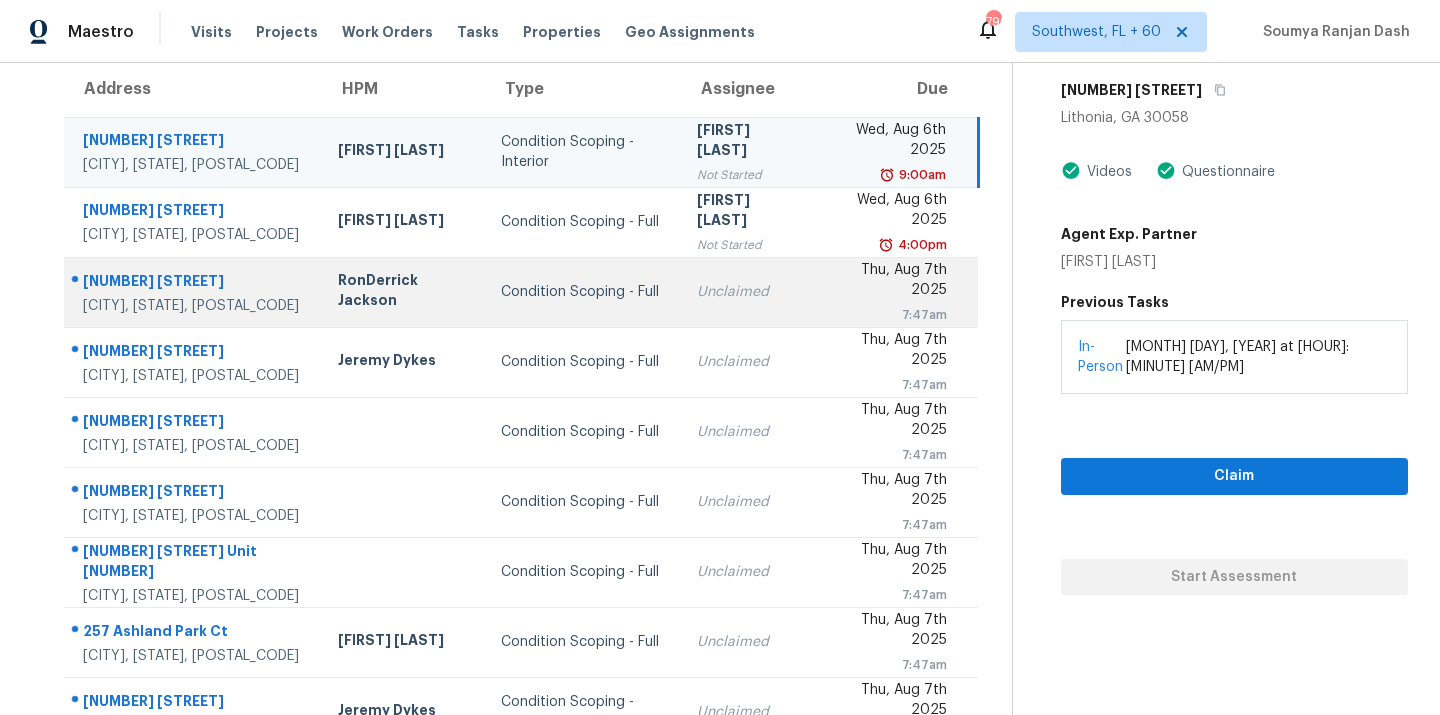 scroll, scrollTop: 174, scrollLeft: 0, axis: vertical 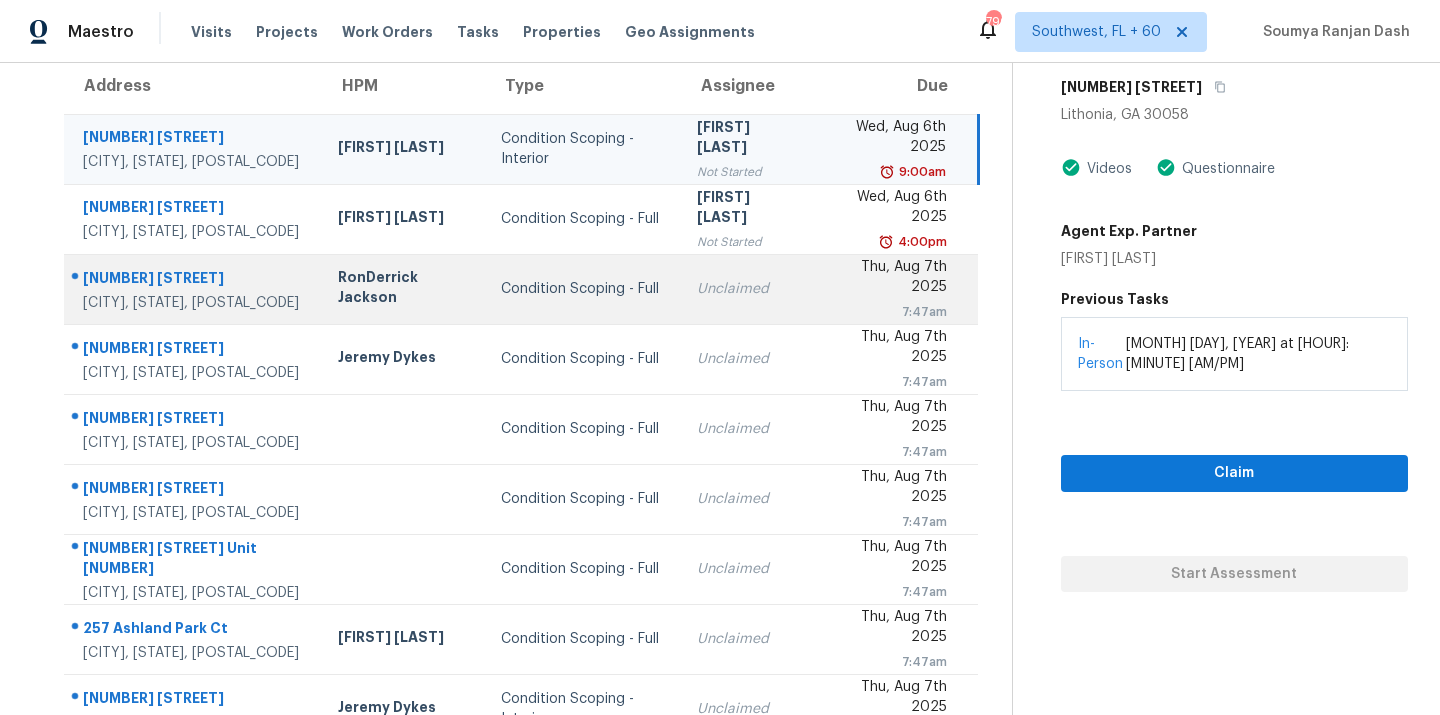 click on "Condition Scoping - Full" at bounding box center [583, 289] 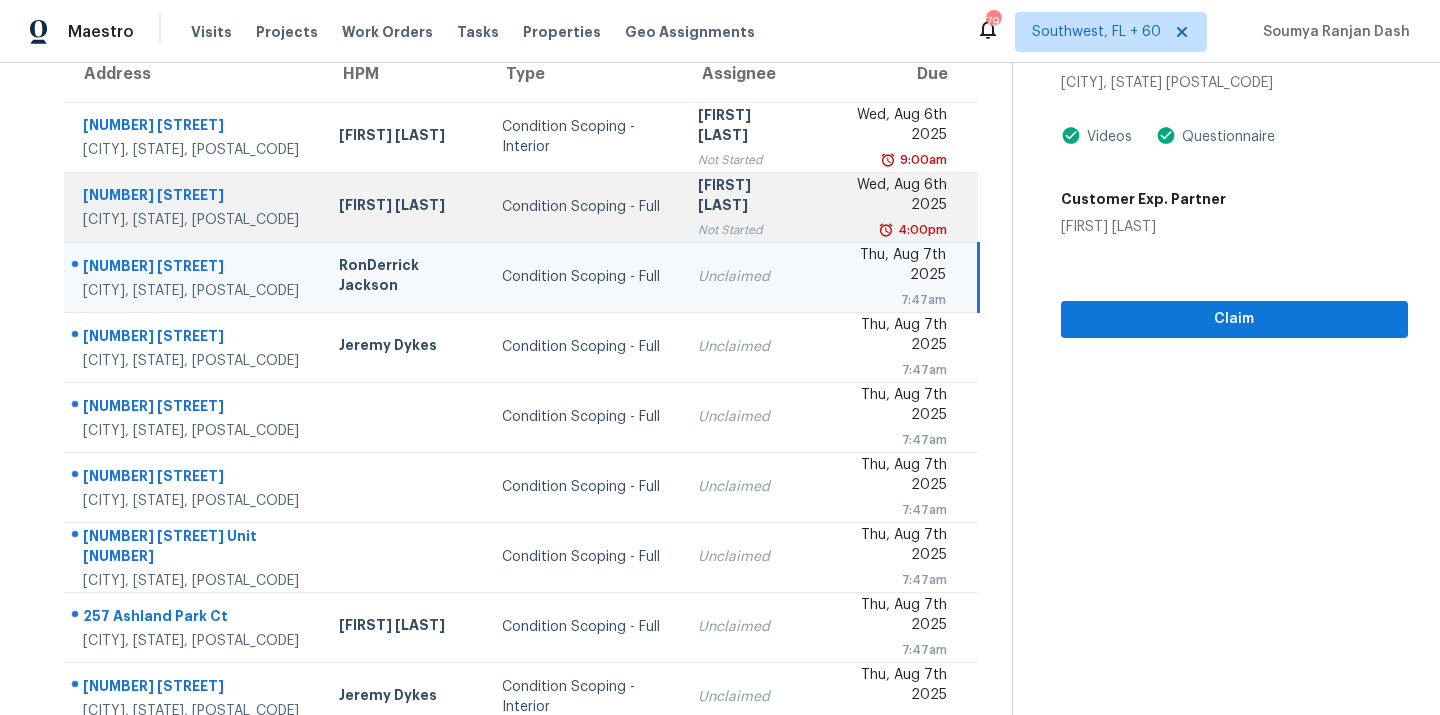 scroll, scrollTop: 0, scrollLeft: 0, axis: both 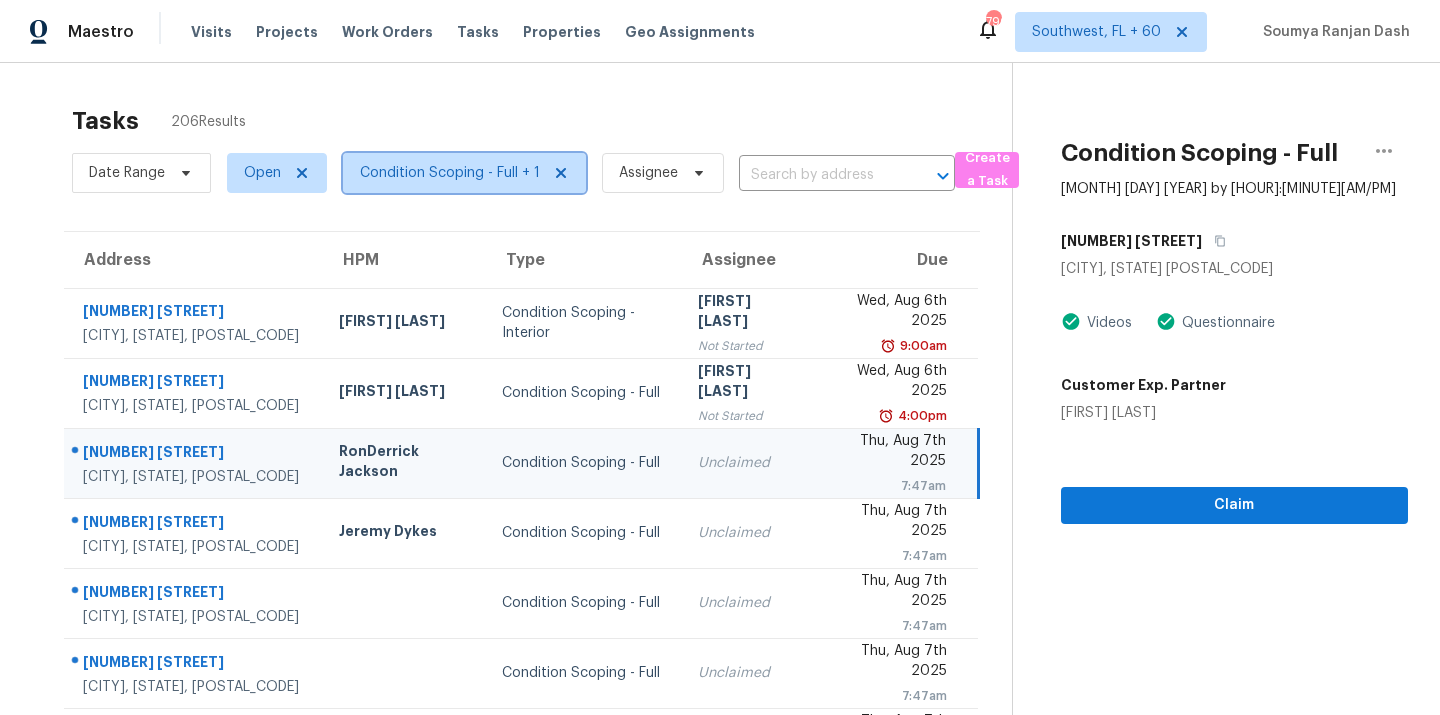click on "Condition Scoping - Full + 1" at bounding box center [450, 173] 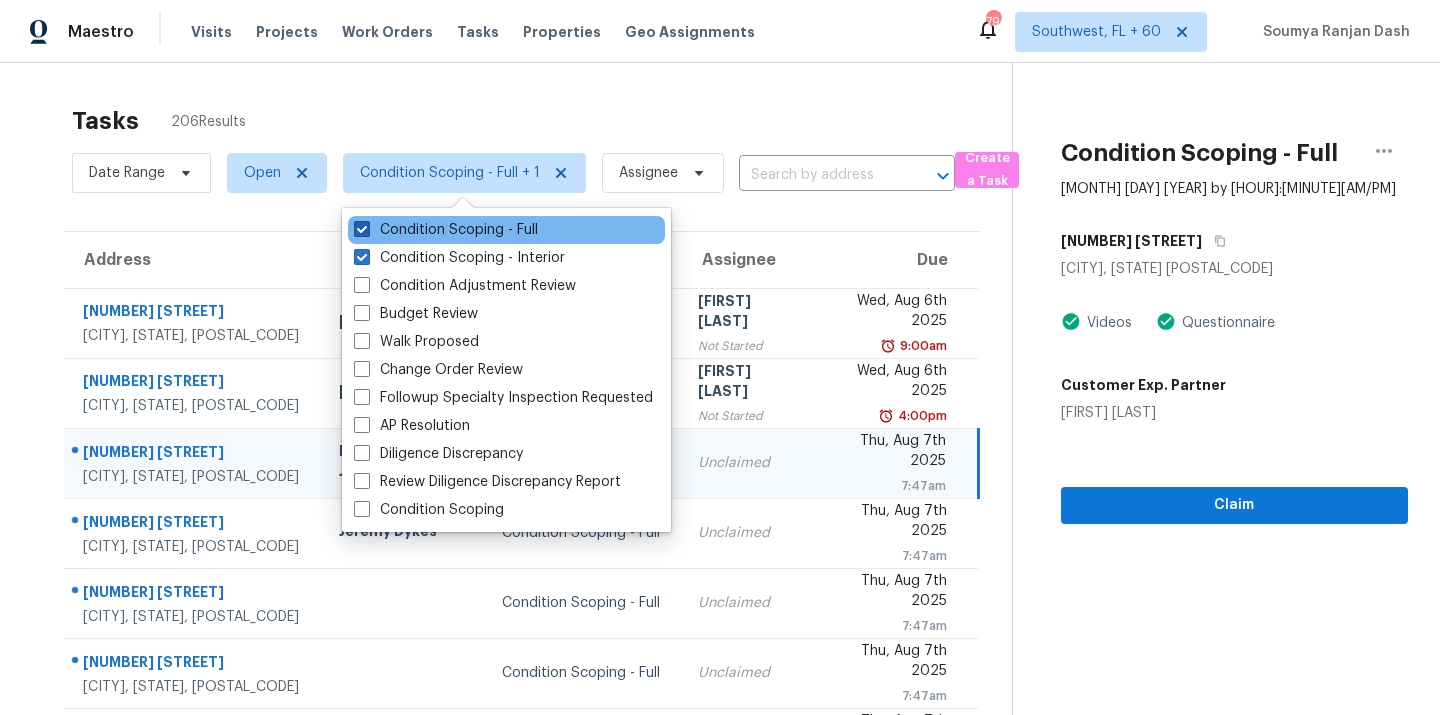click on "Condition Scoping - Full" at bounding box center (446, 230) 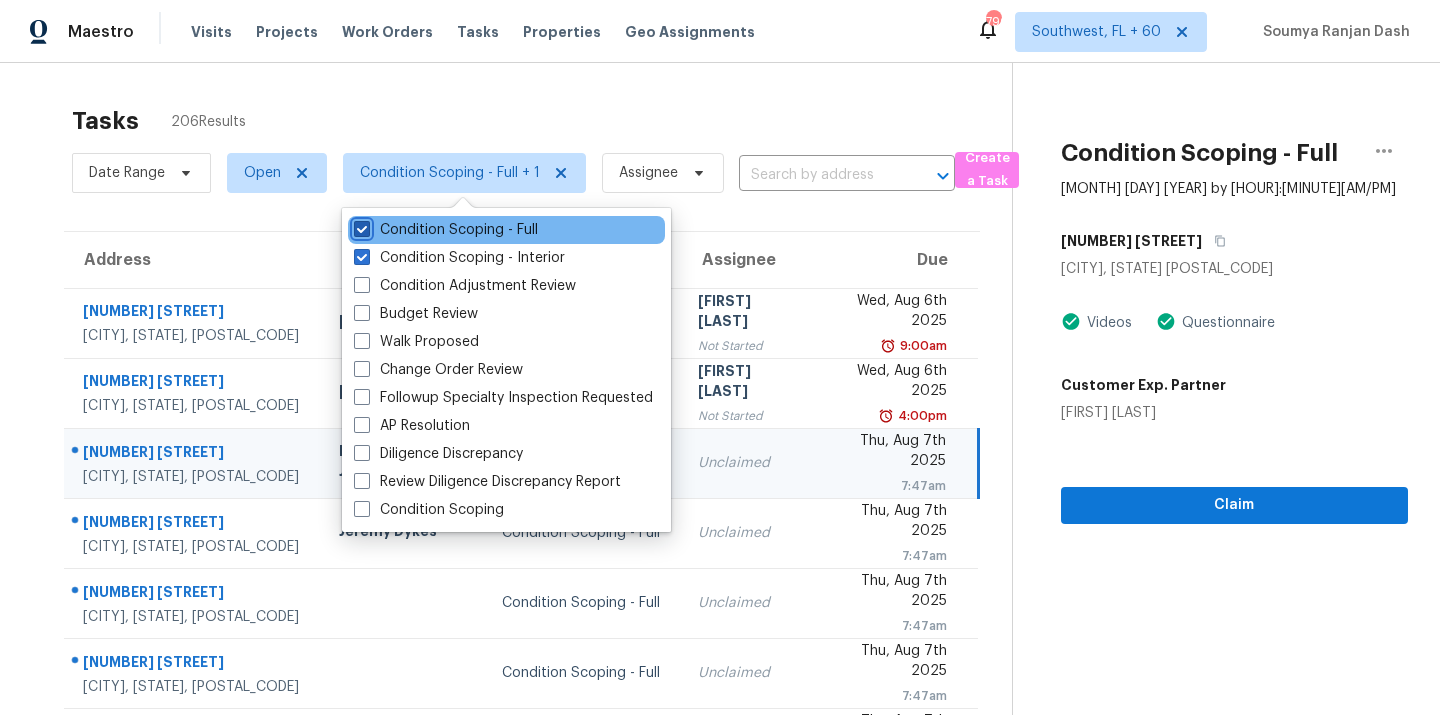 click on "Condition Scoping - Full" at bounding box center (360, 226) 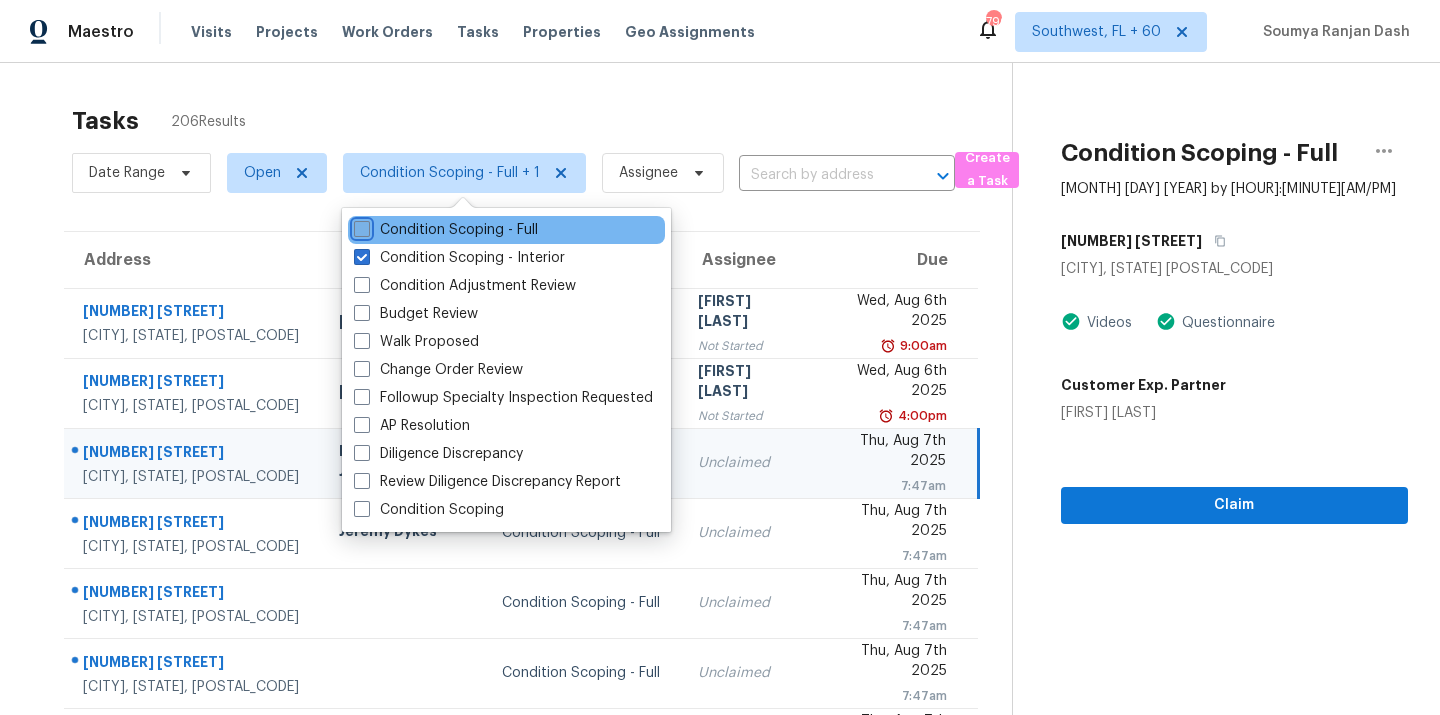 checkbox on "false" 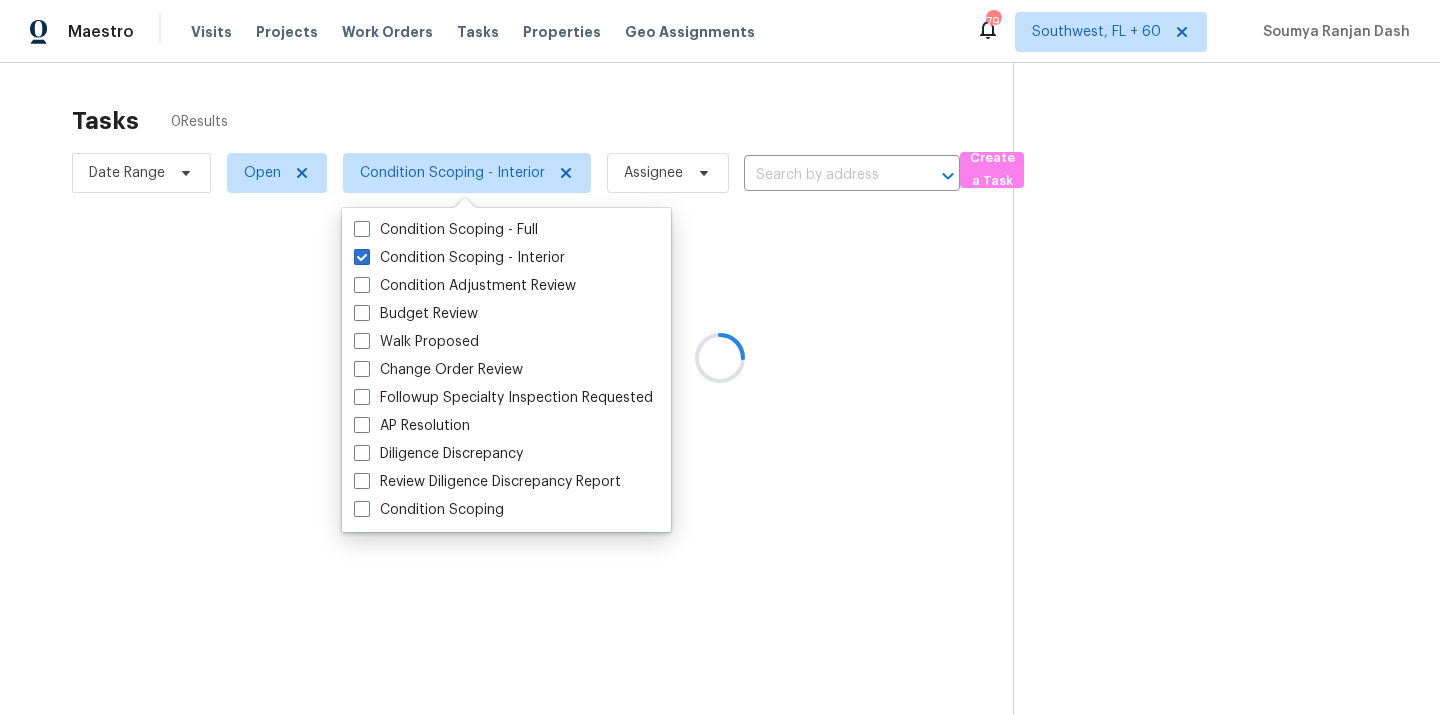 click at bounding box center (720, 357) 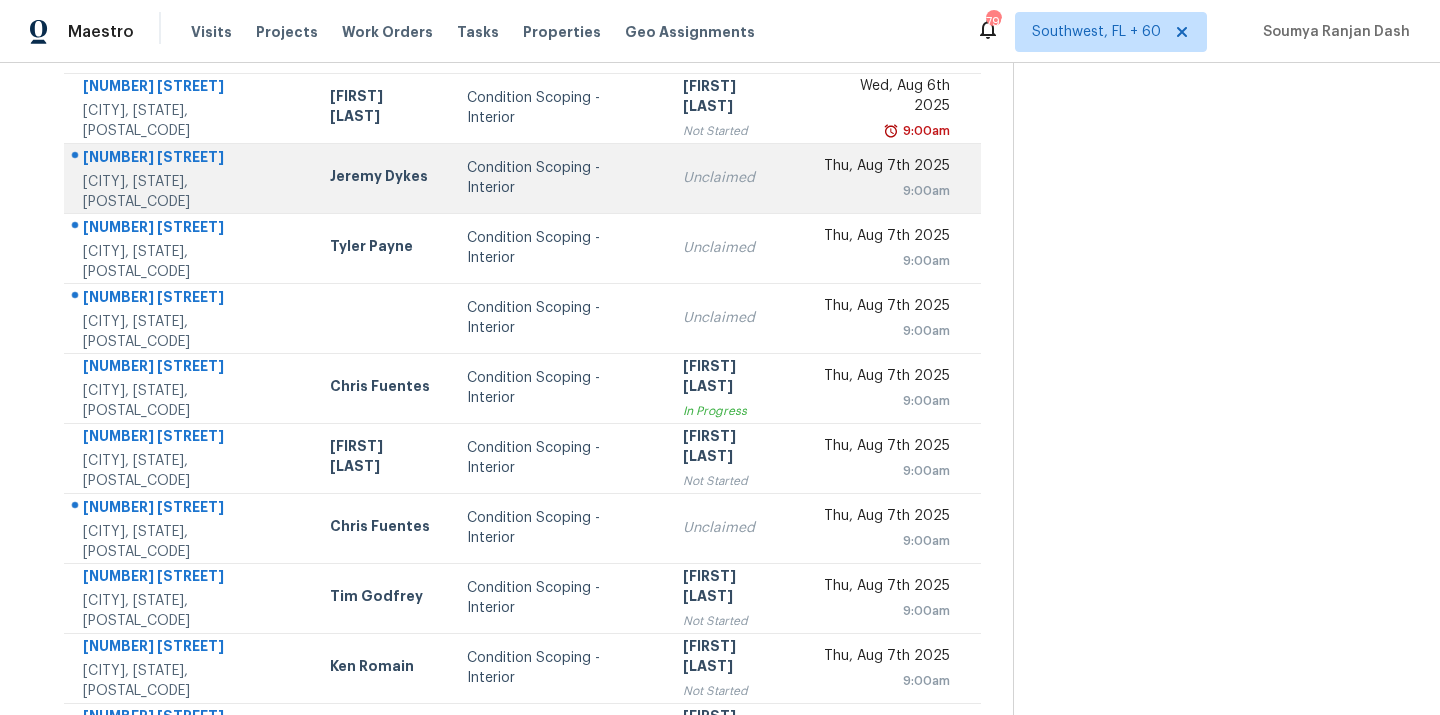 scroll, scrollTop: 326, scrollLeft: 0, axis: vertical 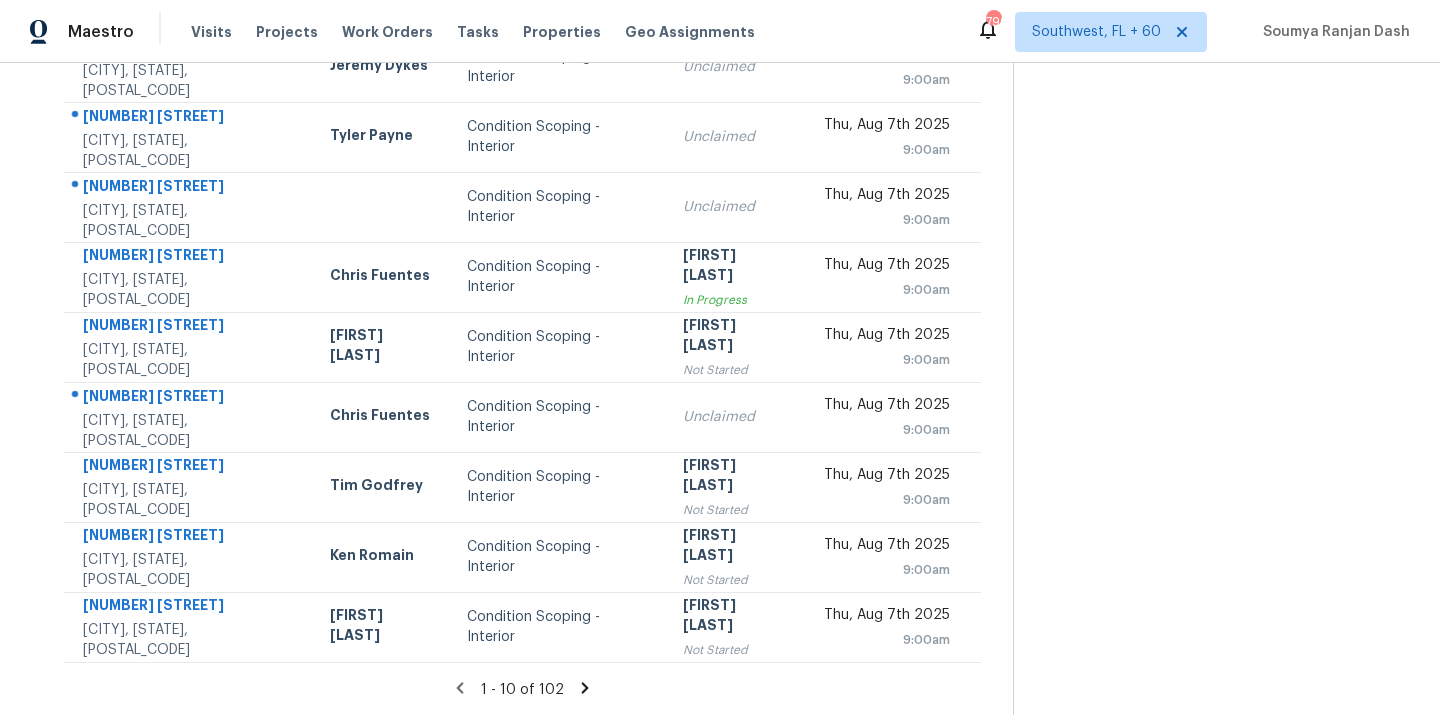 click 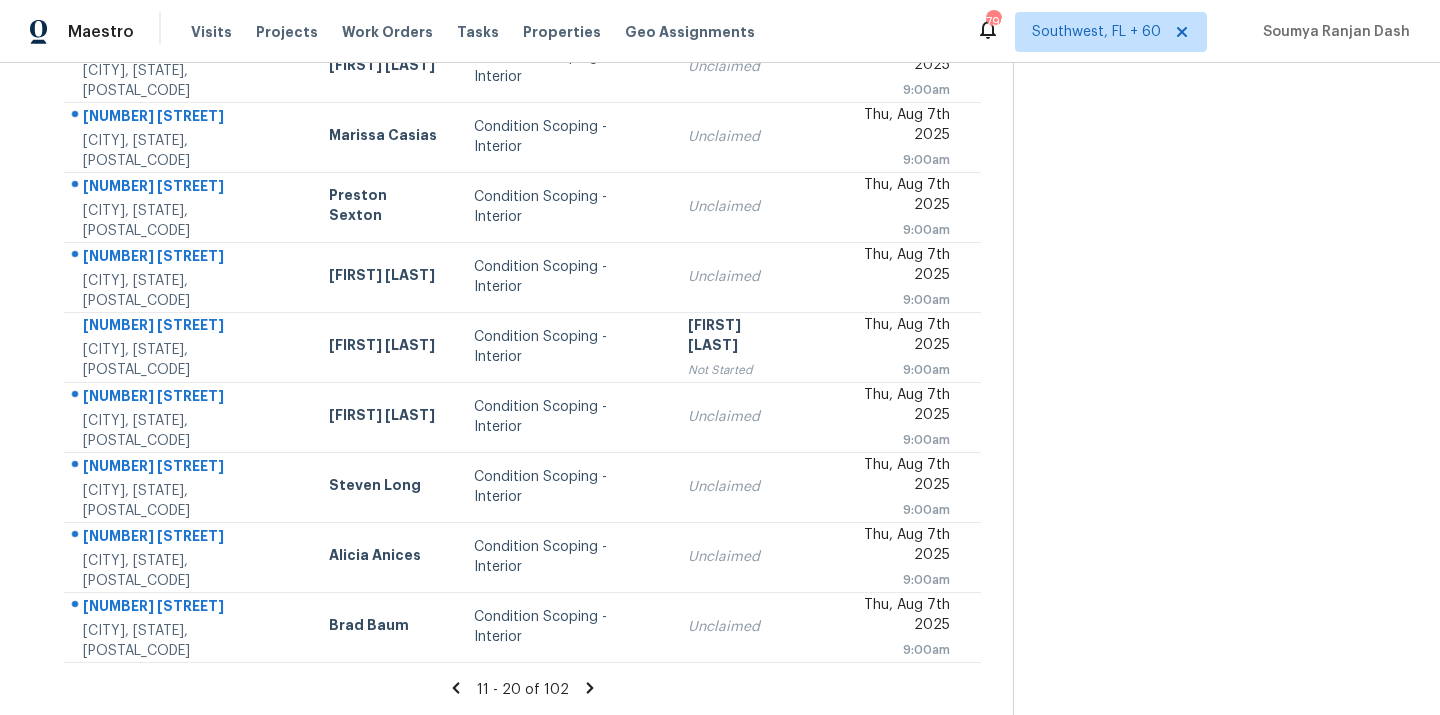 click 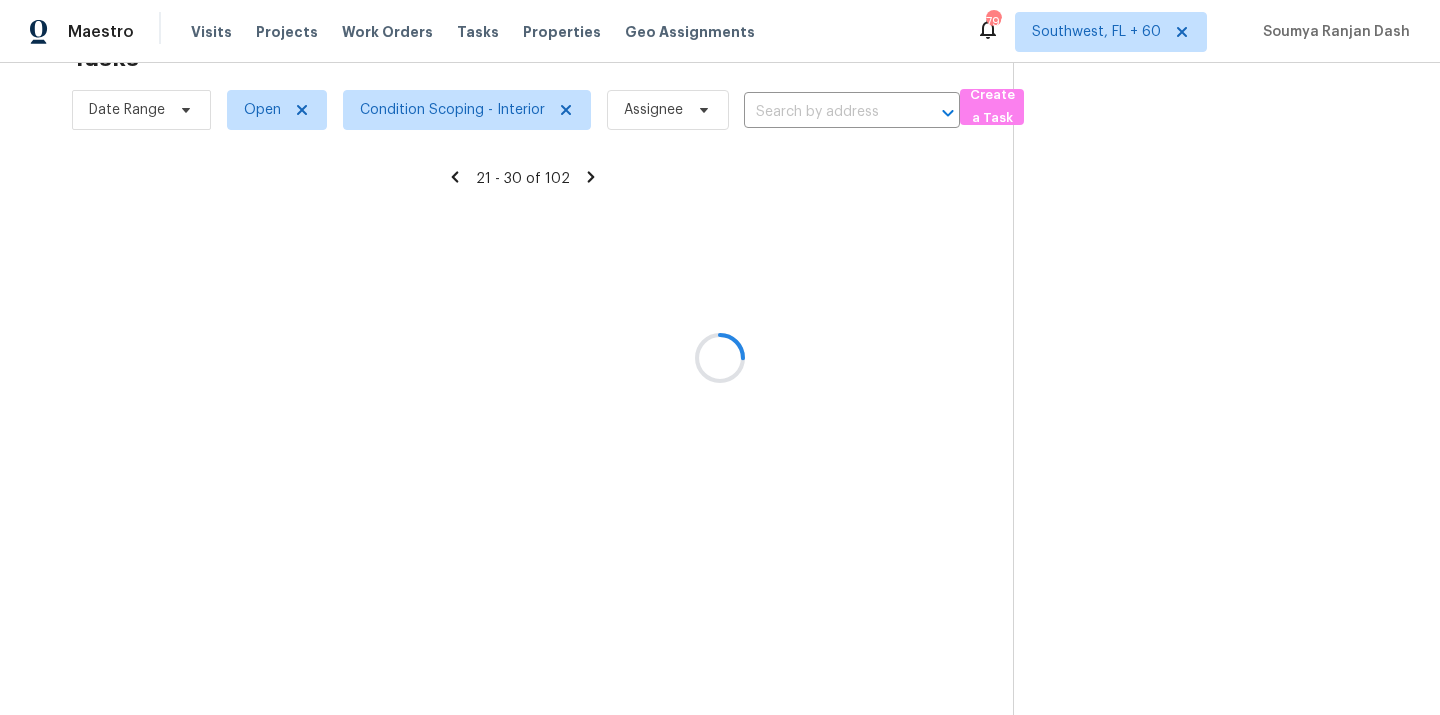scroll, scrollTop: 63, scrollLeft: 0, axis: vertical 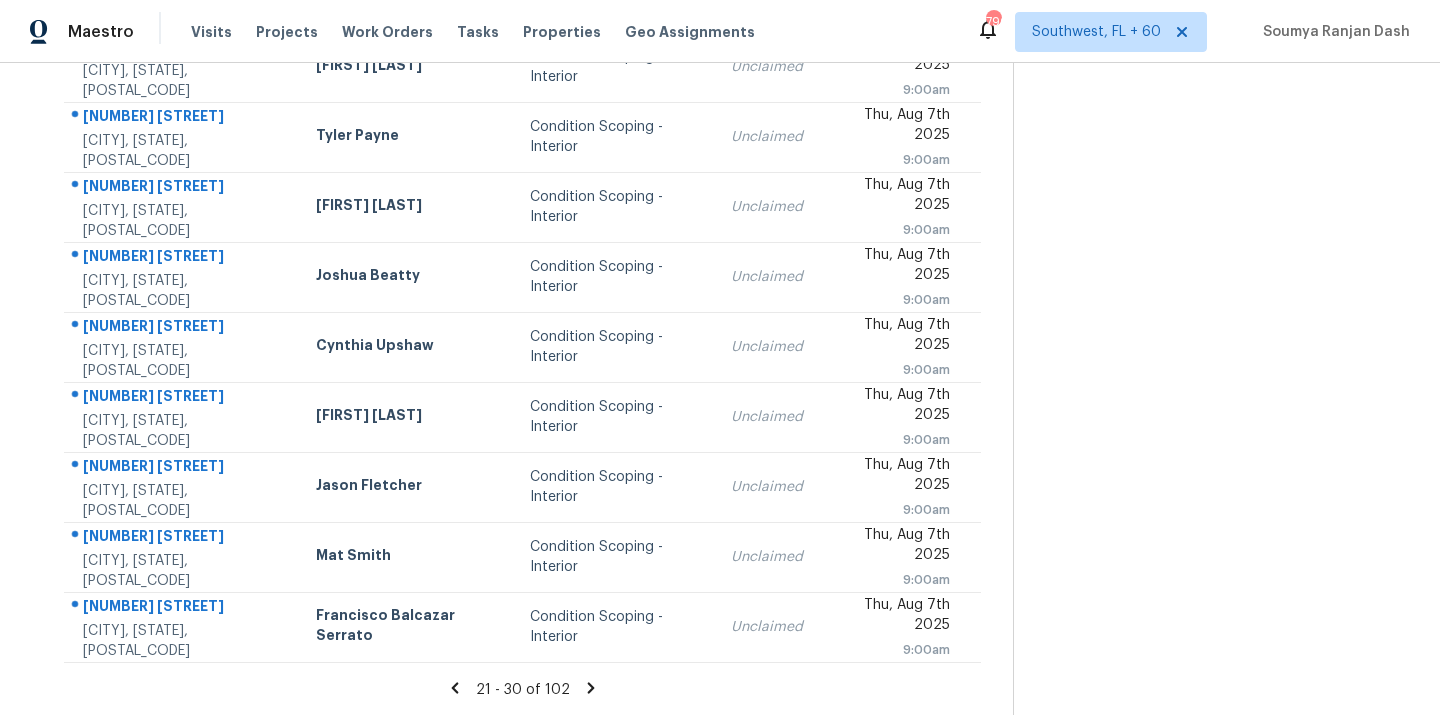 click 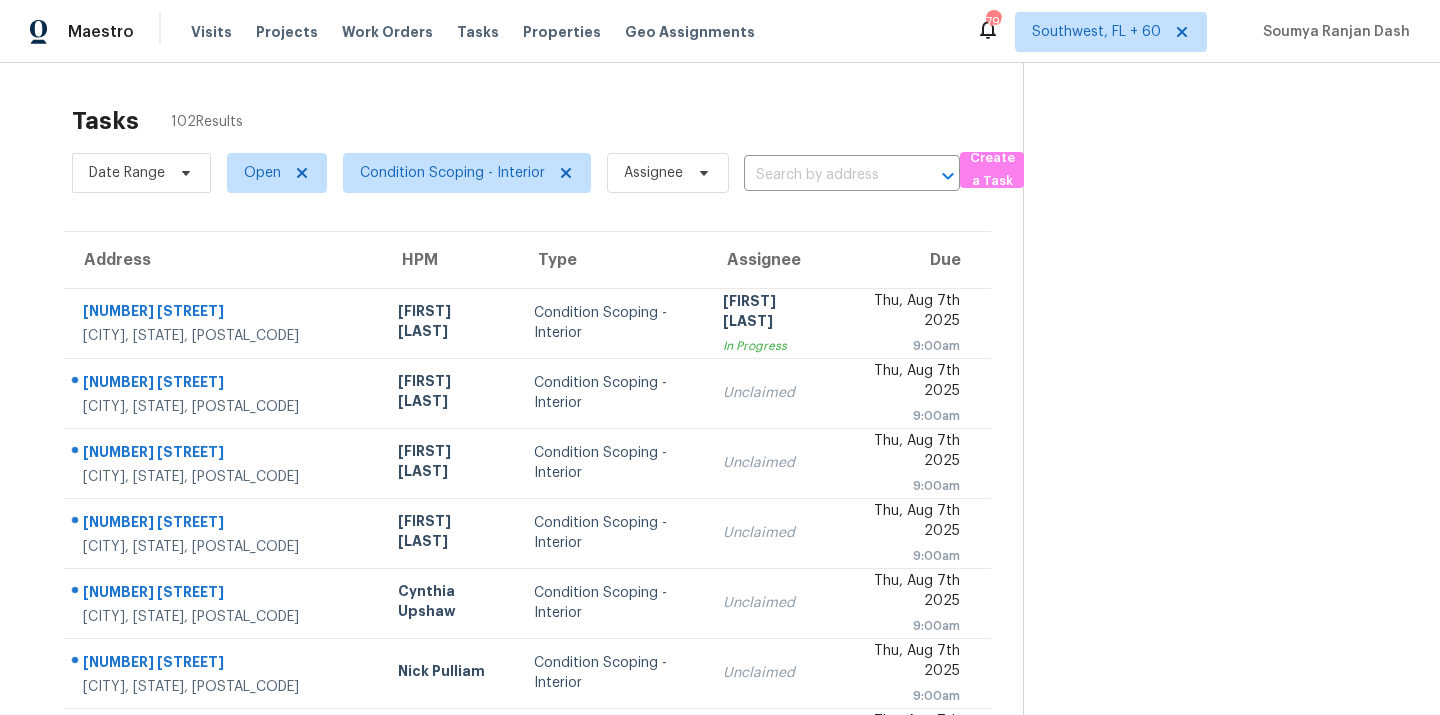 scroll, scrollTop: 326, scrollLeft: 0, axis: vertical 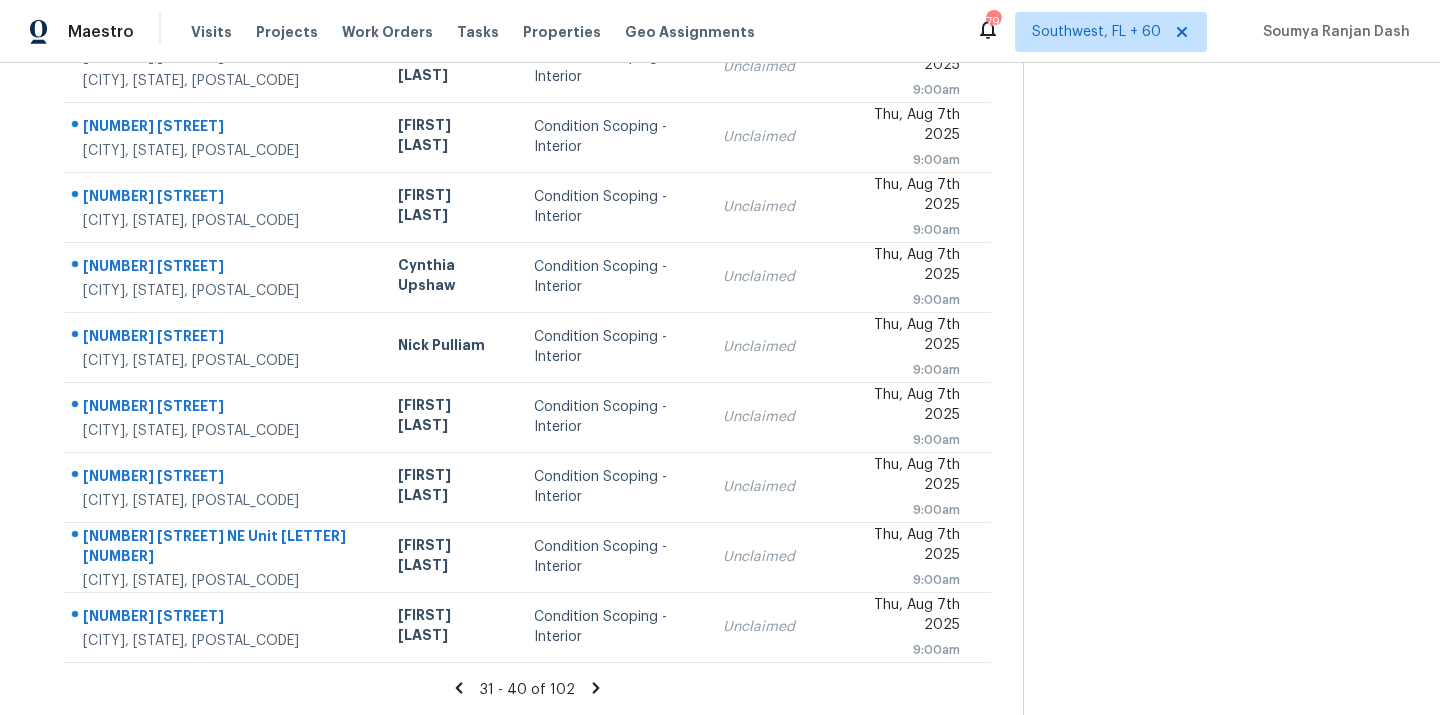 click 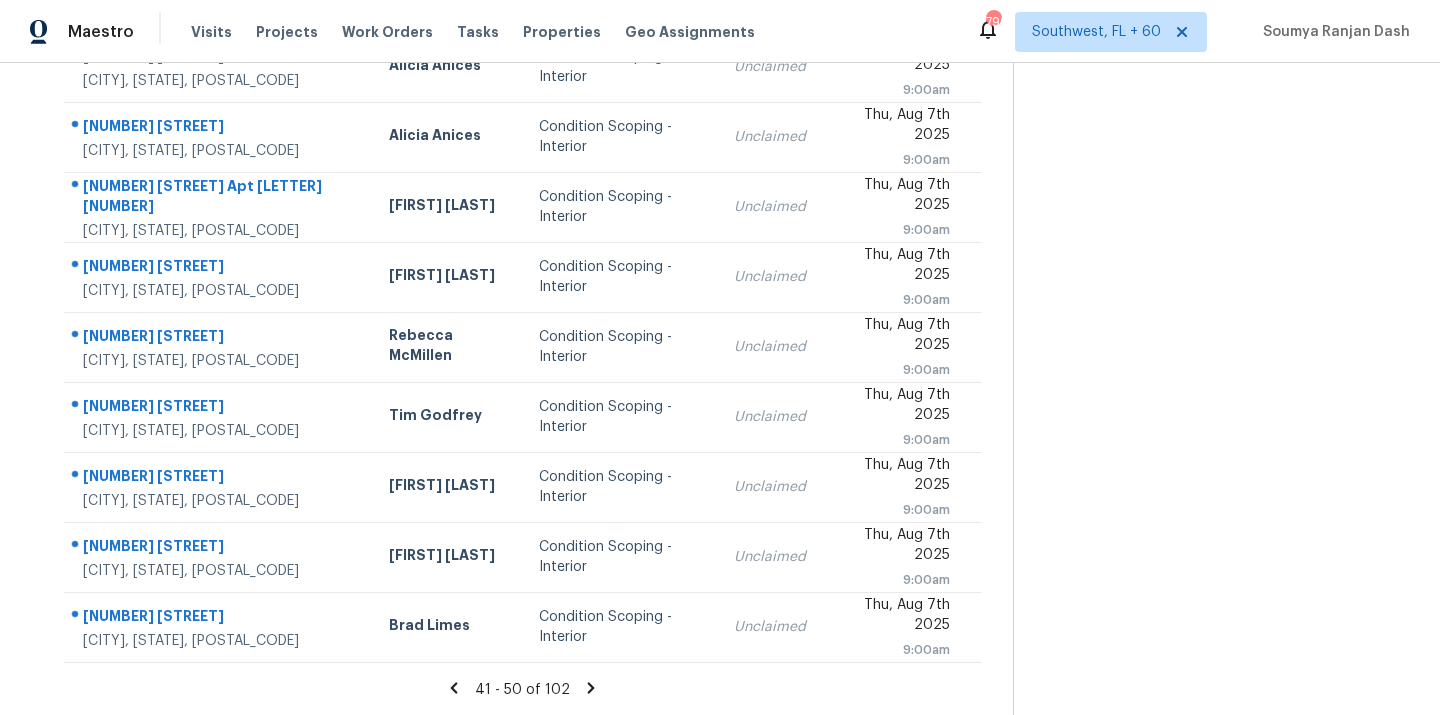 click 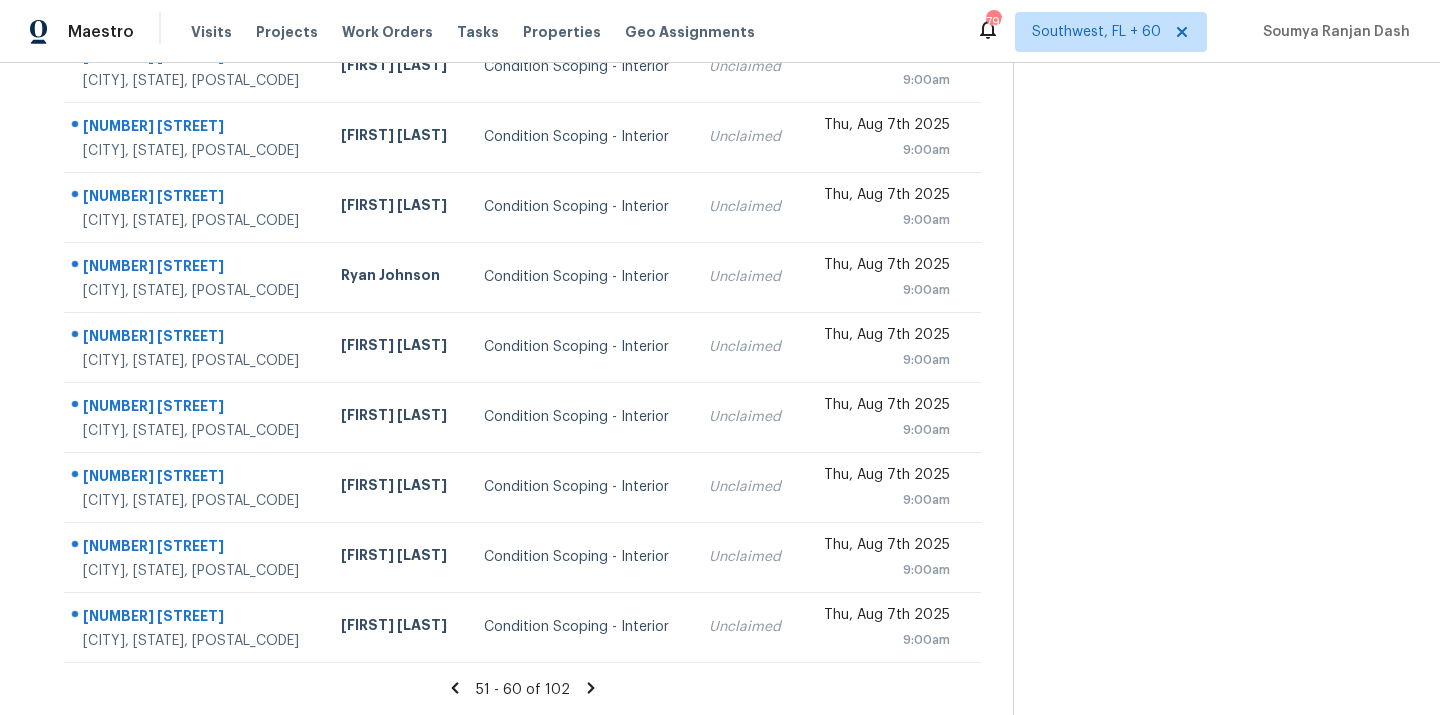 click 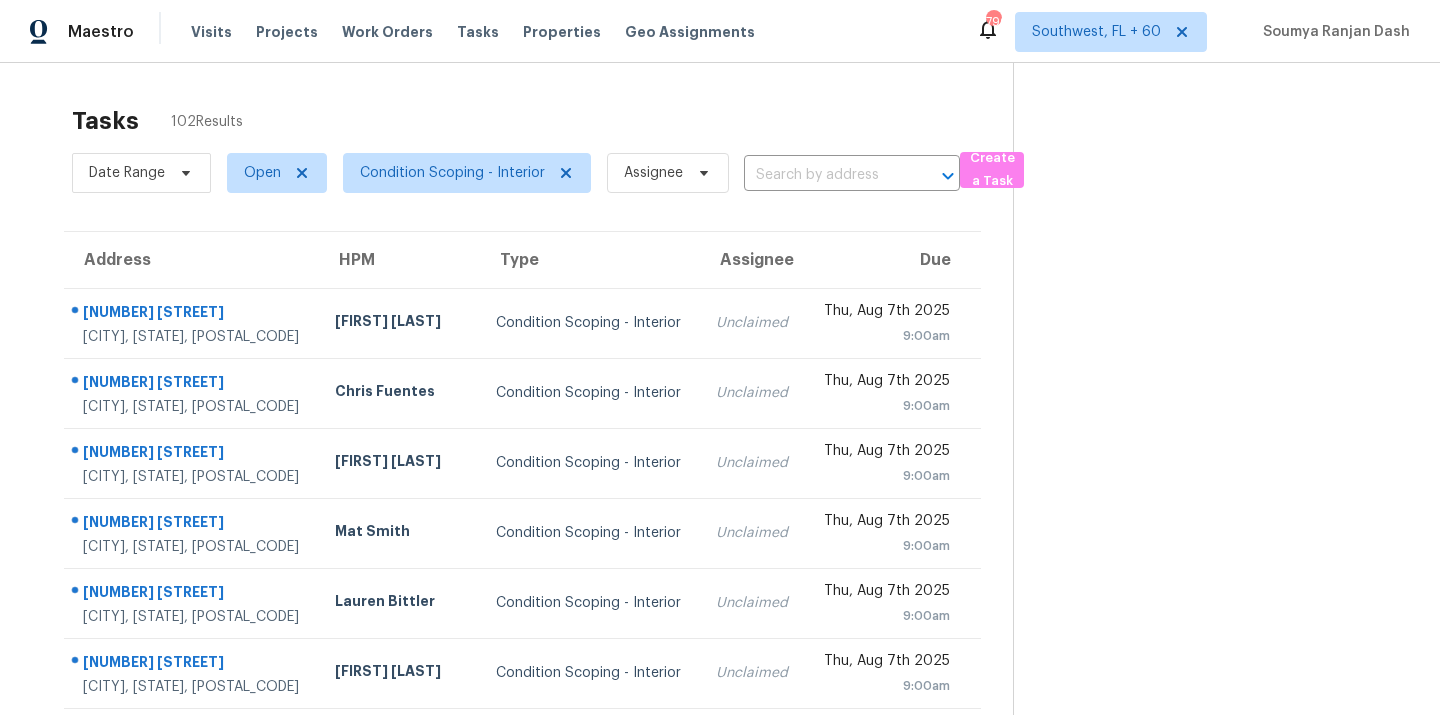 scroll, scrollTop: 36, scrollLeft: 0, axis: vertical 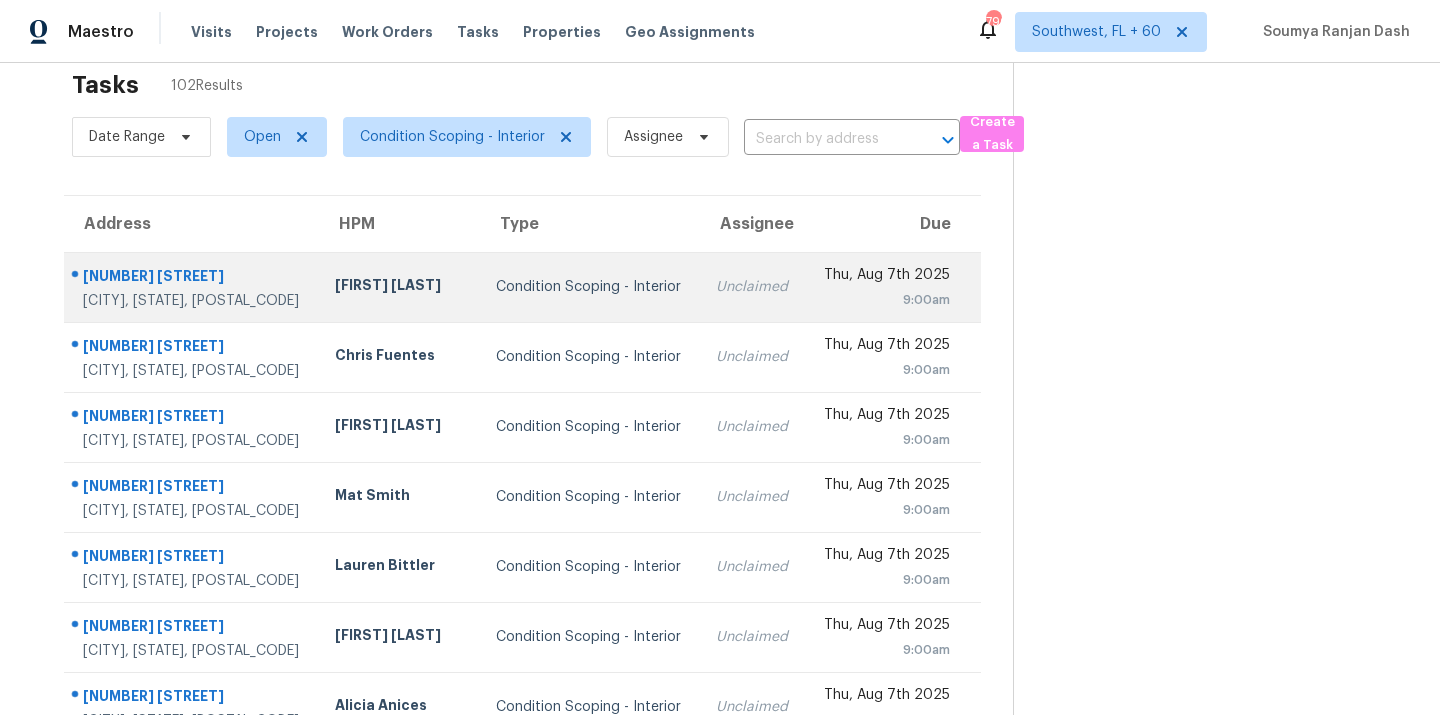 click on "Condition Scoping - Interior" at bounding box center (590, 287) 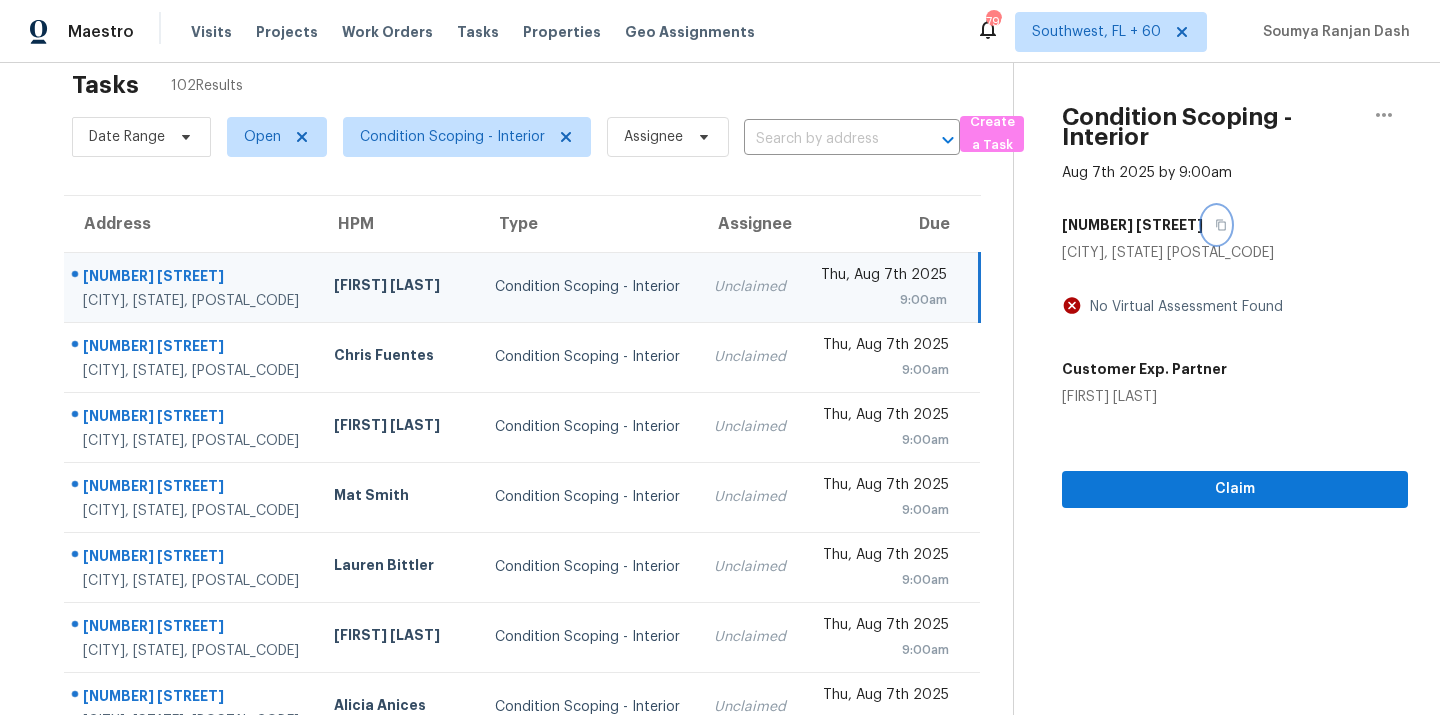 click 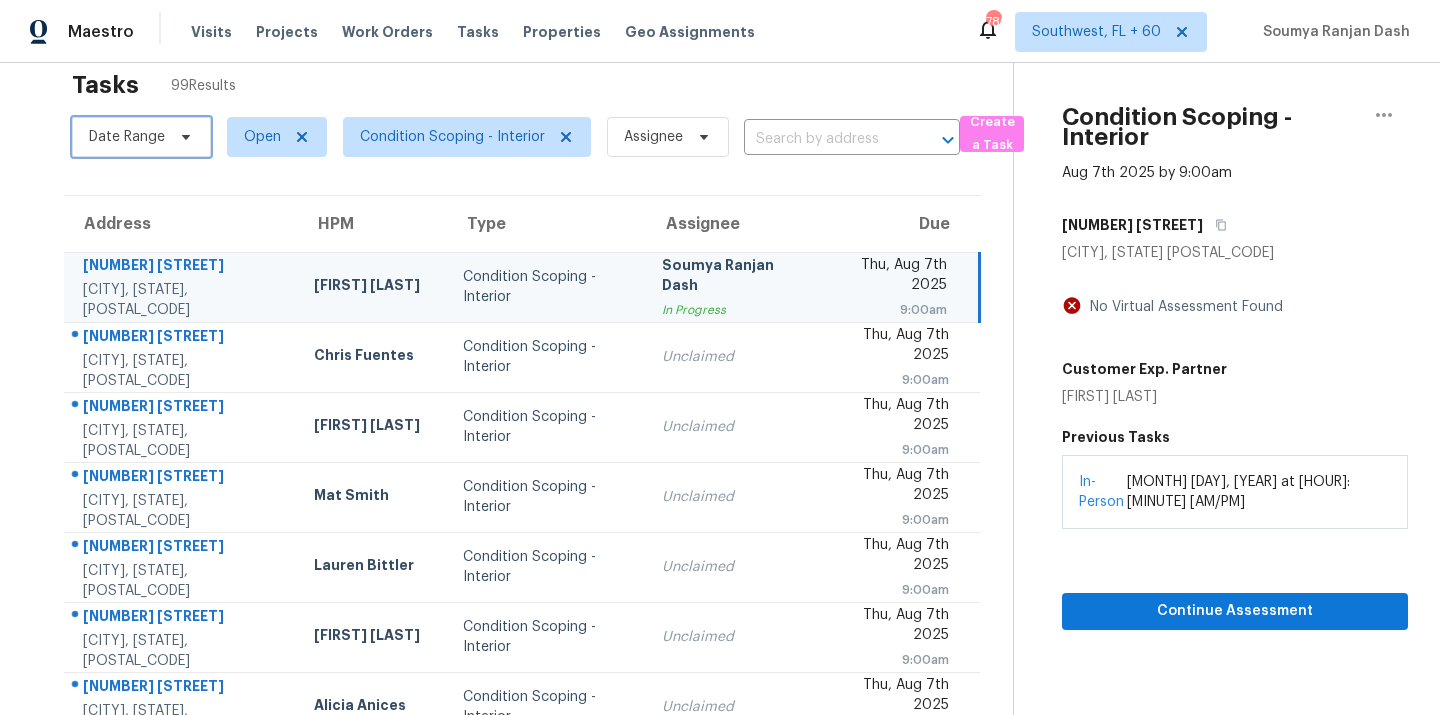 click on "Date Range" at bounding box center [141, 137] 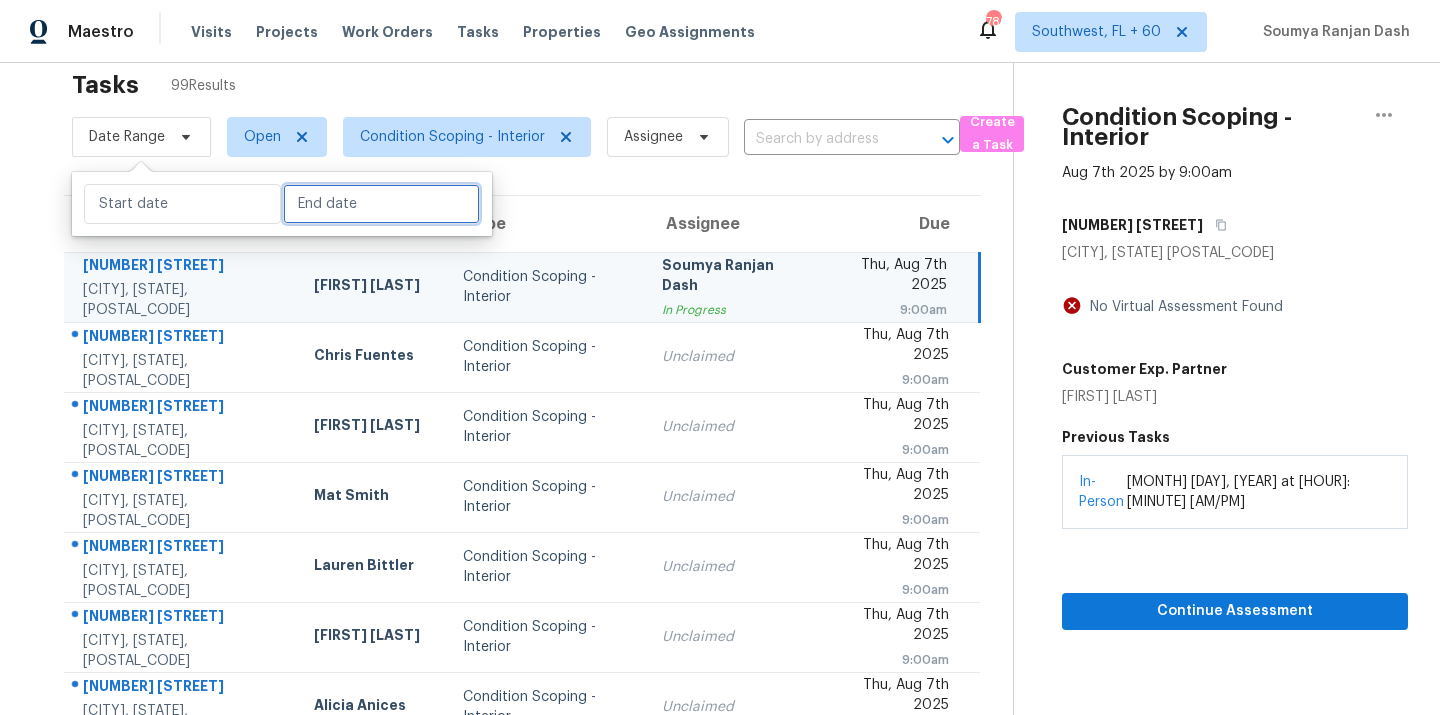select on "7" 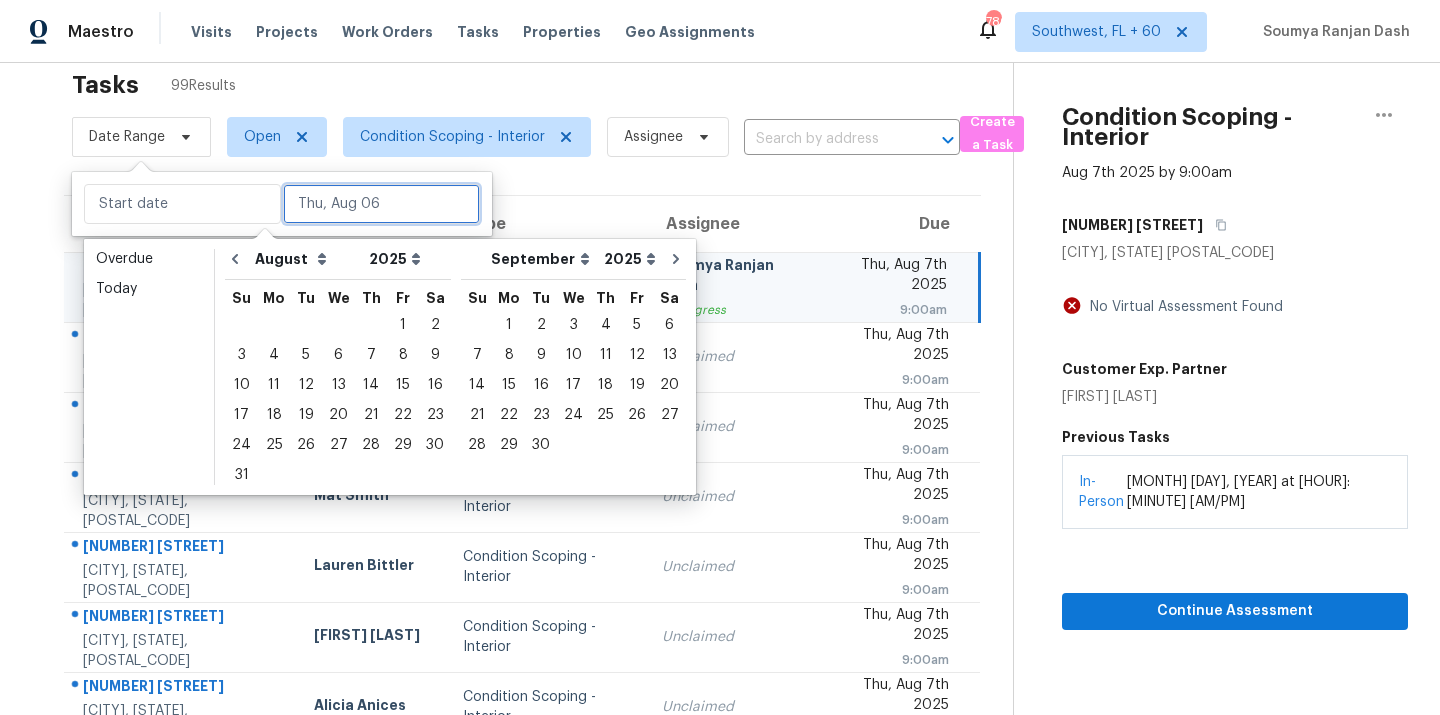 click at bounding box center (381, 204) 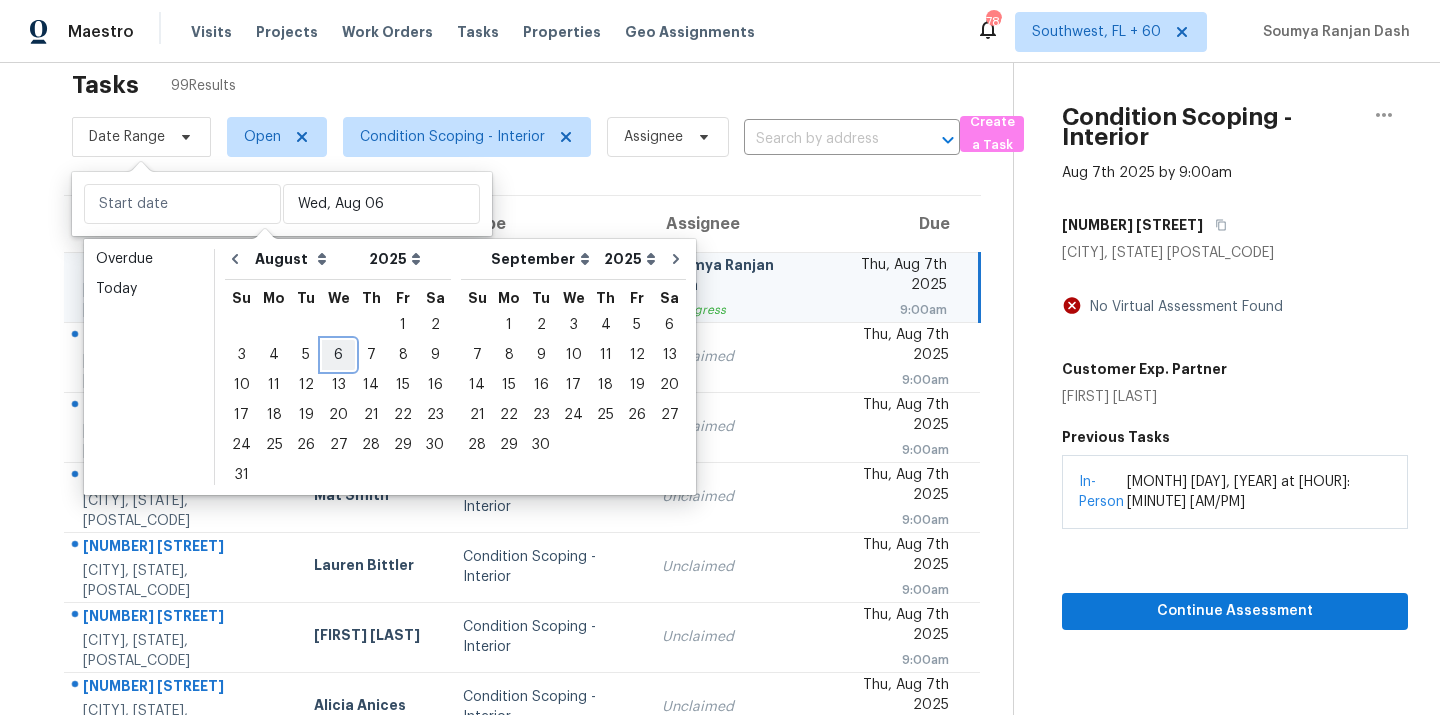 click on "6" at bounding box center (338, 355) 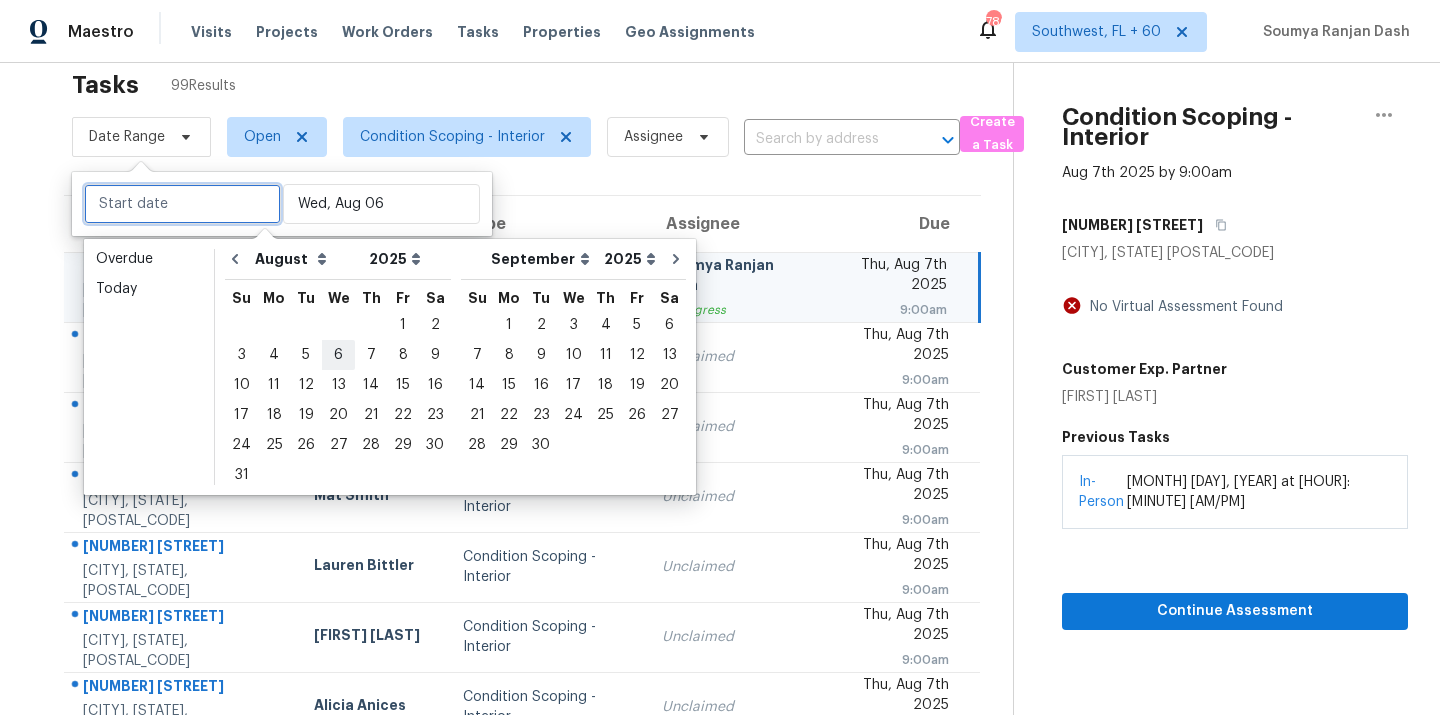 type on "Wed, Aug 06" 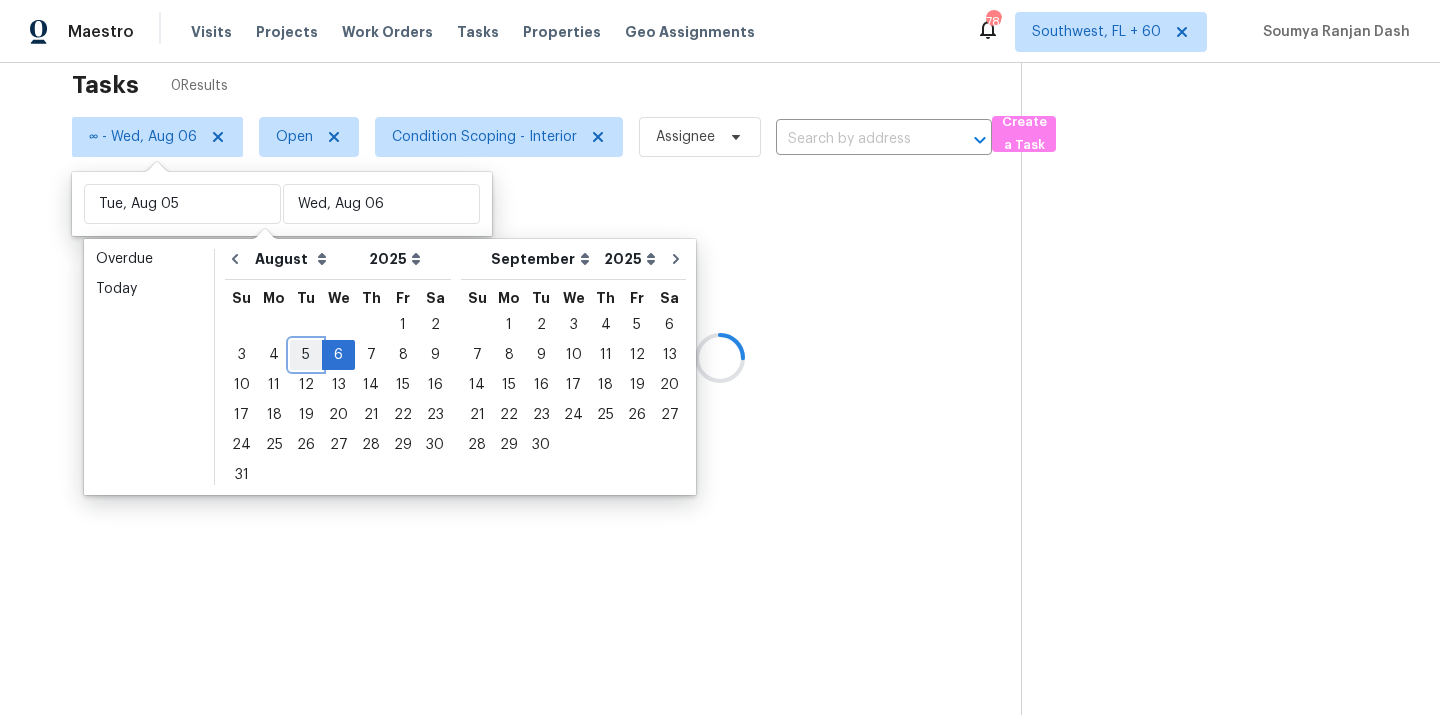 click on "5" at bounding box center [306, 355] 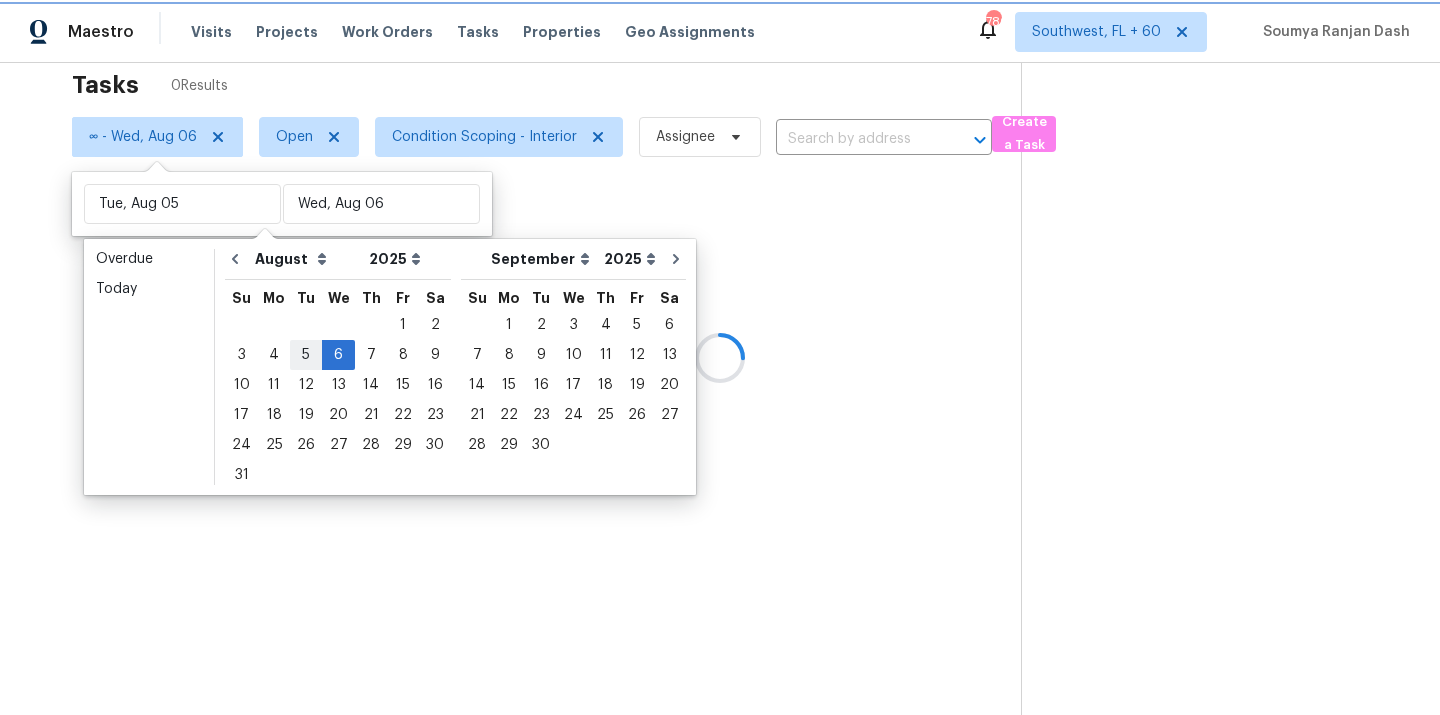 type on "Tue, Aug 05" 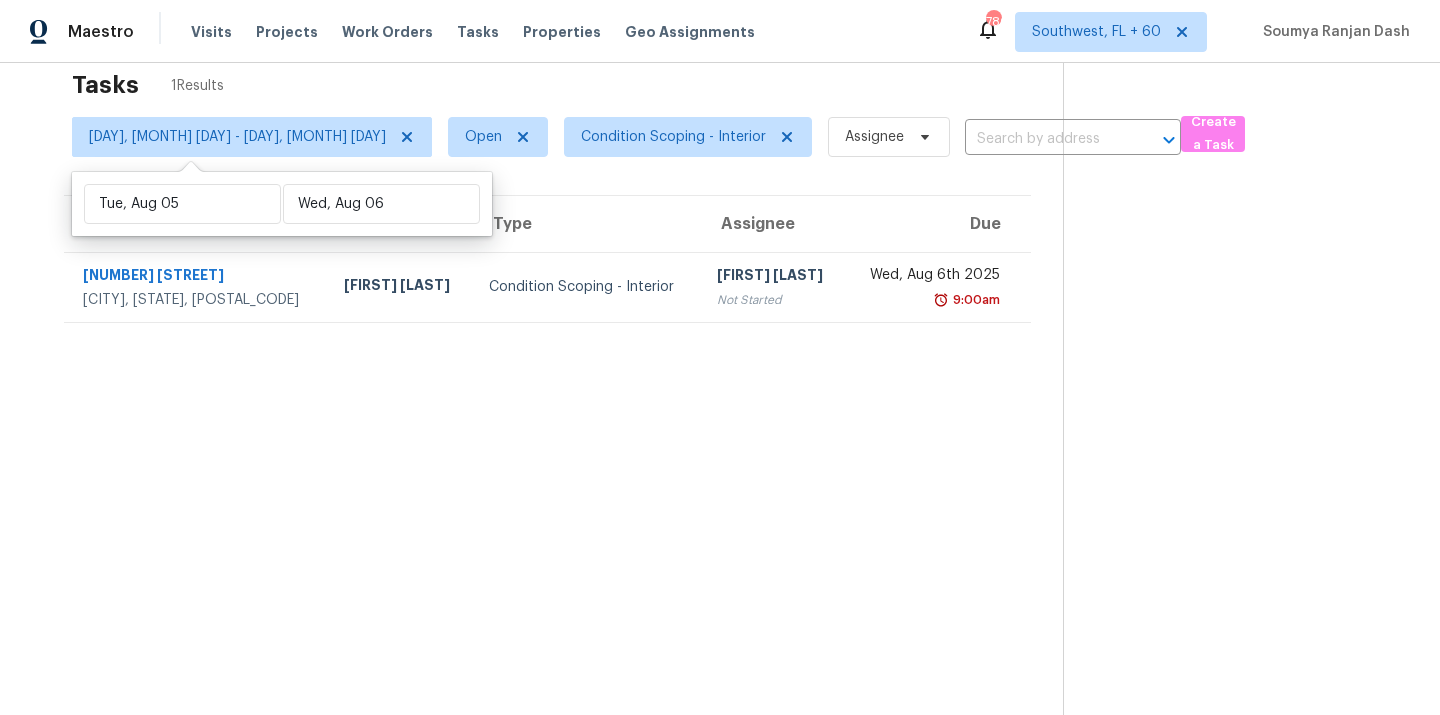click on "Tasks 1  Results" at bounding box center [567, 85] 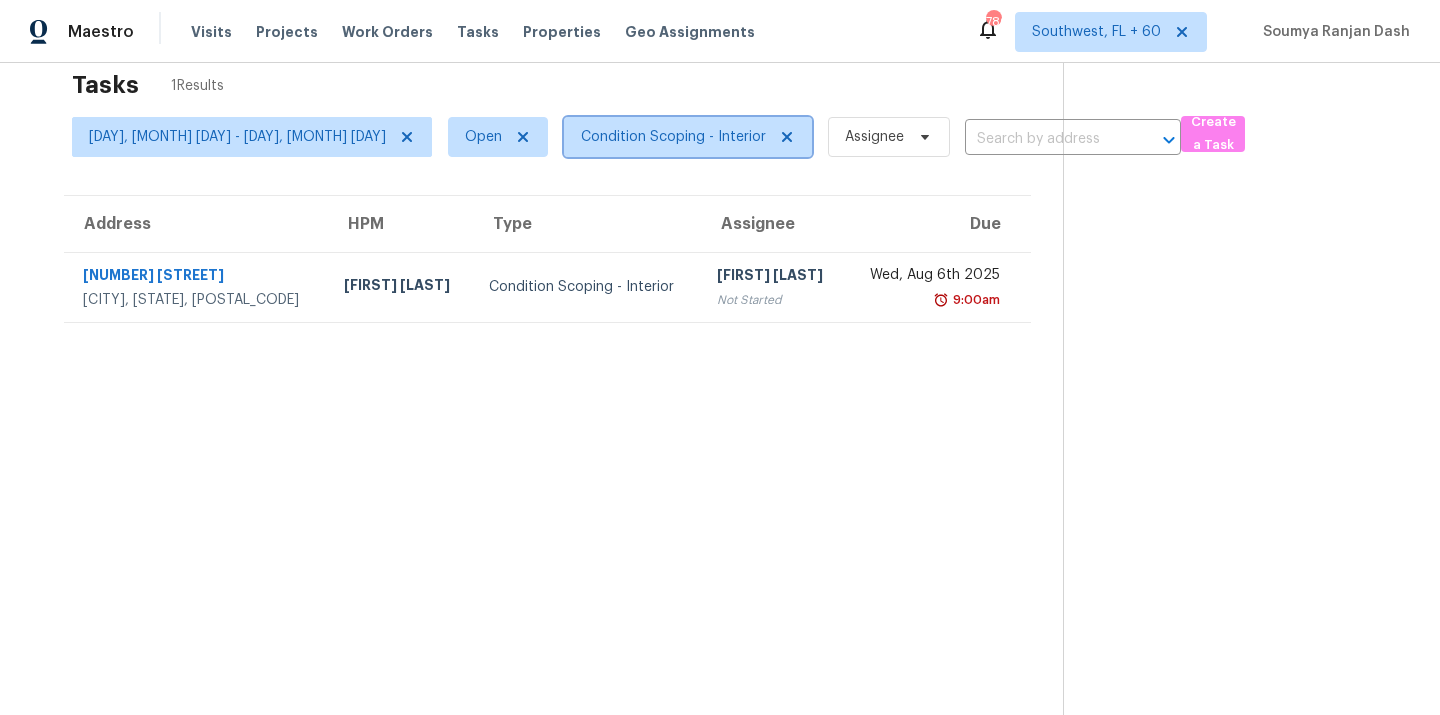 click on "Condition Scoping - Interior" at bounding box center [673, 137] 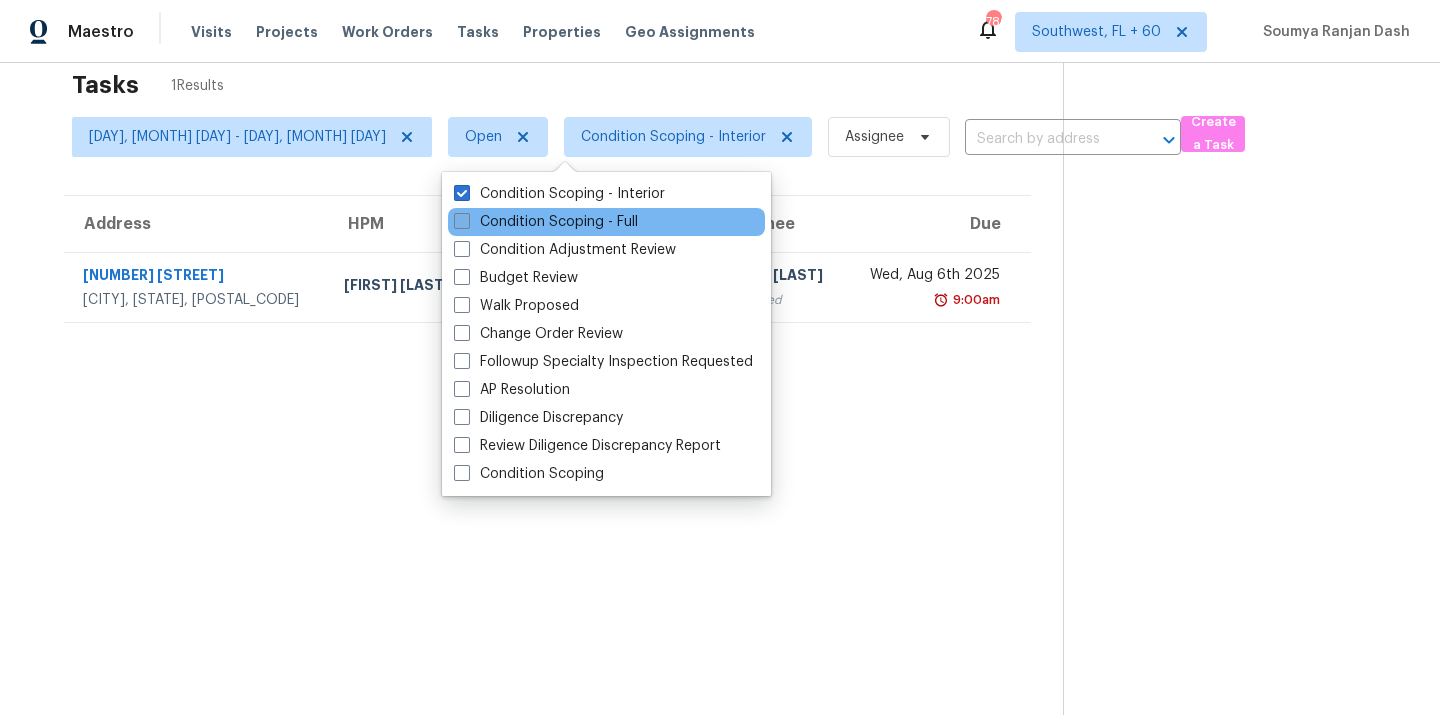 click on "Condition Scoping - Full" at bounding box center [546, 222] 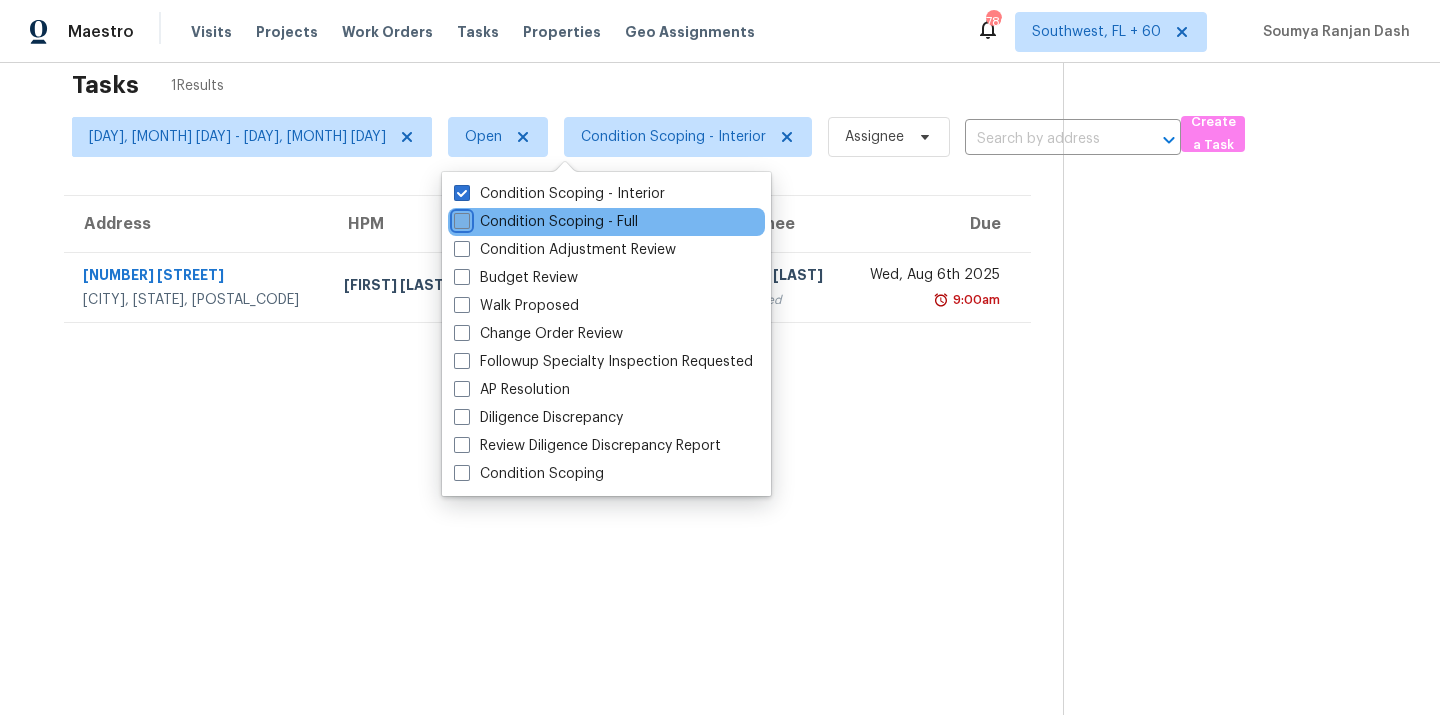 click on "Condition Scoping - Full" at bounding box center [460, 218] 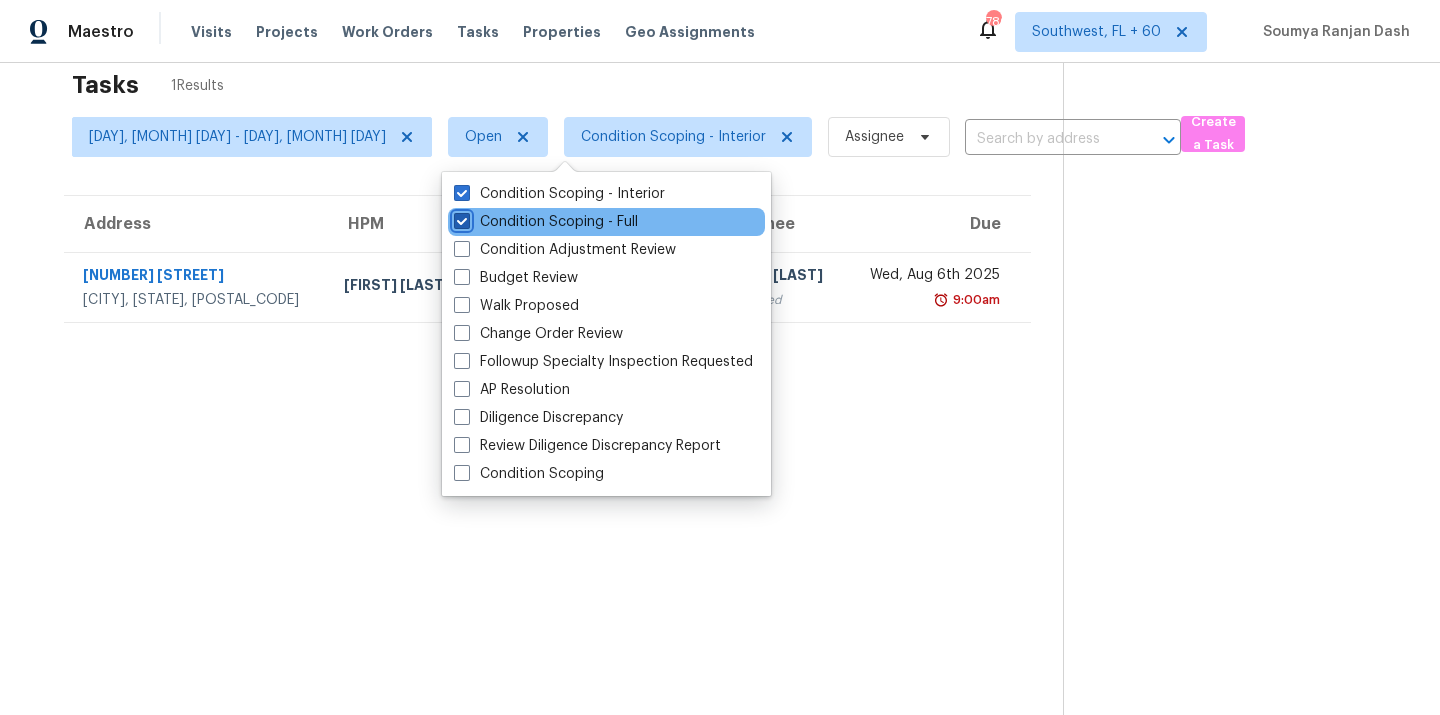 checkbox on "true" 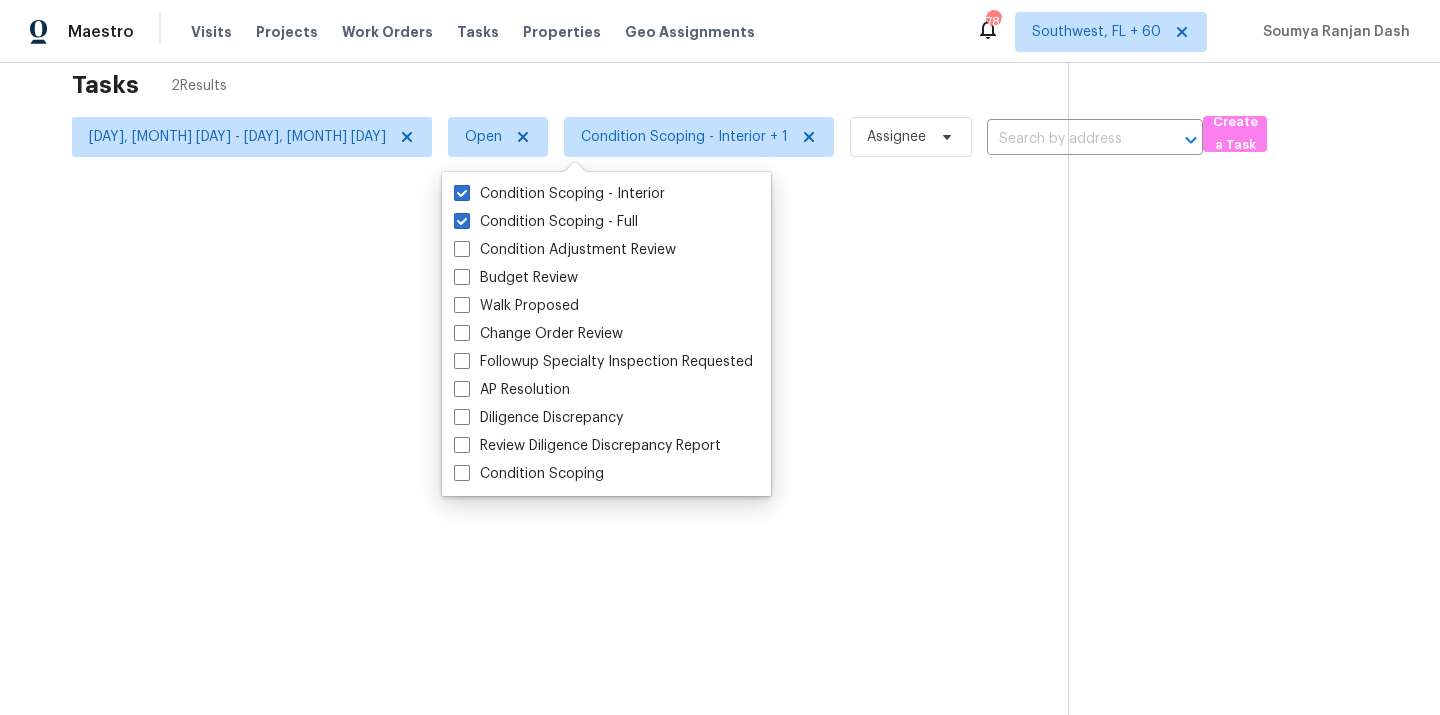 click on "Tasks 2  Results" at bounding box center [570, 85] 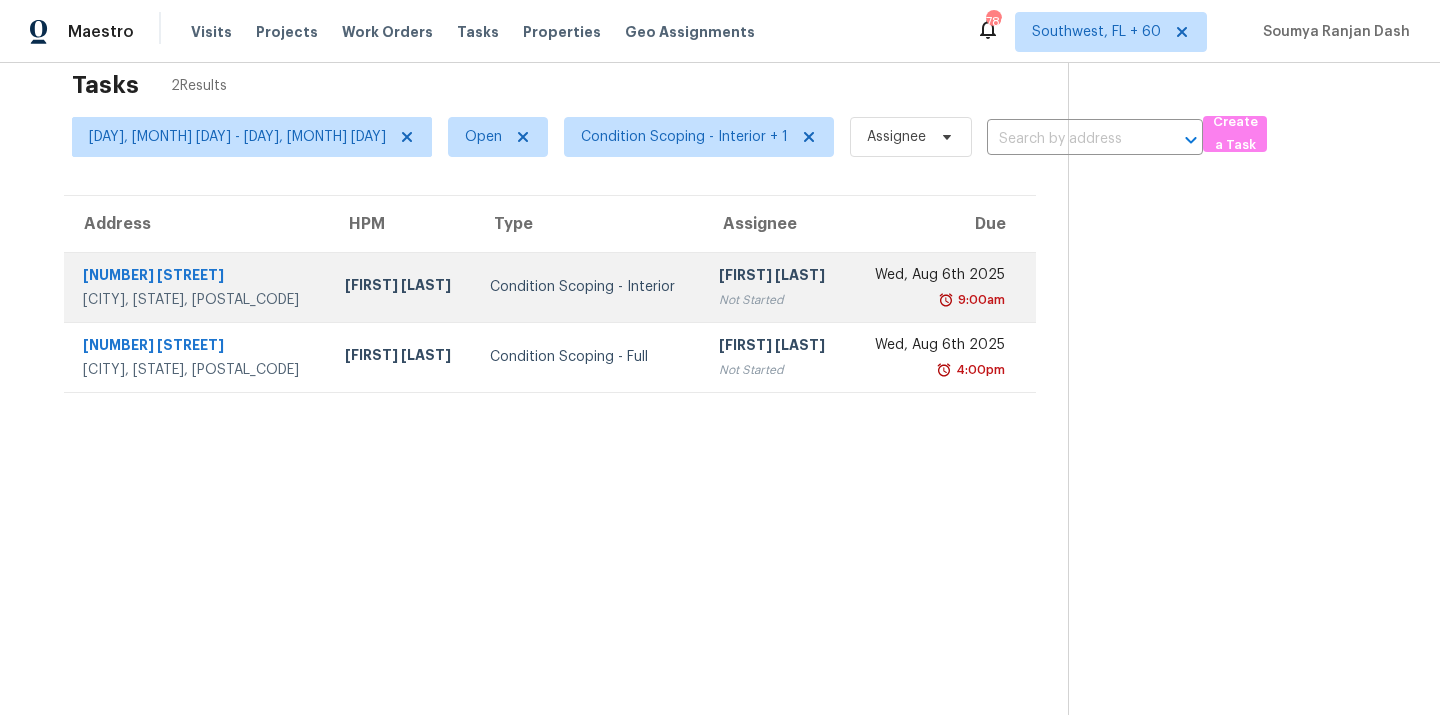 click on "Condition Scoping - Interior" at bounding box center (588, 287) 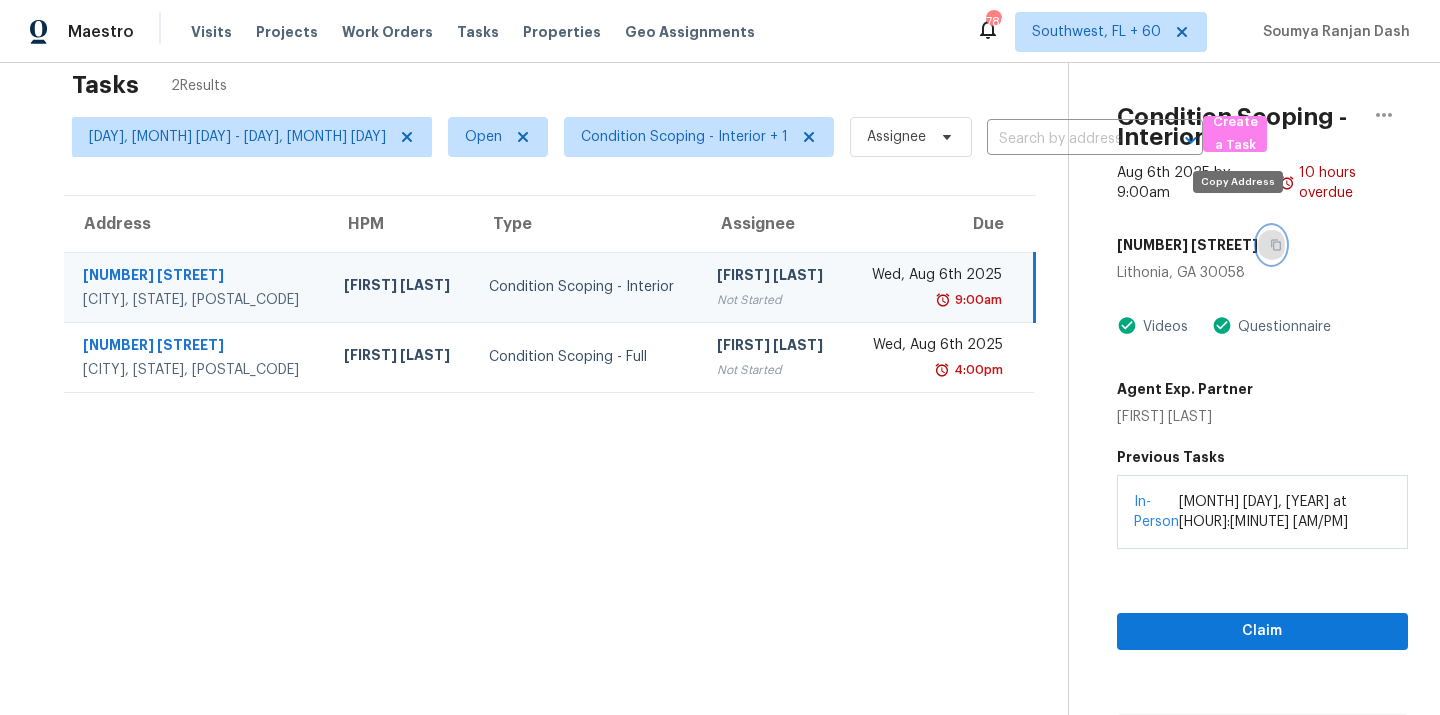 click at bounding box center (1271, 245) 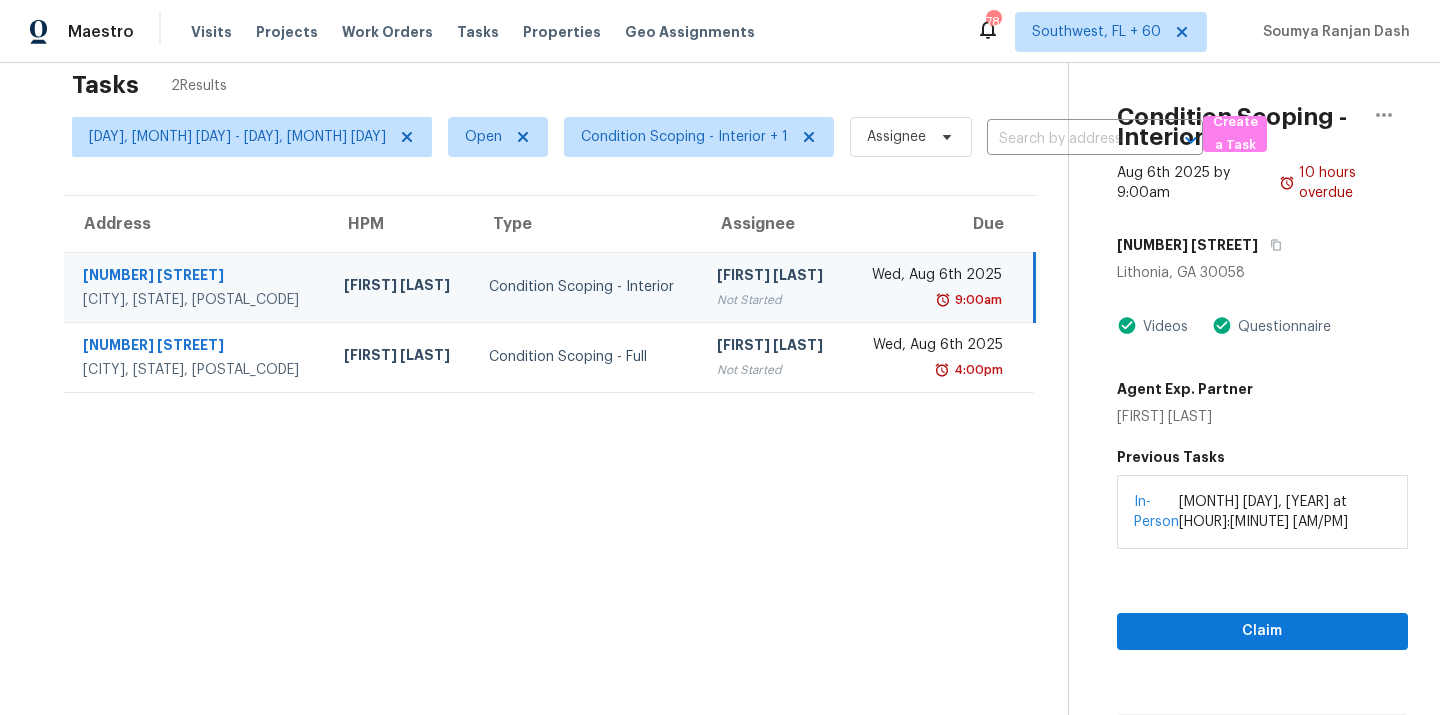 click on "[FIRST] [LAST]" at bounding box center [773, 277] 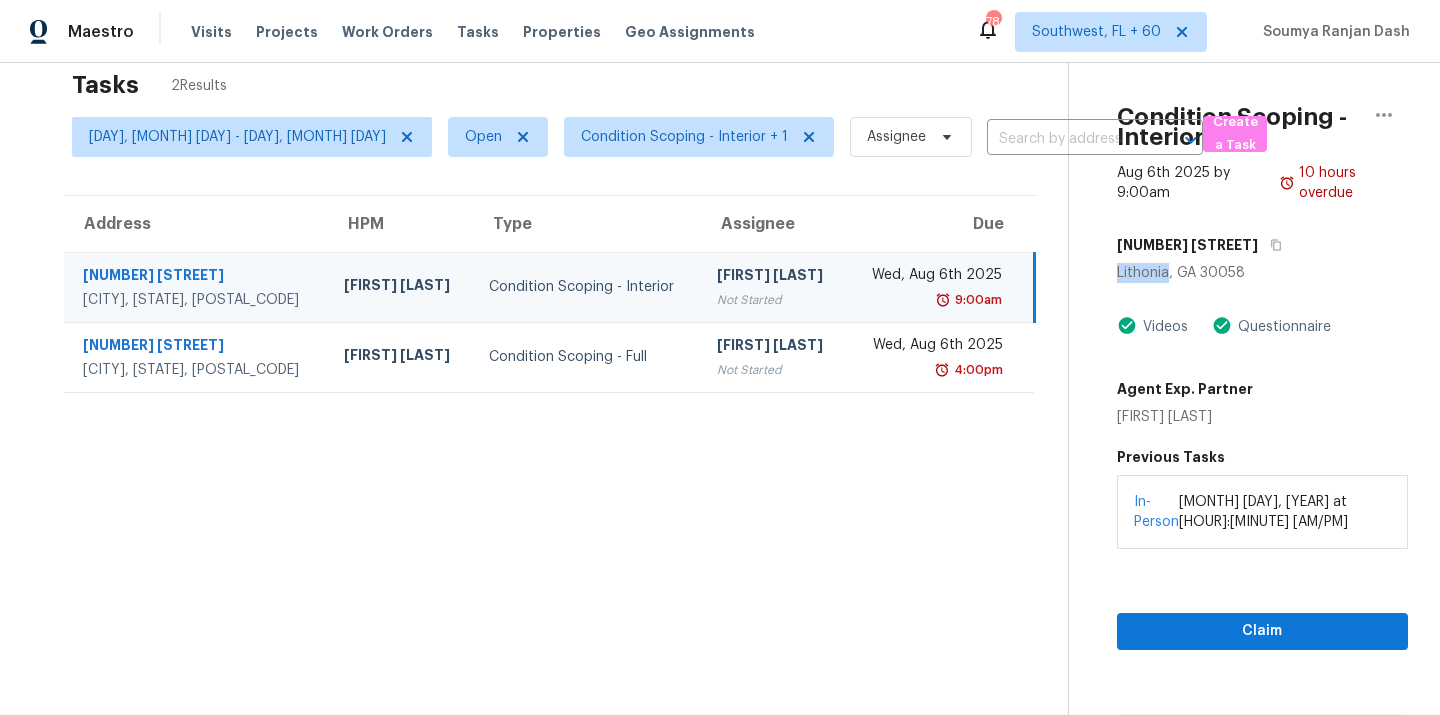 click on "6987 Dalehollow Dr" at bounding box center (1262, 245) 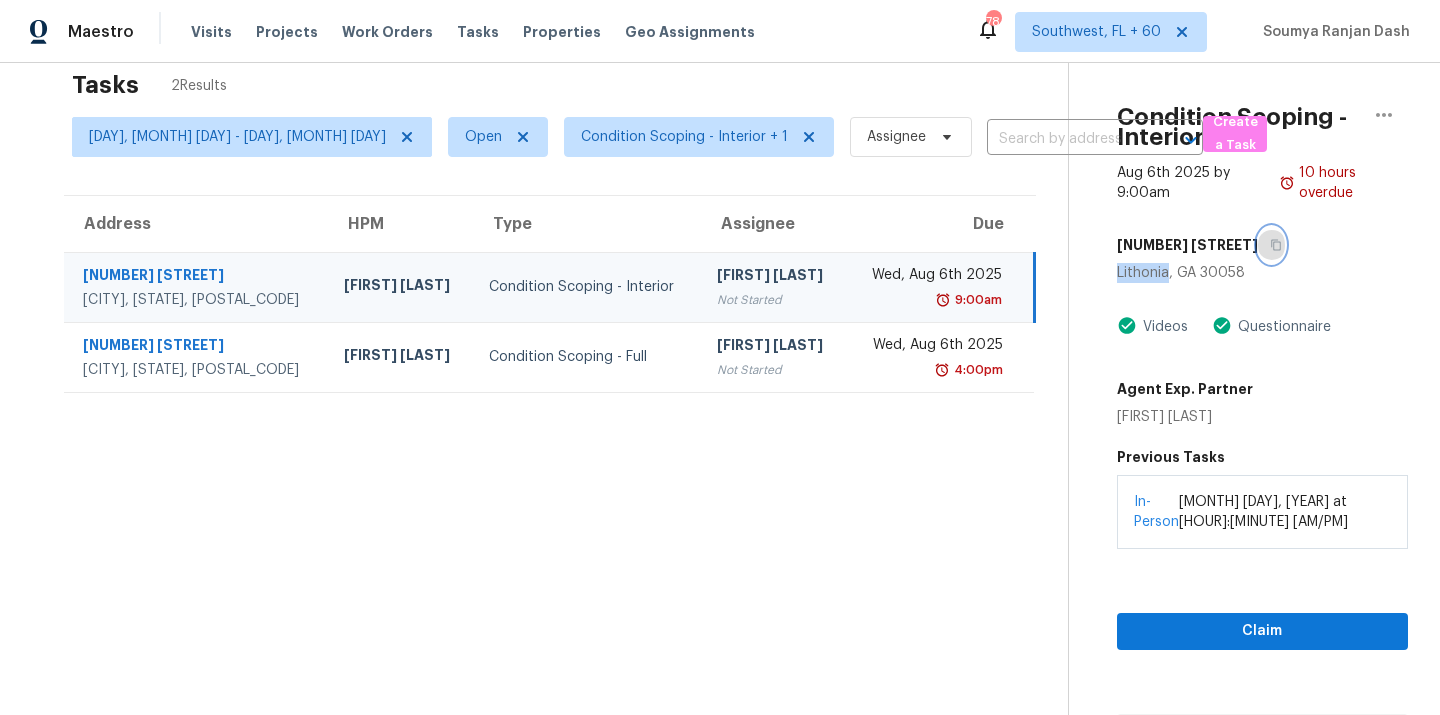 click 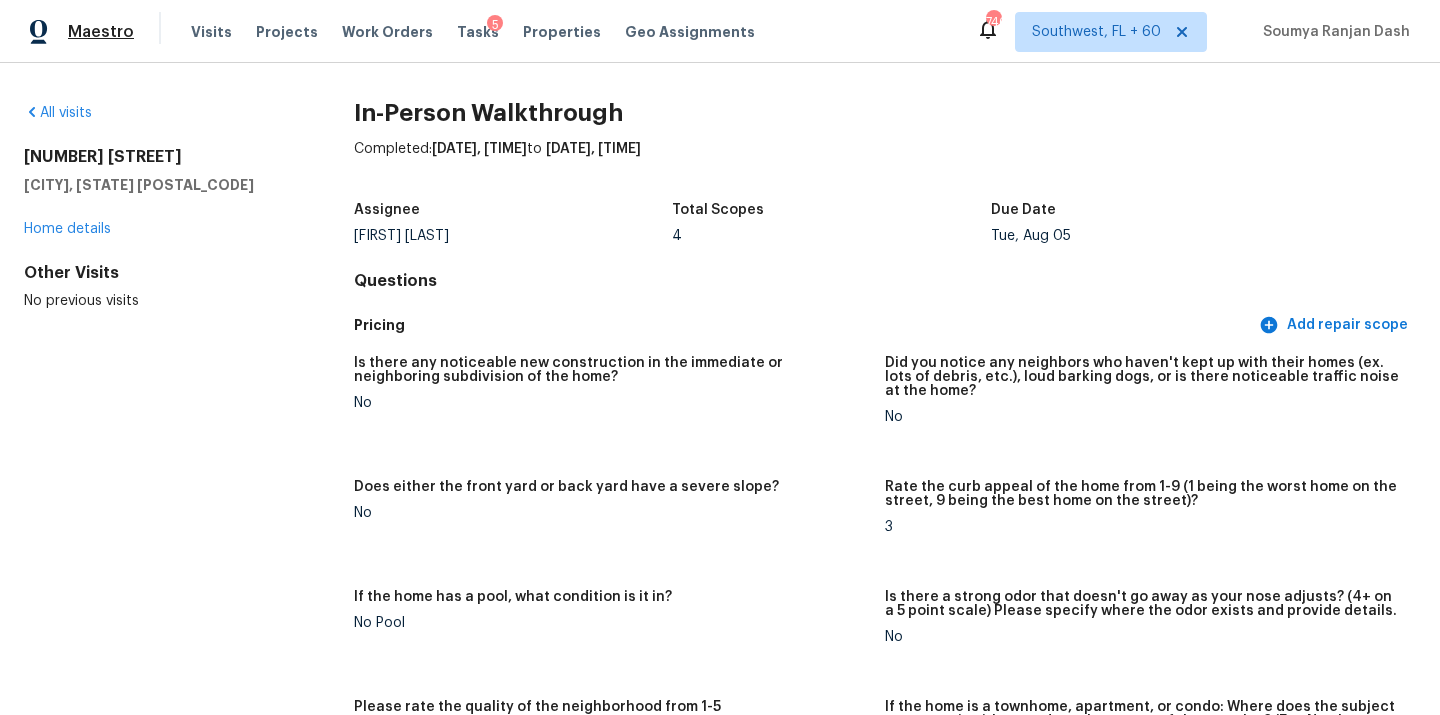 scroll, scrollTop: 0, scrollLeft: 0, axis: both 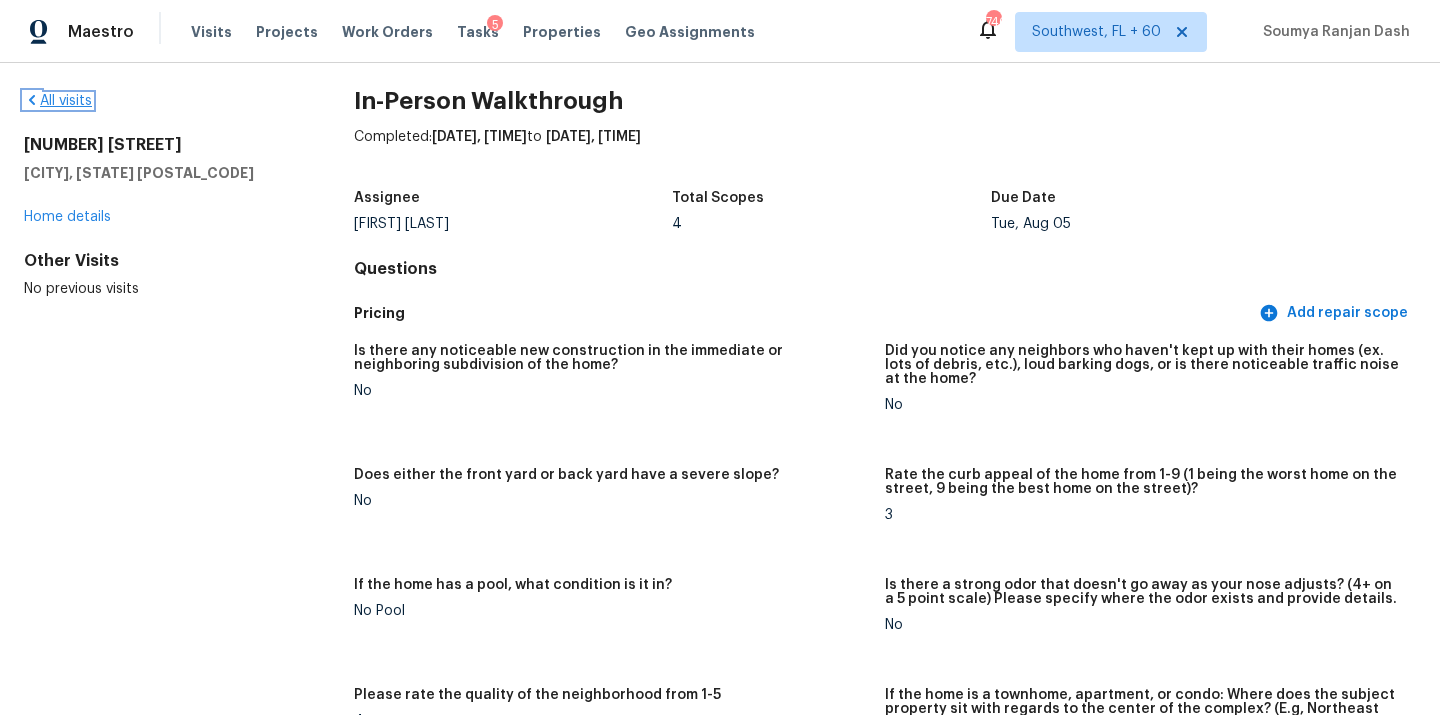 click on "All visits" at bounding box center [58, 101] 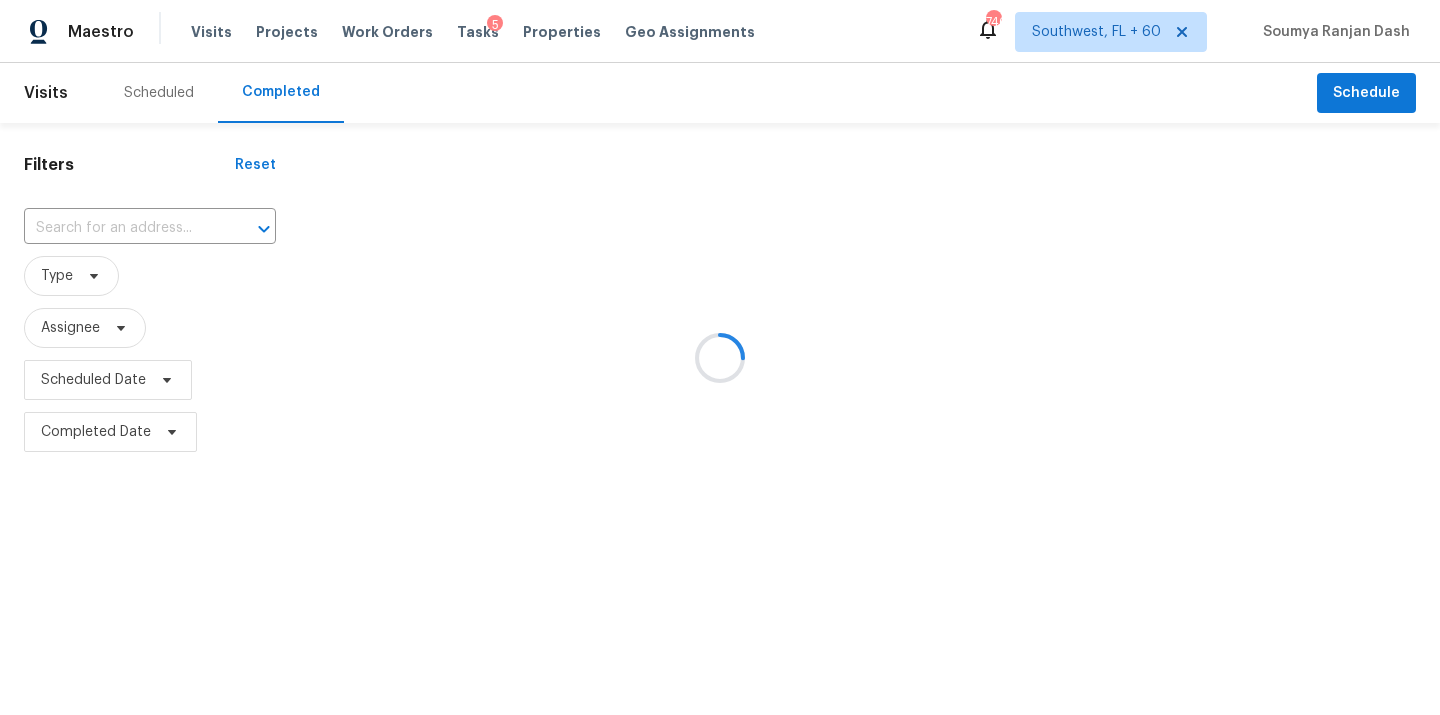 click at bounding box center (720, 357) 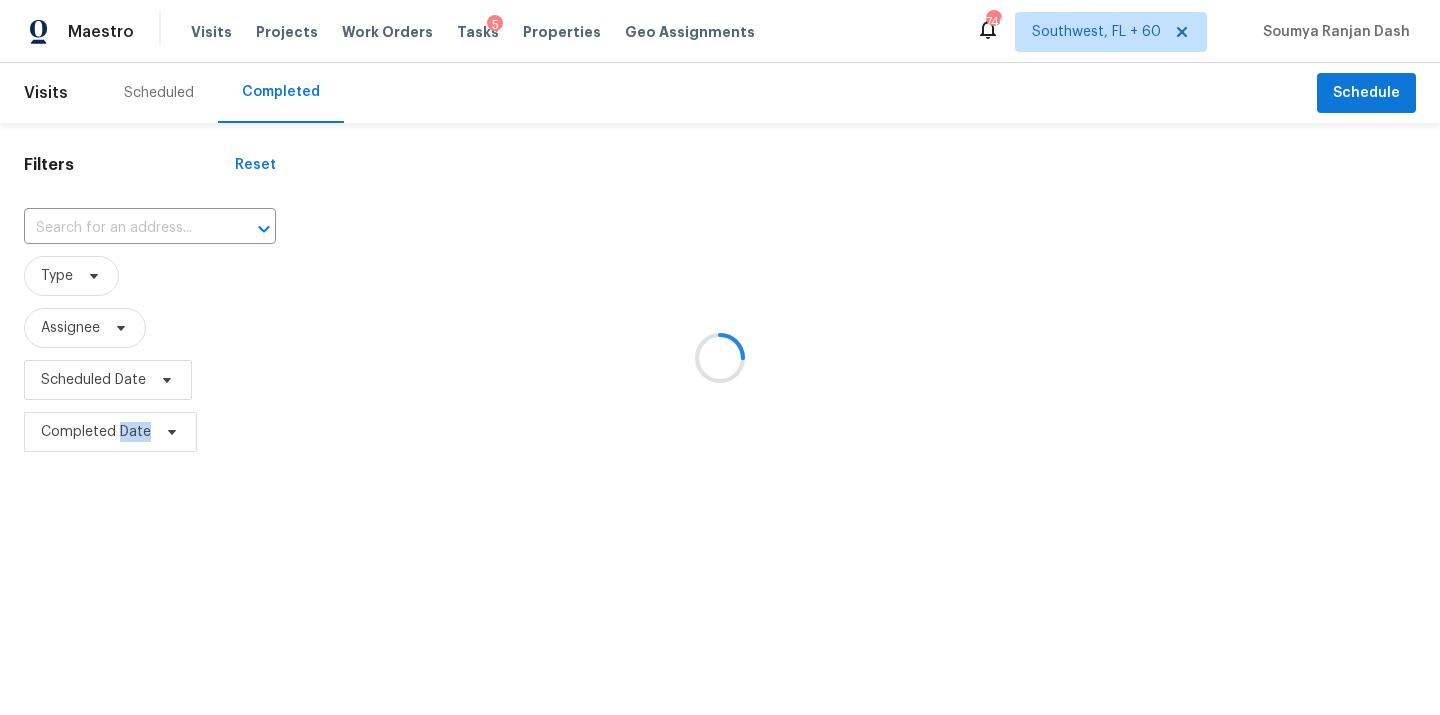 click at bounding box center (720, 357) 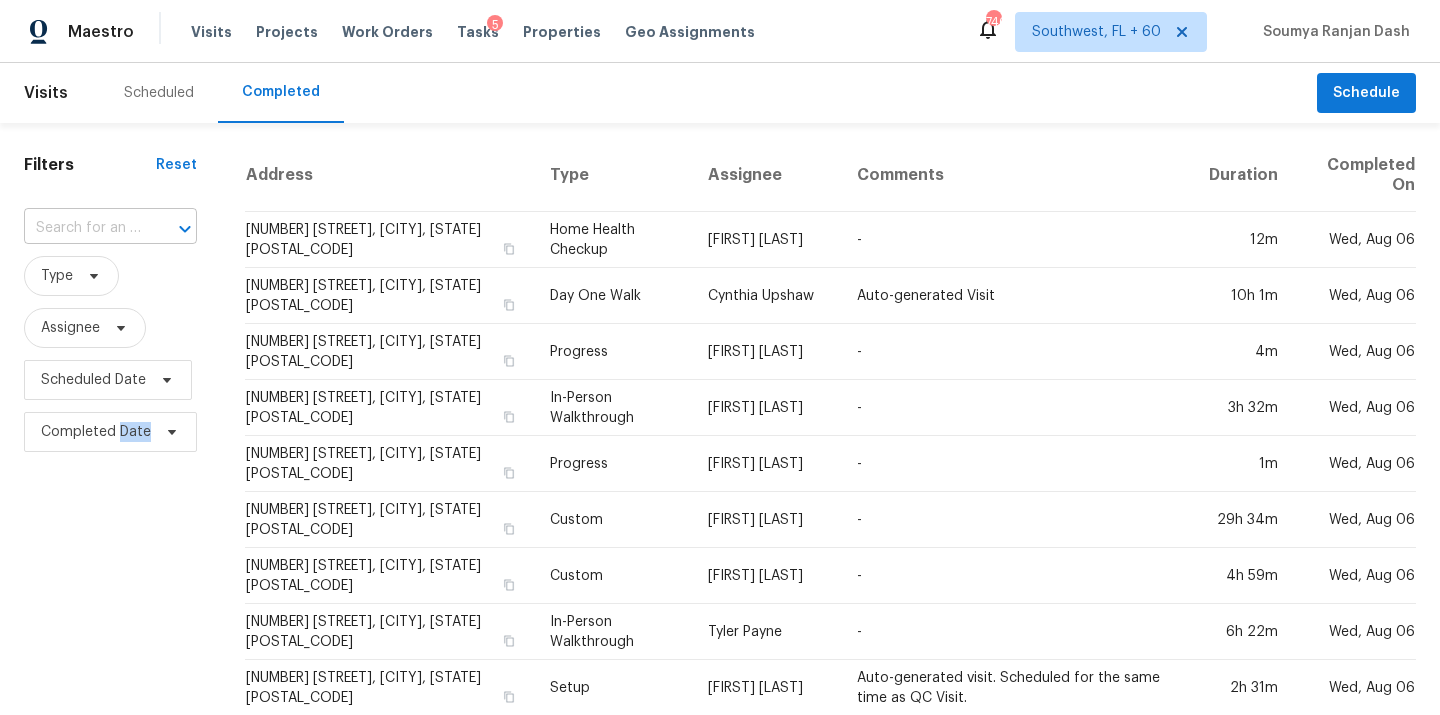click on "​" at bounding box center [110, 228] 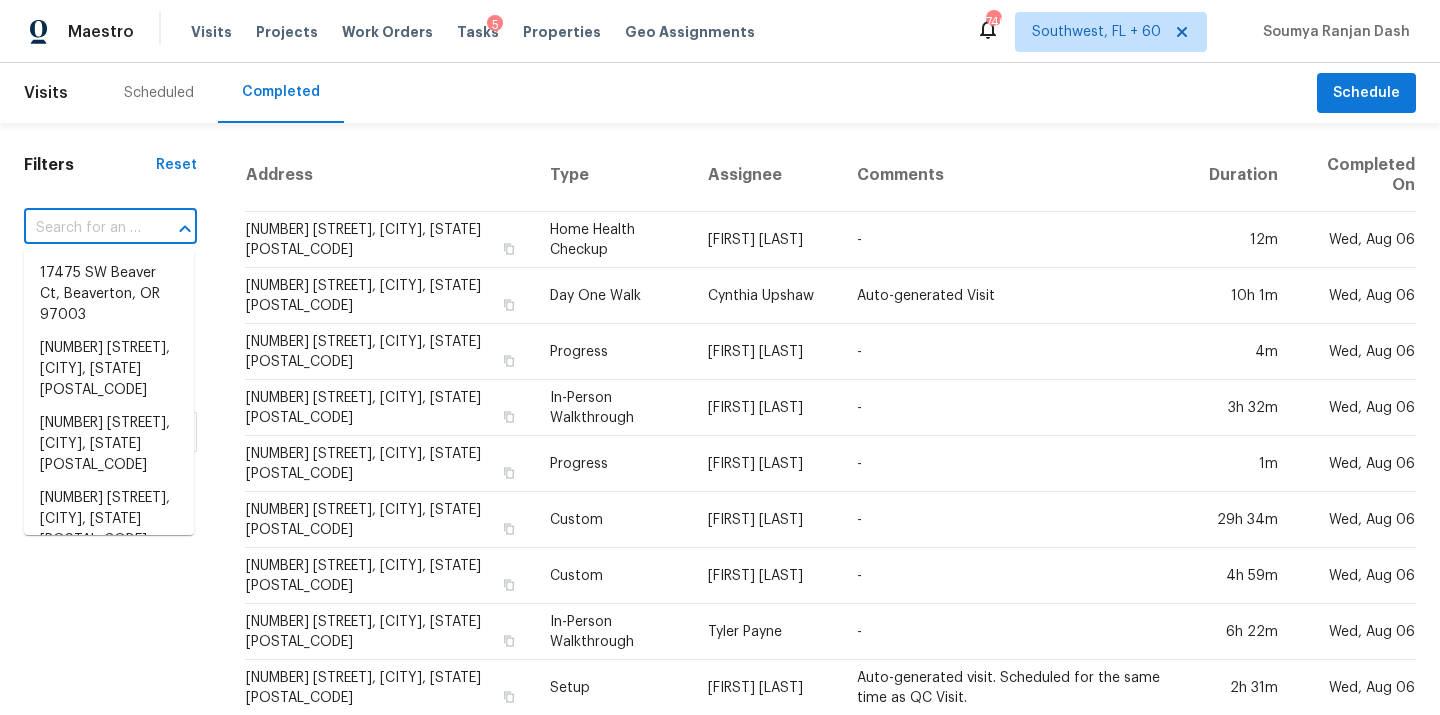 paste on "6987 Dalehollow Dr, Lithonia, GA 30058" 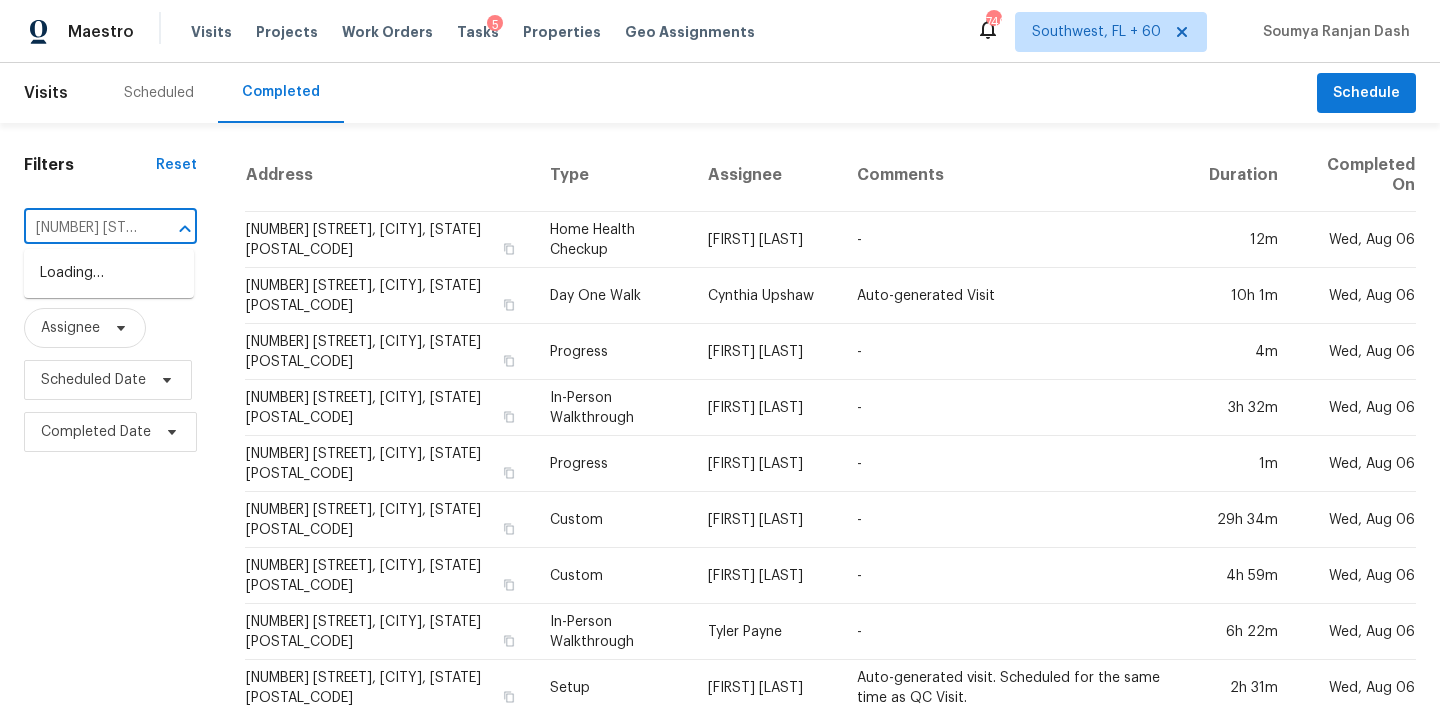 scroll, scrollTop: 0, scrollLeft: 159, axis: horizontal 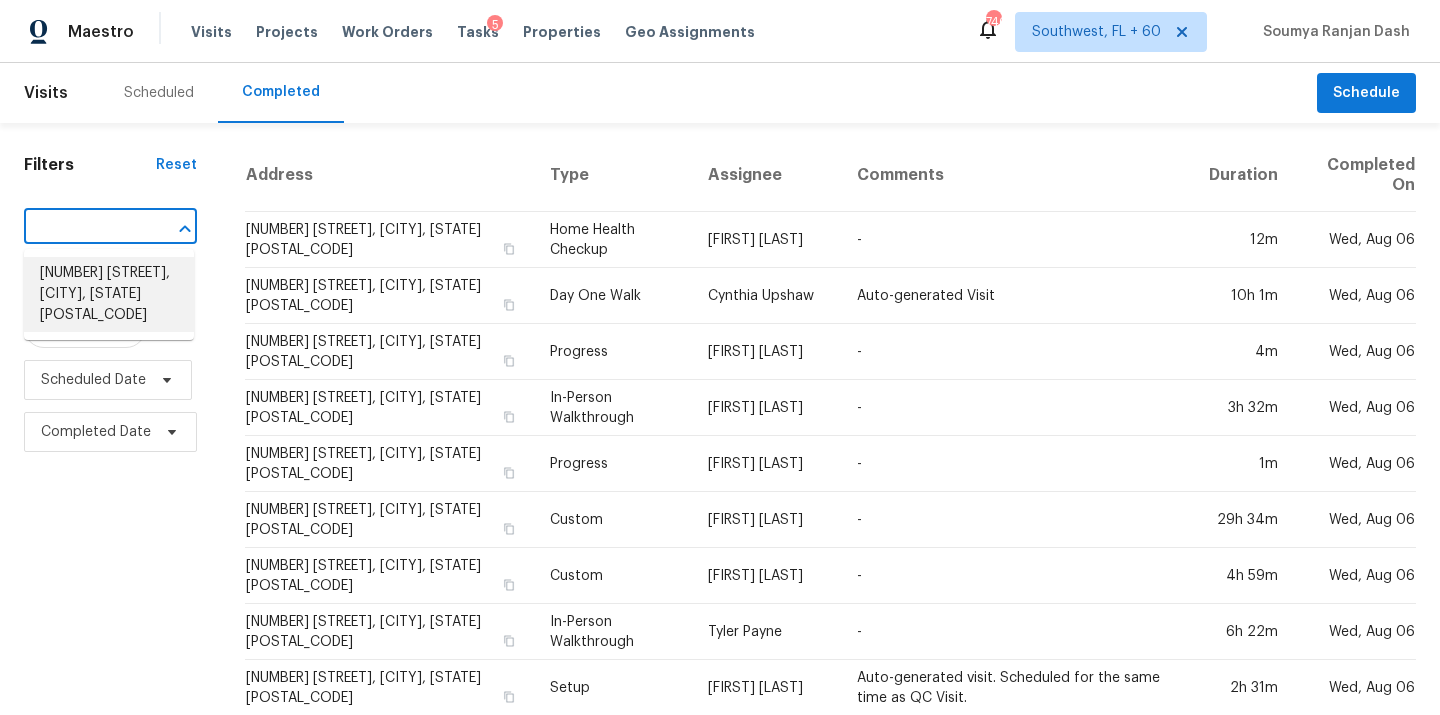 click on "6987 Dalehollow Dr, Lithonia, GA 30058" at bounding box center [109, 294] 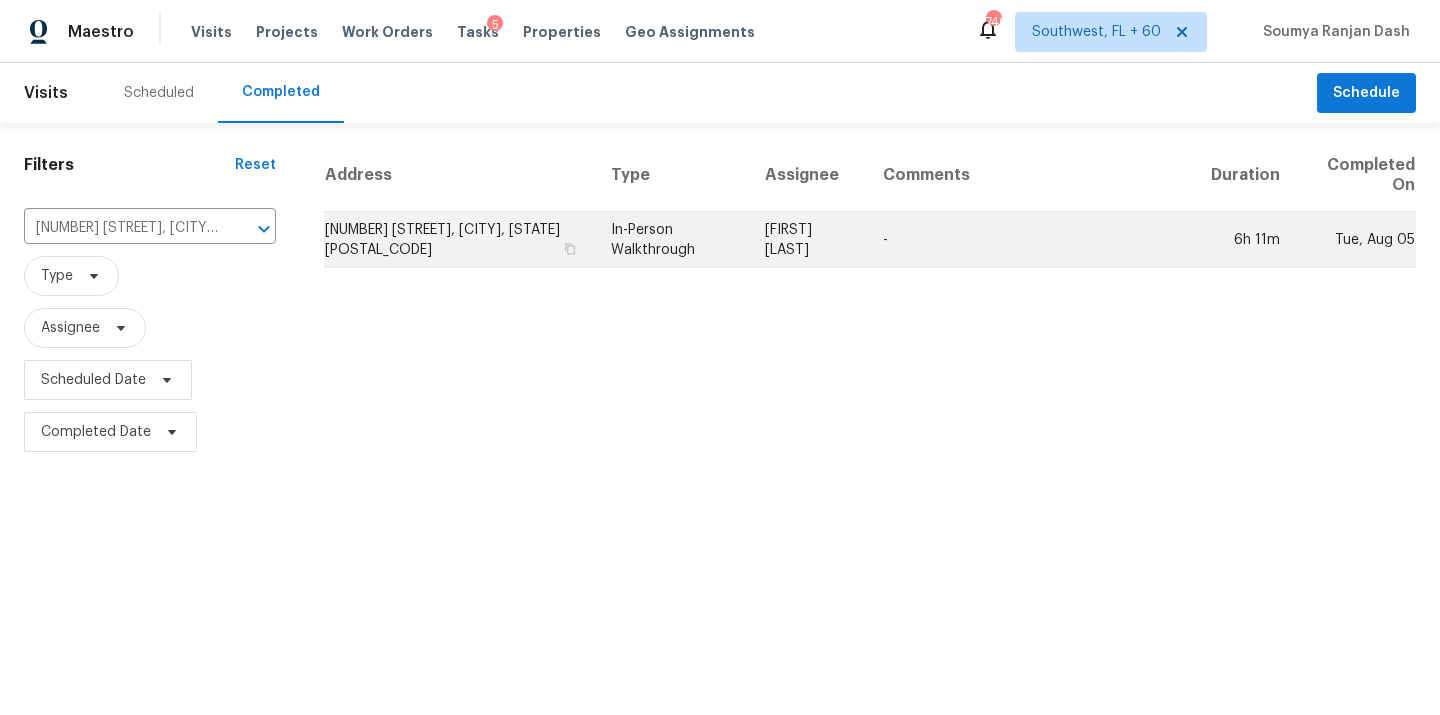 click on "In-Person Walkthrough" at bounding box center (672, 240) 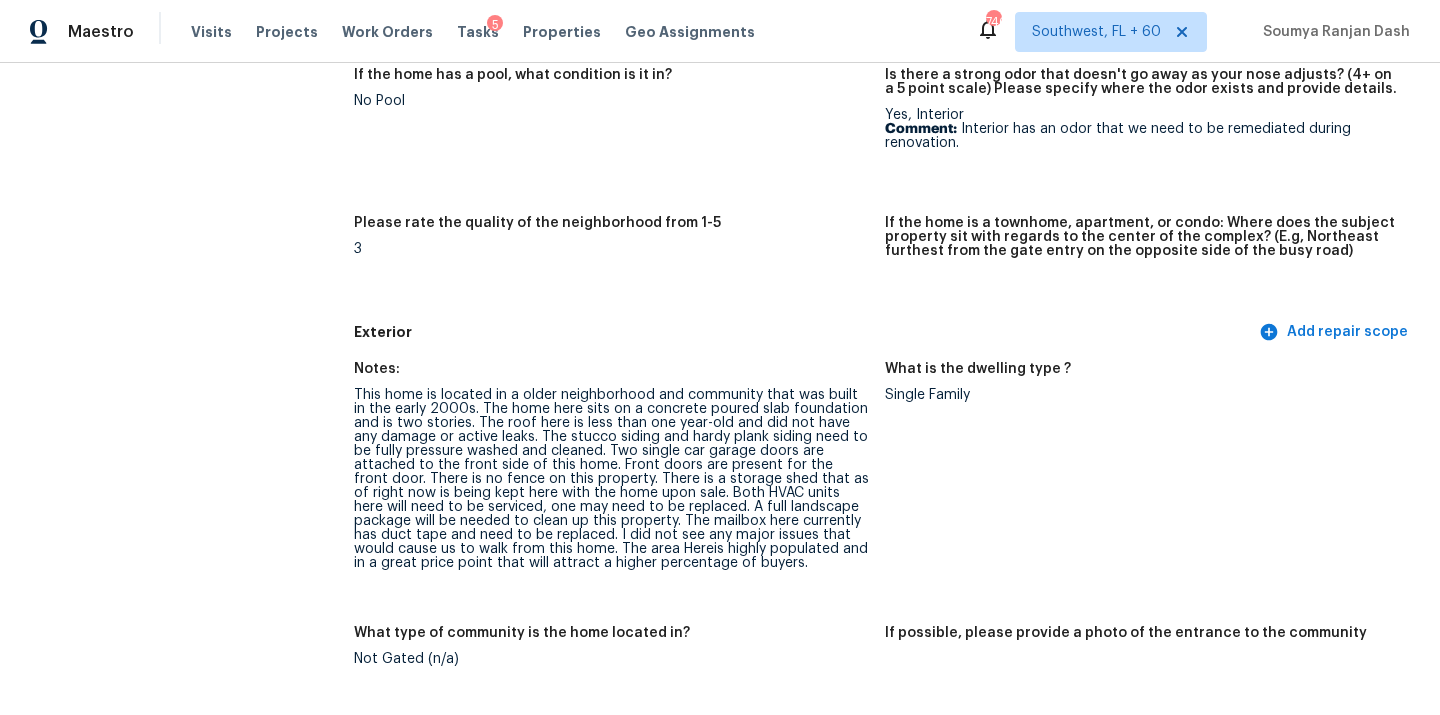 scroll, scrollTop: 0, scrollLeft: 0, axis: both 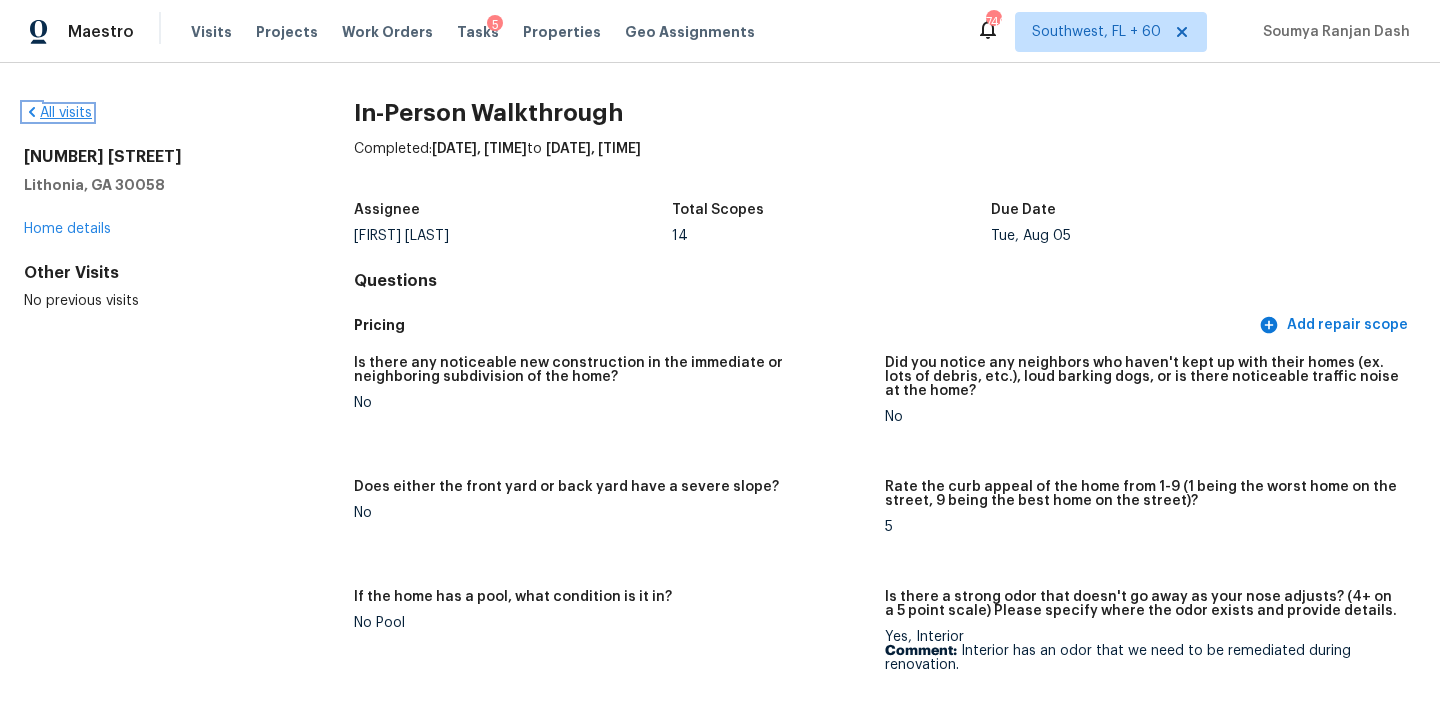 click on "All visits" at bounding box center (58, 113) 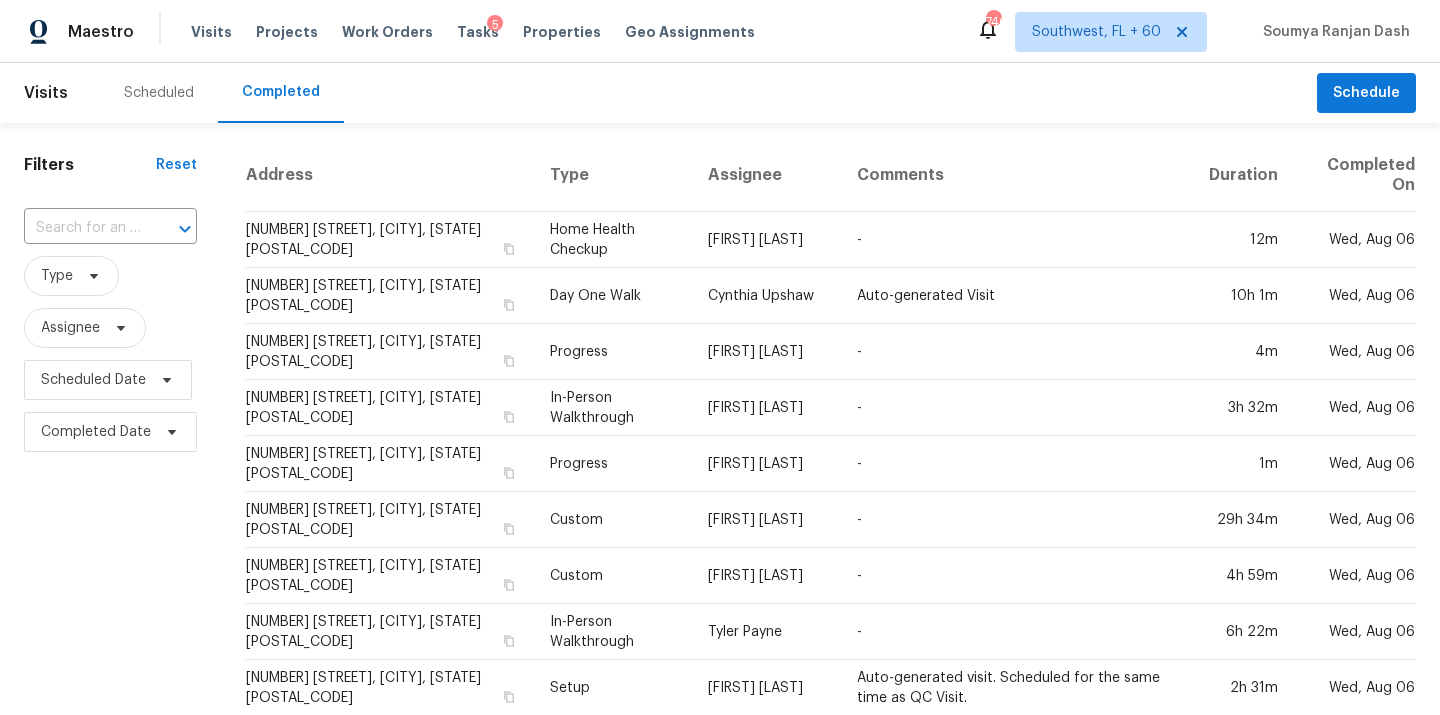 click at bounding box center [82, 228] 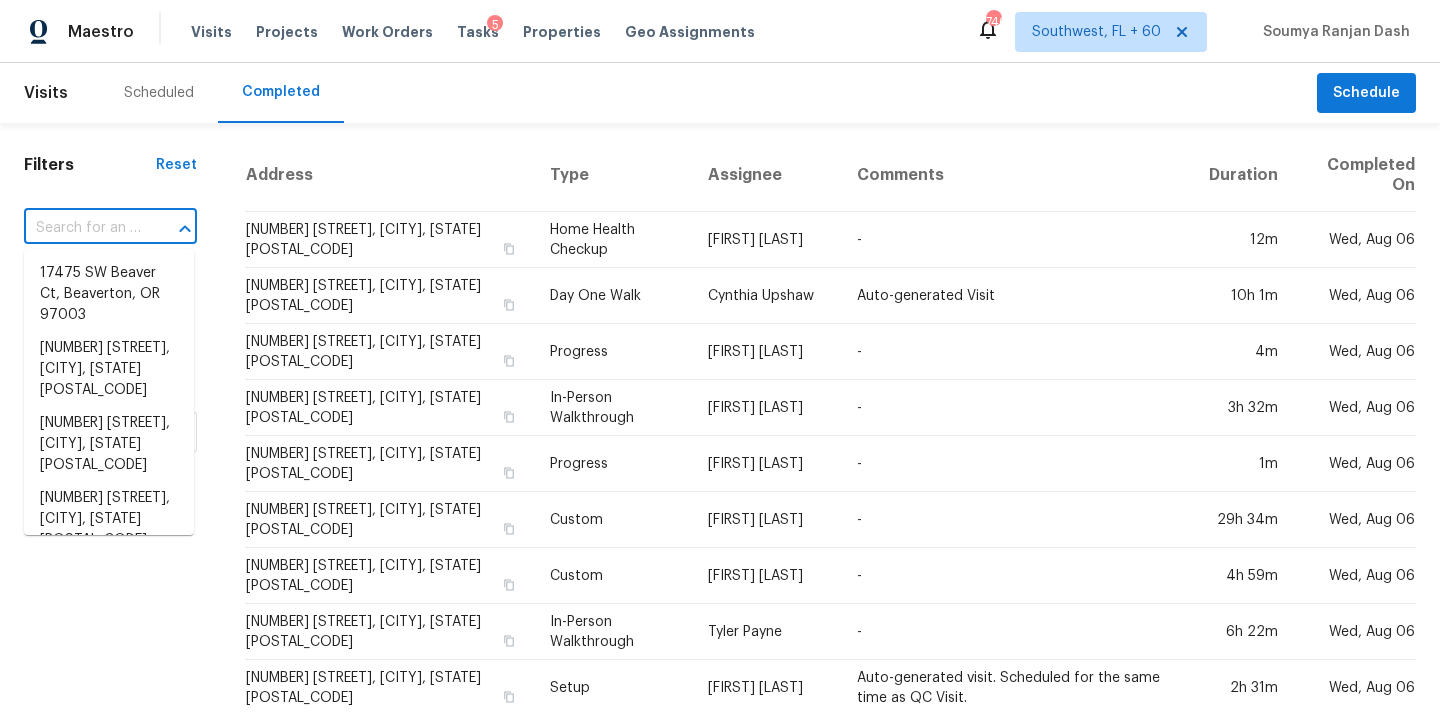 paste on "1428 Tanreall Dr, Lexington, SC 29073" 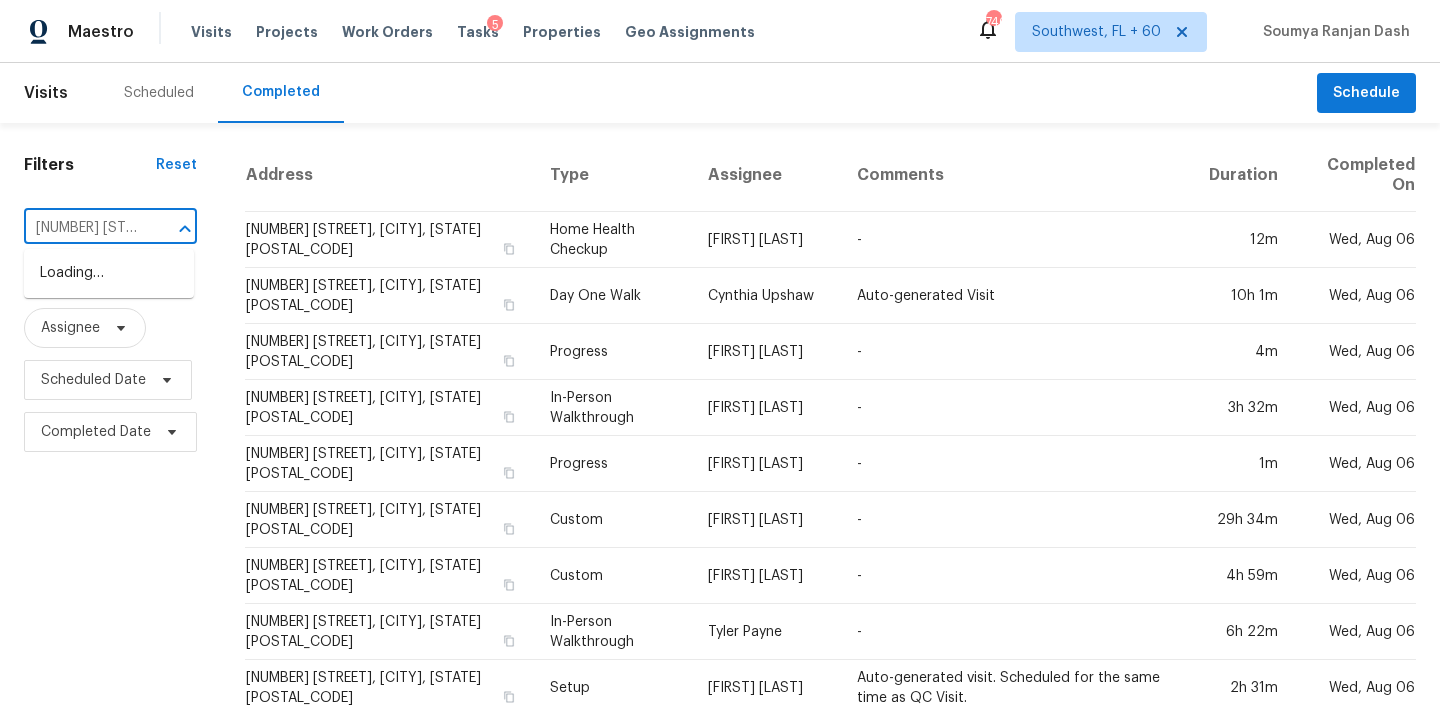 scroll, scrollTop: 0, scrollLeft: 143, axis: horizontal 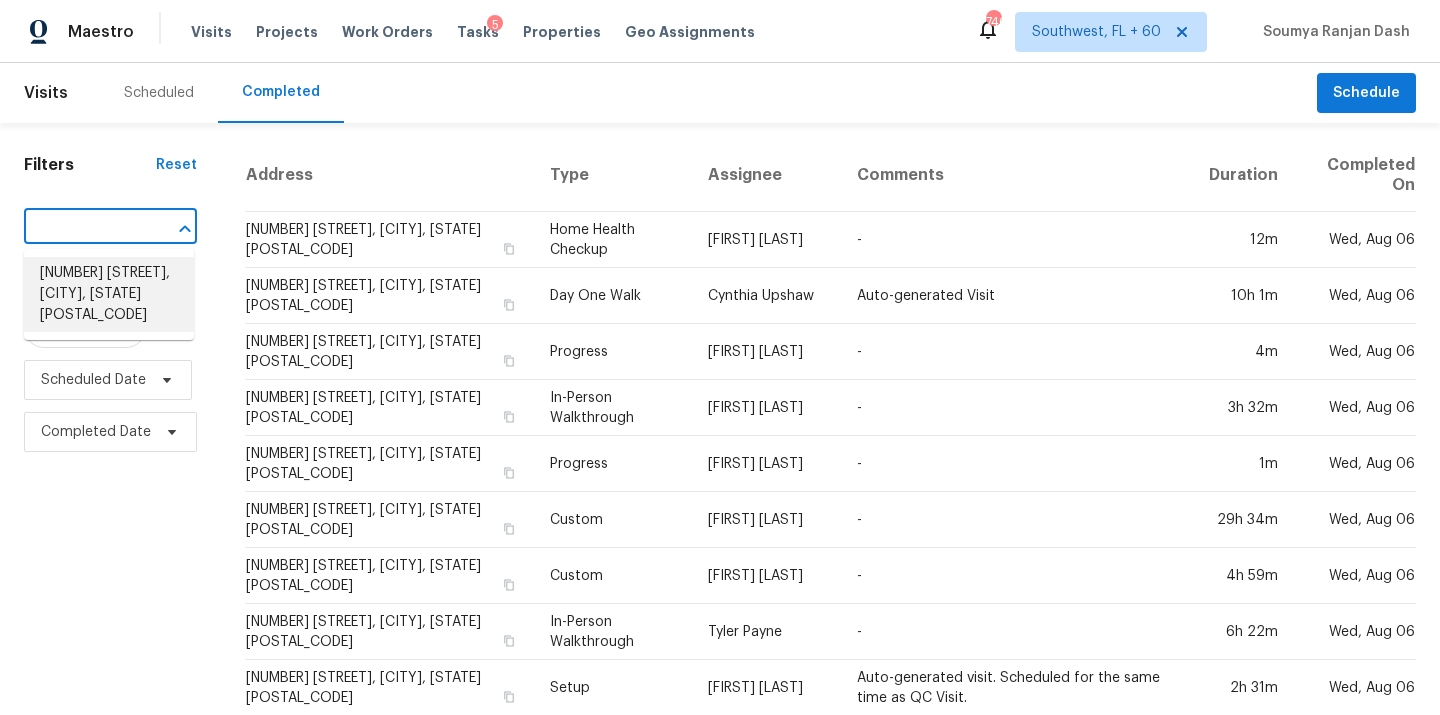 click on "1428 Tanreall Dr, Lexington, SC 29073" at bounding box center (109, 294) 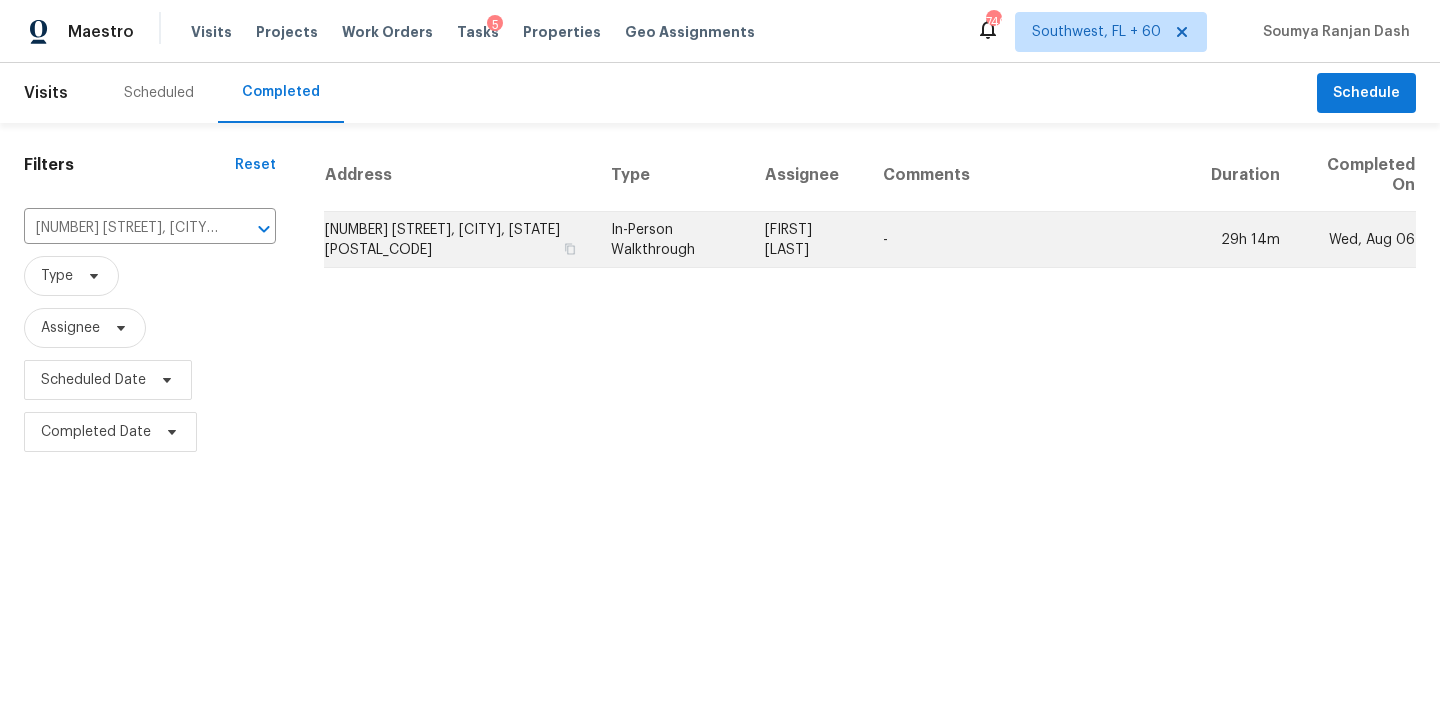 click on "In-Person Walkthrough" at bounding box center [672, 240] 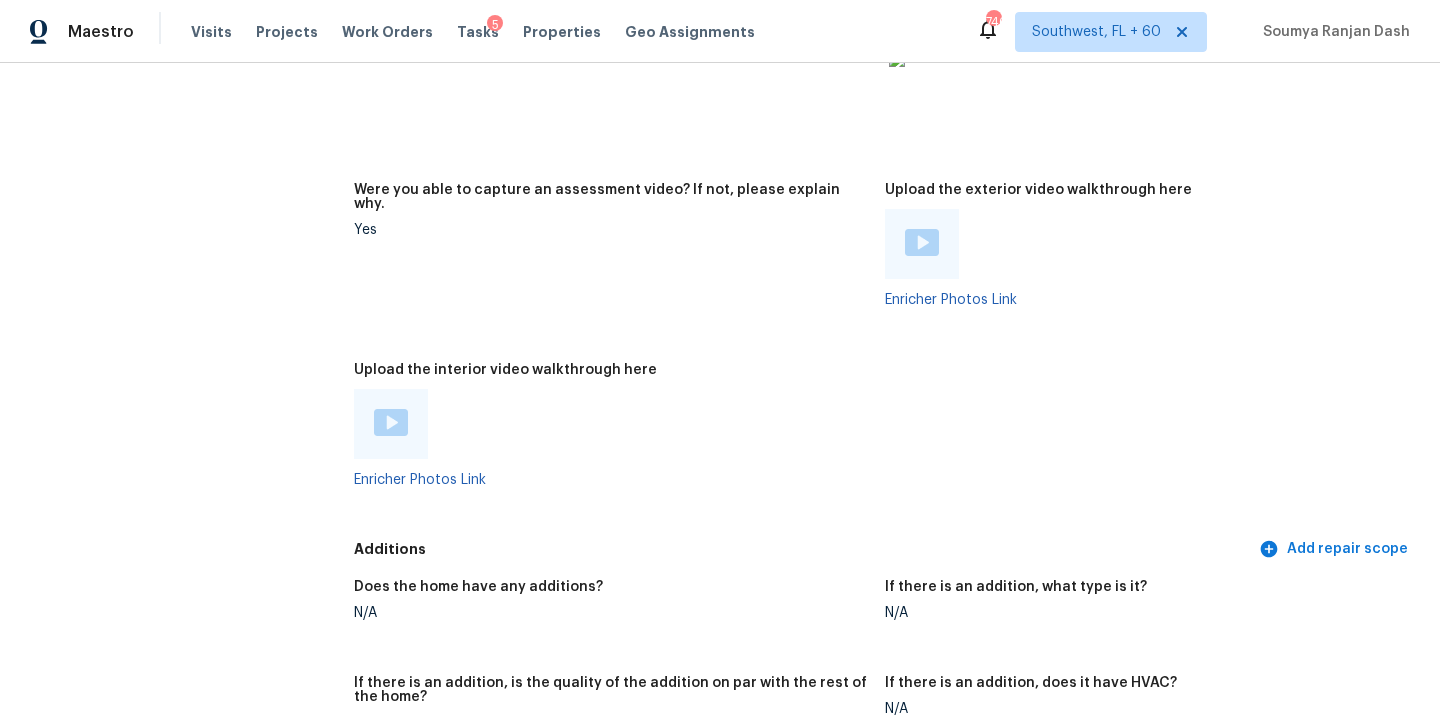 scroll, scrollTop: 4160, scrollLeft: 0, axis: vertical 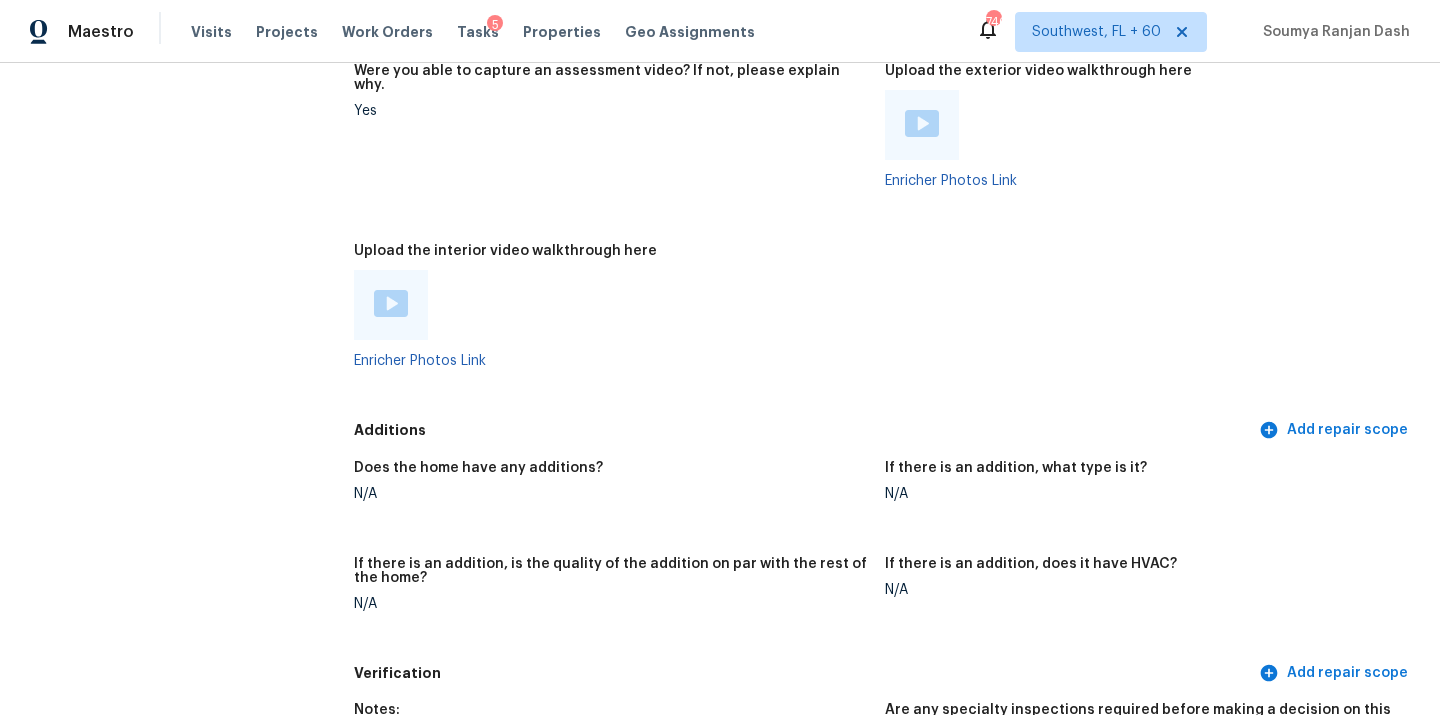 click at bounding box center (391, 303) 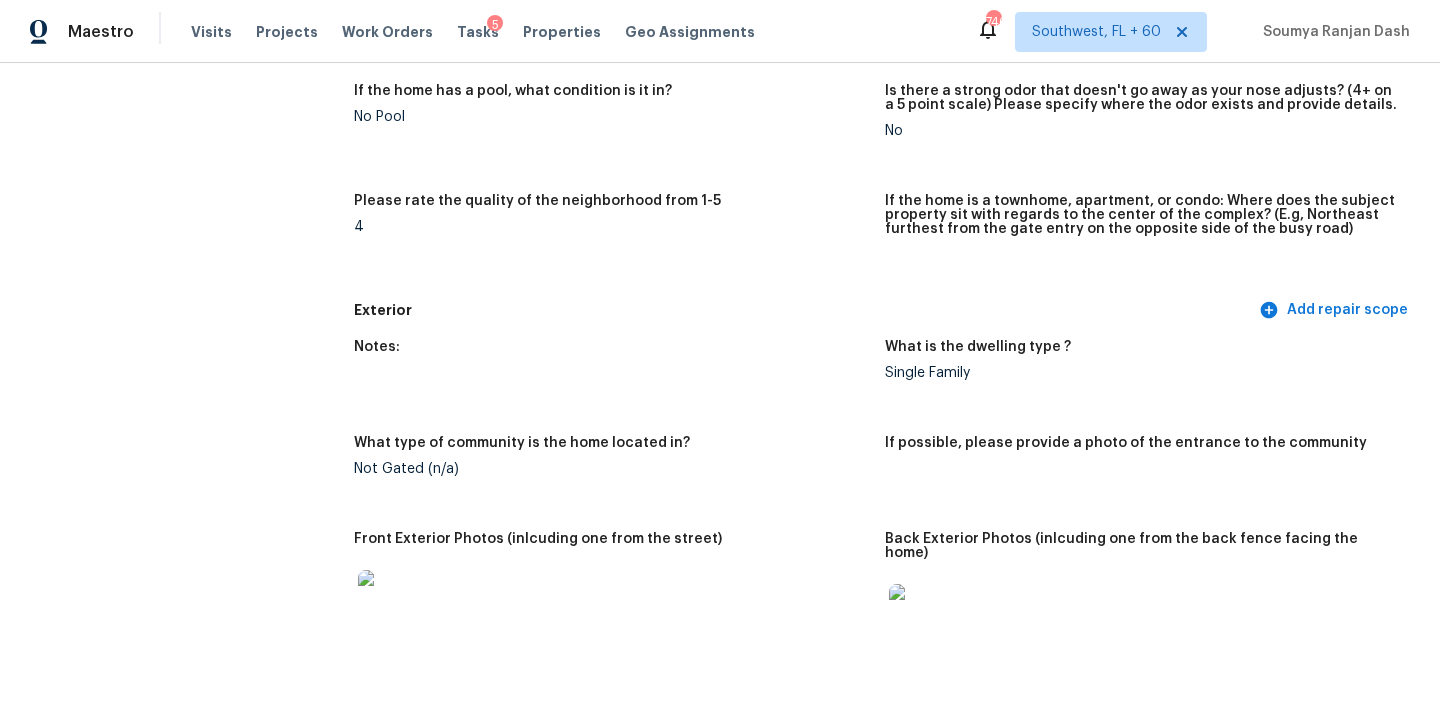scroll, scrollTop: 0, scrollLeft: 0, axis: both 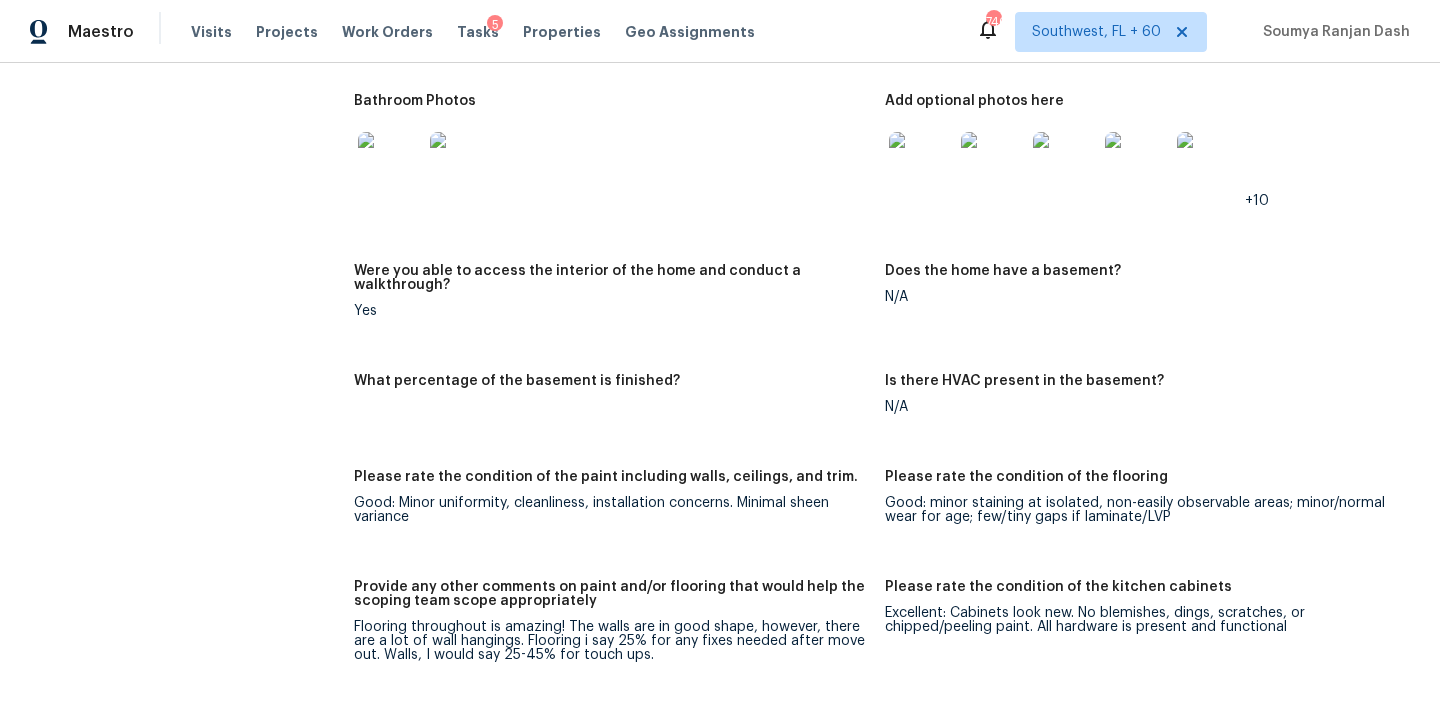 click at bounding box center [390, 164] 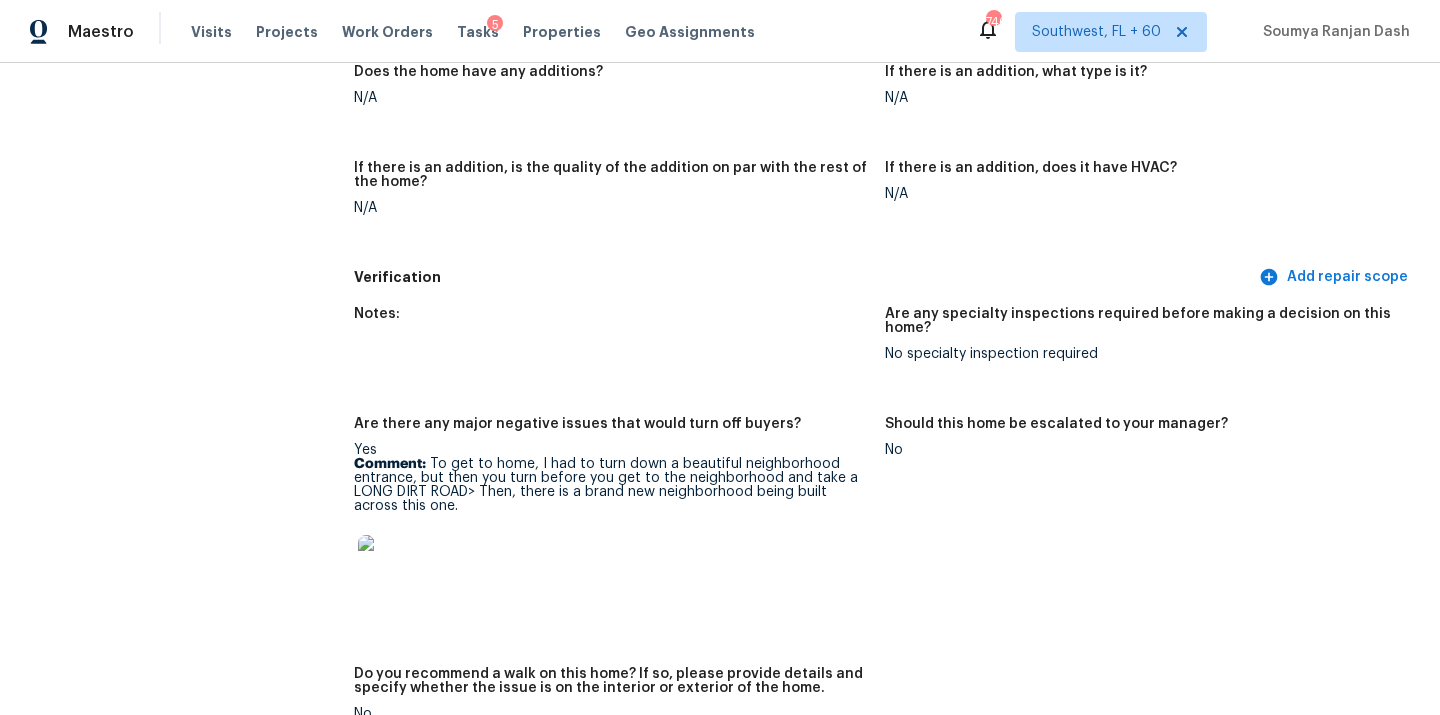 scroll, scrollTop: 4624, scrollLeft: 0, axis: vertical 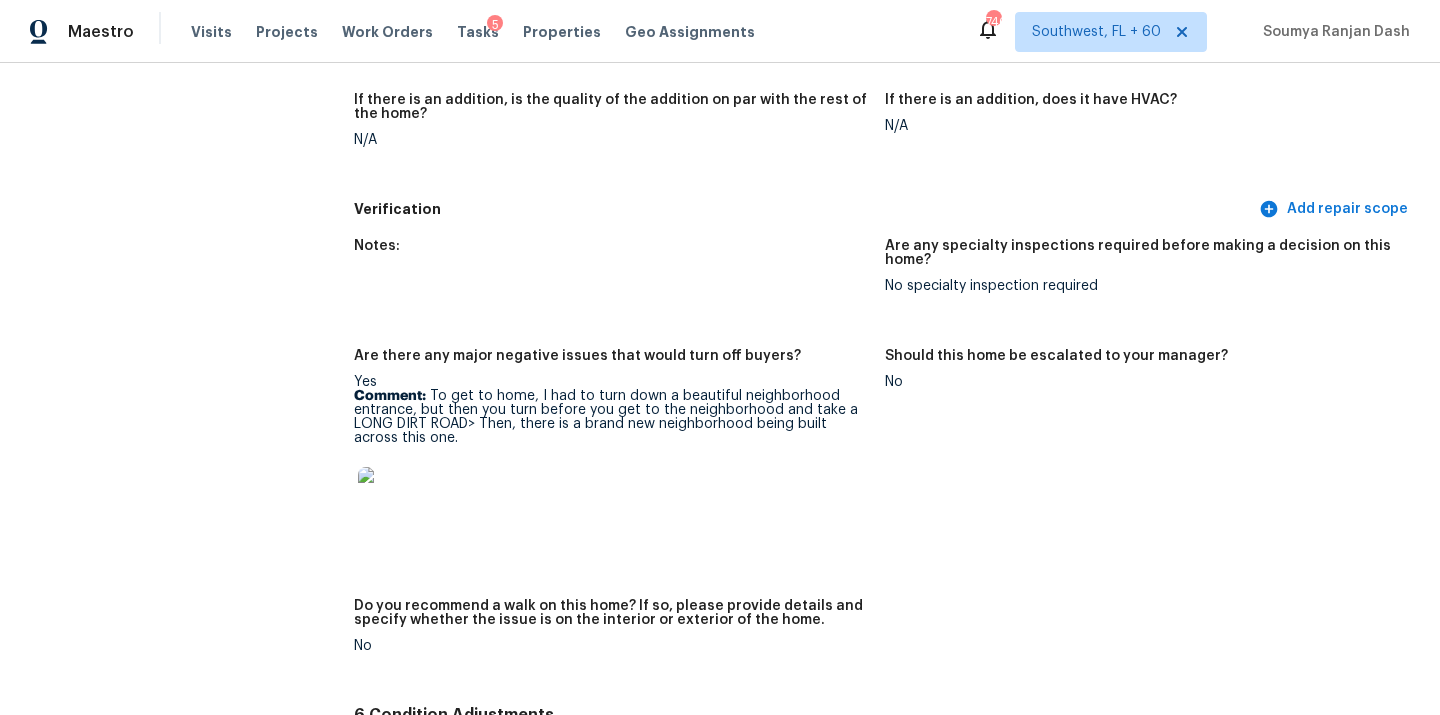click at bounding box center [390, 499] 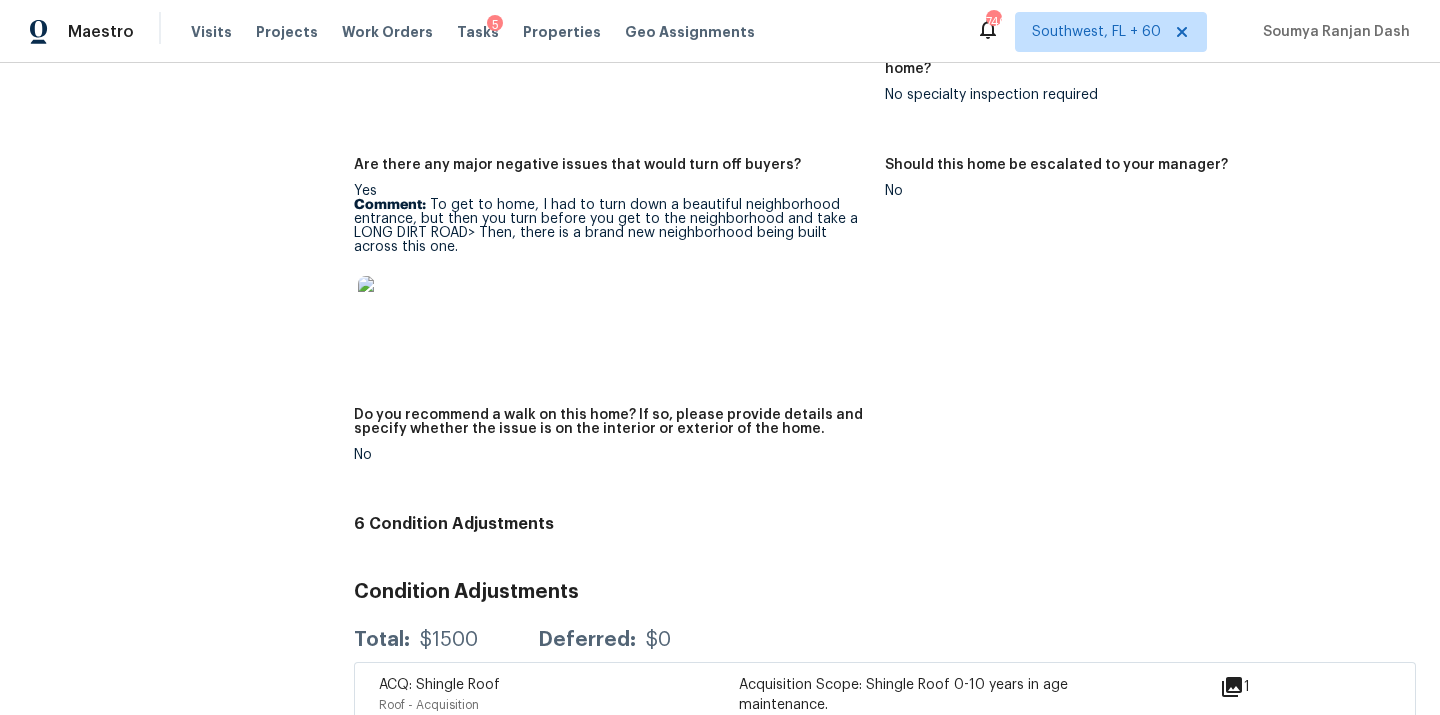 scroll, scrollTop: 4743, scrollLeft: 0, axis: vertical 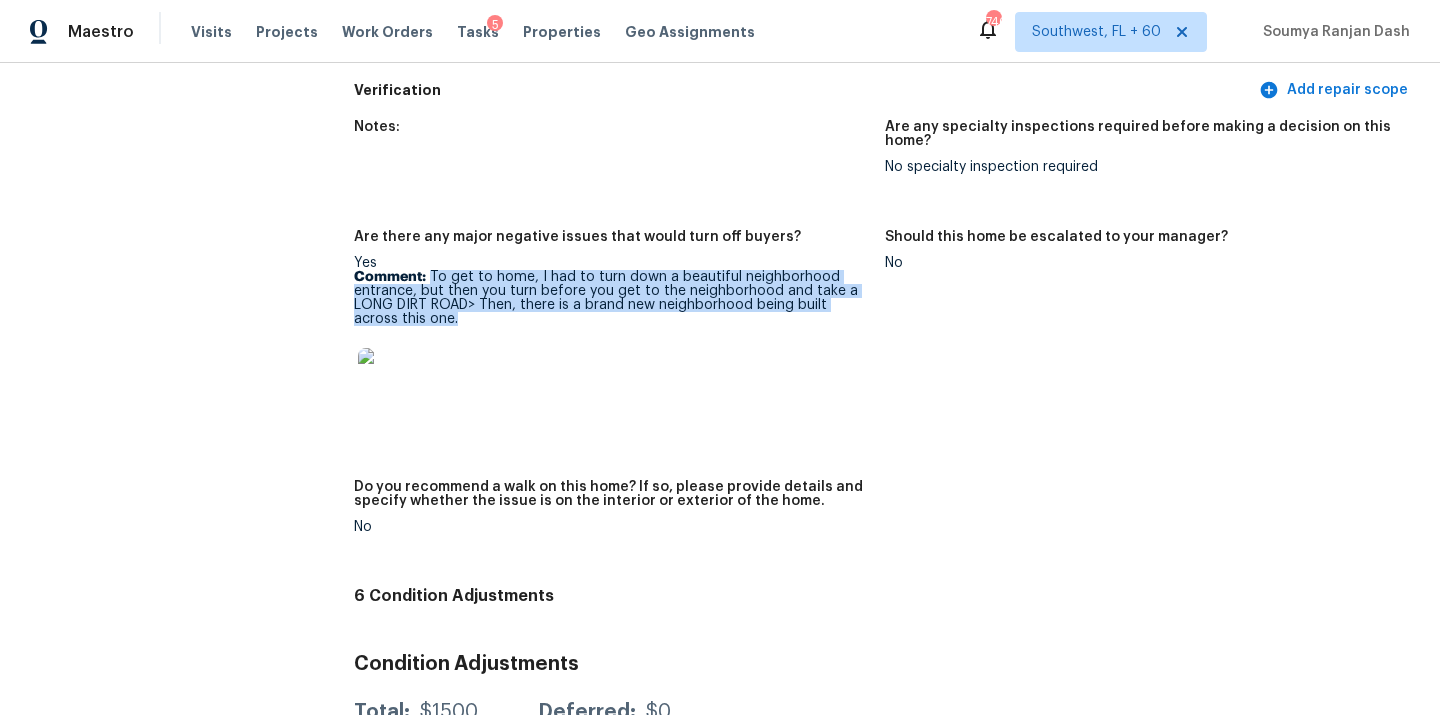 drag, startPoint x: 429, startPoint y: 246, endPoint x: 456, endPoint y: 297, distance: 57.706154 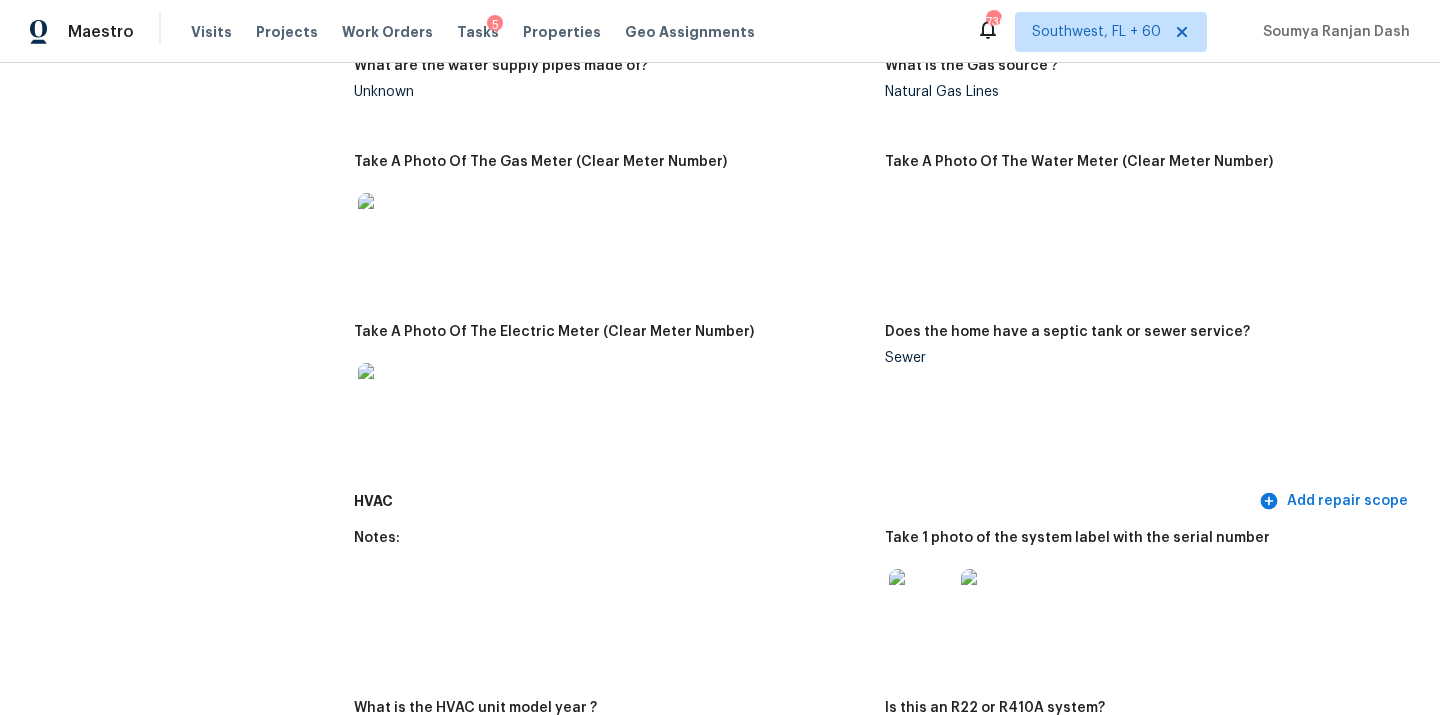scroll, scrollTop: 0, scrollLeft: 0, axis: both 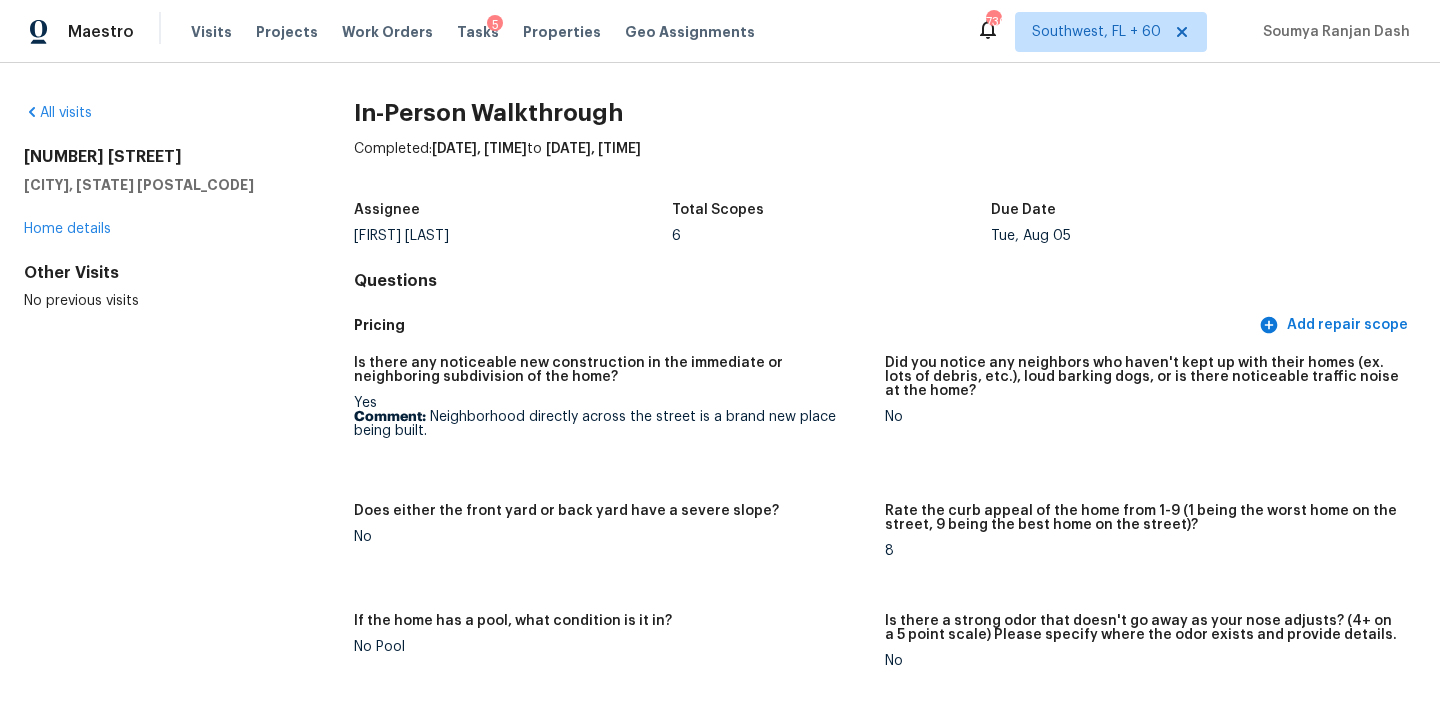 click on "All visits 1428 Tanreall Dr Lexington, SC 29073 Home details Other Visits No previous visits" at bounding box center (157, 207) 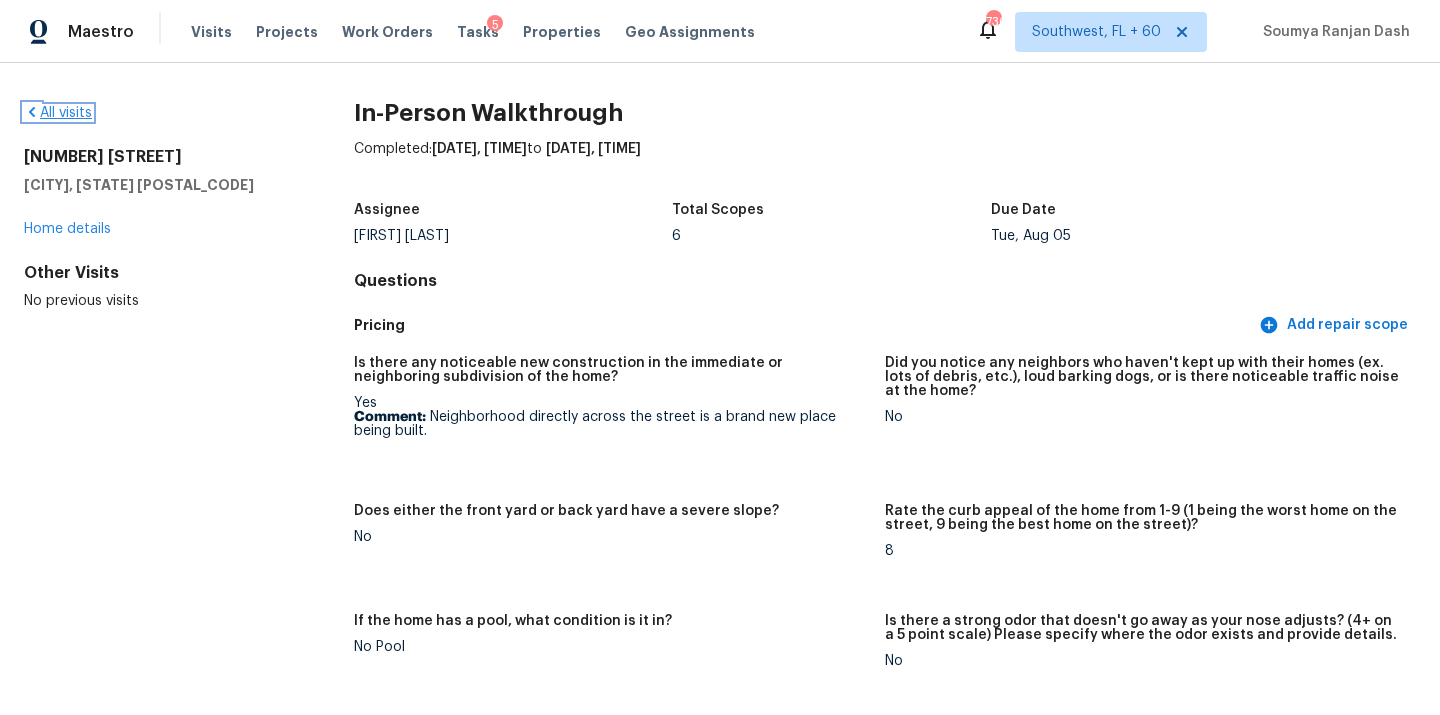 click on "All visits" at bounding box center [58, 113] 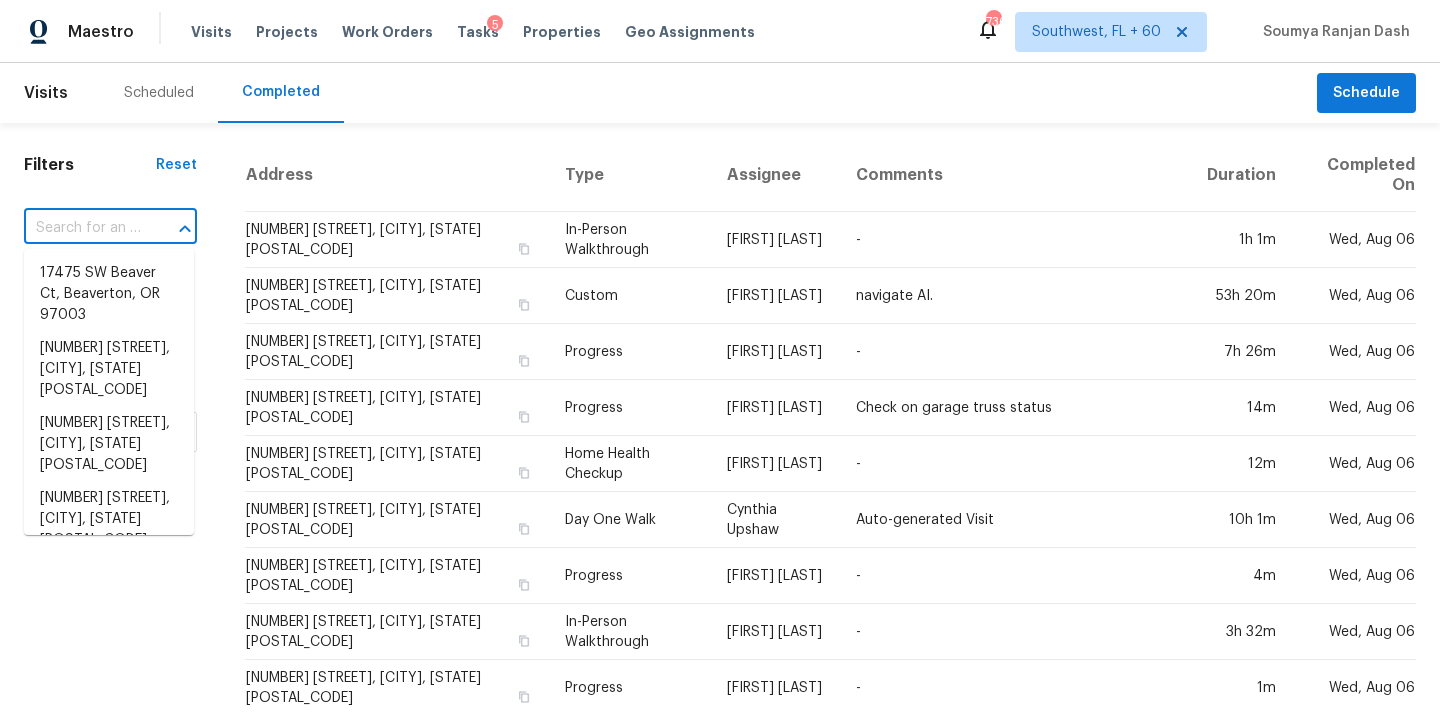 click at bounding box center [82, 228] 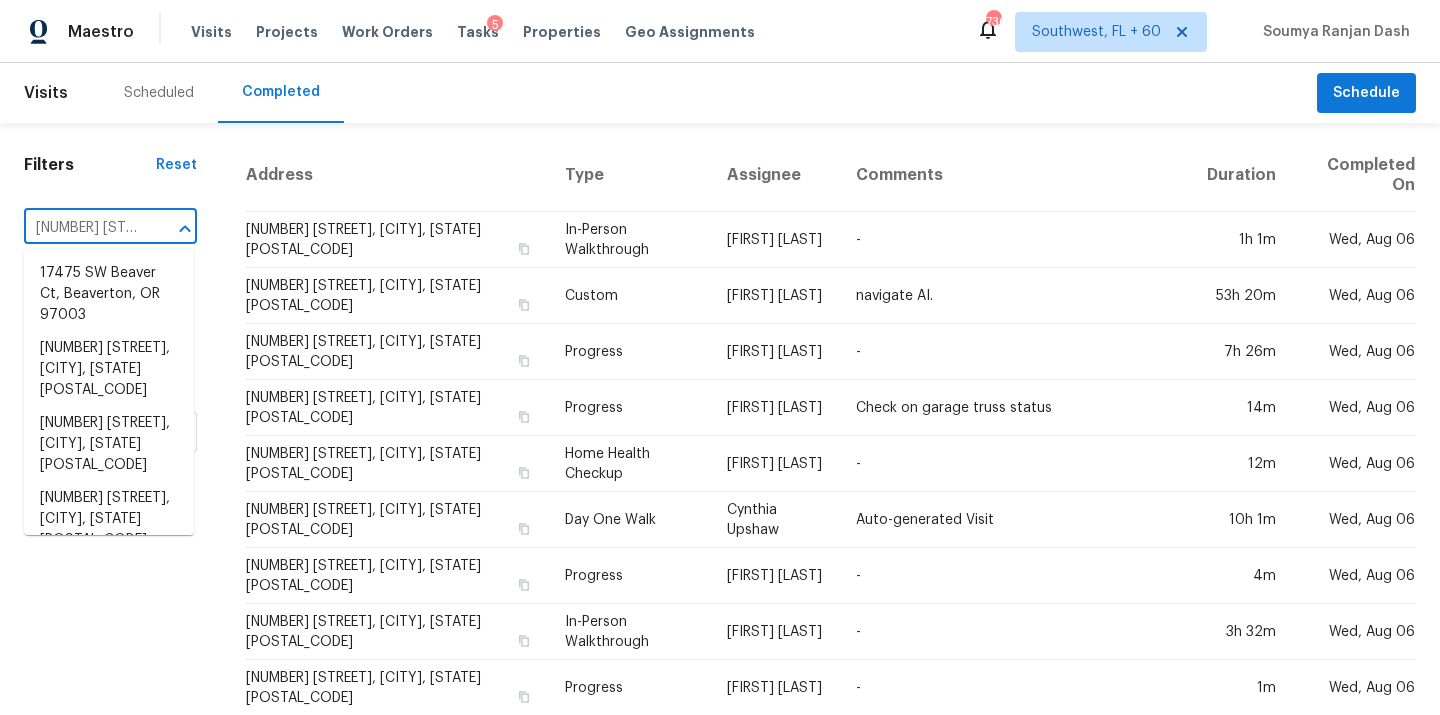 scroll, scrollTop: 0, scrollLeft: 159, axis: horizontal 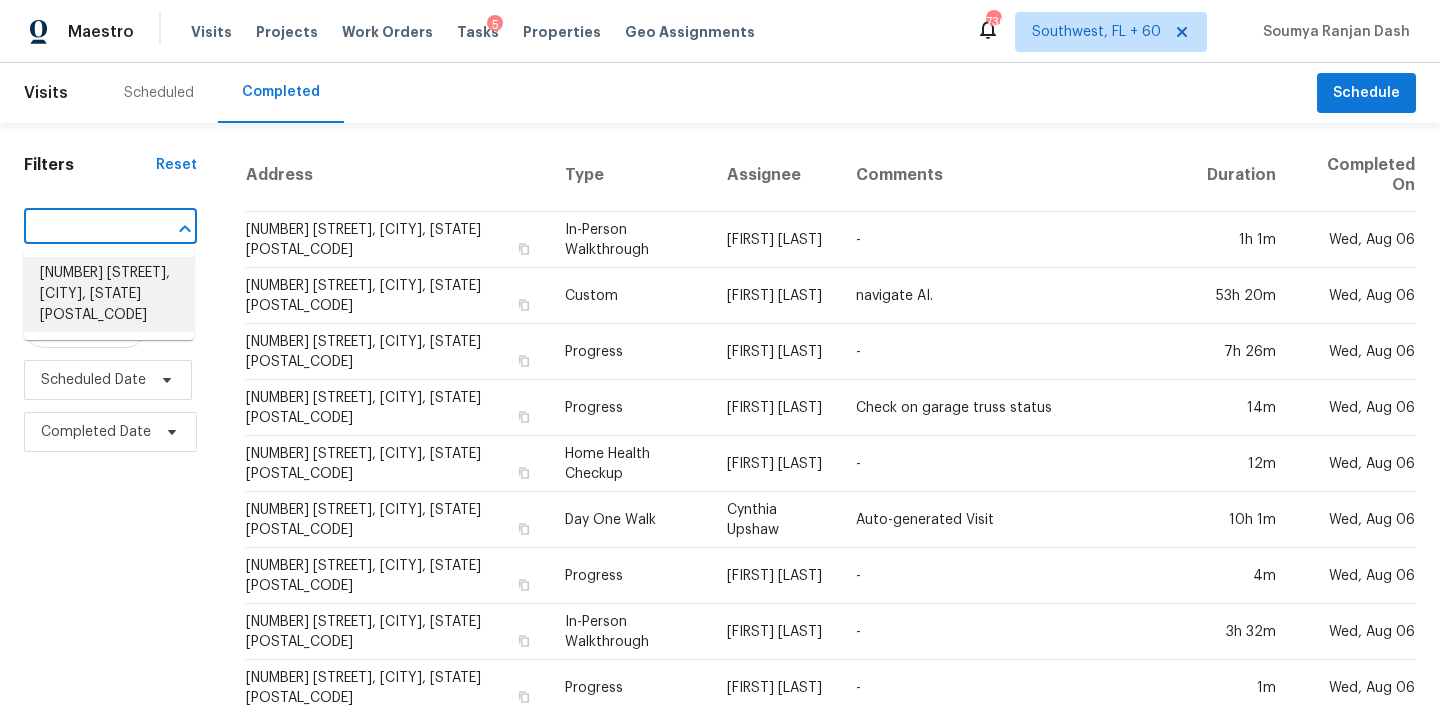 click on "6987 Dalehollow Dr, Lithonia, GA 30058" at bounding box center [109, 294] 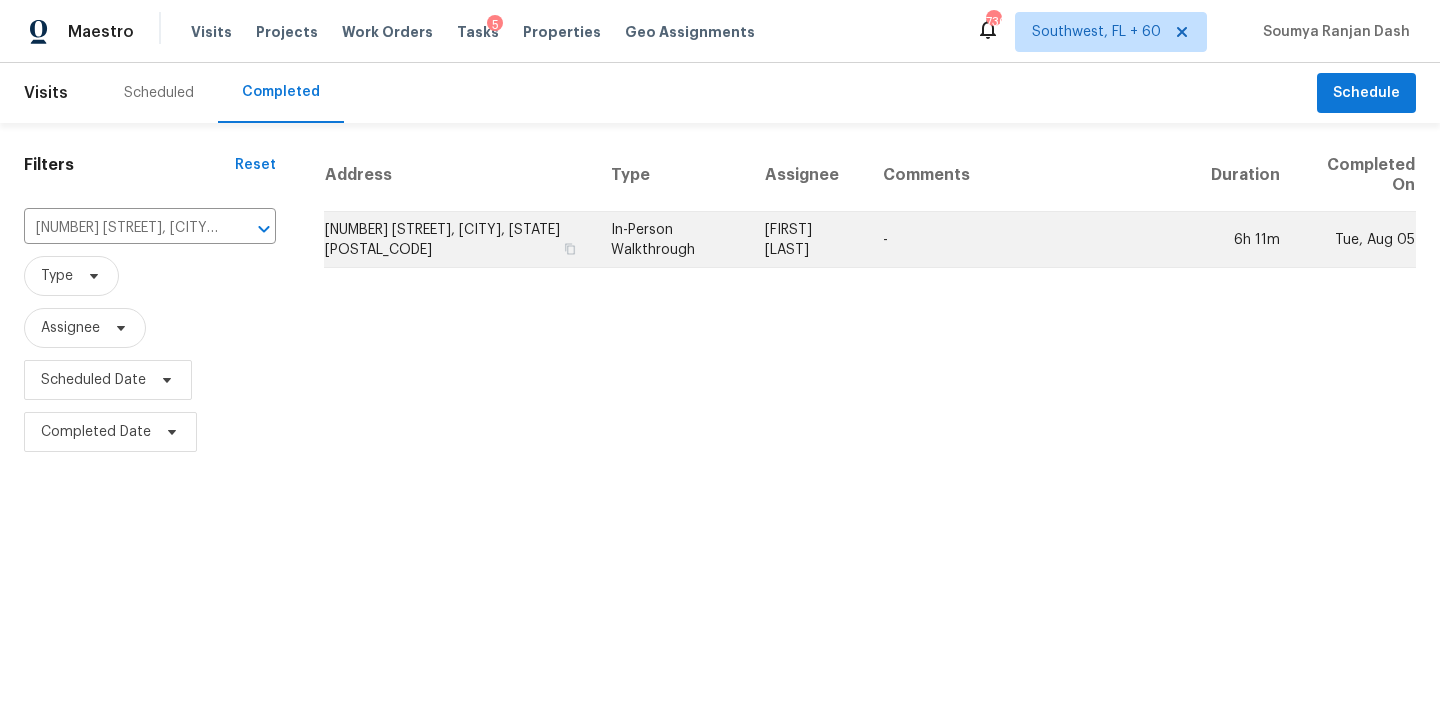 click on "In-Person Walkthrough" at bounding box center (672, 240) 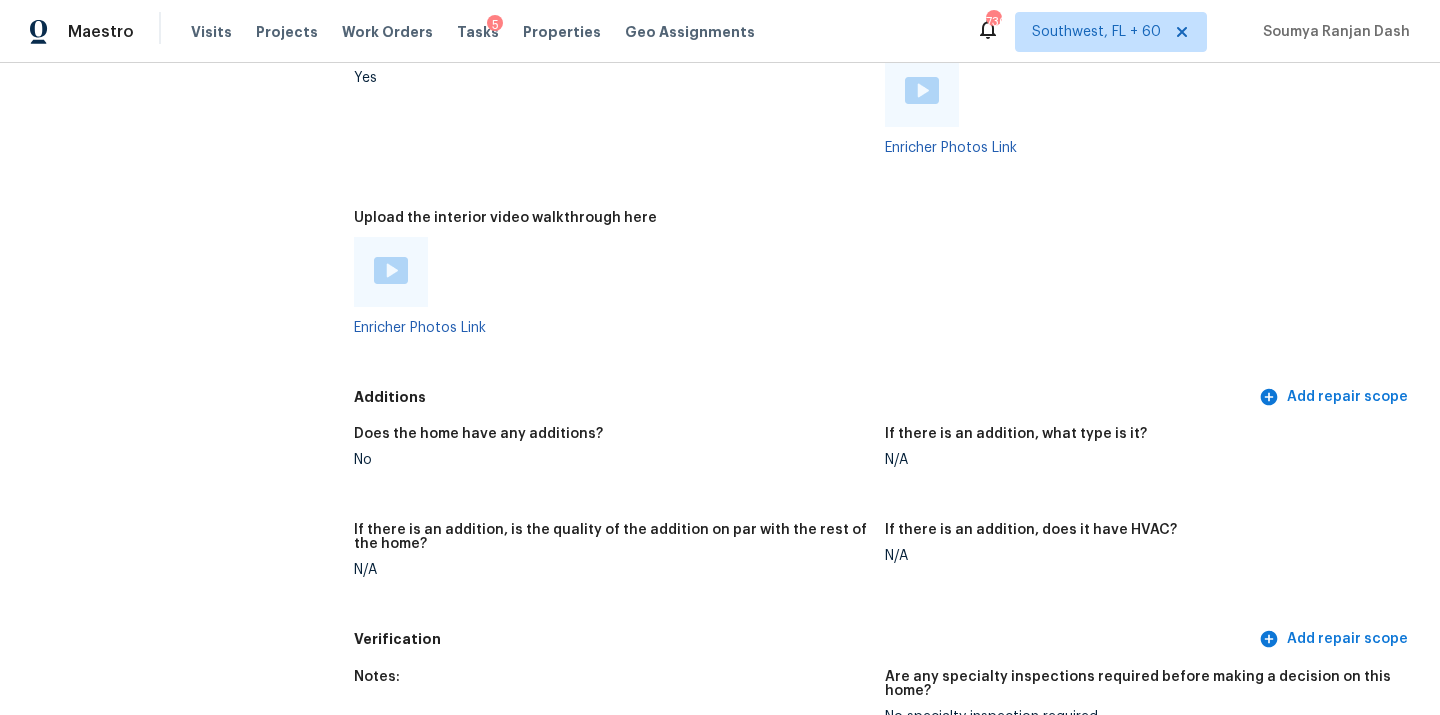 scroll, scrollTop: 4274, scrollLeft: 0, axis: vertical 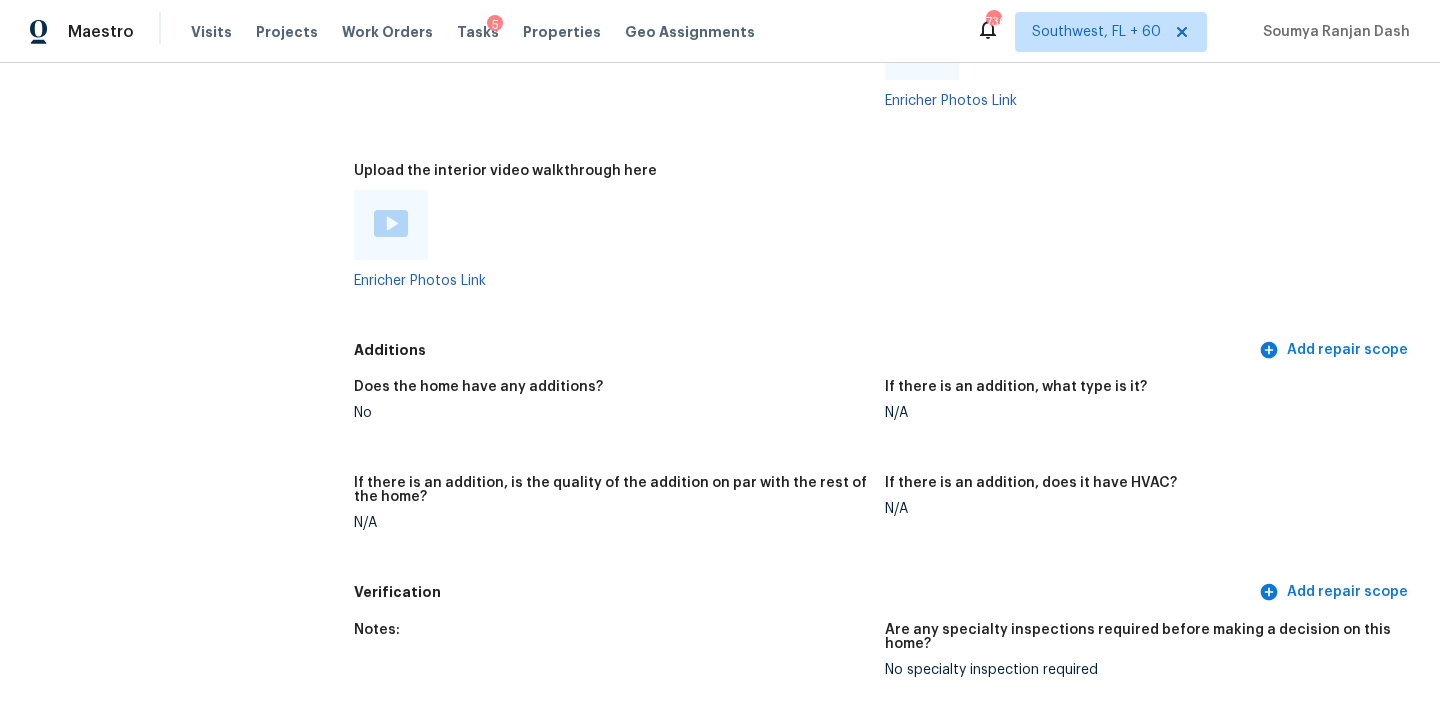 click at bounding box center (391, 225) 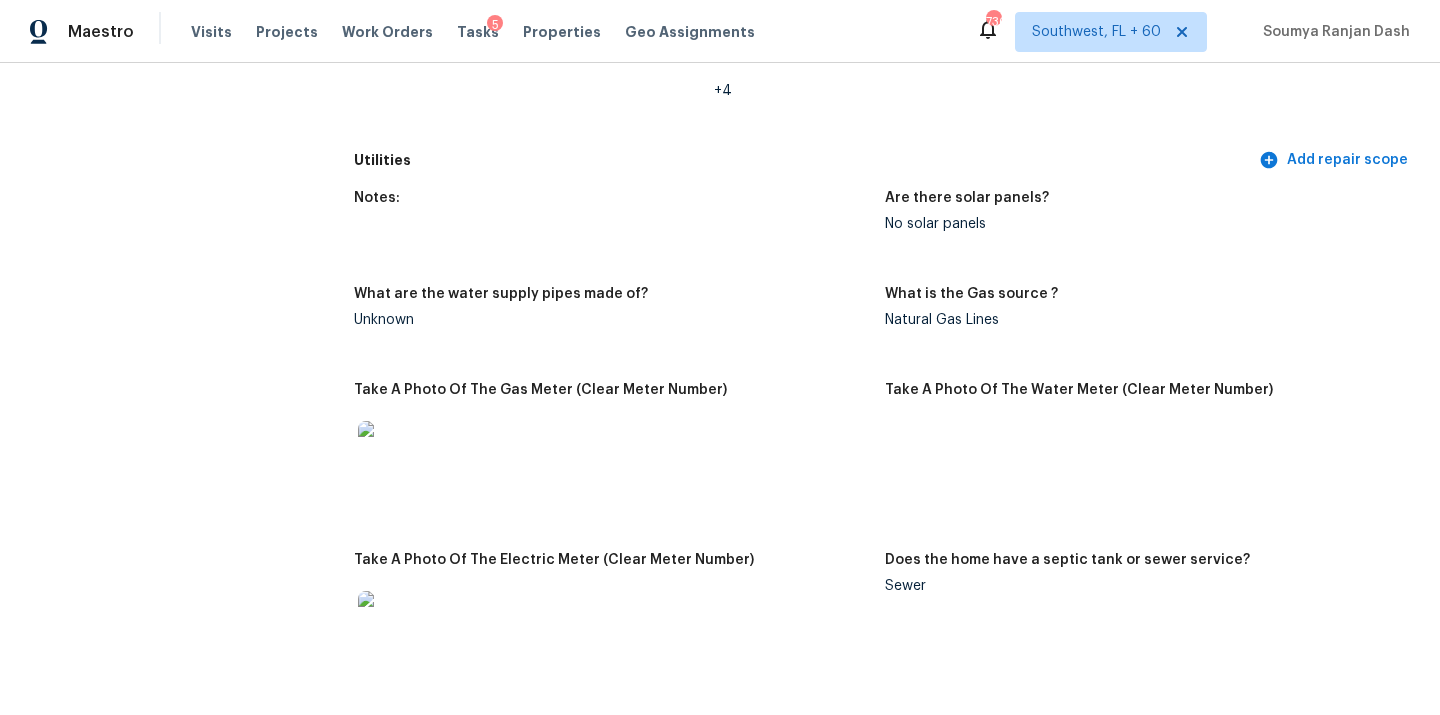 scroll, scrollTop: 1445, scrollLeft: 0, axis: vertical 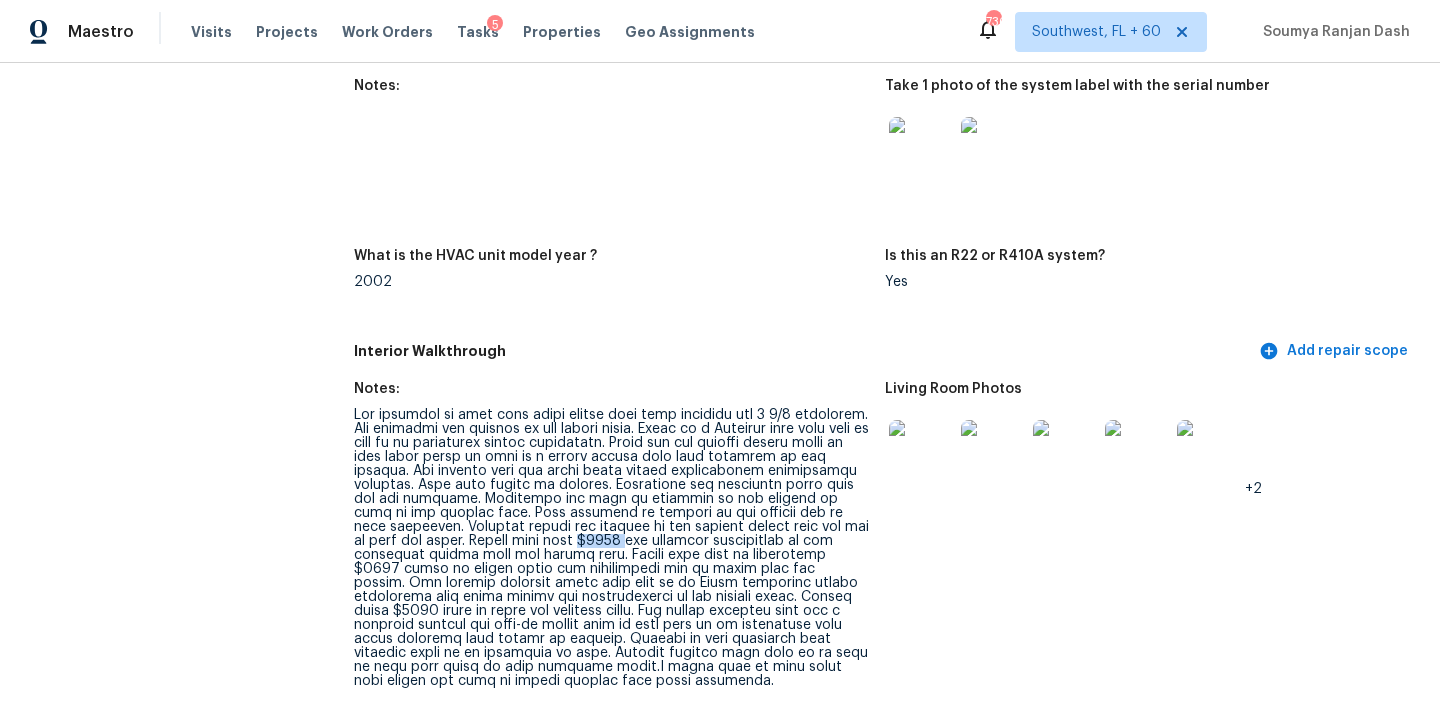 drag, startPoint x: 468, startPoint y: 527, endPoint x: 510, endPoint y: 526, distance: 42.0119 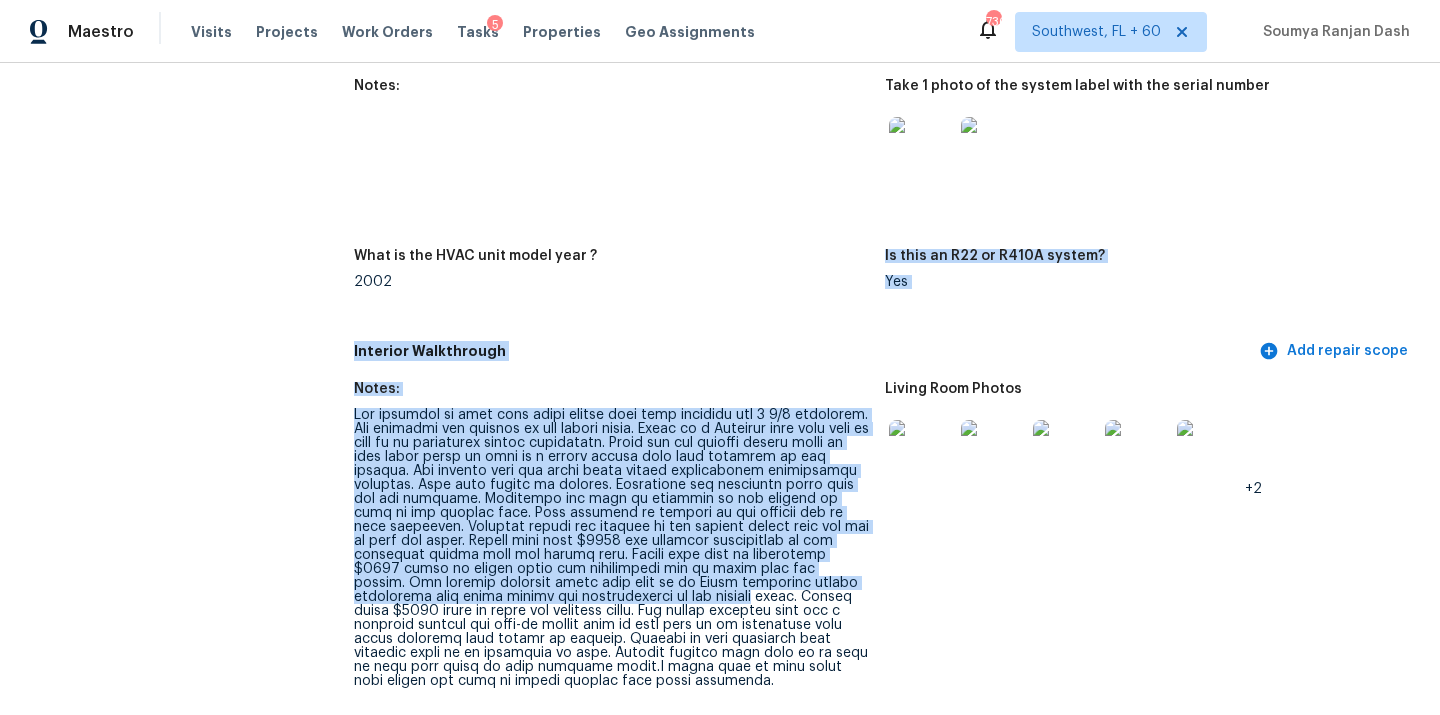 drag, startPoint x: 524, startPoint y: 523, endPoint x: 329, endPoint y: 261, distance: 326.6022 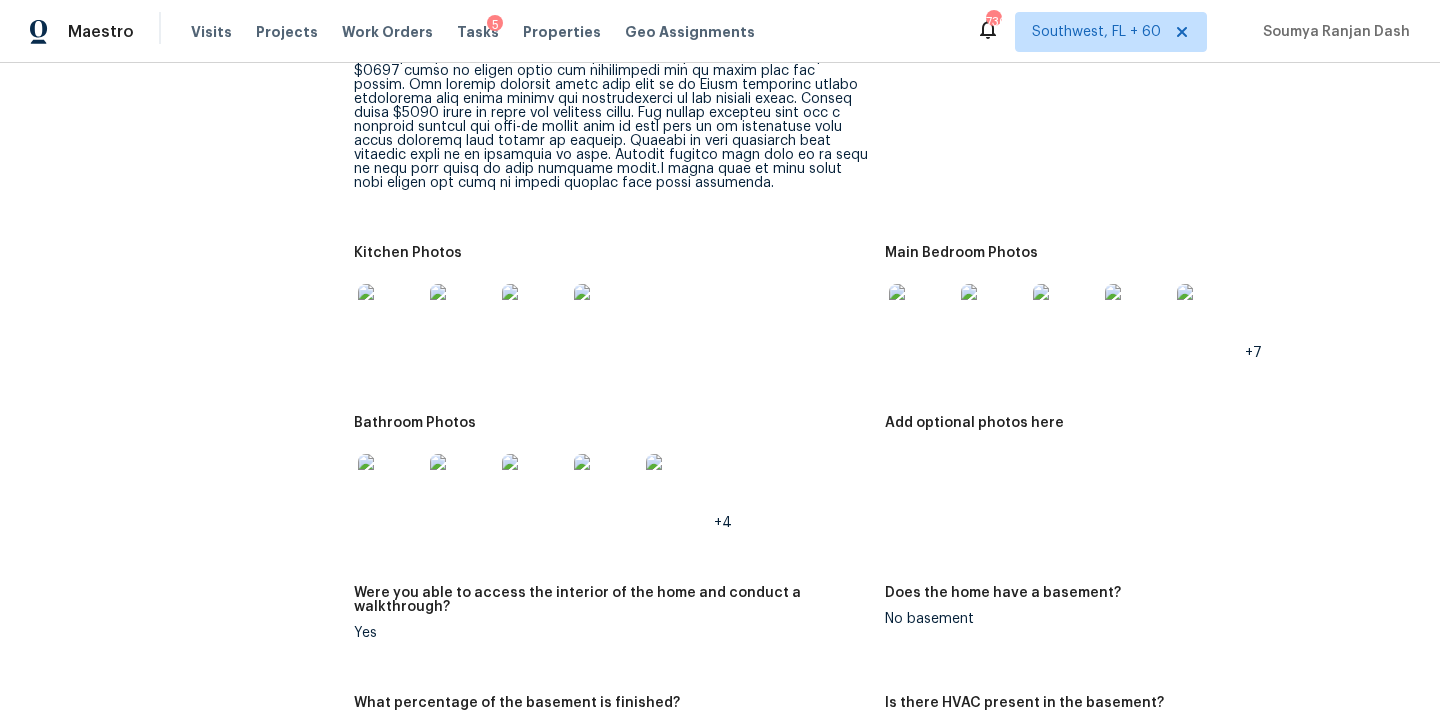 scroll, scrollTop: 2749, scrollLeft: 0, axis: vertical 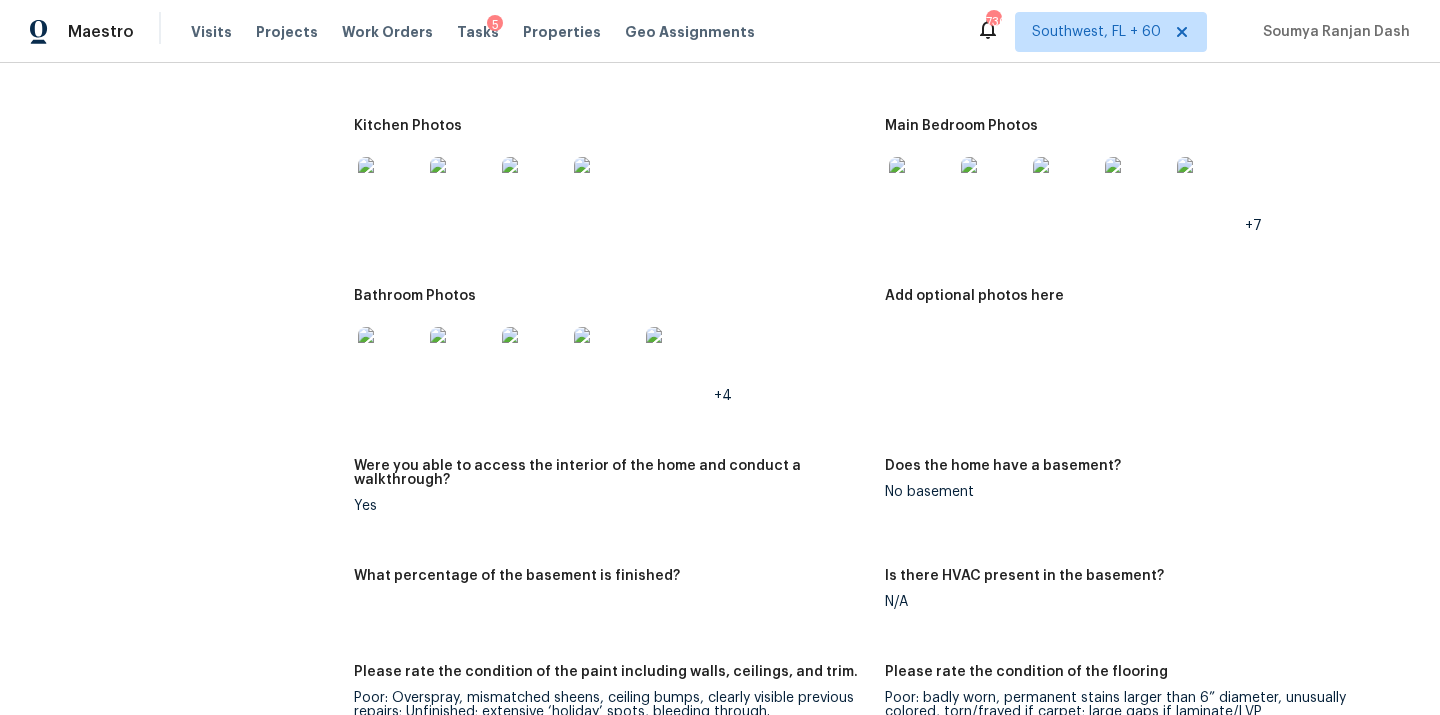 click at bounding box center (390, 359) 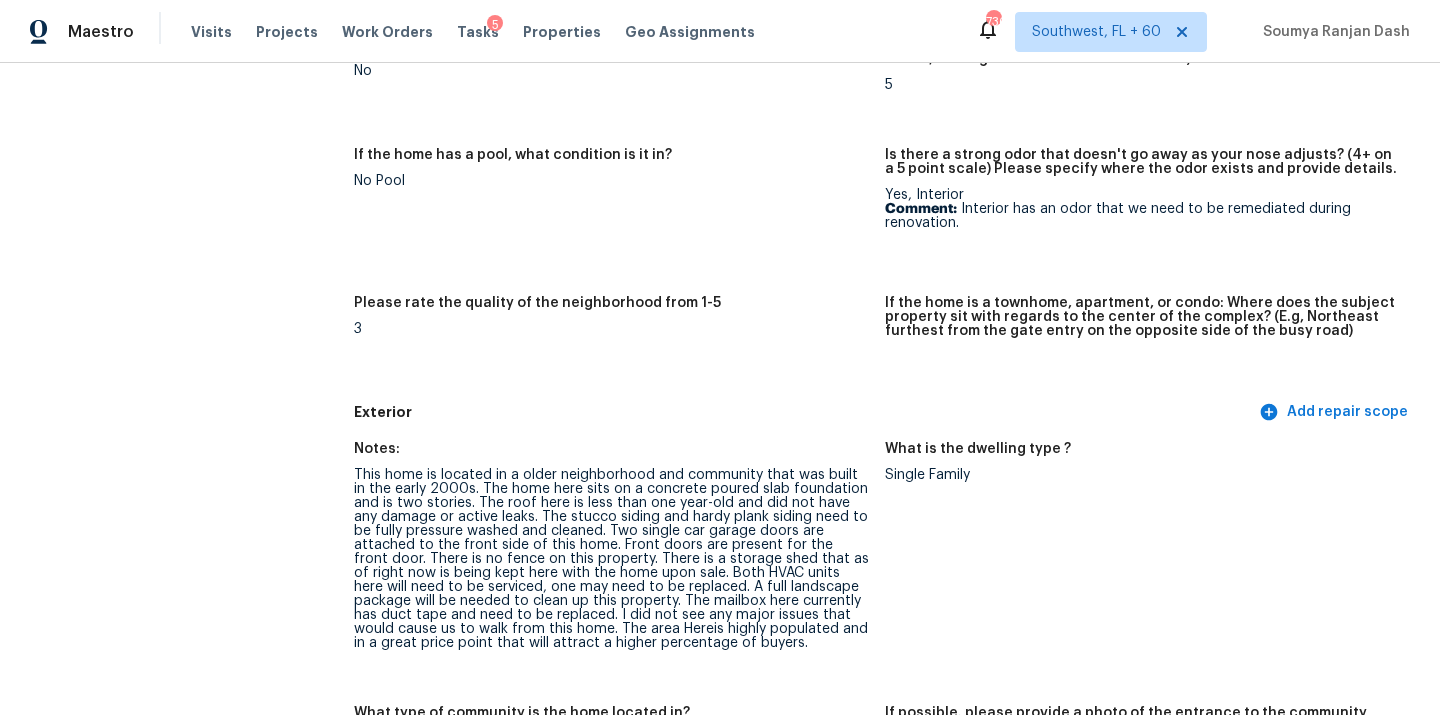 scroll, scrollTop: 0, scrollLeft: 0, axis: both 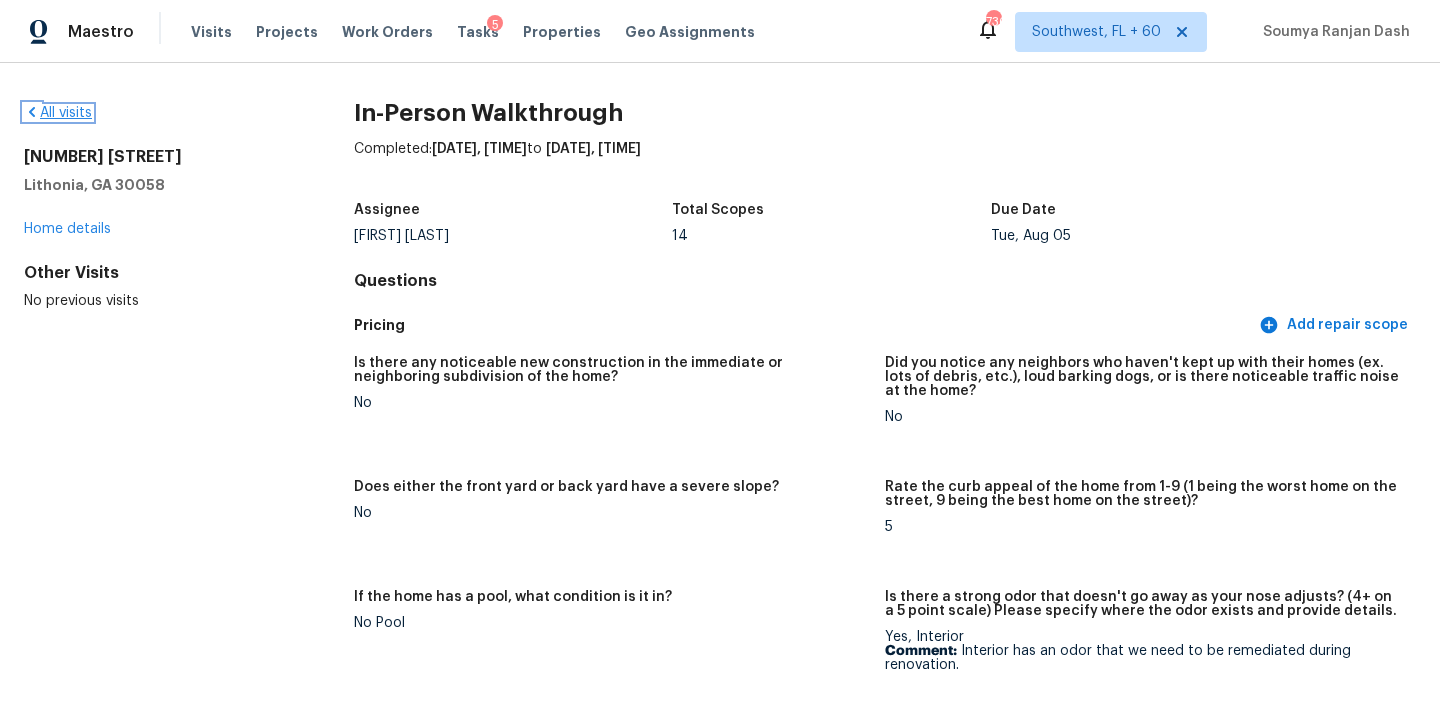 click on "All visits" at bounding box center (58, 113) 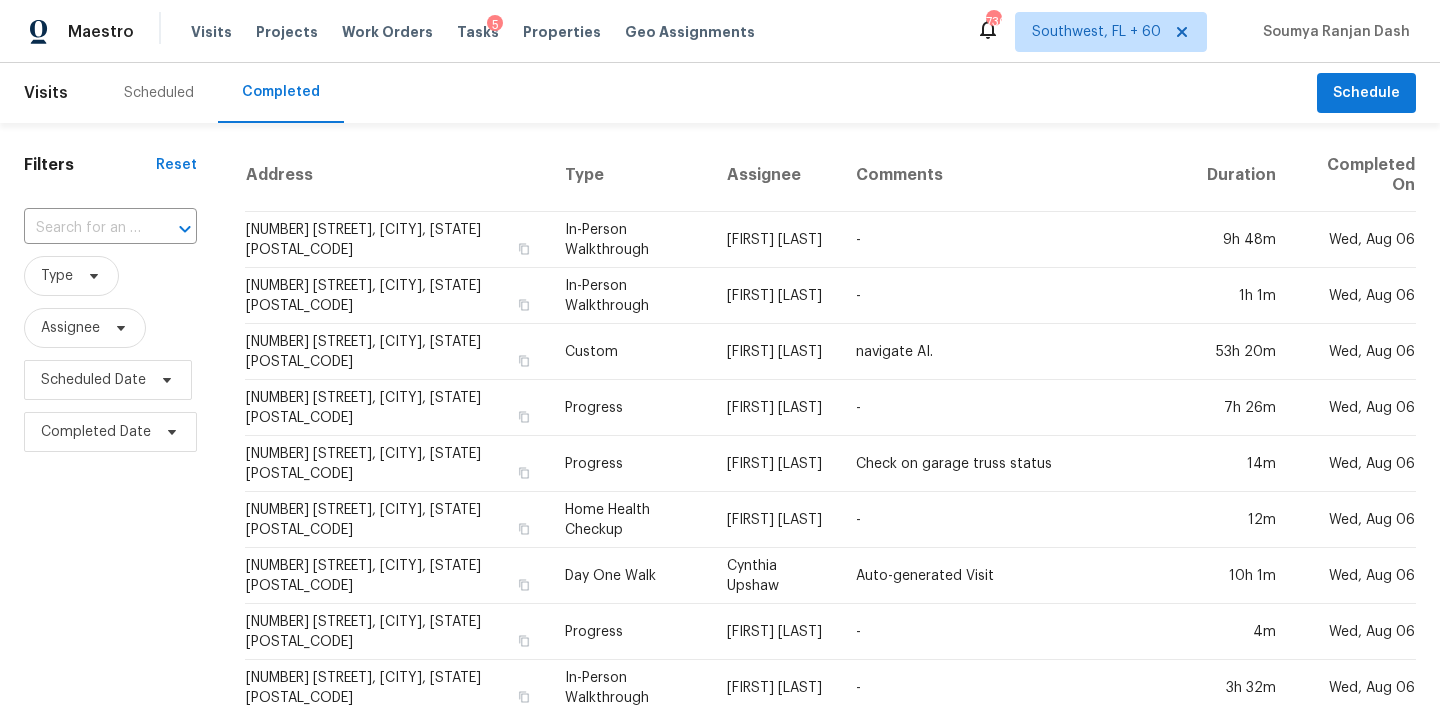 click at bounding box center (82, 228) 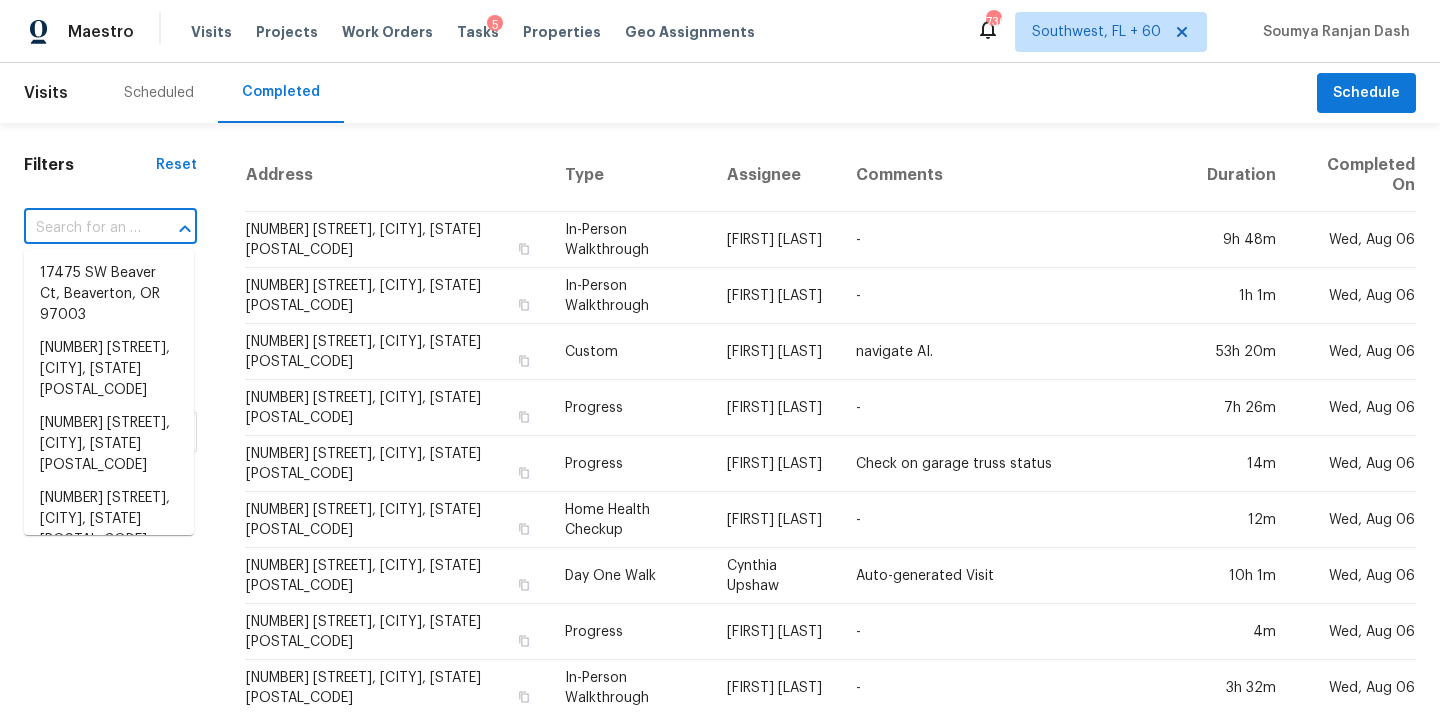 paste on "3107 Bamburgh Ct, Charlotte, NC 28216" 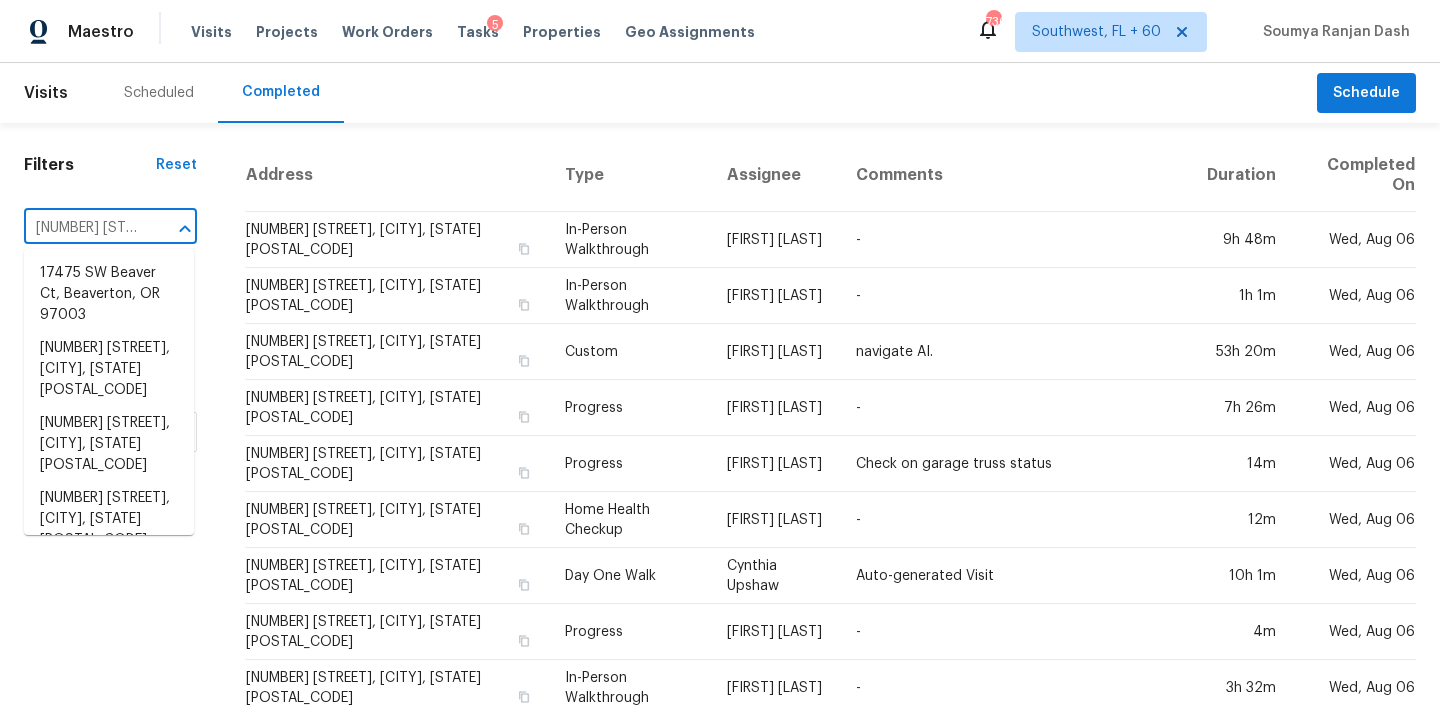 scroll, scrollTop: 0, scrollLeft: 157, axis: horizontal 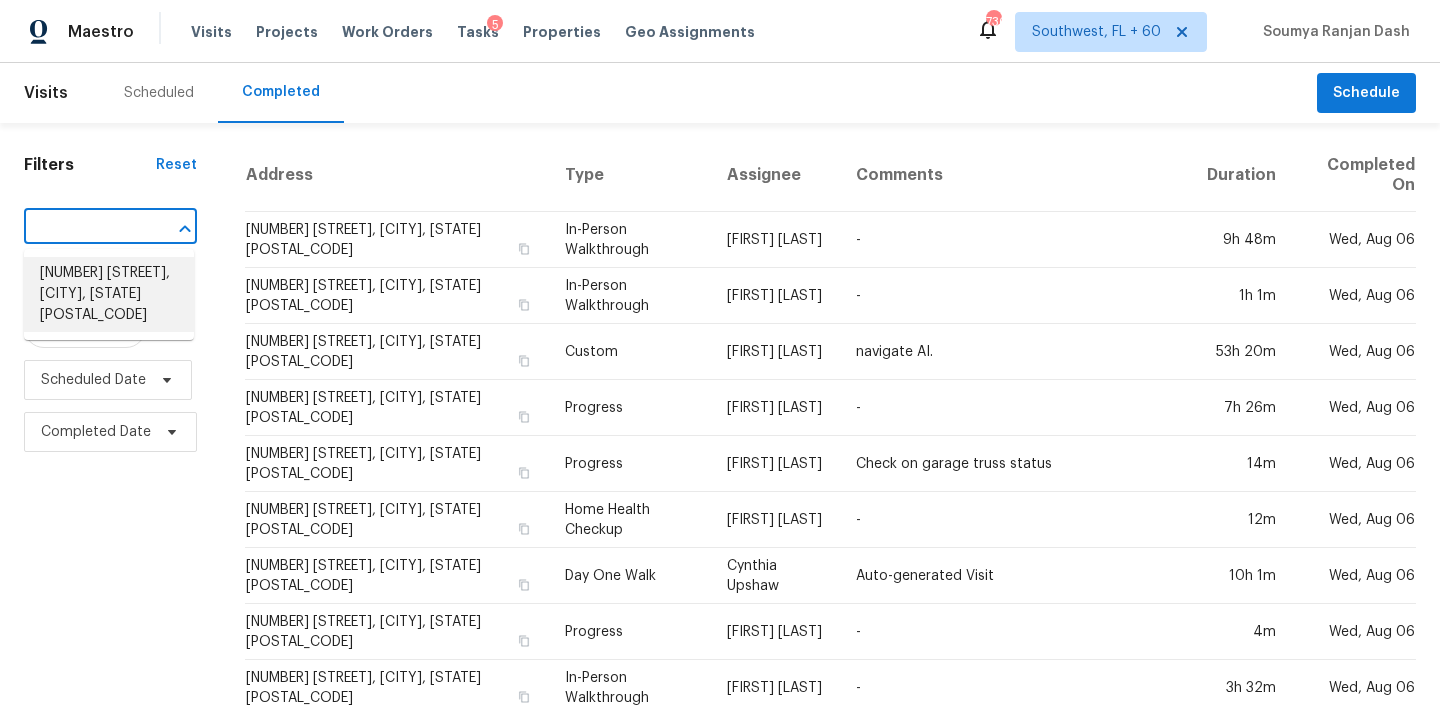 click on "3107 Bamburgh Ct, Charlotte, NC 28216" at bounding box center (109, 294) 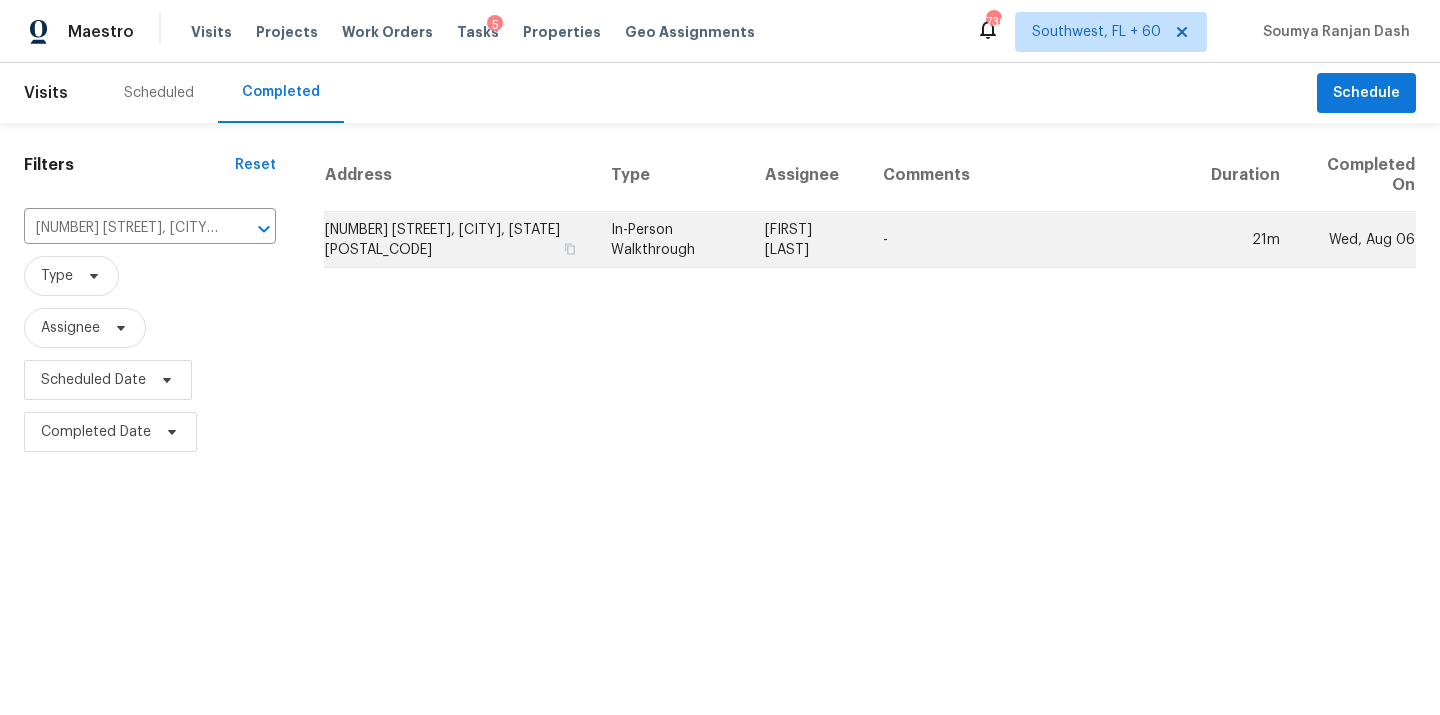 click on "In-Person Walkthrough" at bounding box center (672, 240) 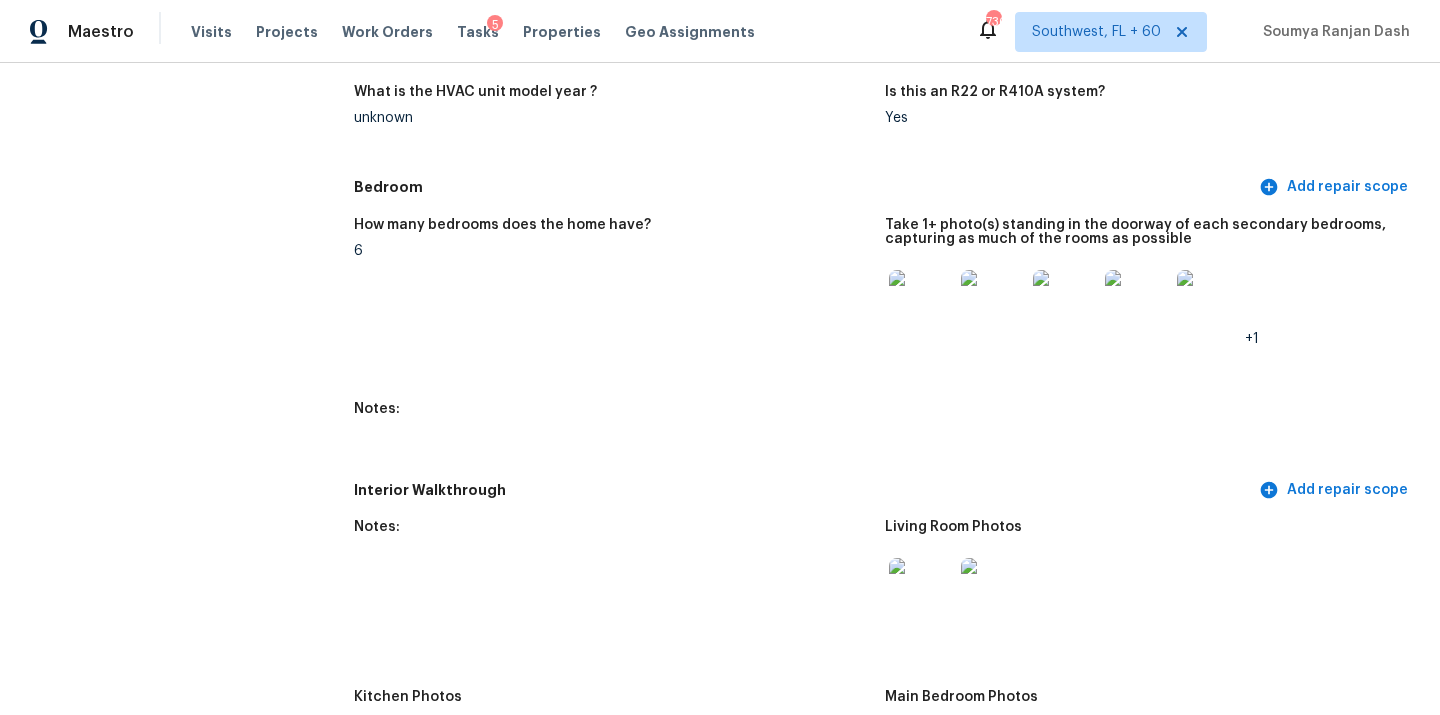 scroll, scrollTop: 0, scrollLeft: 0, axis: both 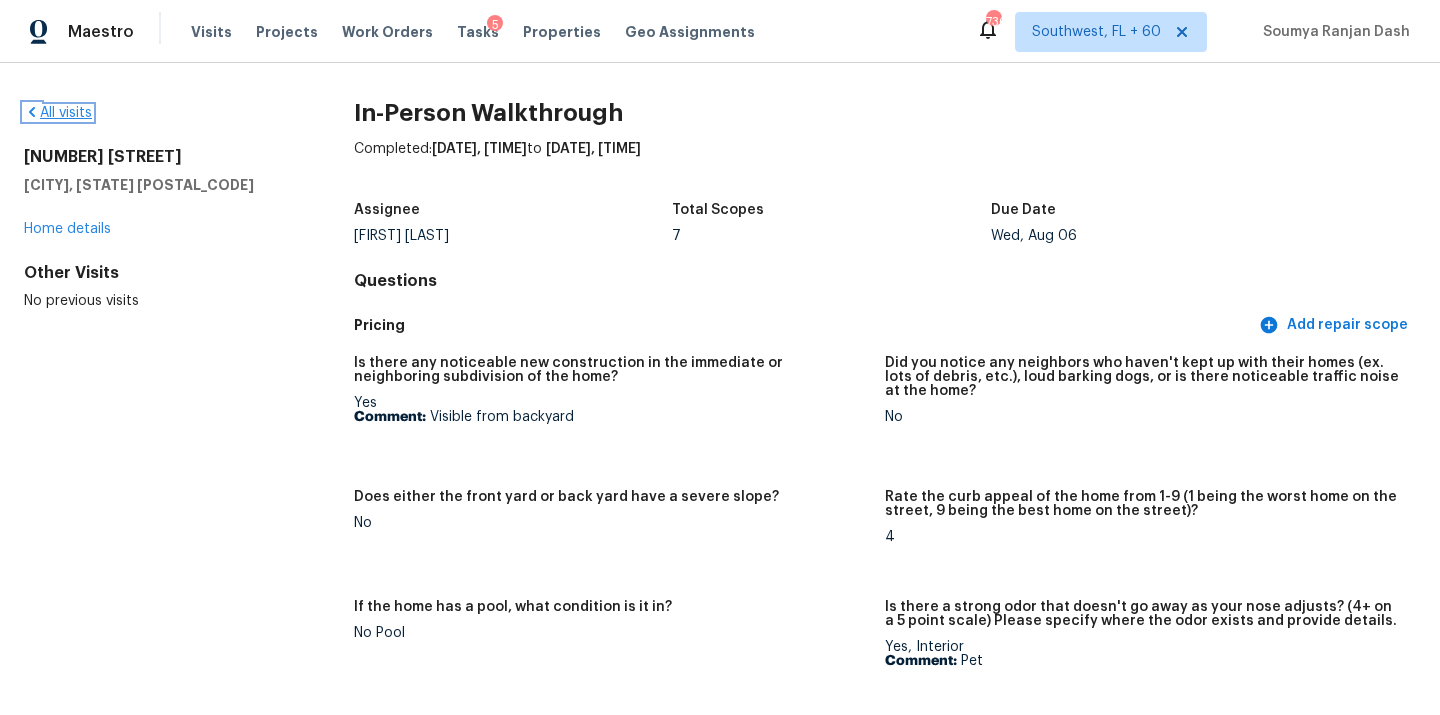 click on "All visits" at bounding box center (58, 113) 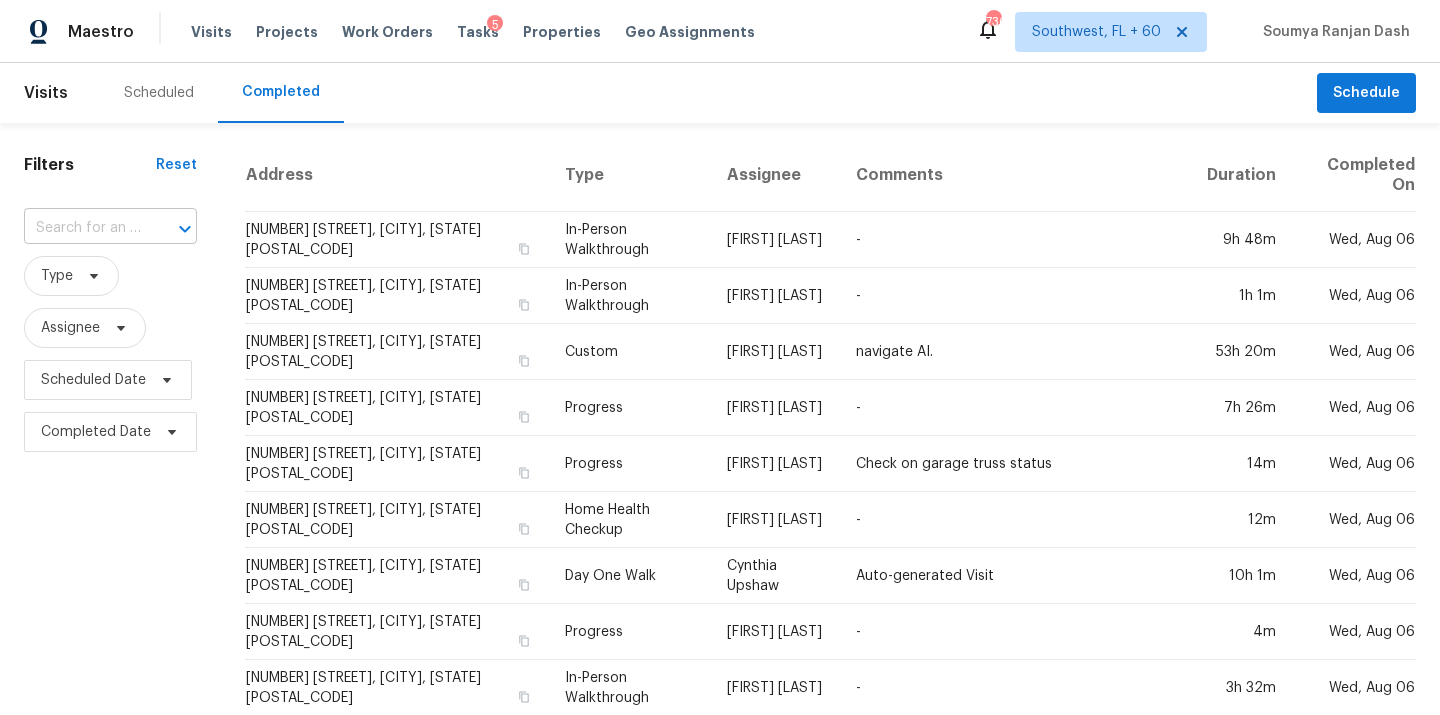 click at bounding box center (82, 228) 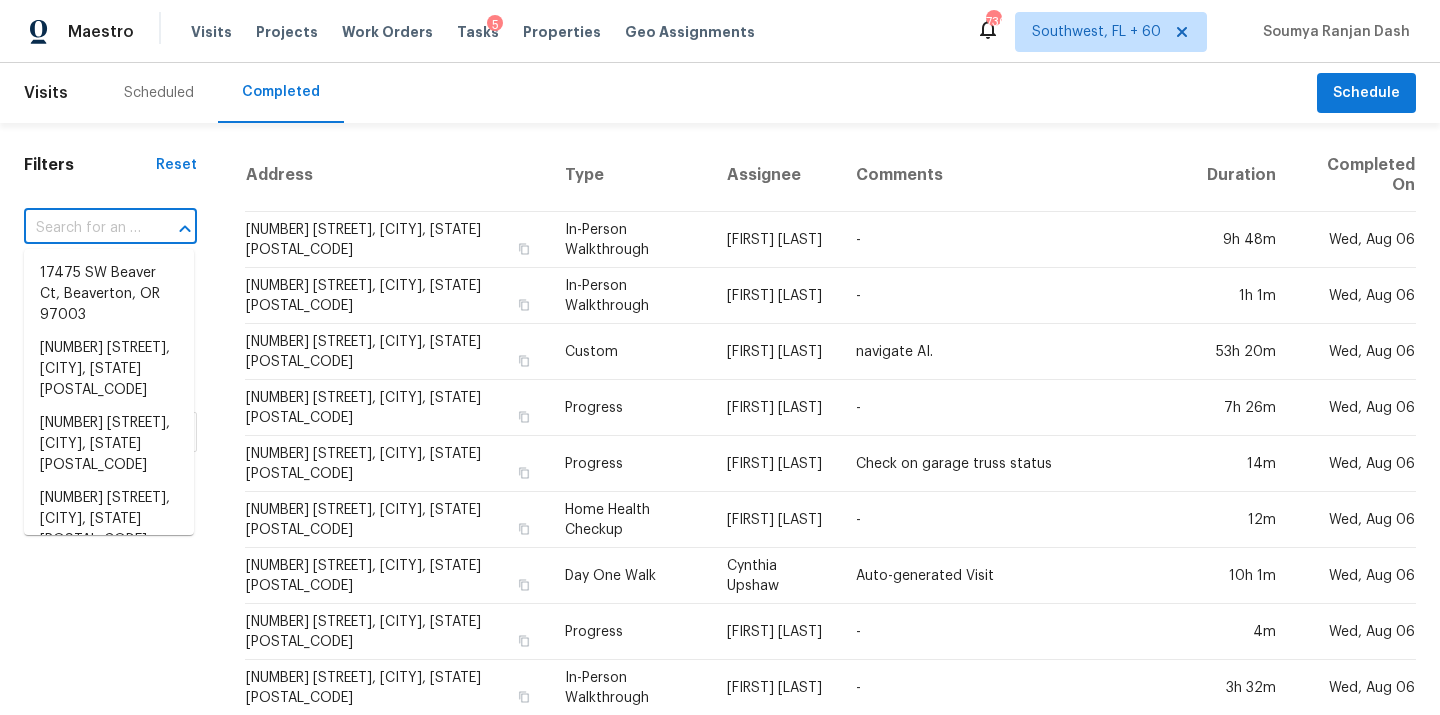 paste on "2712 Starwater Dr, Fort Worth, TX 76179" 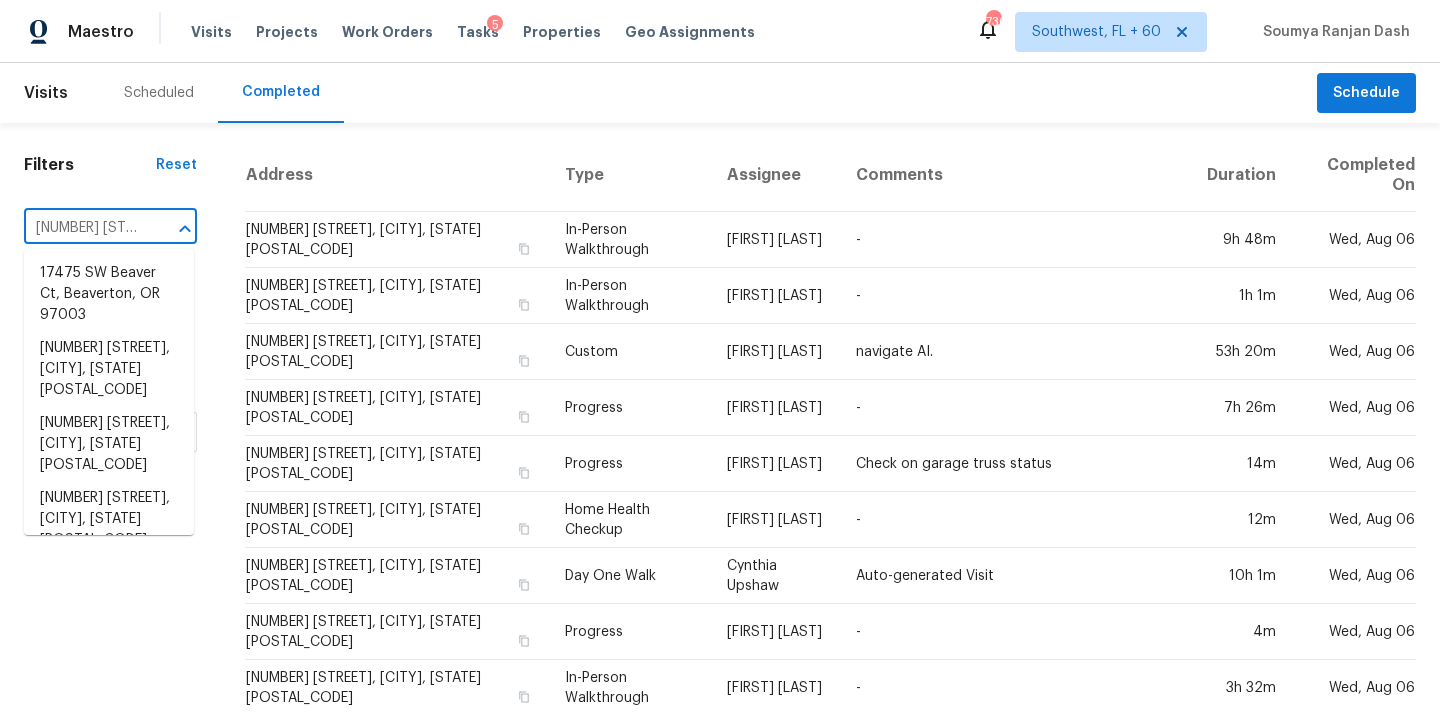 scroll, scrollTop: 0, scrollLeft: 153, axis: horizontal 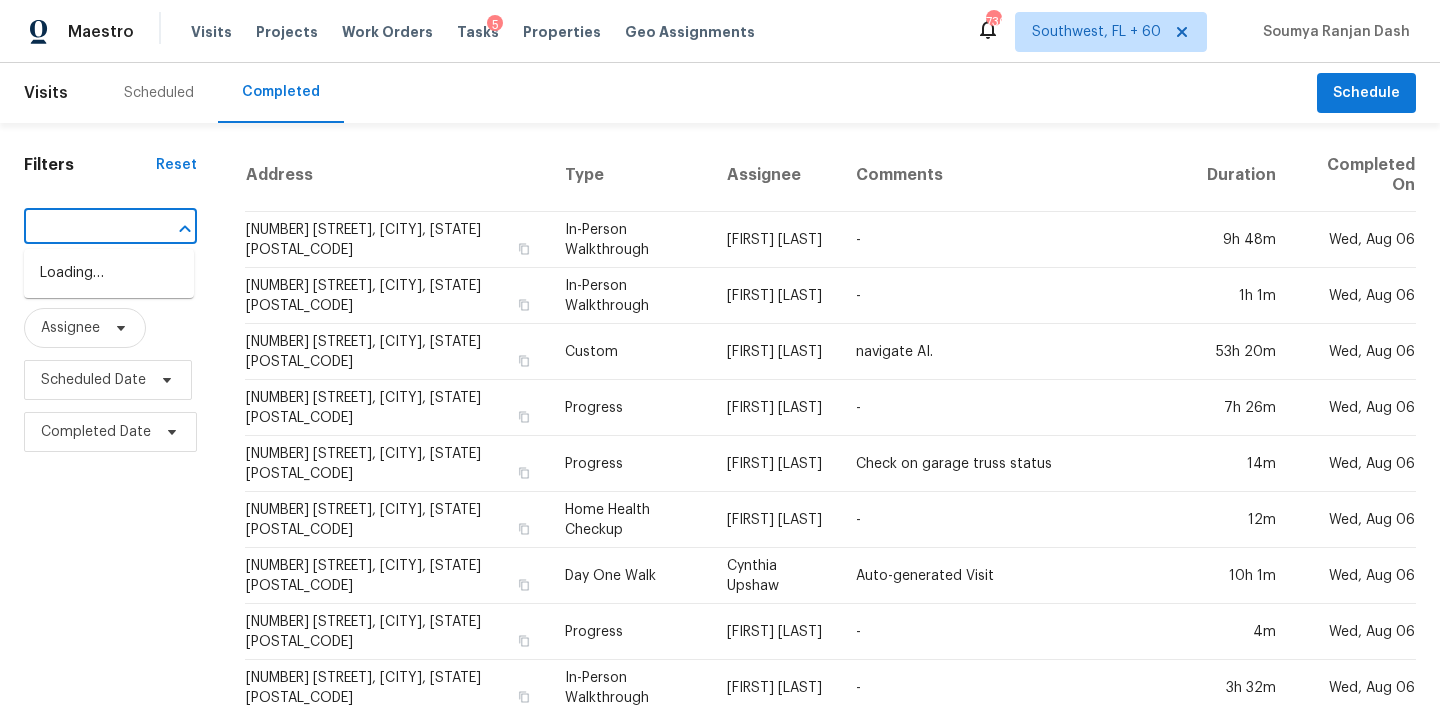 type on "2712 Starwater Dr, Fort Worth, TX 76179" 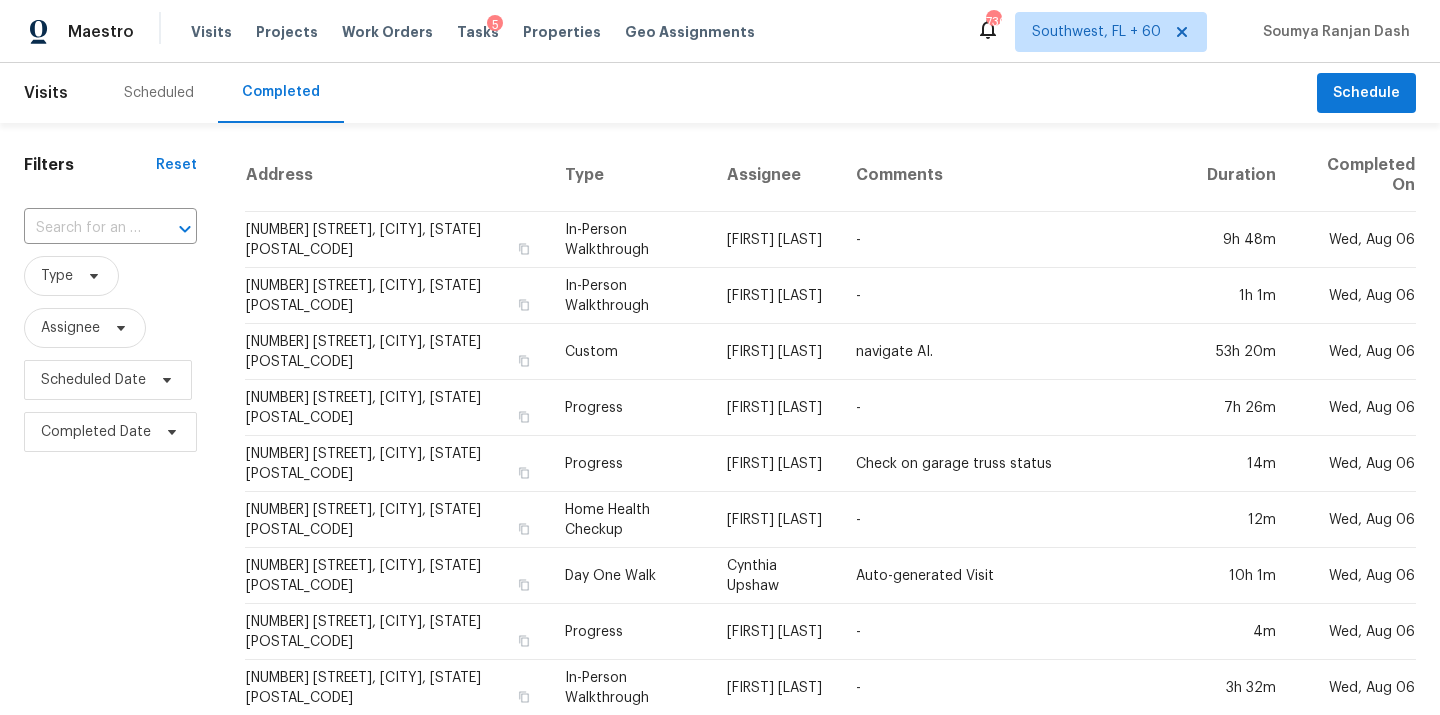 scroll, scrollTop: 0, scrollLeft: 0, axis: both 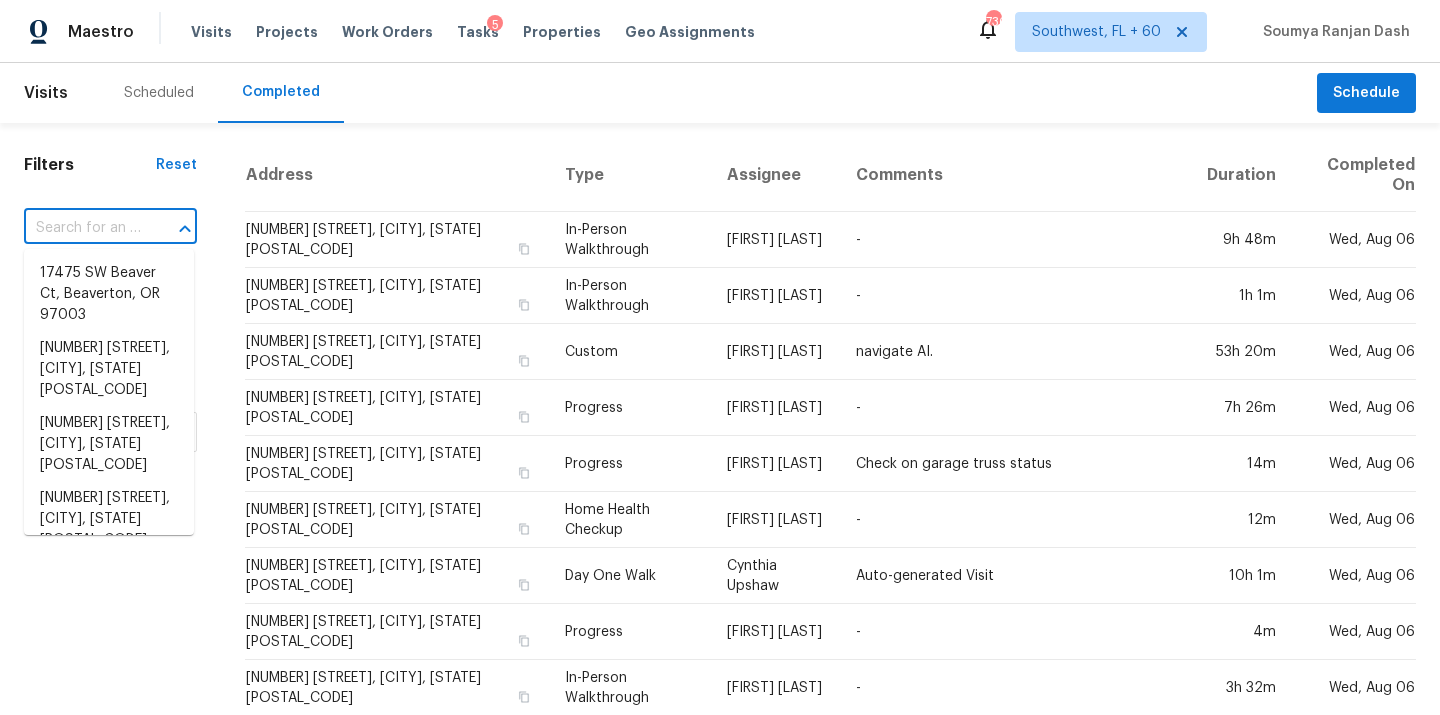click at bounding box center [82, 228] 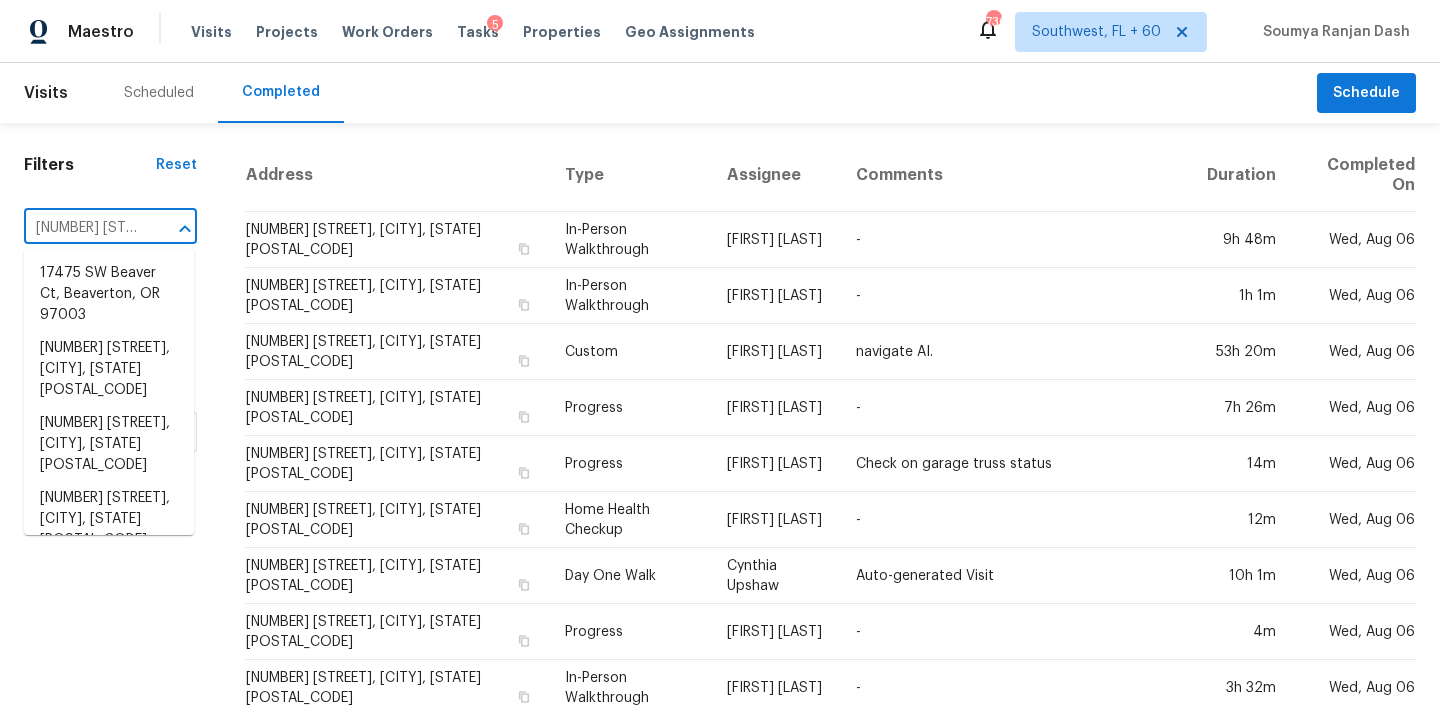 scroll, scrollTop: 0, scrollLeft: 153, axis: horizontal 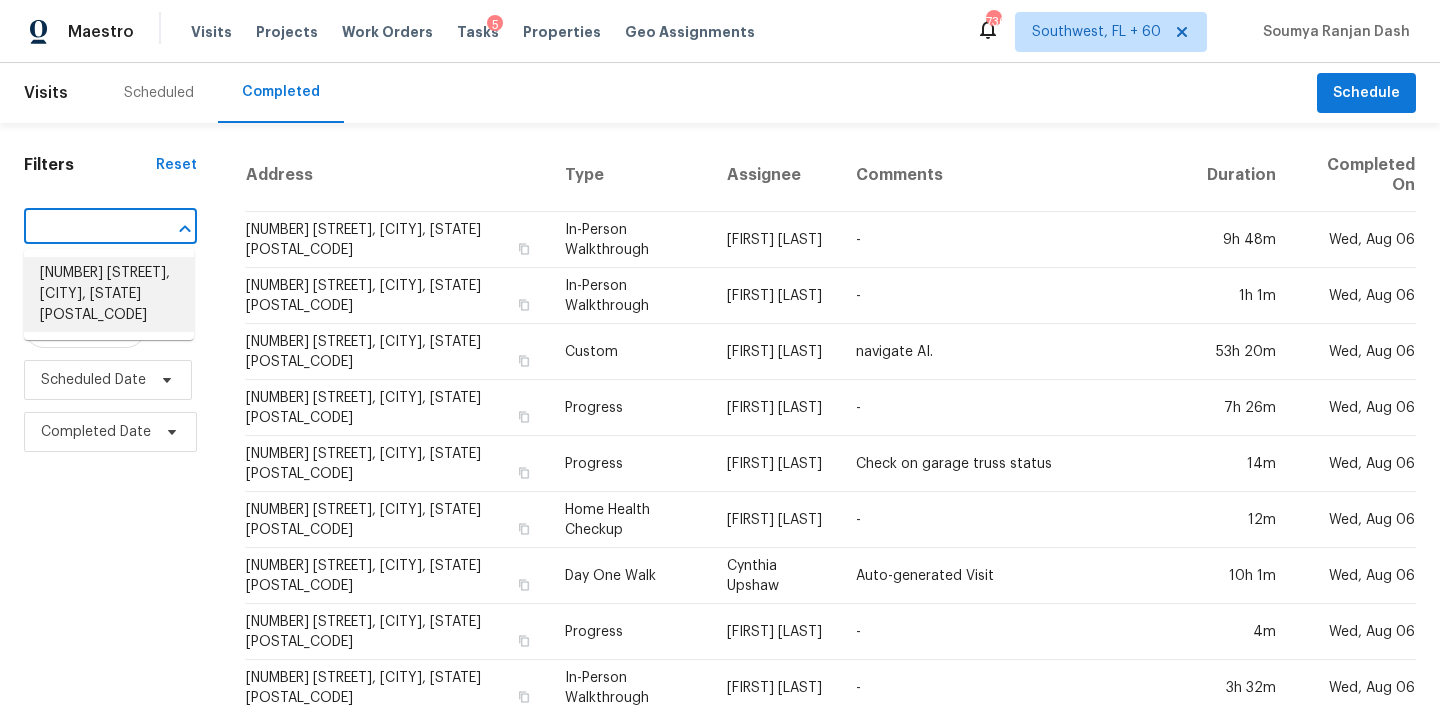 click on "2712 Starwater Dr, Fort Worth, TX 76179" at bounding box center (109, 294) 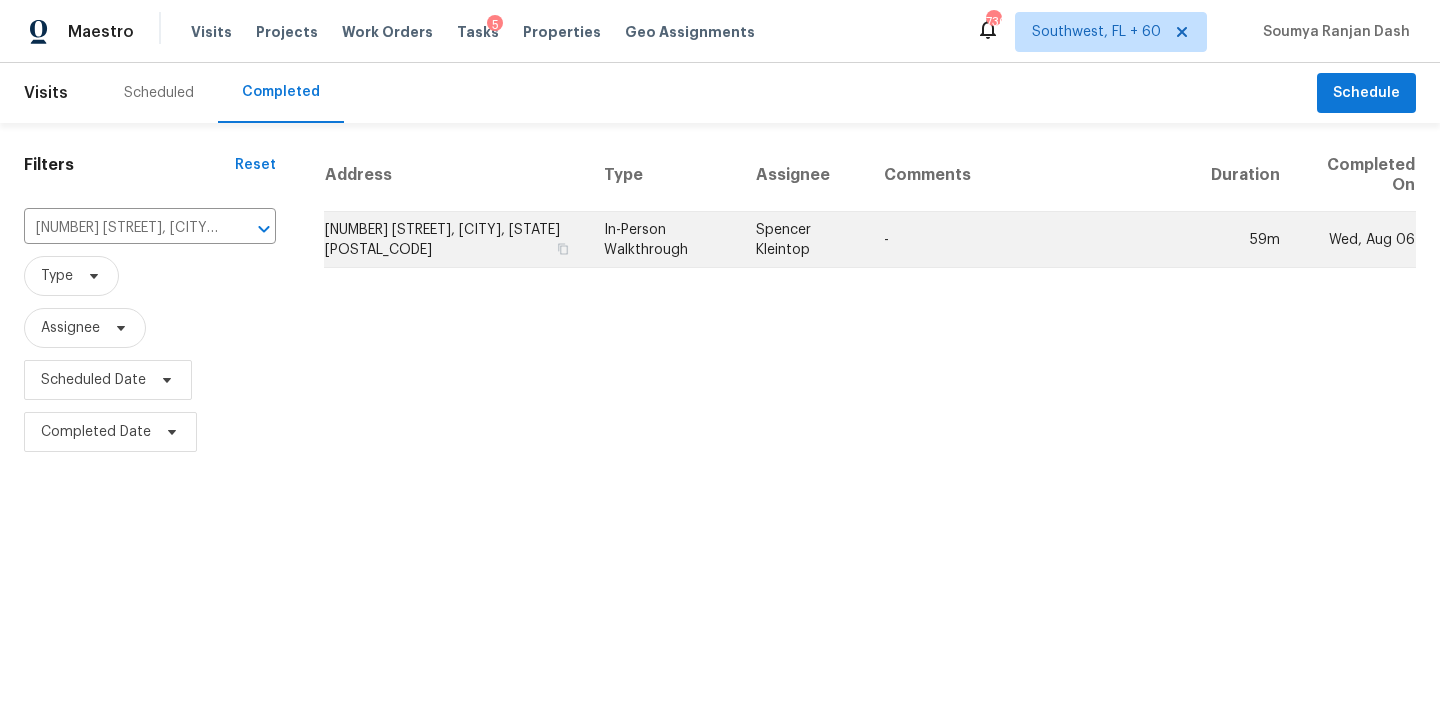 click on "In-Person Walkthrough" at bounding box center [664, 240] 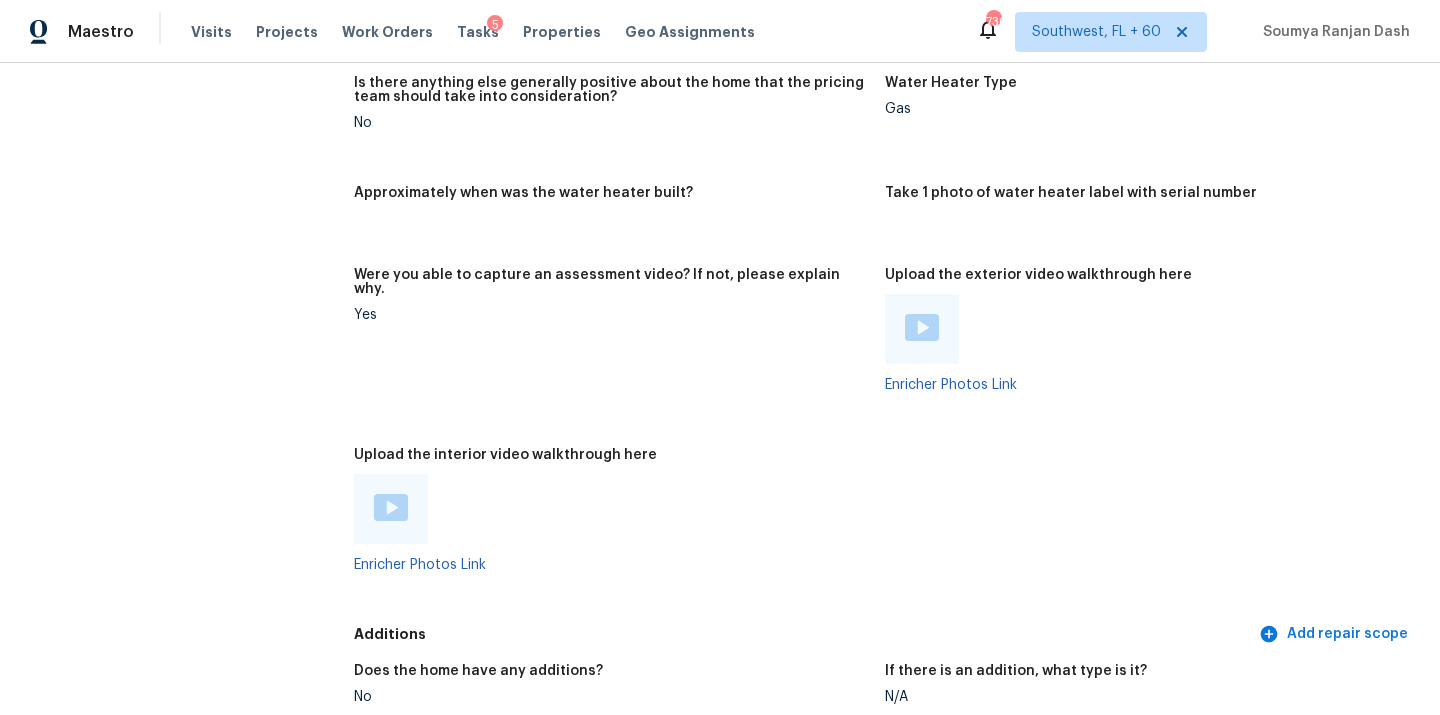scroll, scrollTop: 3313, scrollLeft: 0, axis: vertical 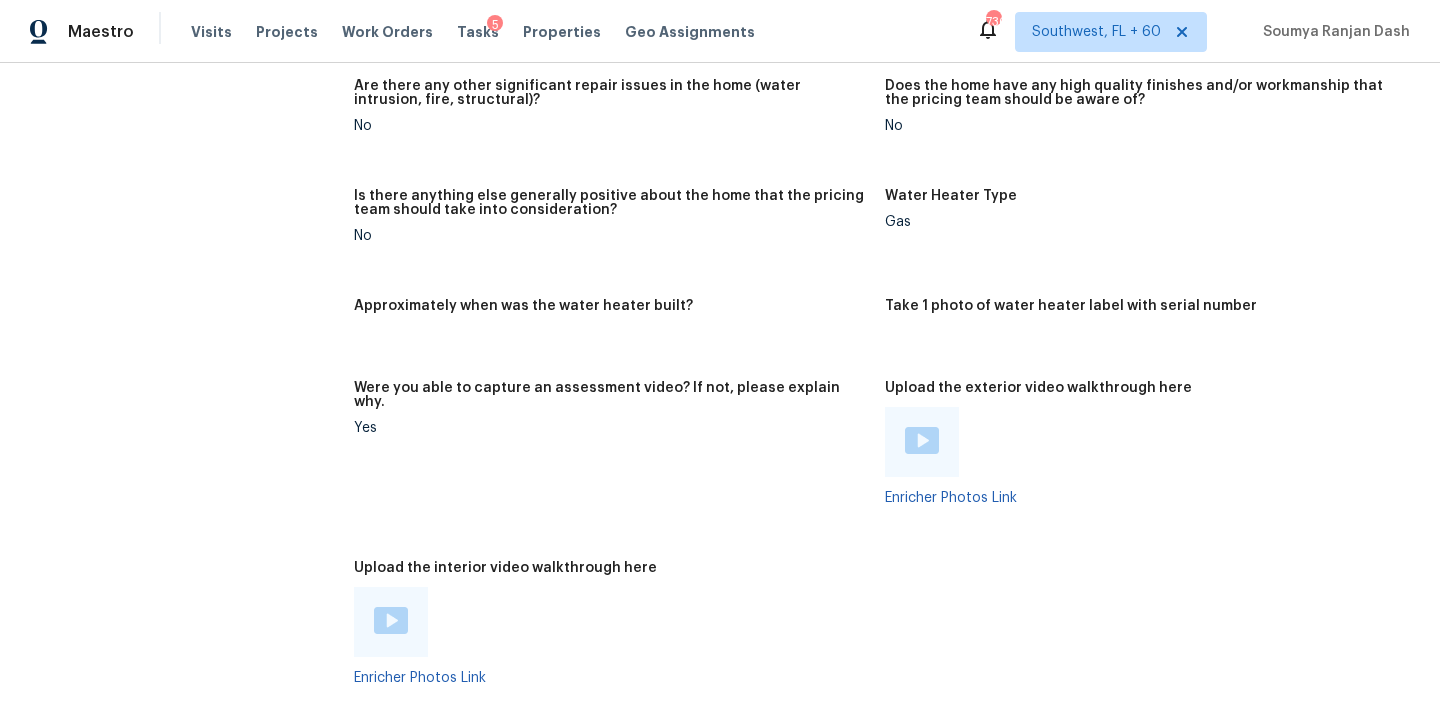 click at bounding box center (391, 620) 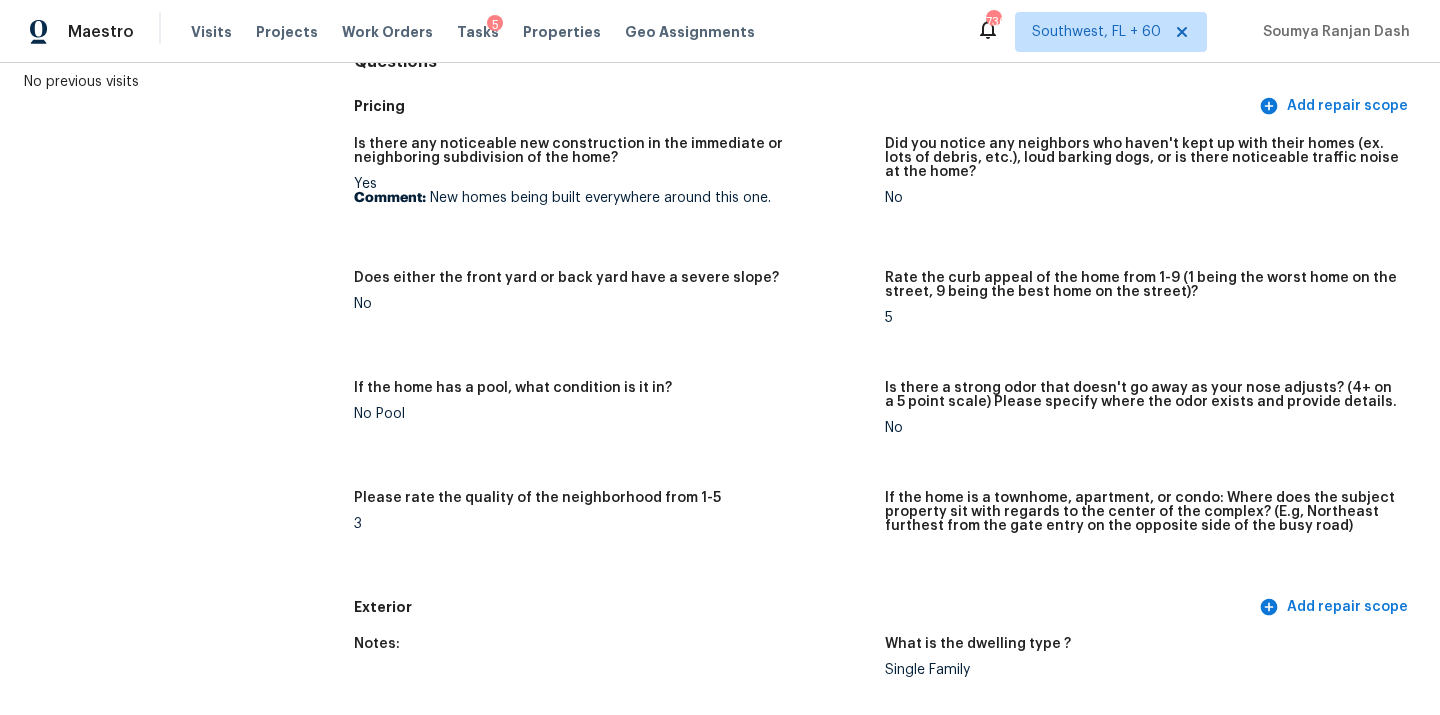 scroll, scrollTop: 0, scrollLeft: 0, axis: both 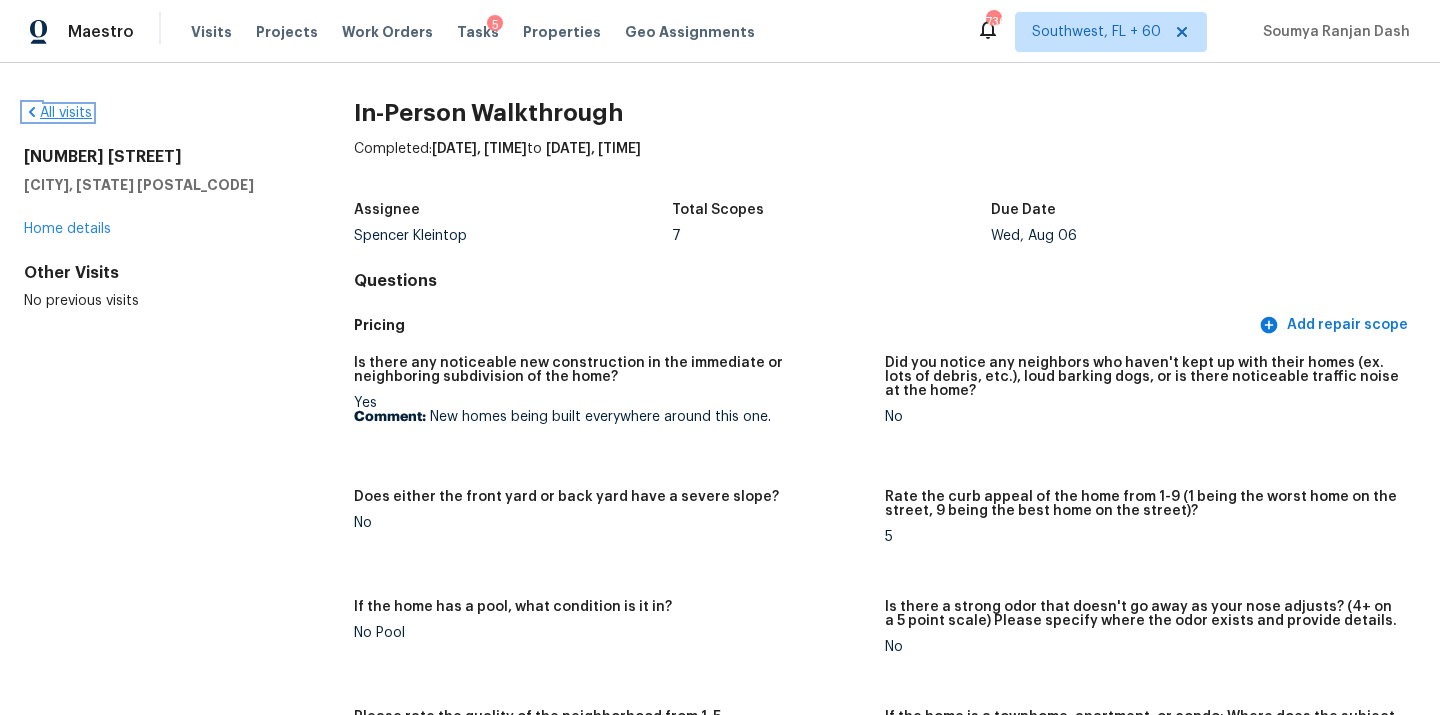 click on "All visits" at bounding box center [58, 113] 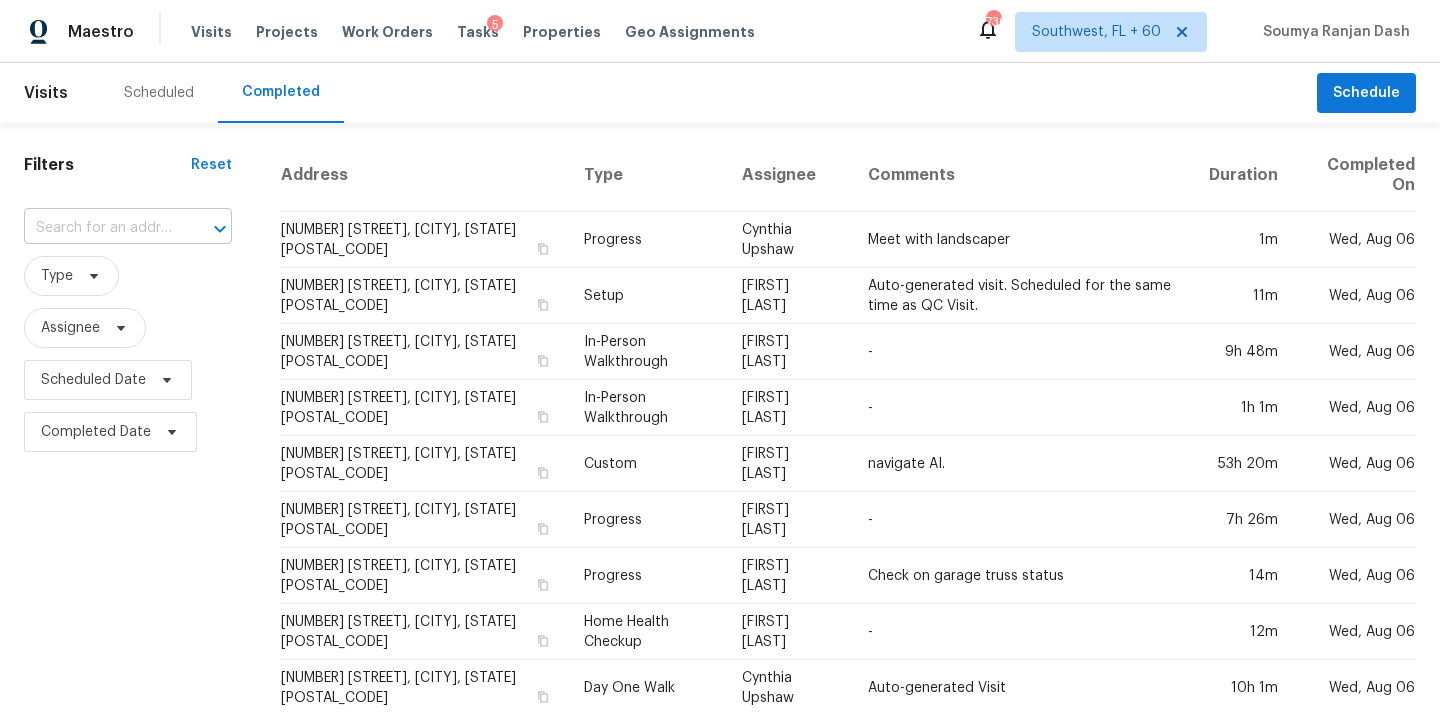 click at bounding box center (100, 228) 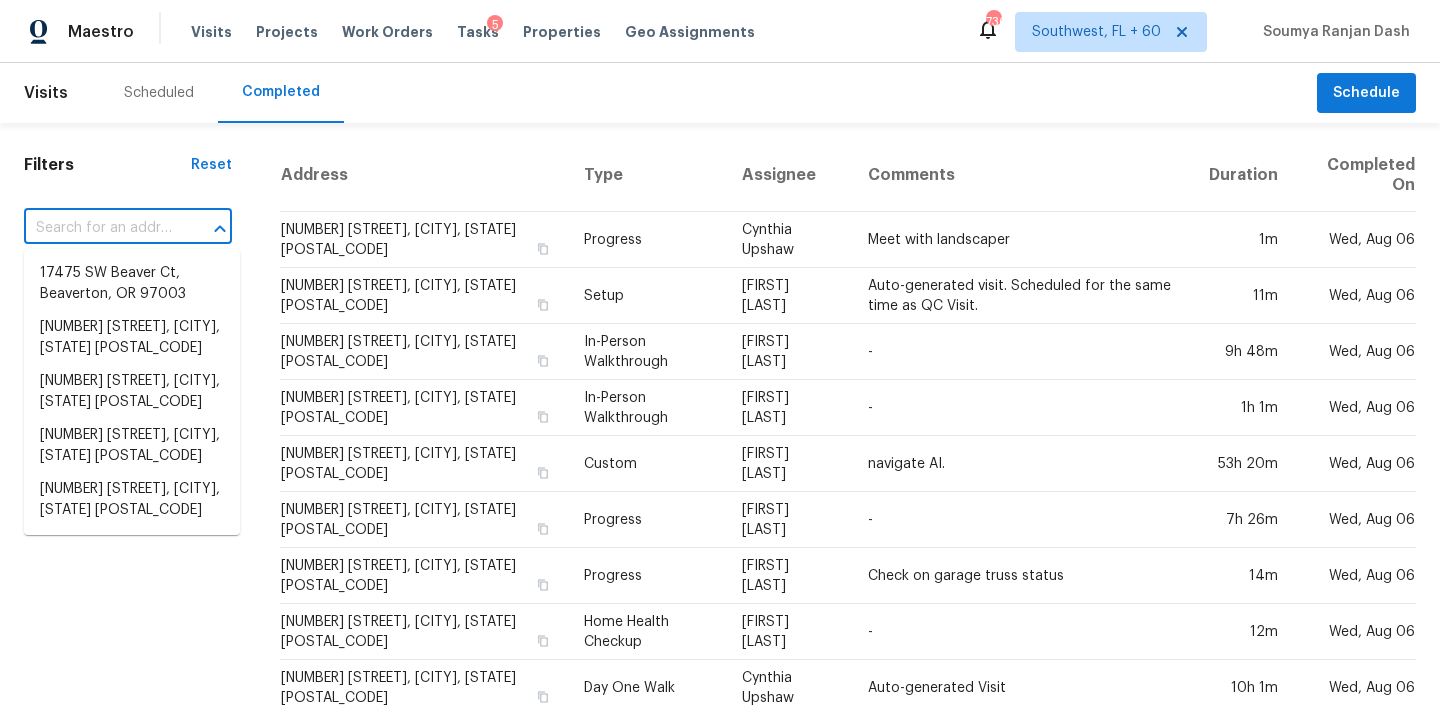 paste on "7260 Pasture Run, San Antonio, TX 78252" 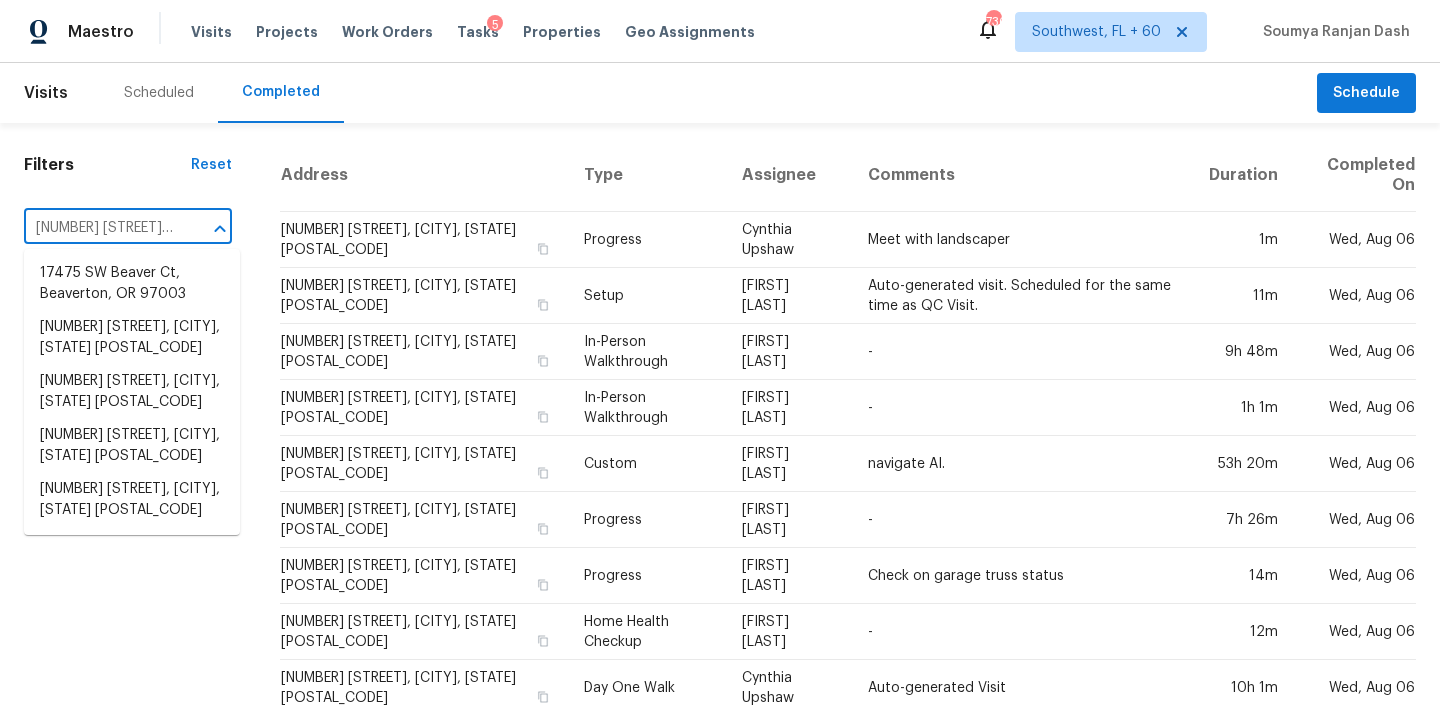 scroll, scrollTop: 0, scrollLeft: 120, axis: horizontal 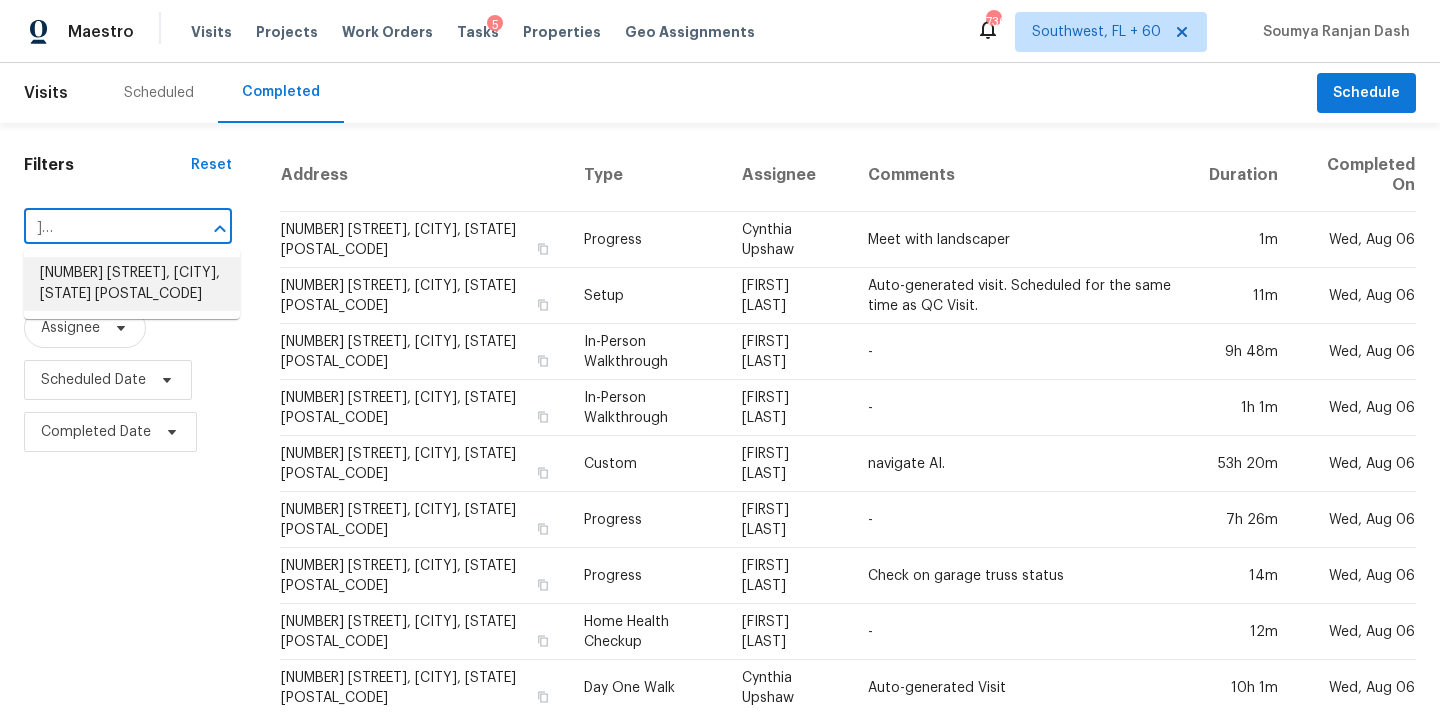 click on "7260 Pasture Run, San Antonio, TX 78252" at bounding box center (132, 284) 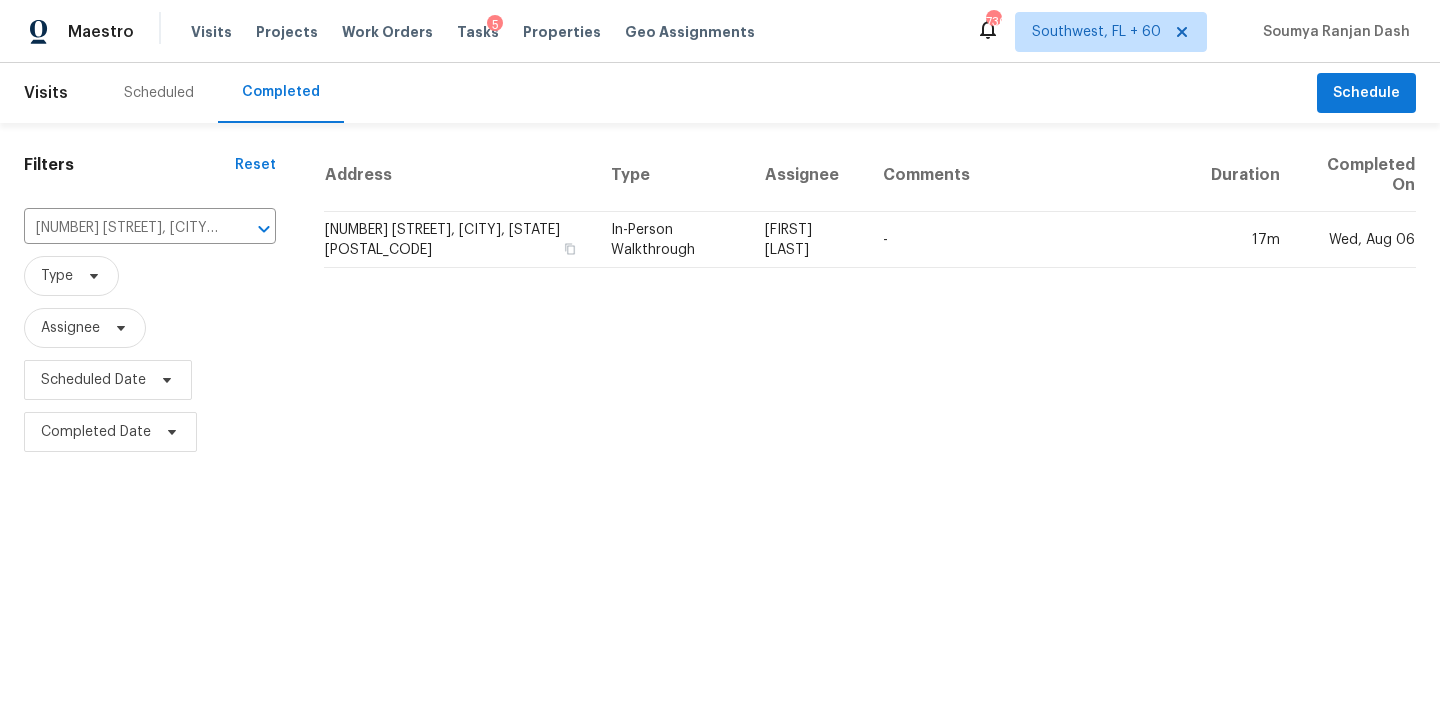 click on "In-Person Walkthrough" at bounding box center [672, 240] 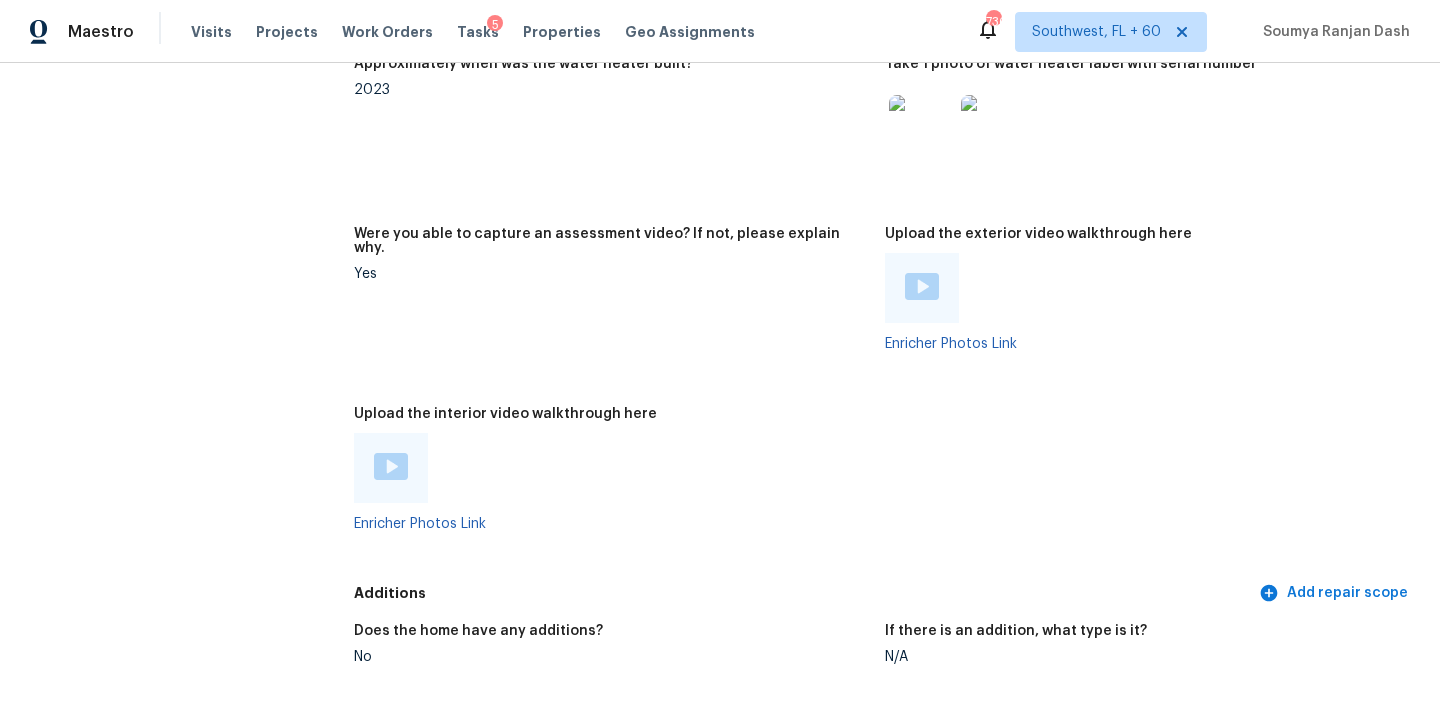 scroll, scrollTop: 3984, scrollLeft: 0, axis: vertical 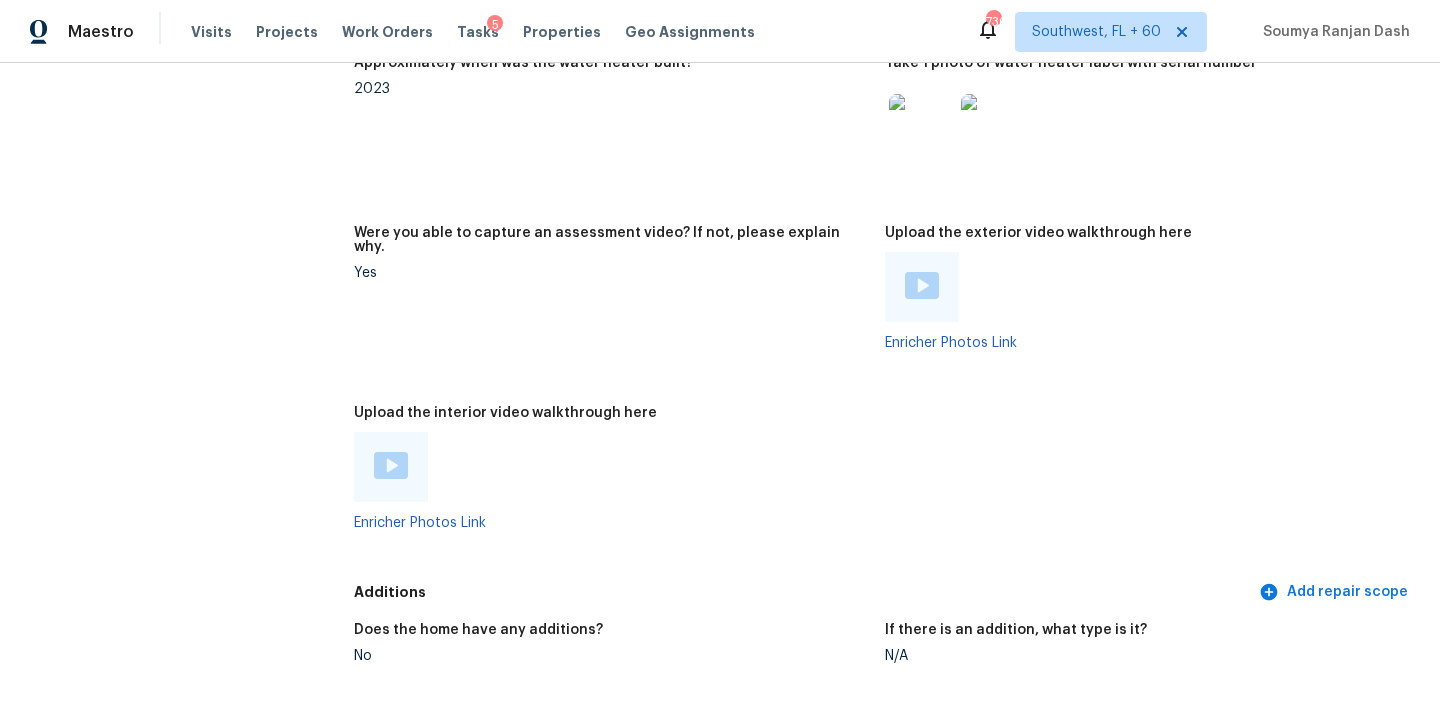 click at bounding box center [391, 465] 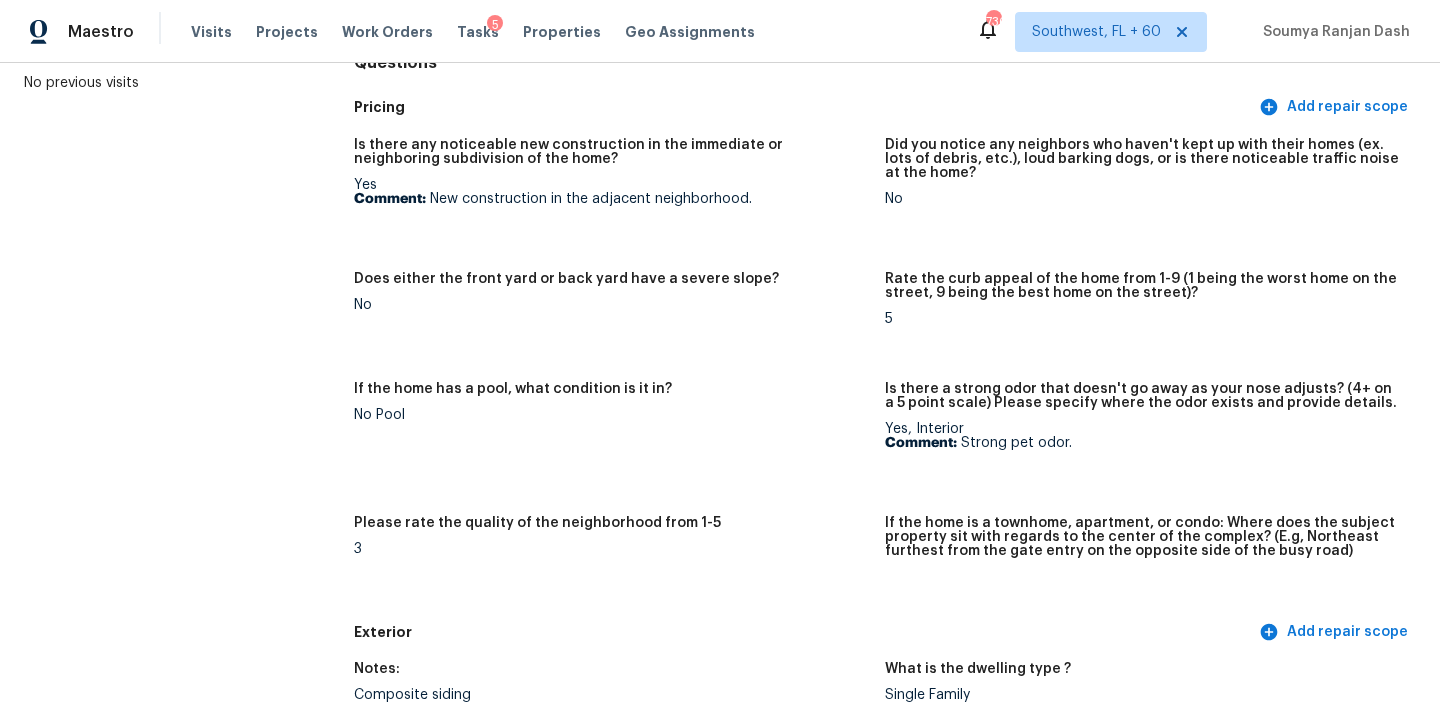 scroll, scrollTop: 4915, scrollLeft: 0, axis: vertical 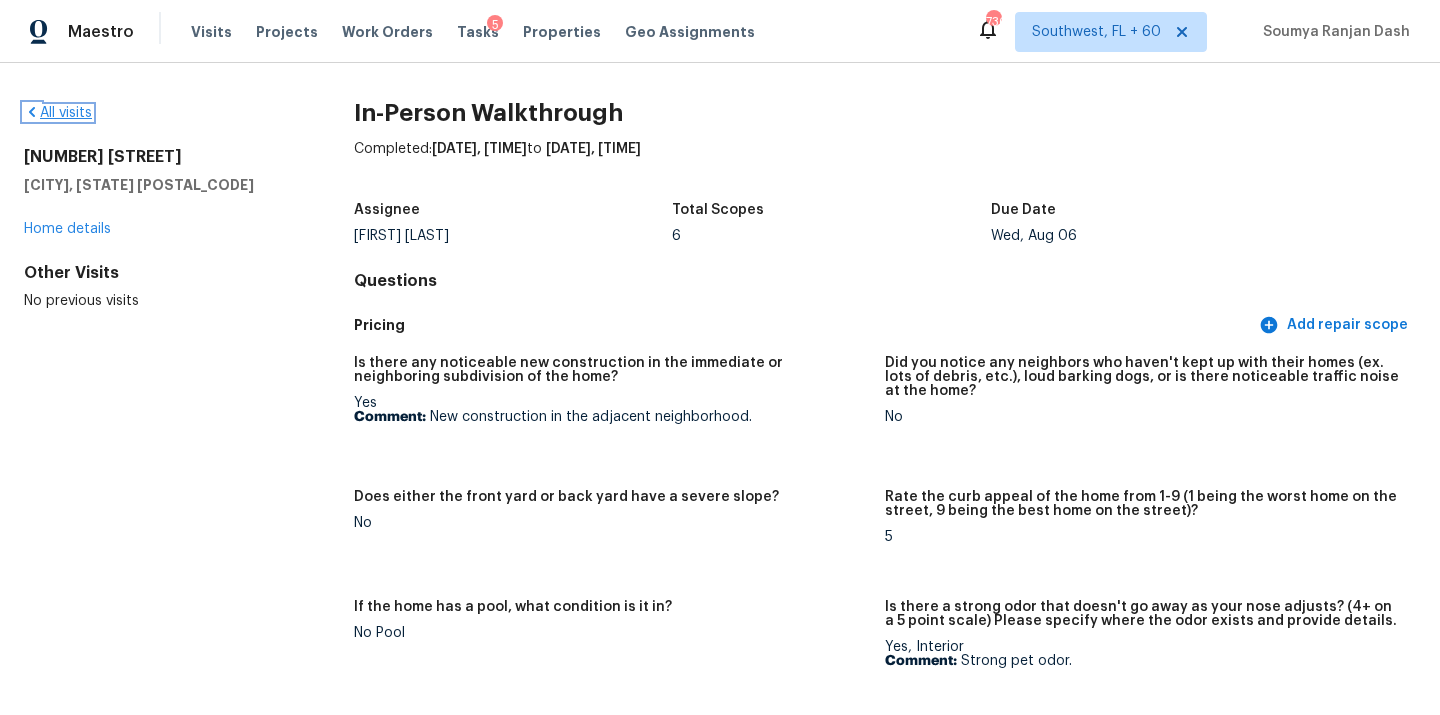 click on "All visits" at bounding box center (58, 113) 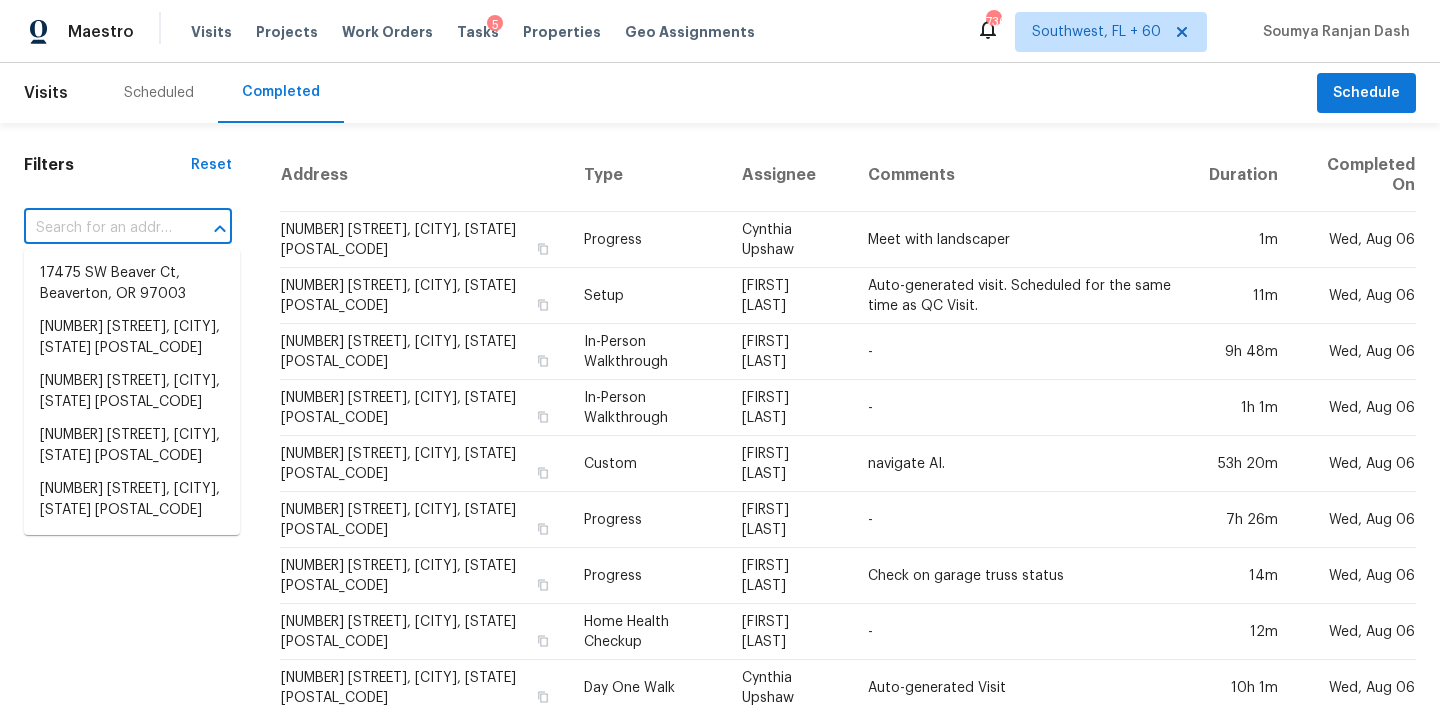 click at bounding box center (100, 228) 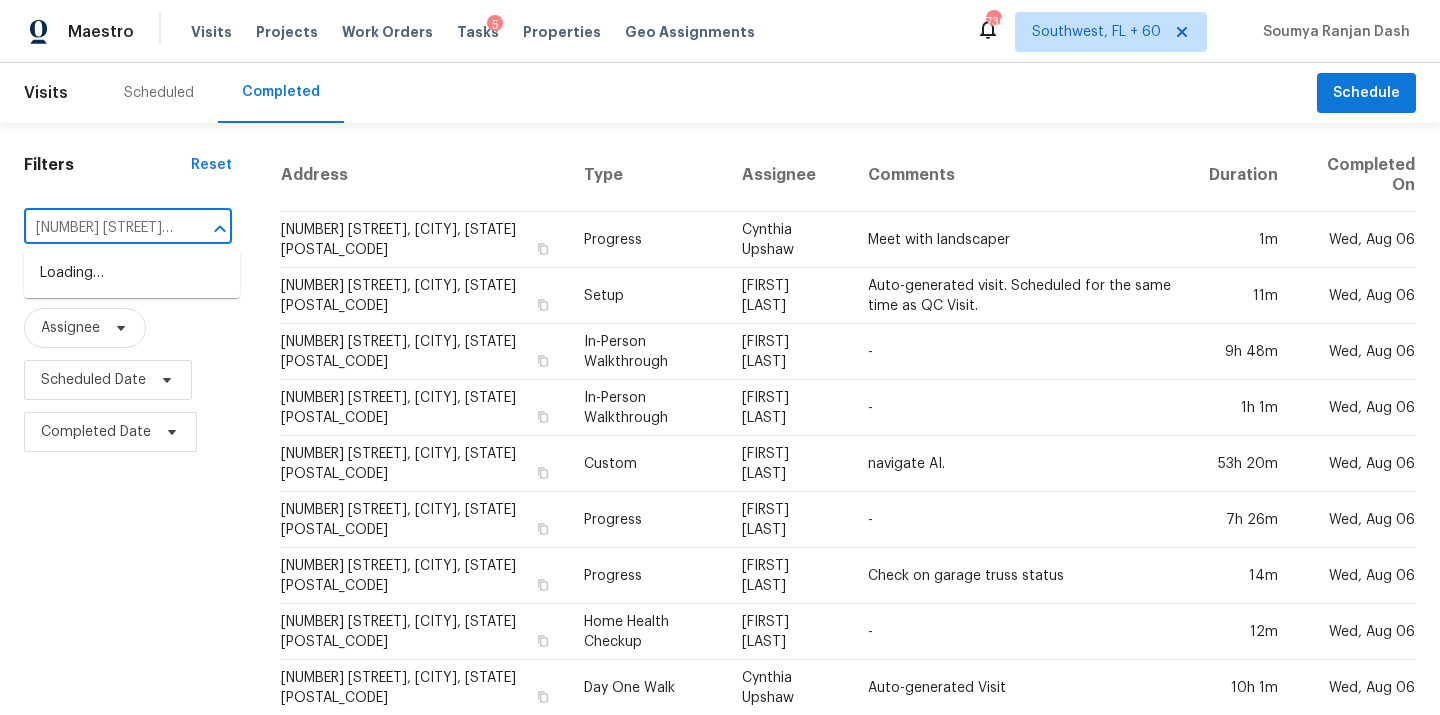 scroll, scrollTop: 0, scrollLeft: 123, axis: horizontal 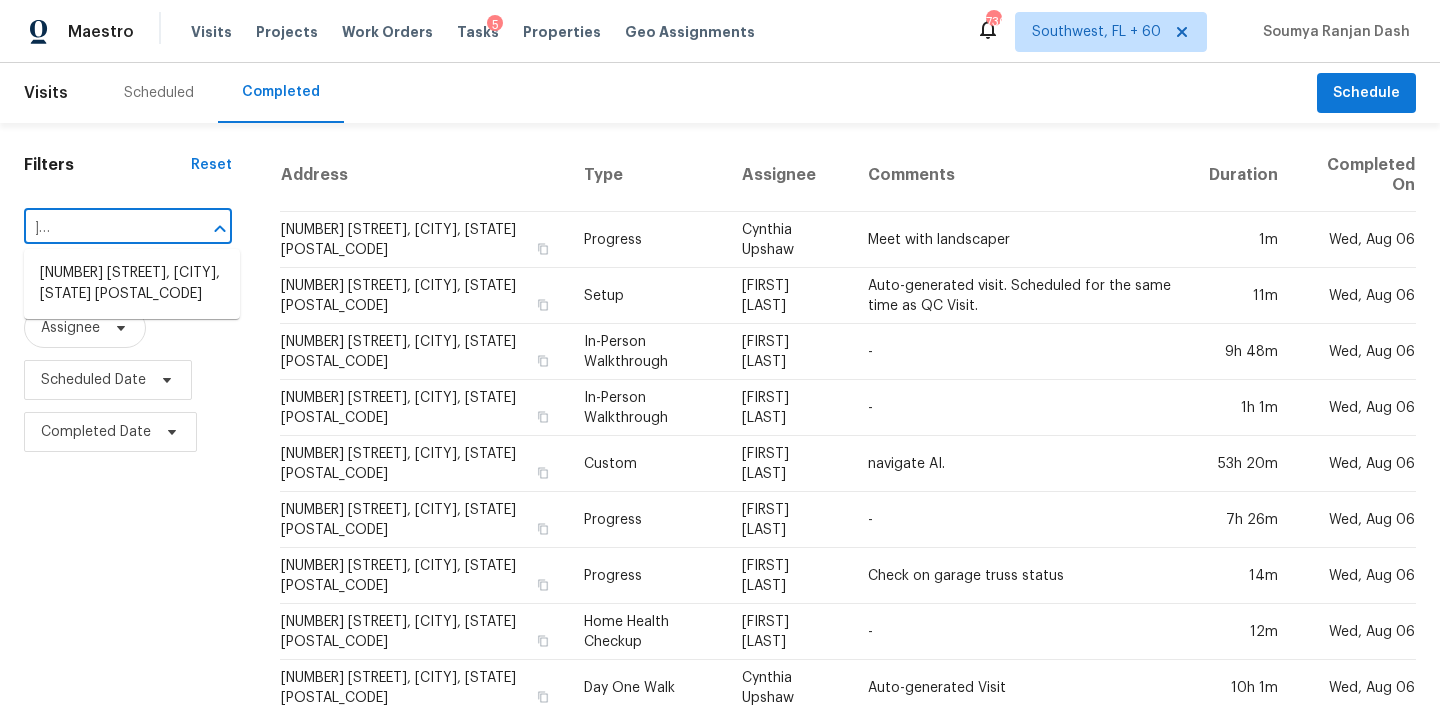click on "4839 W Marlette Ave, Glendale, AZ 85301" at bounding box center (132, 284) 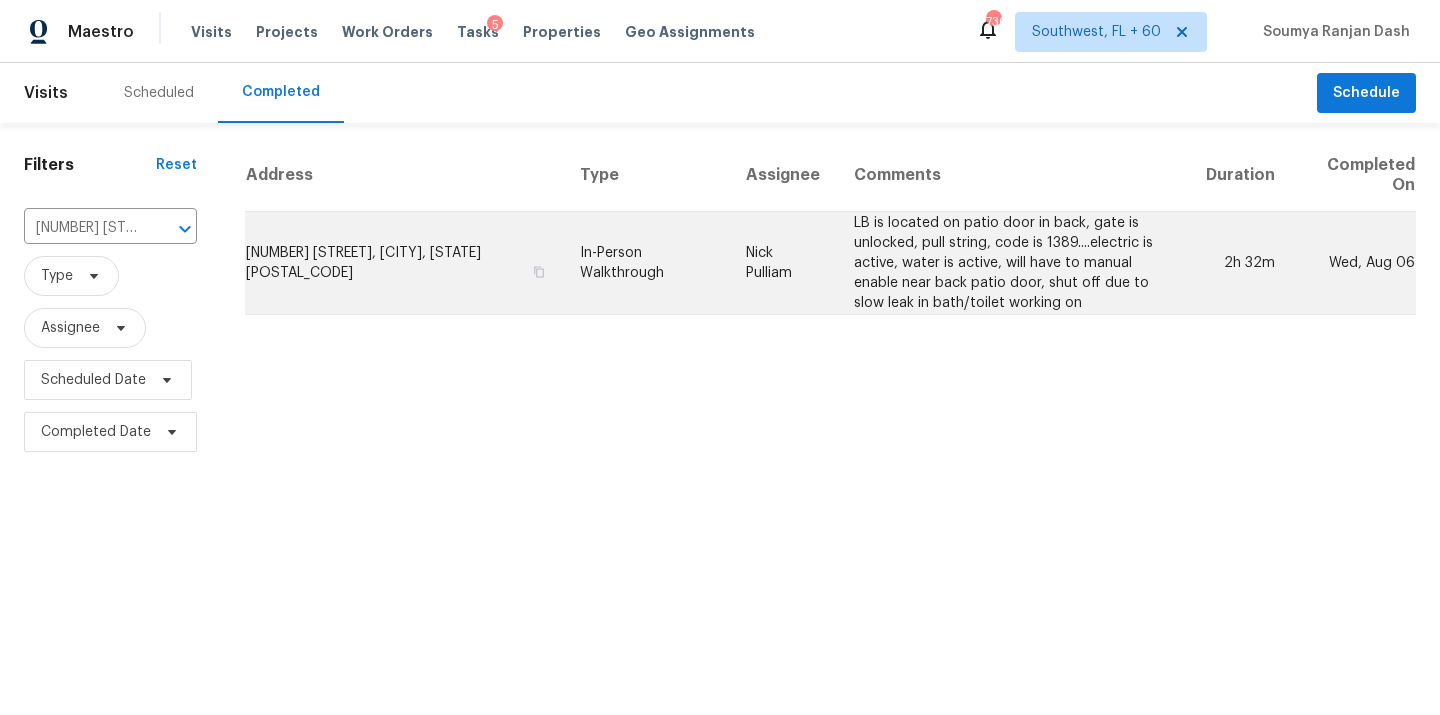 click on "Nick Pulliam" at bounding box center [784, 263] 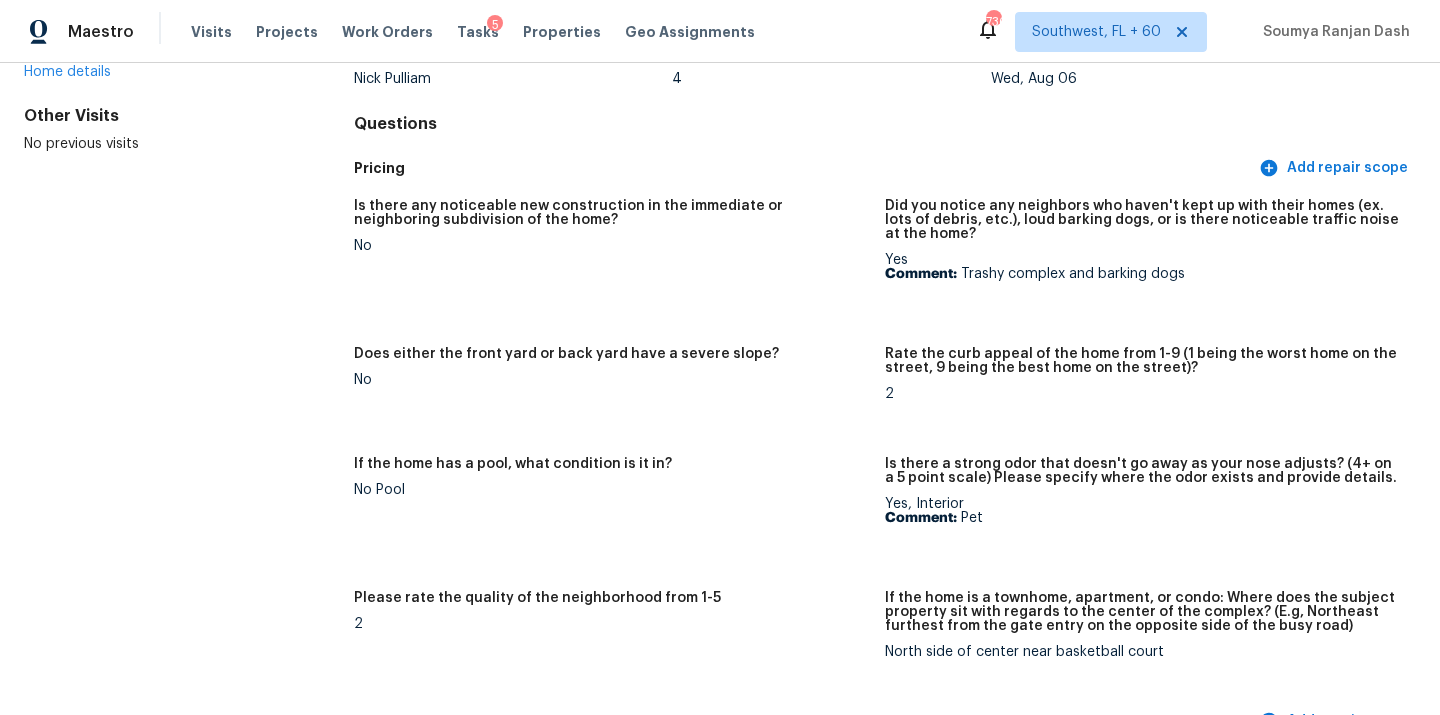 scroll, scrollTop: 0, scrollLeft: 0, axis: both 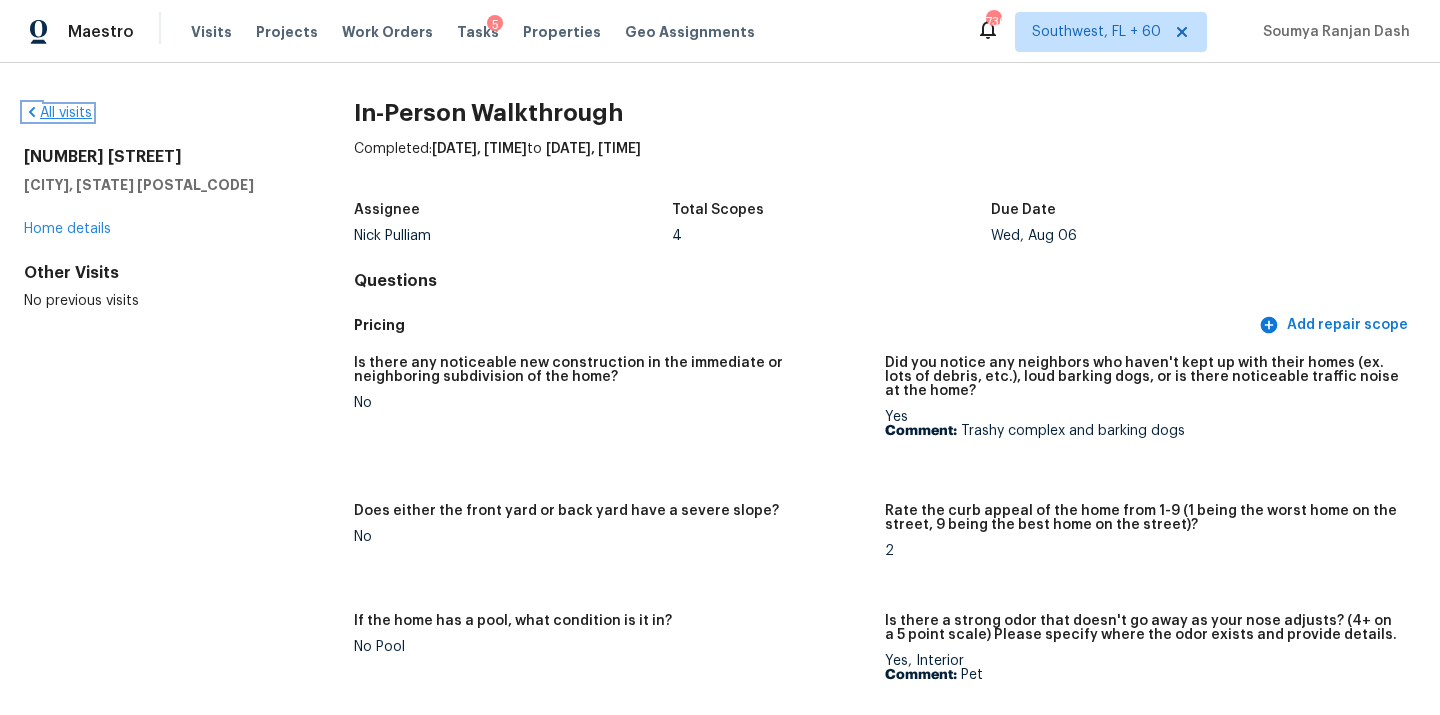 click on "All visits" at bounding box center [58, 113] 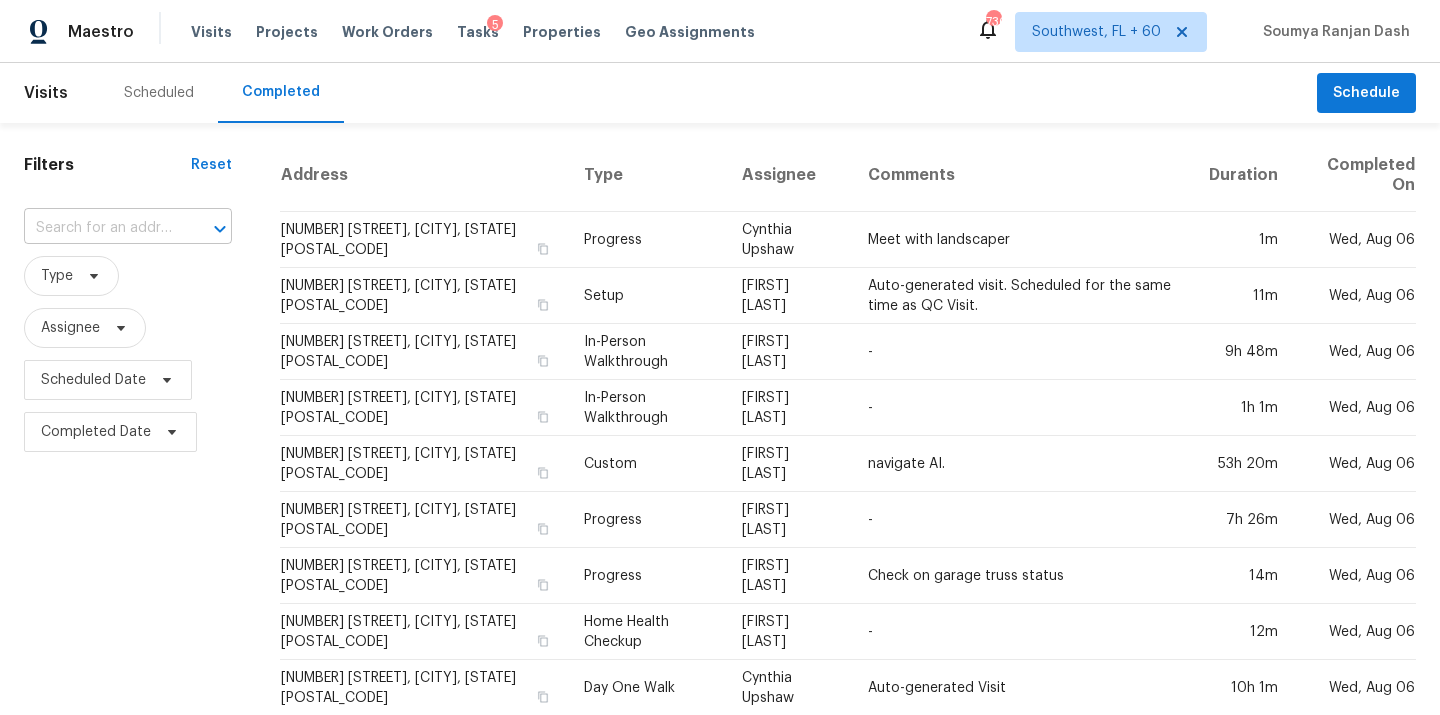 click at bounding box center [100, 228] 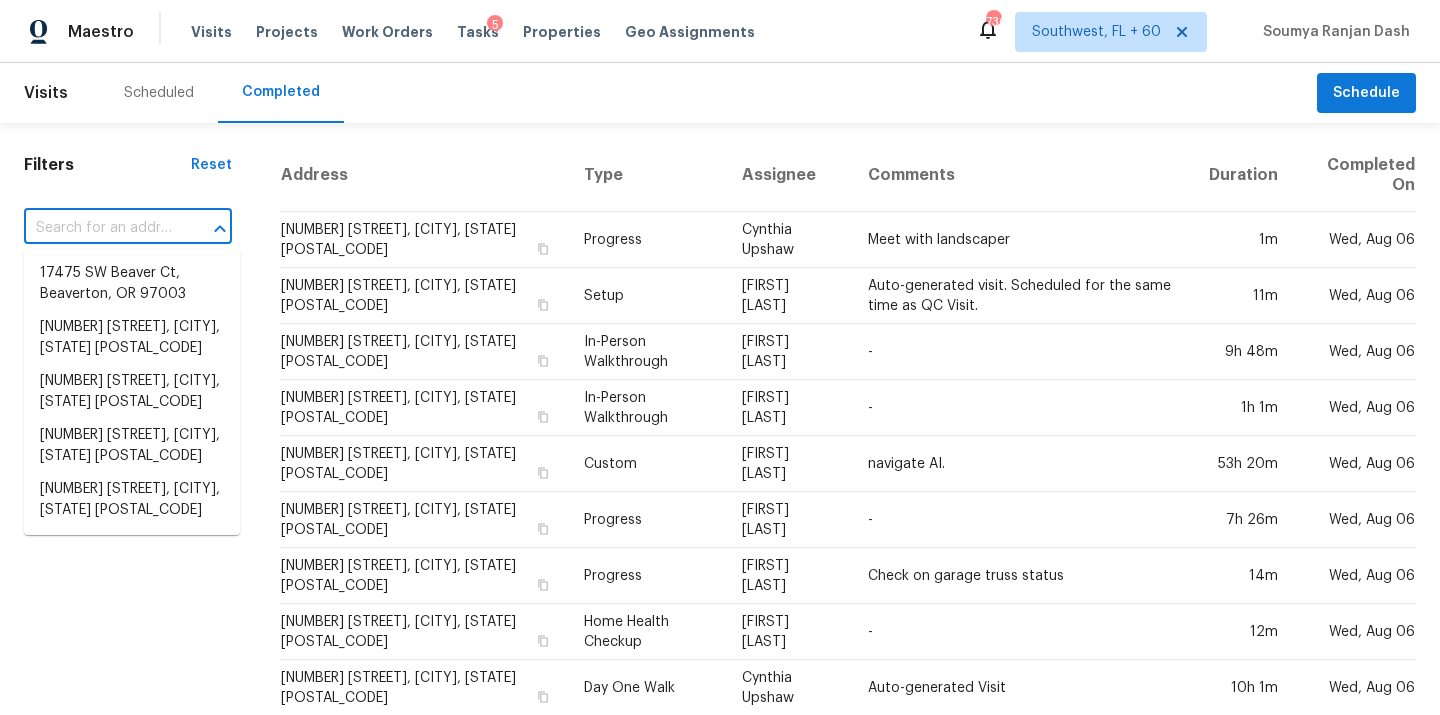paste on "3107 Bamburgh Ct, Charlotte, NC 28216" 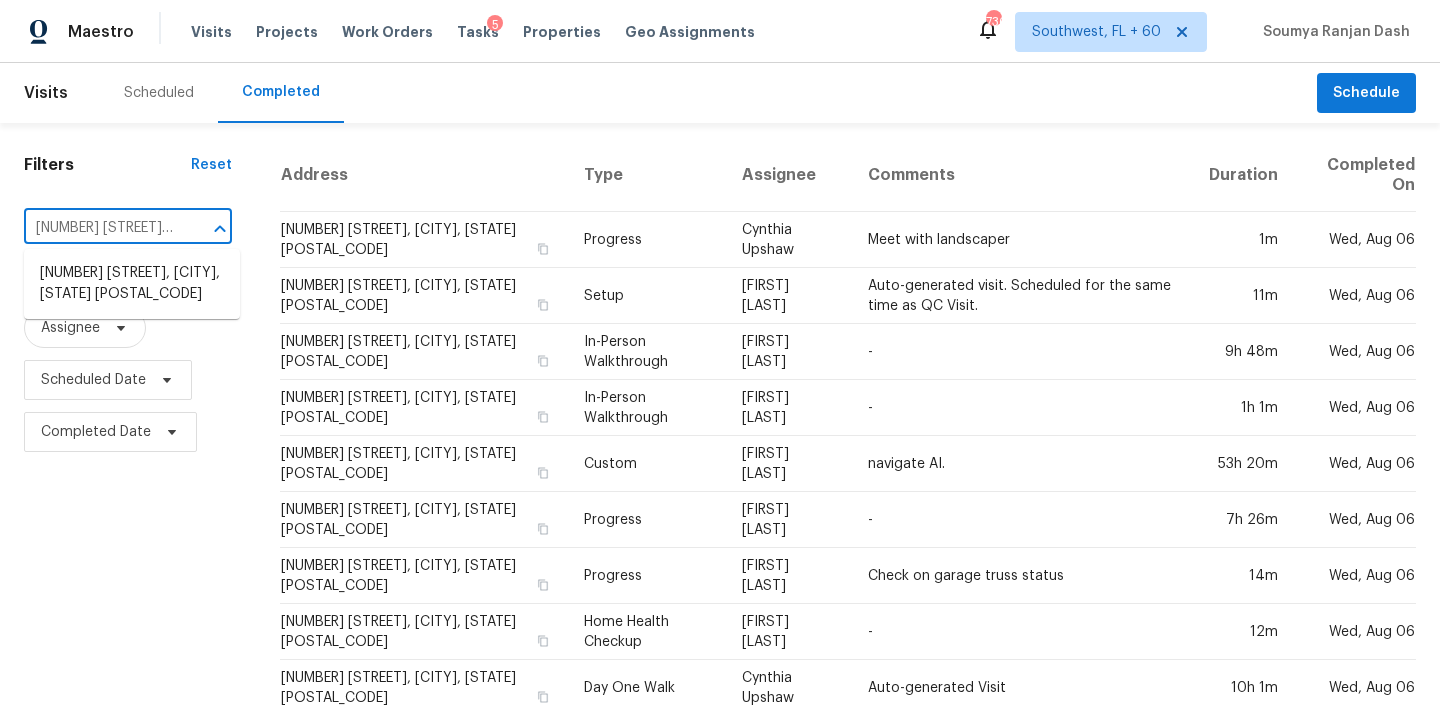 scroll, scrollTop: 0, scrollLeft: 111, axis: horizontal 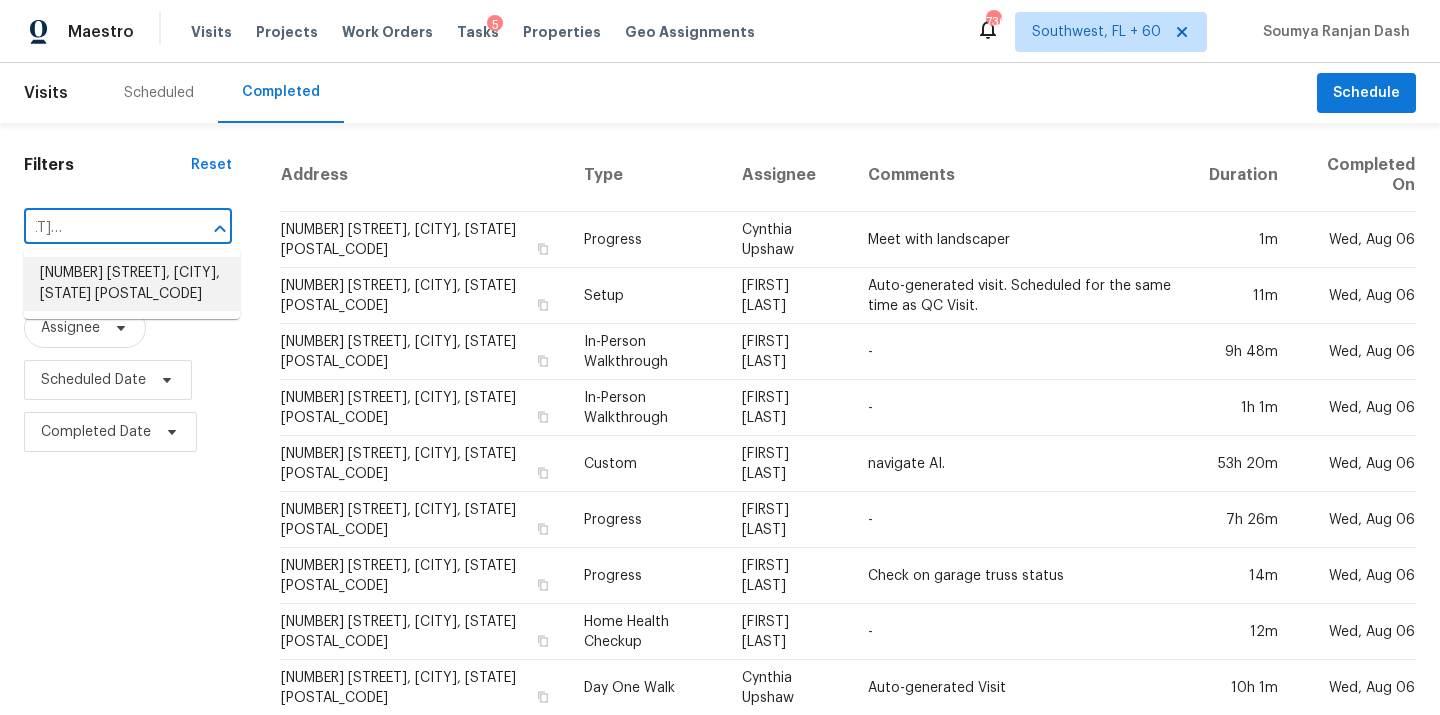 click on "3107 Bamburgh Ct, Charlotte, NC 28216" at bounding box center (132, 284) 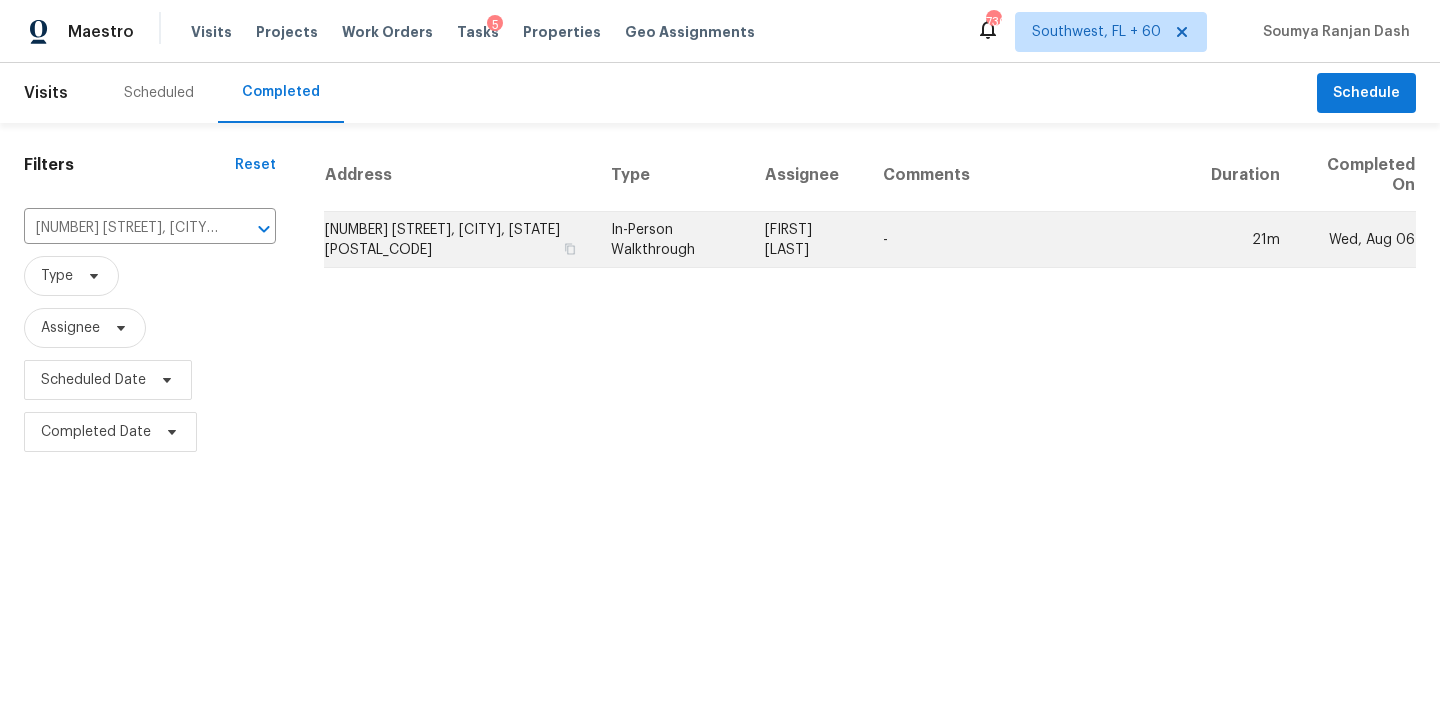 click on "[FIRST] [LAST]" at bounding box center (808, 240) 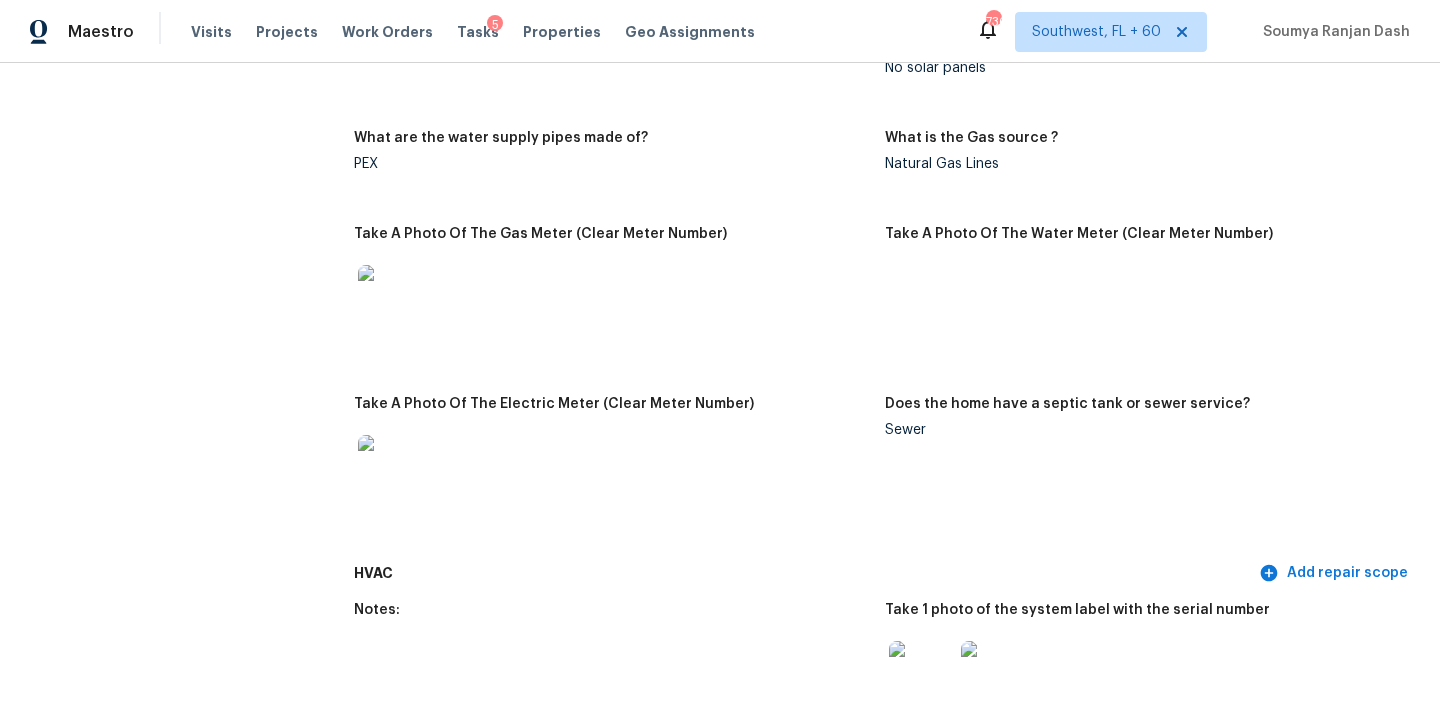 scroll, scrollTop: 0, scrollLeft: 0, axis: both 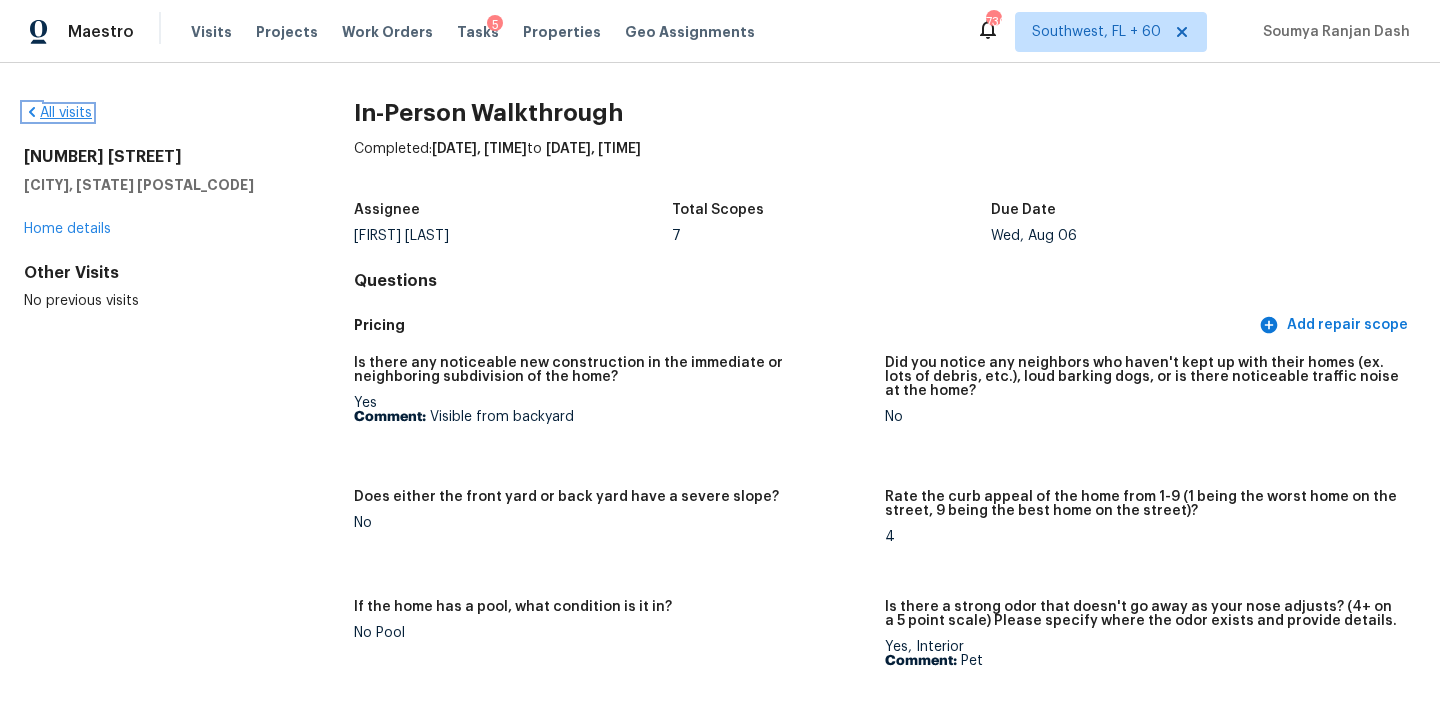 click on "All visits" at bounding box center [58, 113] 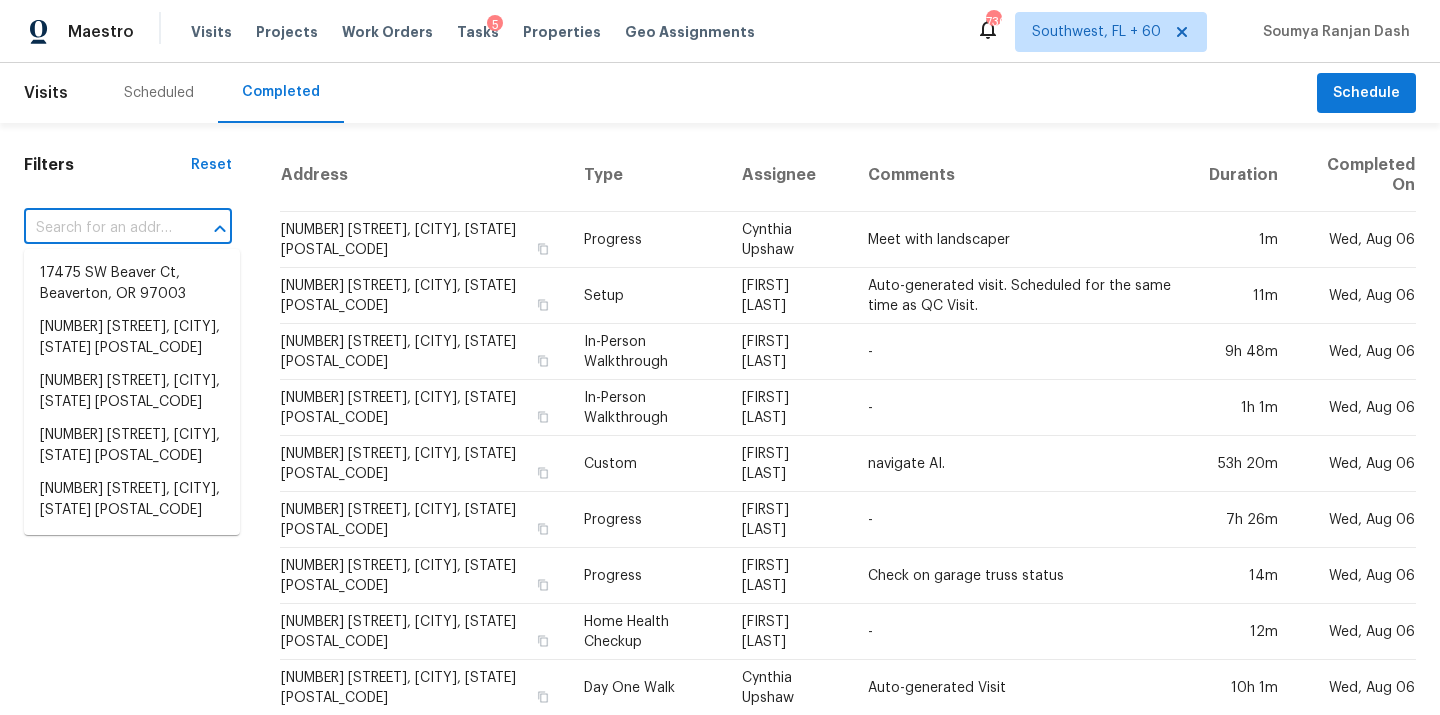 click at bounding box center [100, 228] 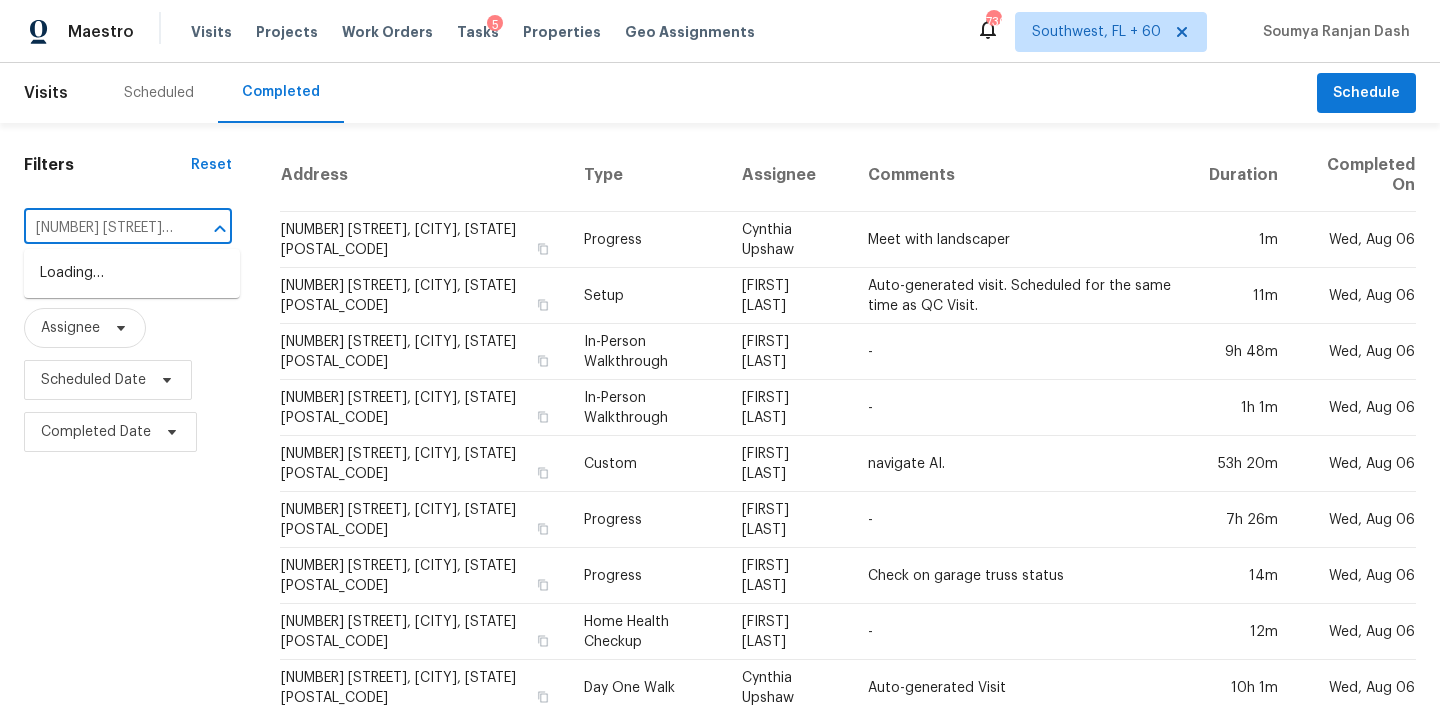 scroll, scrollTop: 0, scrollLeft: 132, axis: horizontal 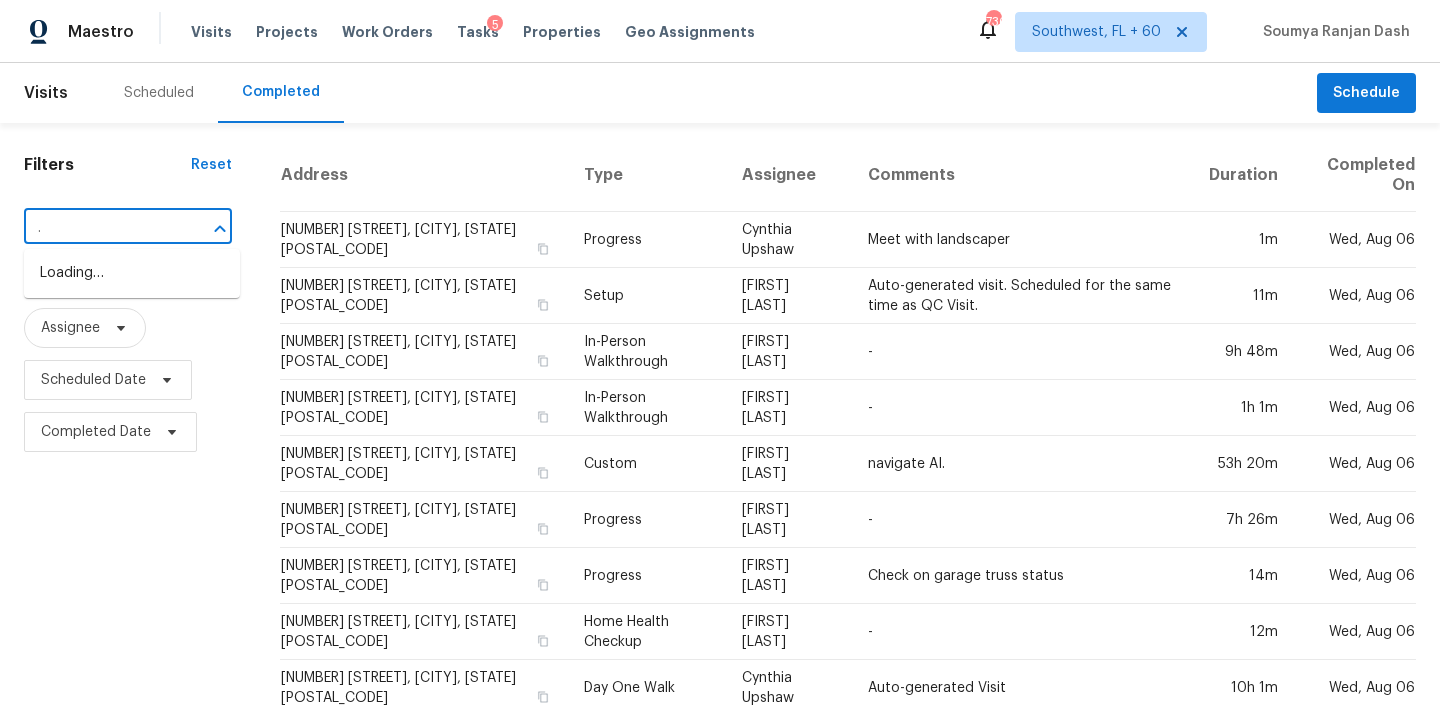 type on "108 Misty Groves Cir, Morrisville, NC 27560" 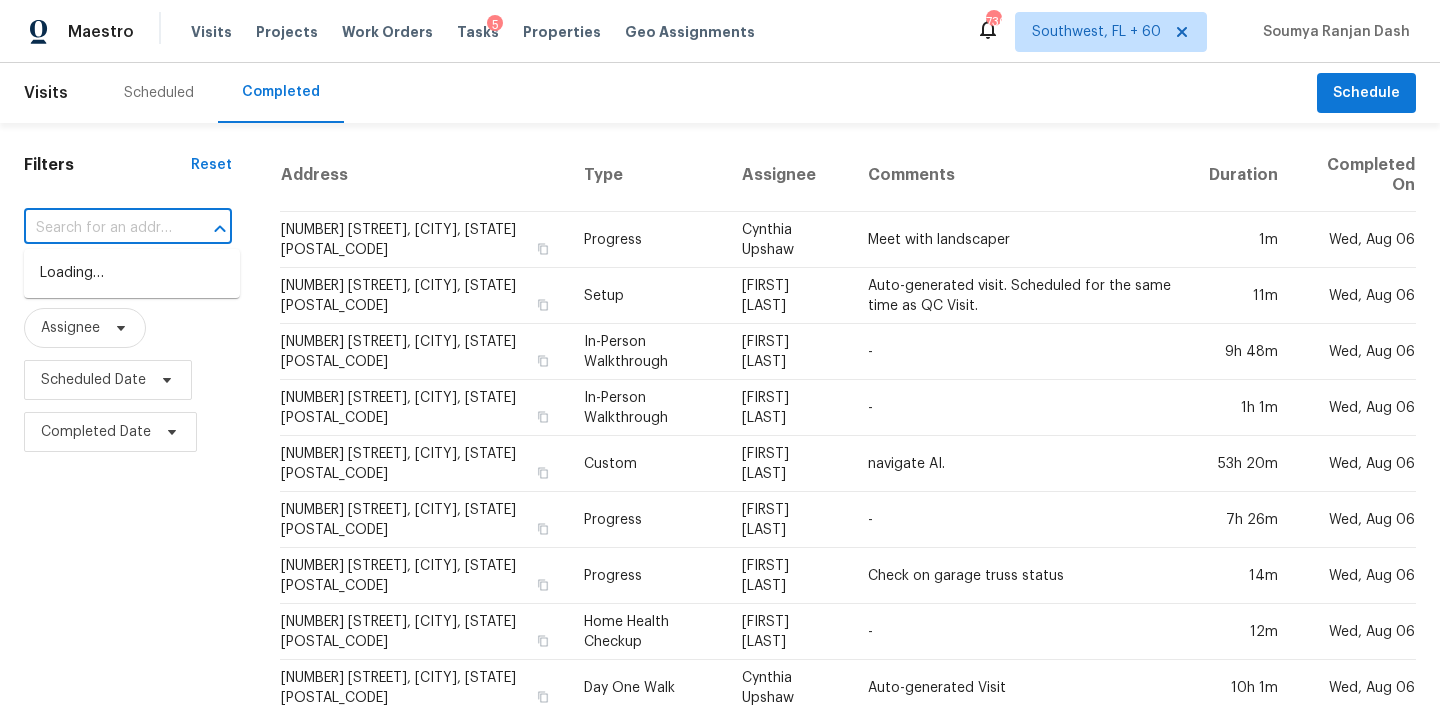 scroll, scrollTop: 0, scrollLeft: 0, axis: both 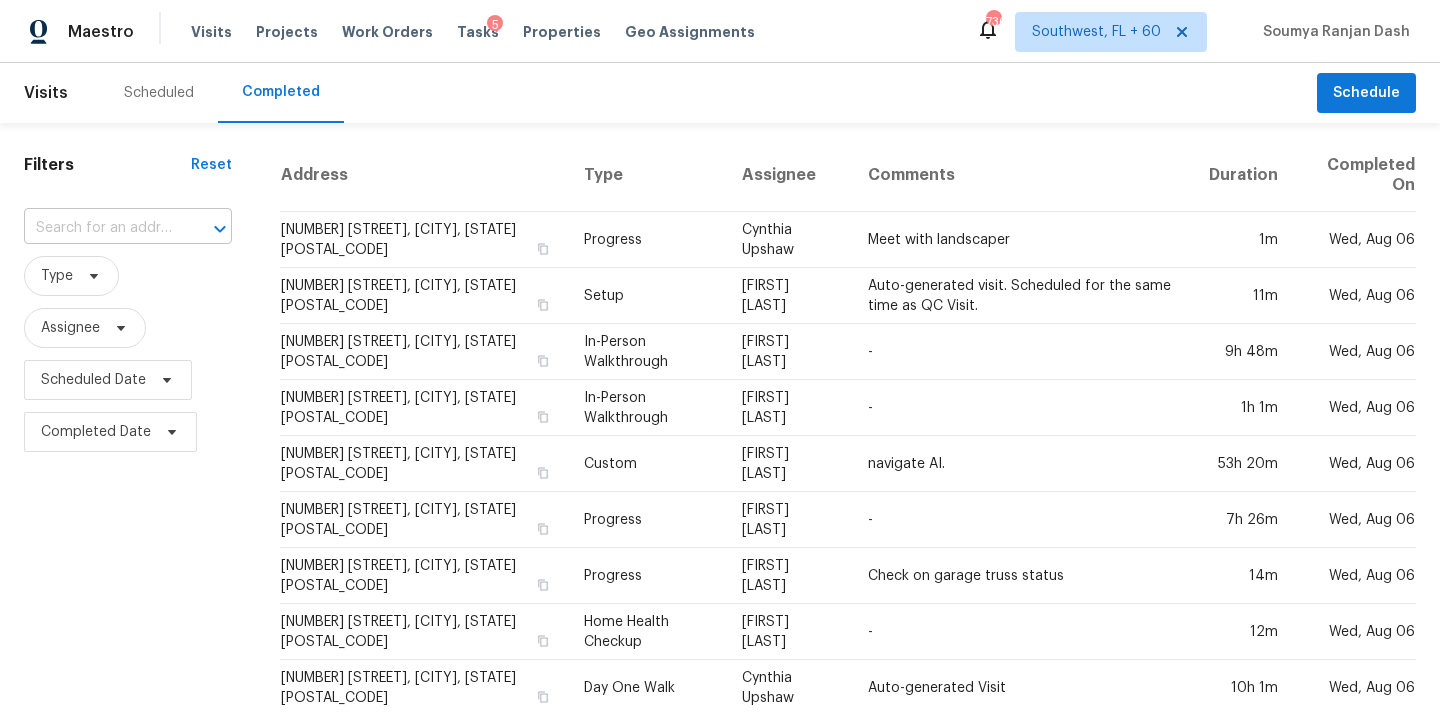 click at bounding box center [100, 228] 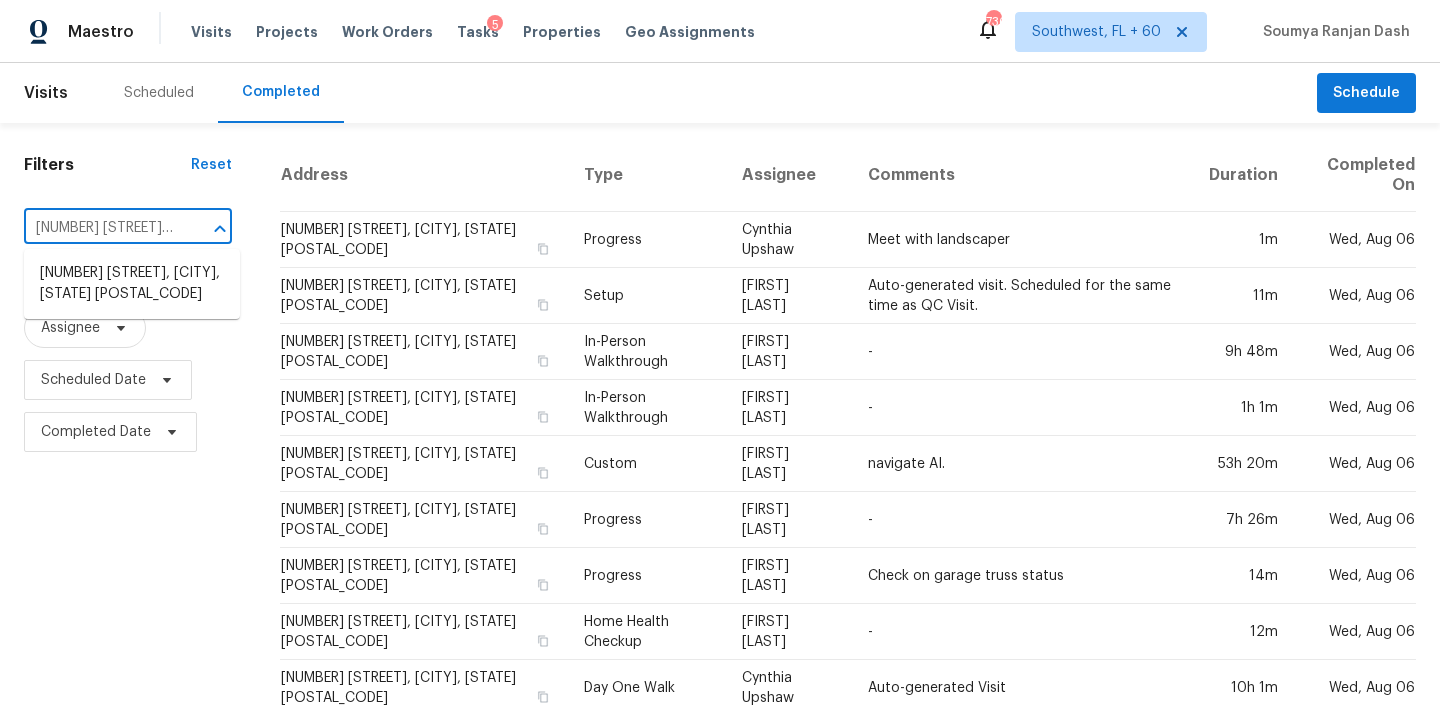 scroll, scrollTop: 0, scrollLeft: 132, axis: horizontal 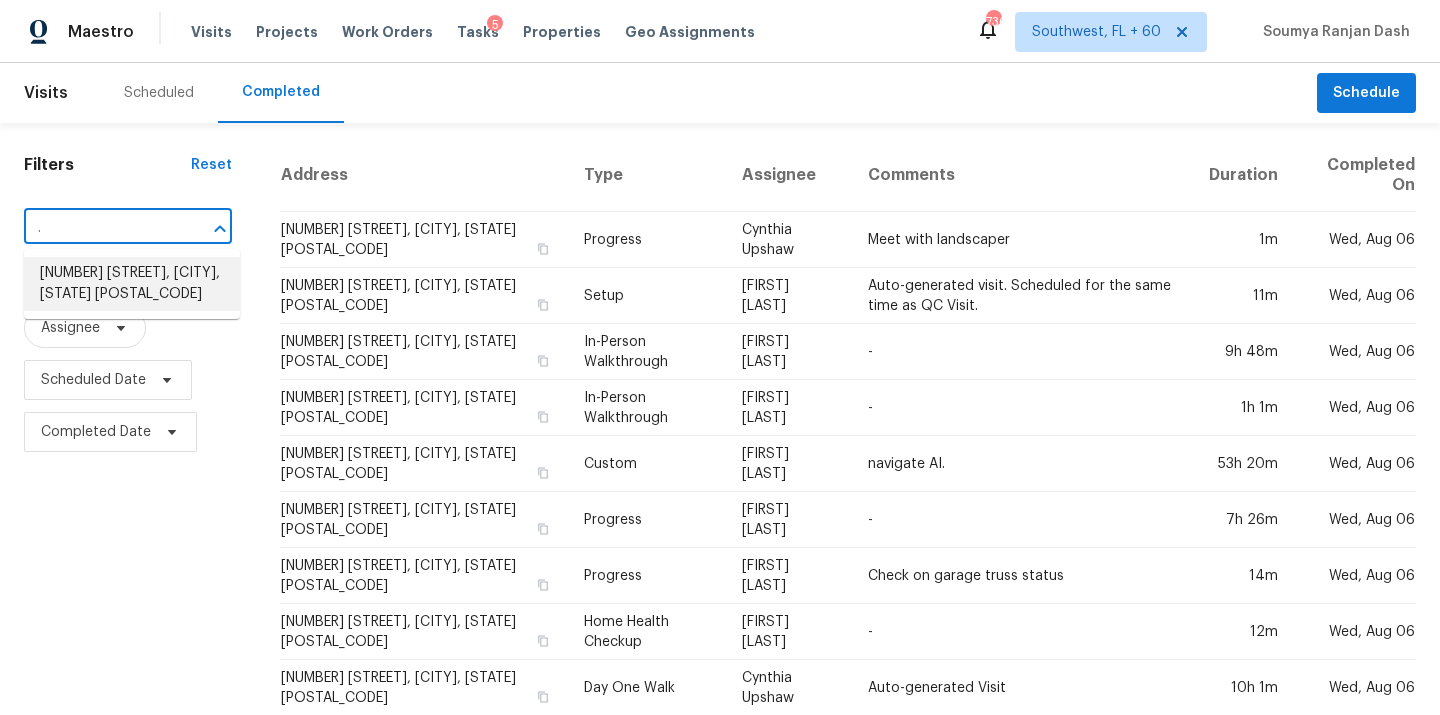 click on "108 Misty Groves Cir, Morrisville, NC 27560" at bounding box center (132, 284) 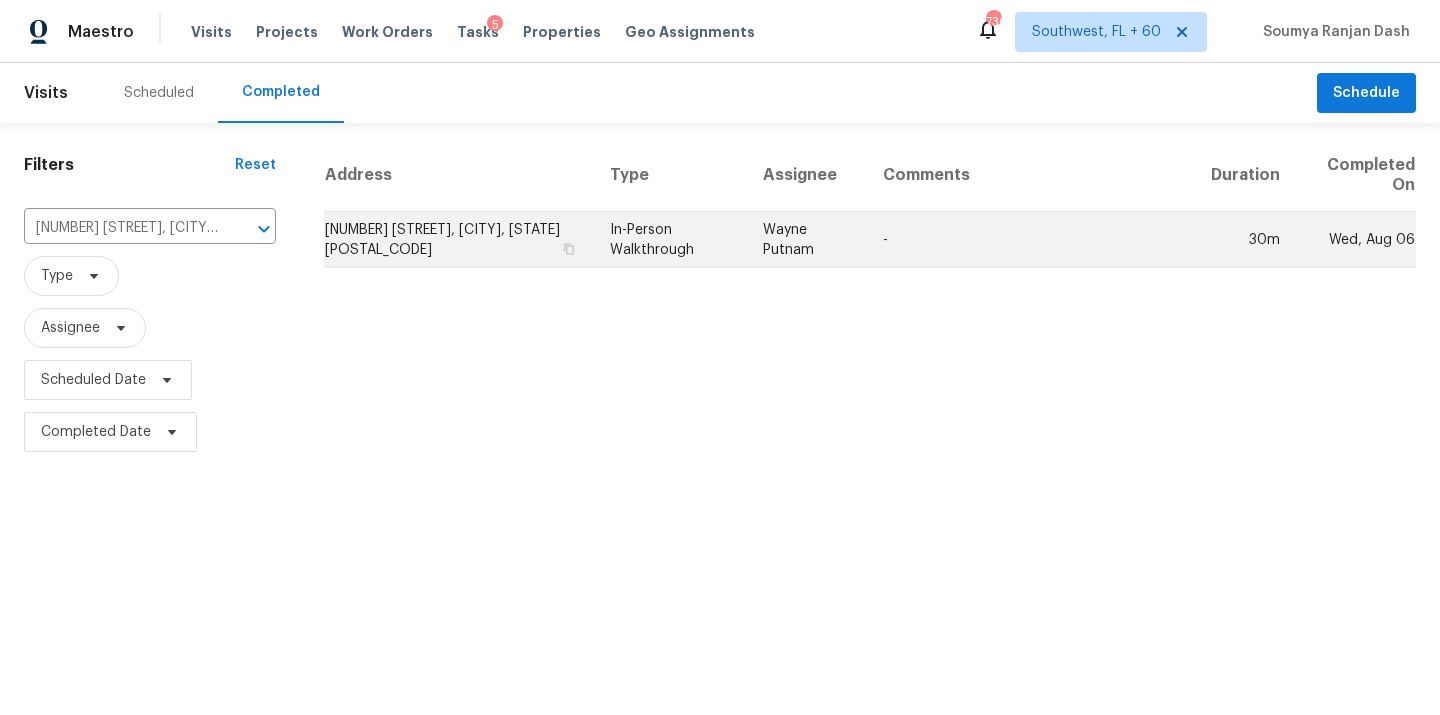 click on "Wayne Putnam" at bounding box center [807, 240] 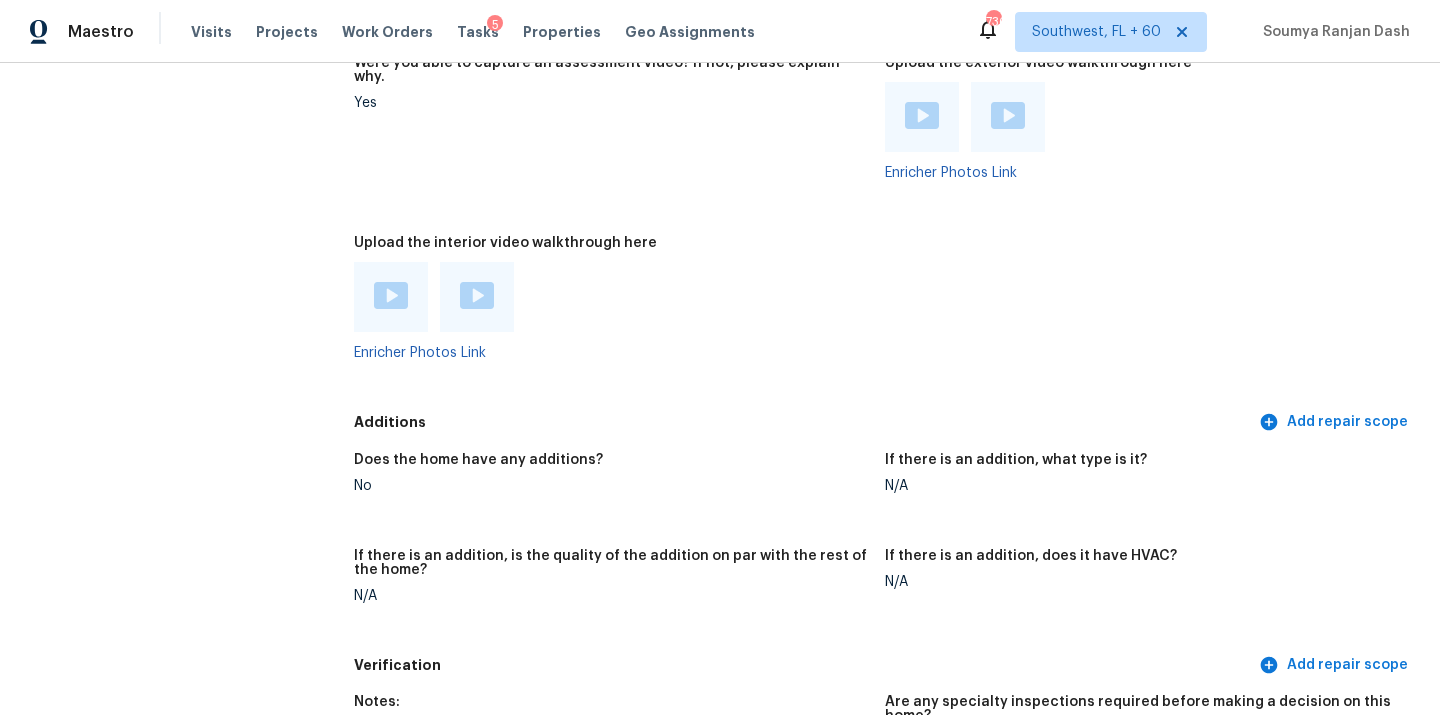 scroll, scrollTop: 4028, scrollLeft: 0, axis: vertical 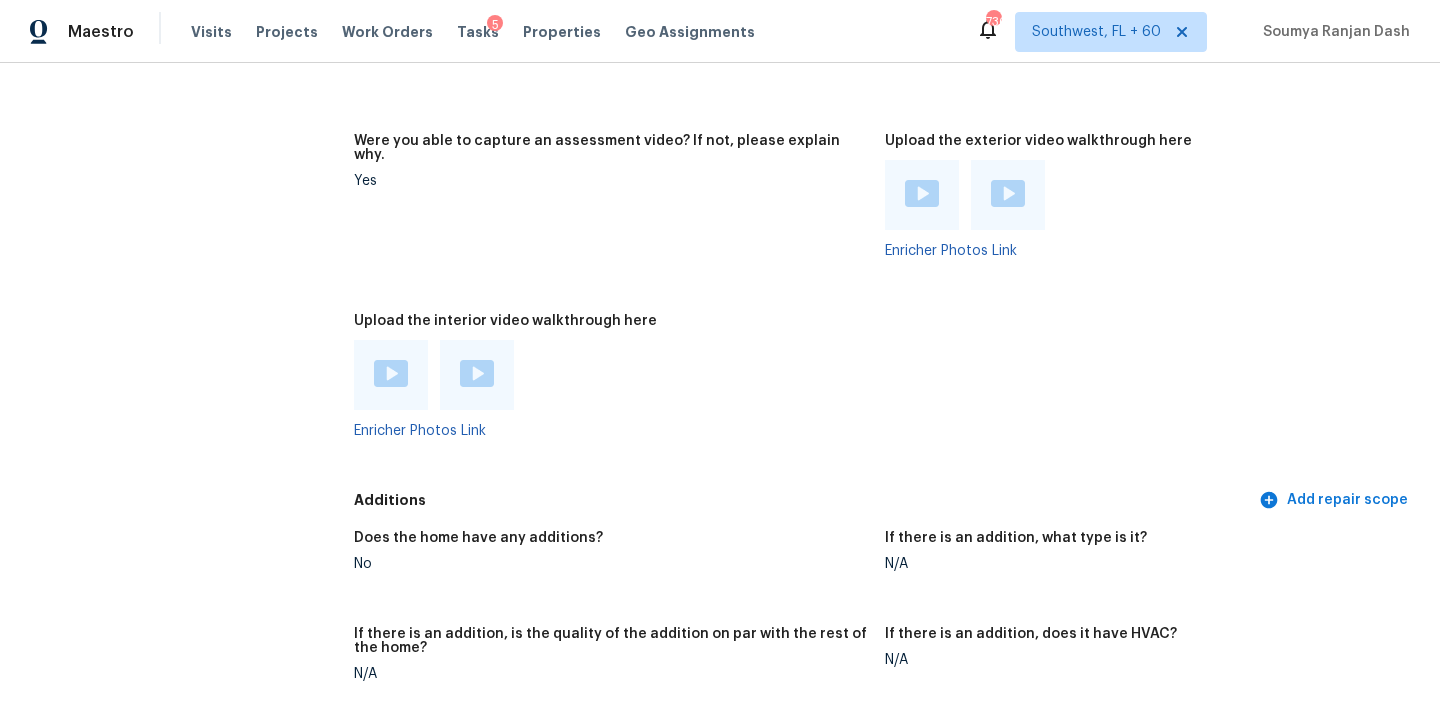 click at bounding box center (391, 373) 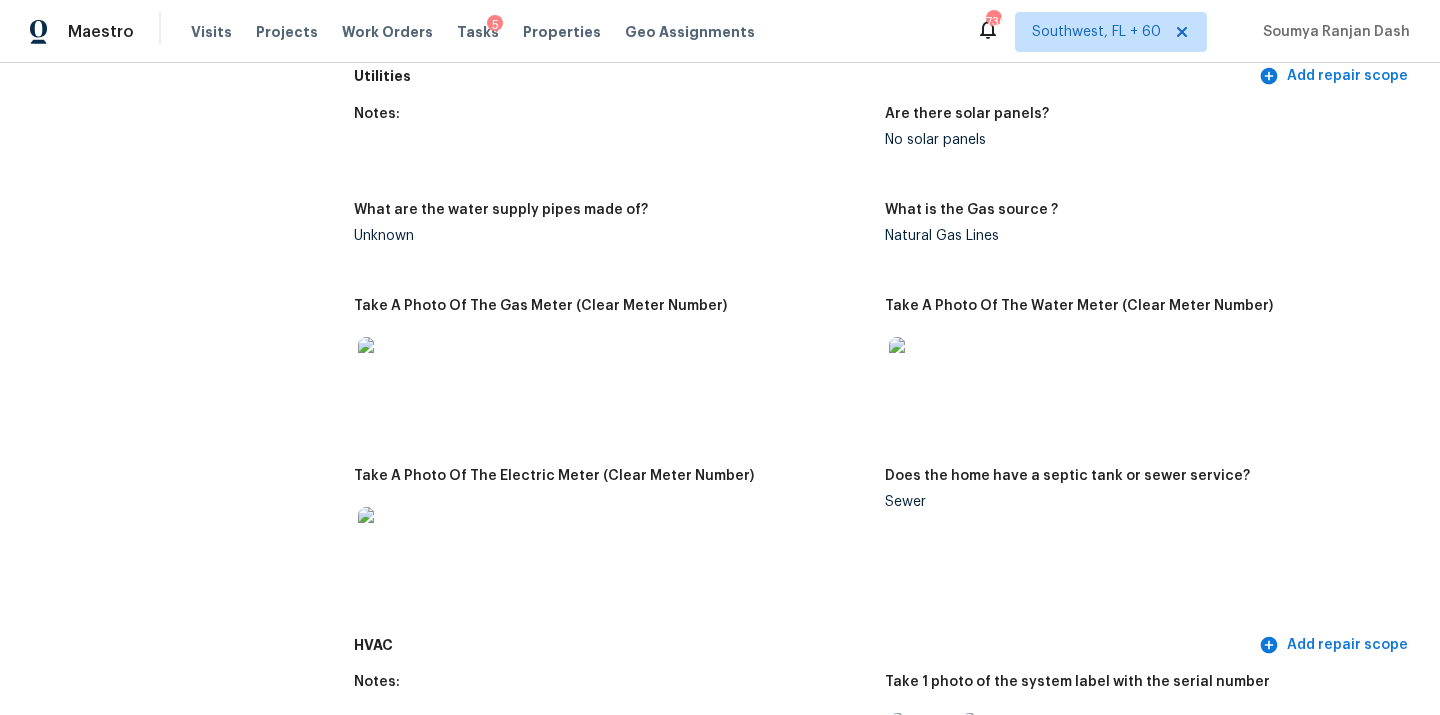 scroll, scrollTop: 1382, scrollLeft: 0, axis: vertical 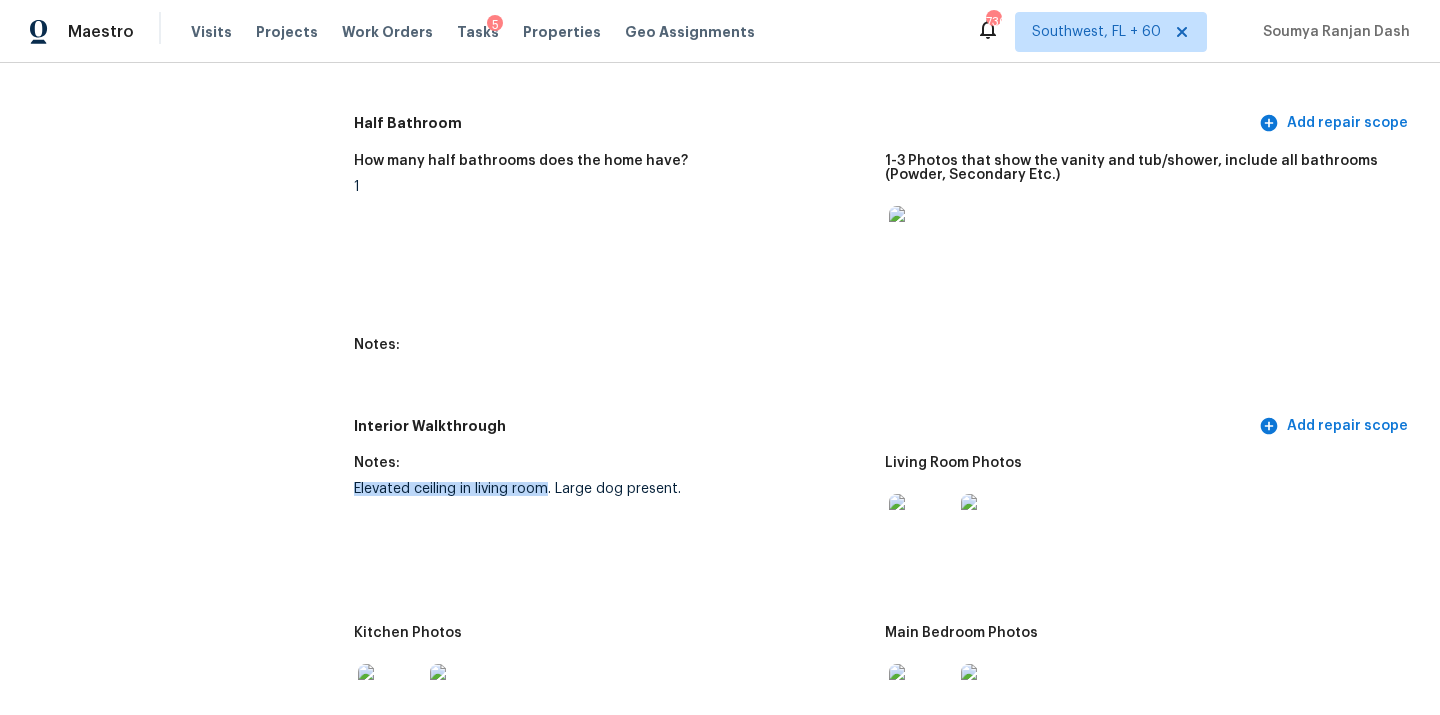 drag, startPoint x: 549, startPoint y: 475, endPoint x: 343, endPoint y: 473, distance: 206.0097 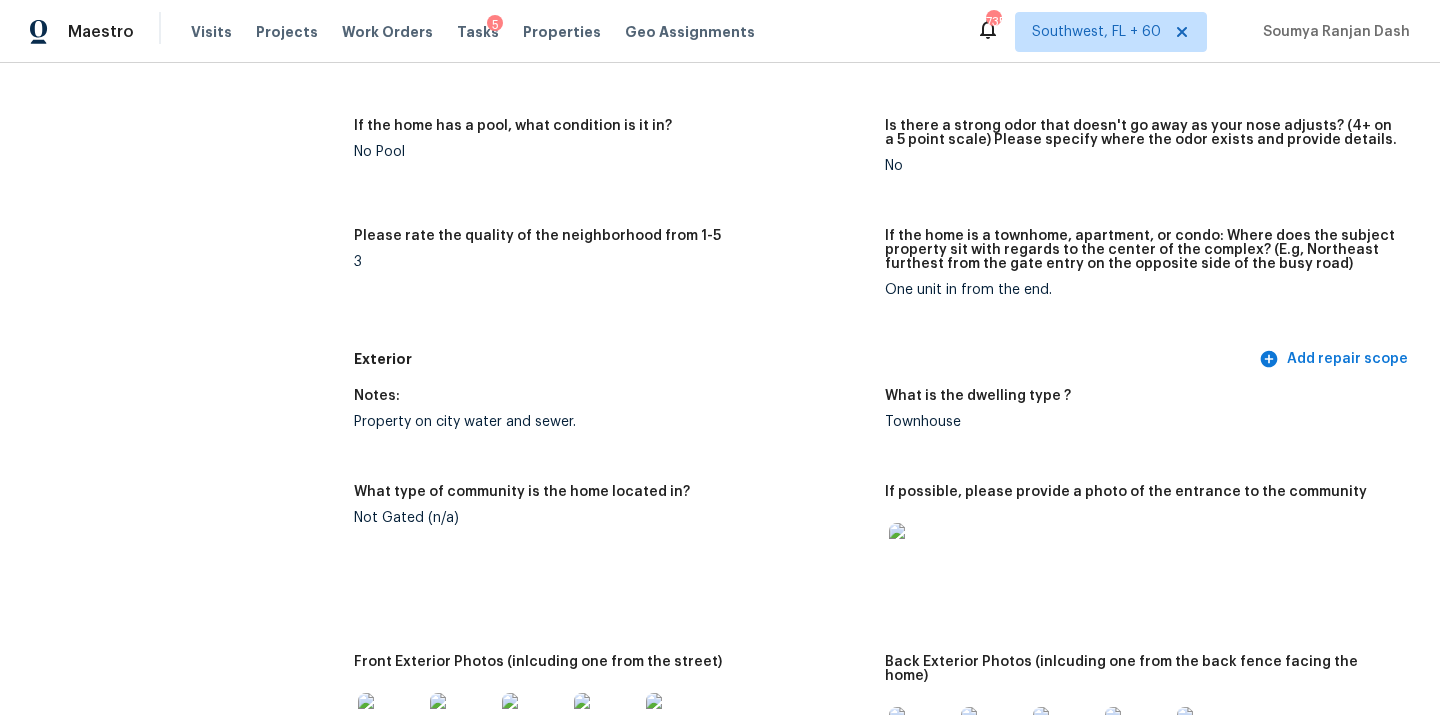 scroll, scrollTop: 0, scrollLeft: 0, axis: both 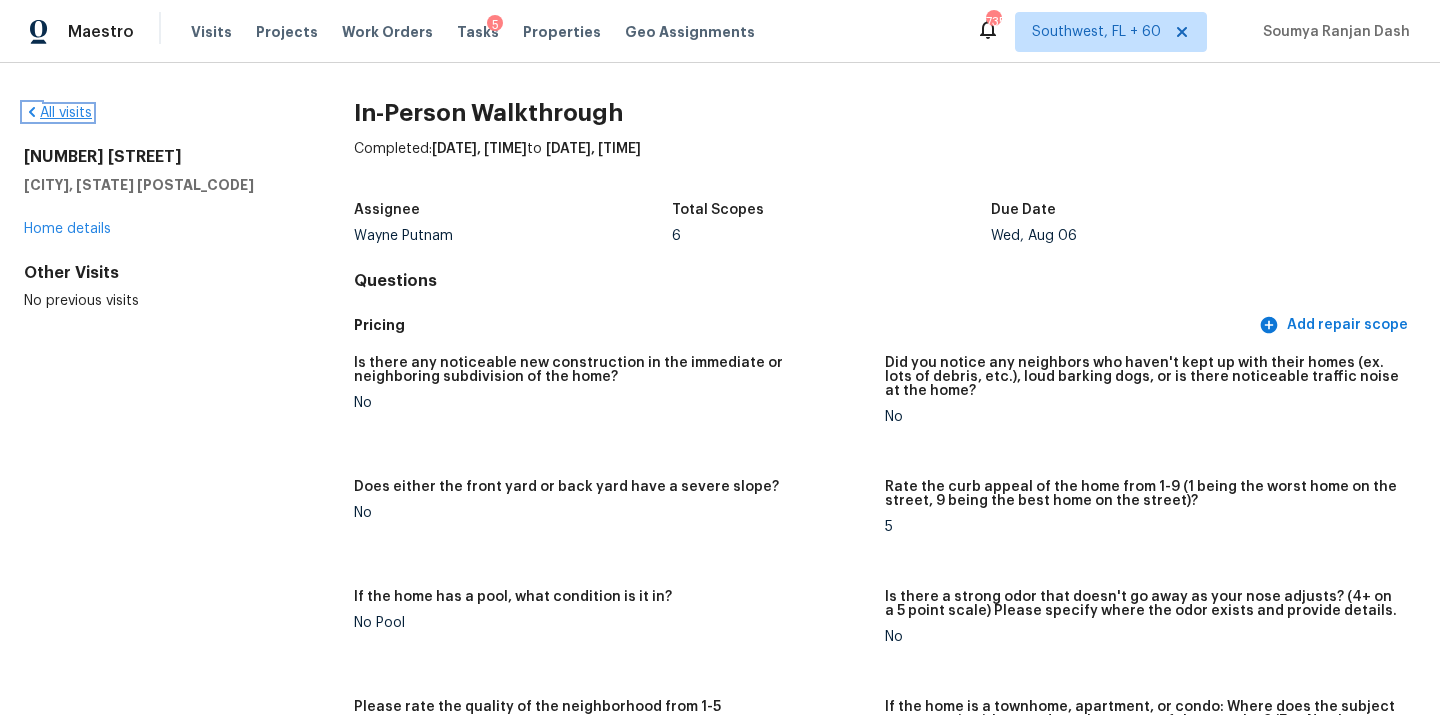 click on "All visits" at bounding box center (58, 113) 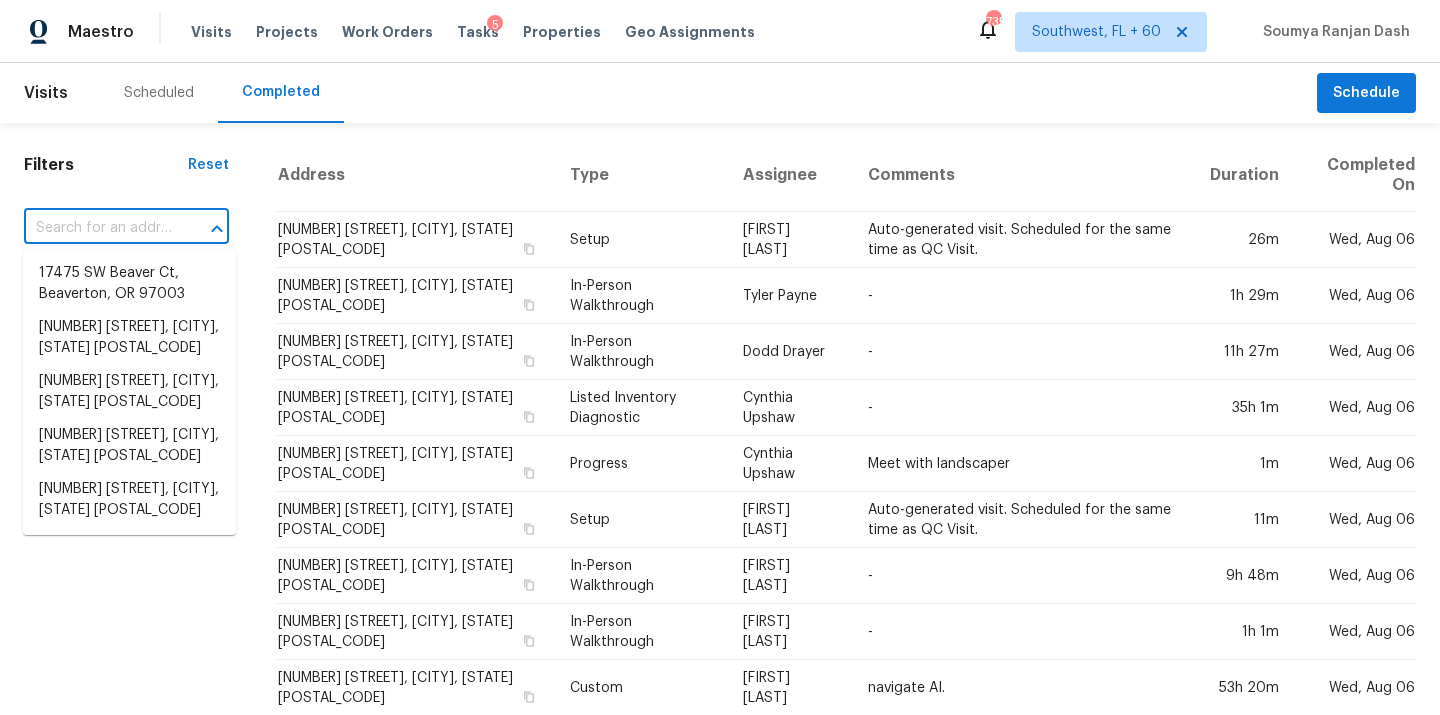 click at bounding box center (98, 228) 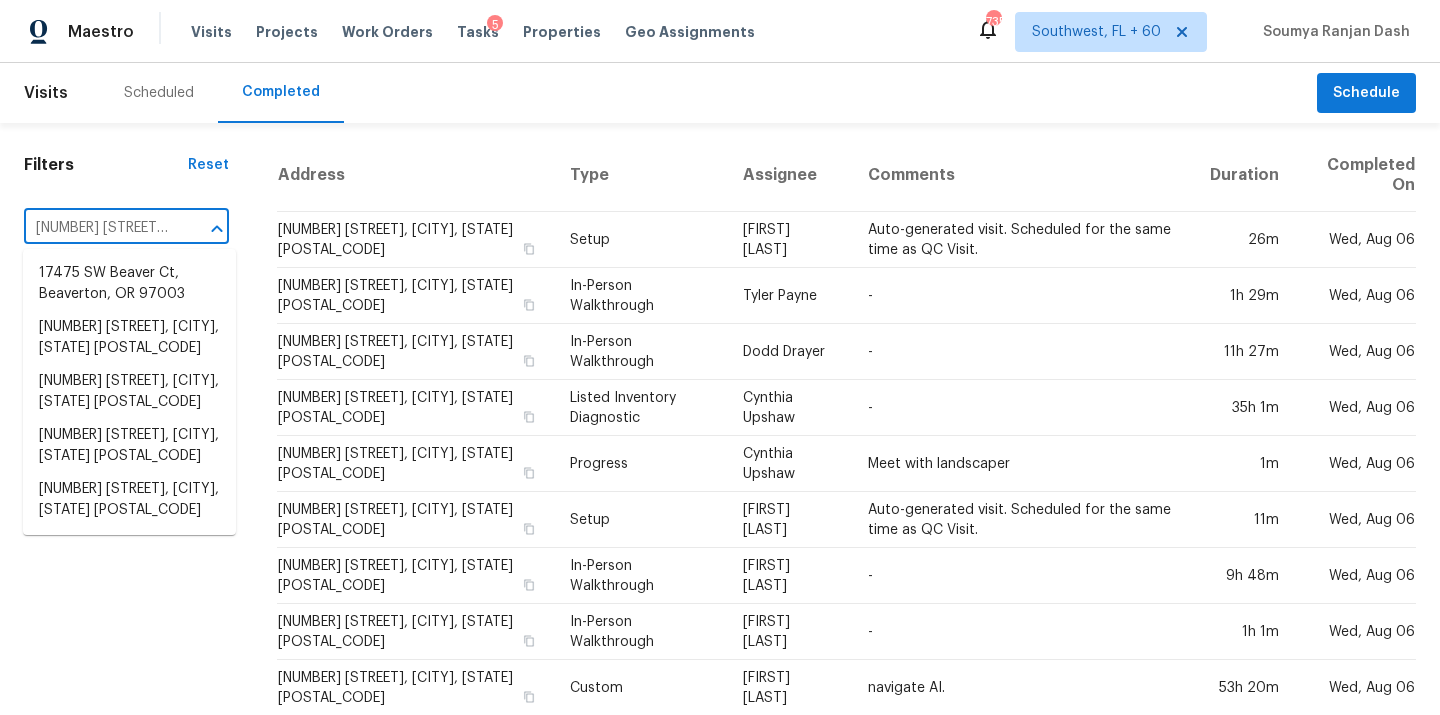 scroll, scrollTop: 0, scrollLeft: 83, axis: horizontal 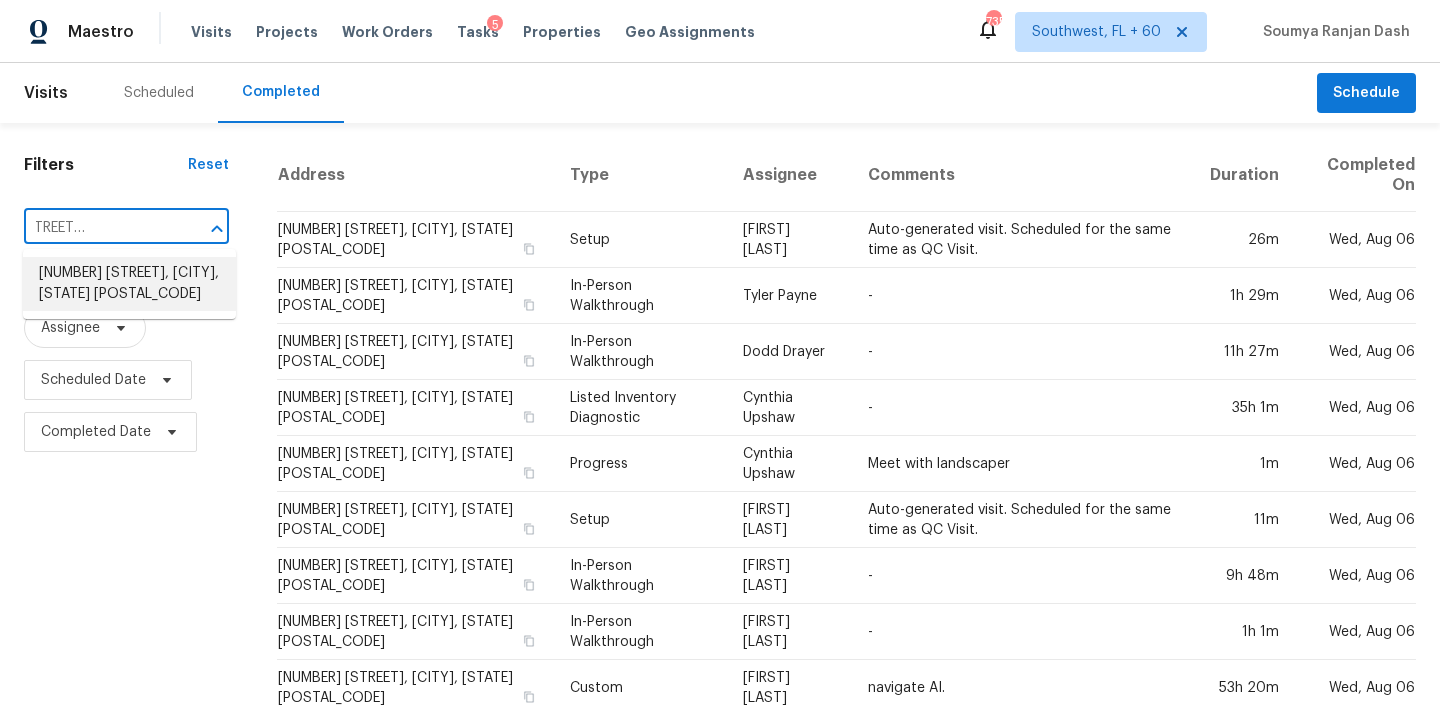 click on "8029 Sabal St, McKinney, TX 75071" at bounding box center [129, 284] 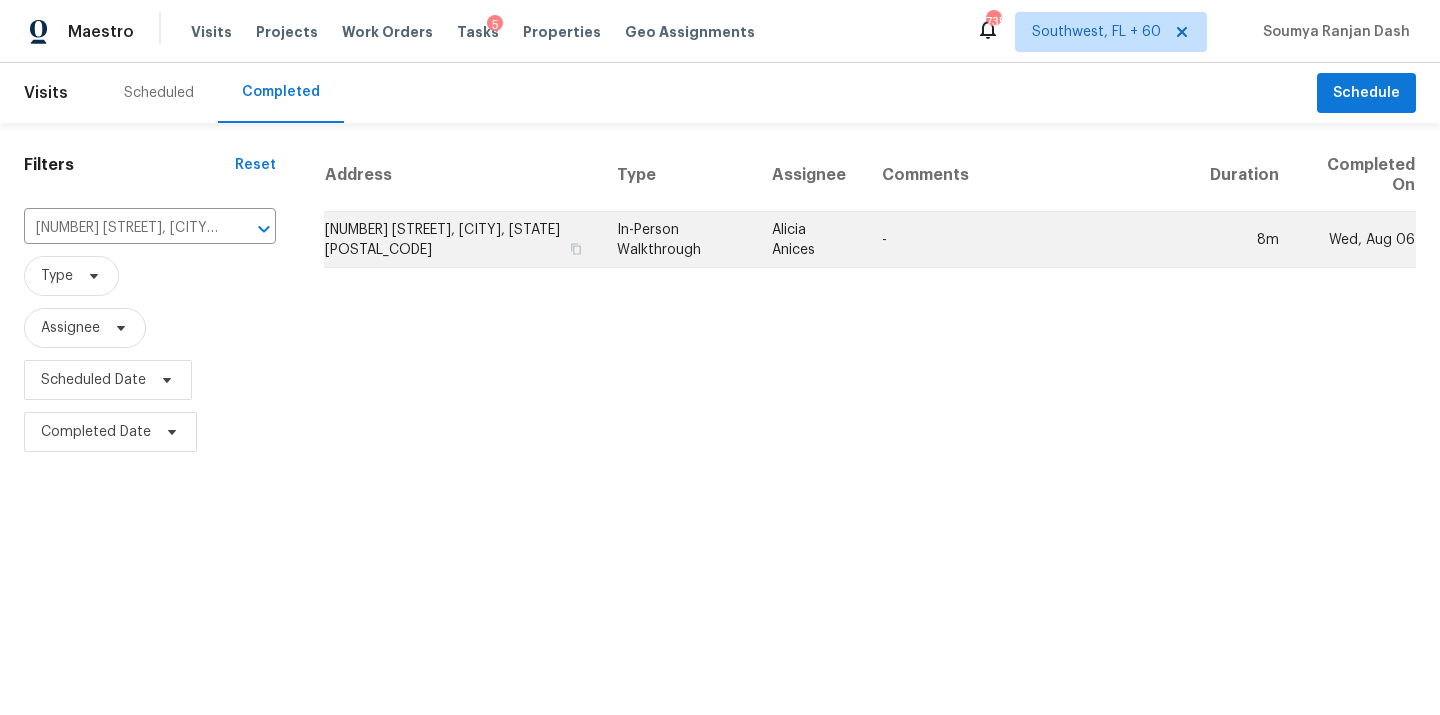 click on "In-Person Walkthrough" at bounding box center (678, 240) 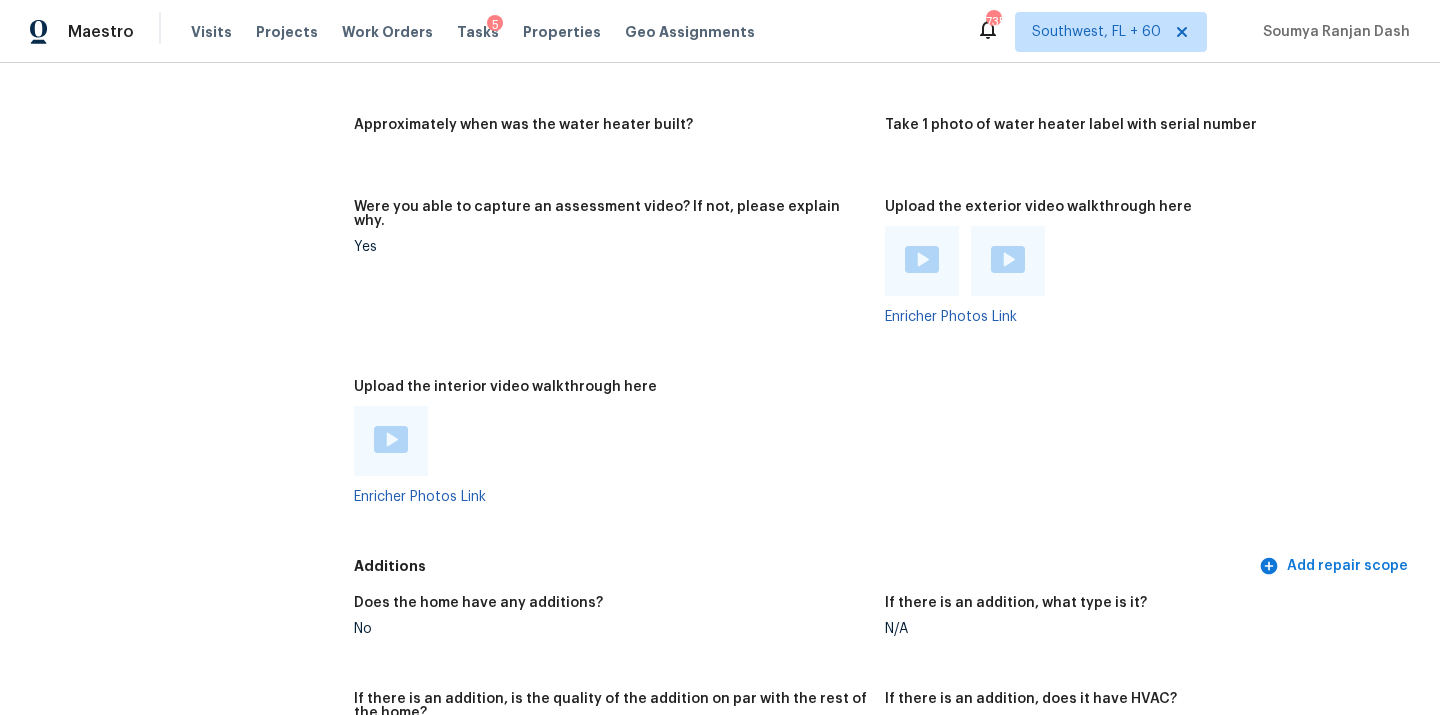 scroll, scrollTop: 4078, scrollLeft: 0, axis: vertical 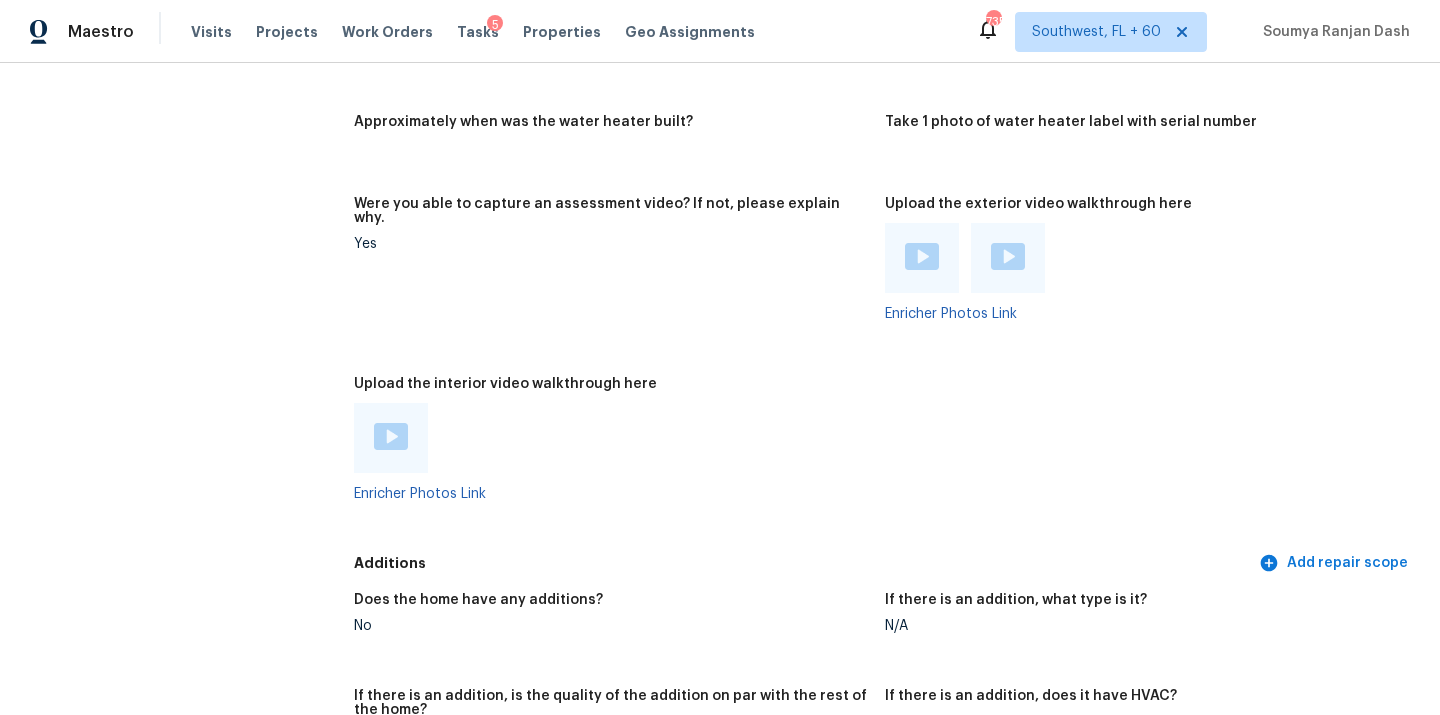 click at bounding box center (391, 436) 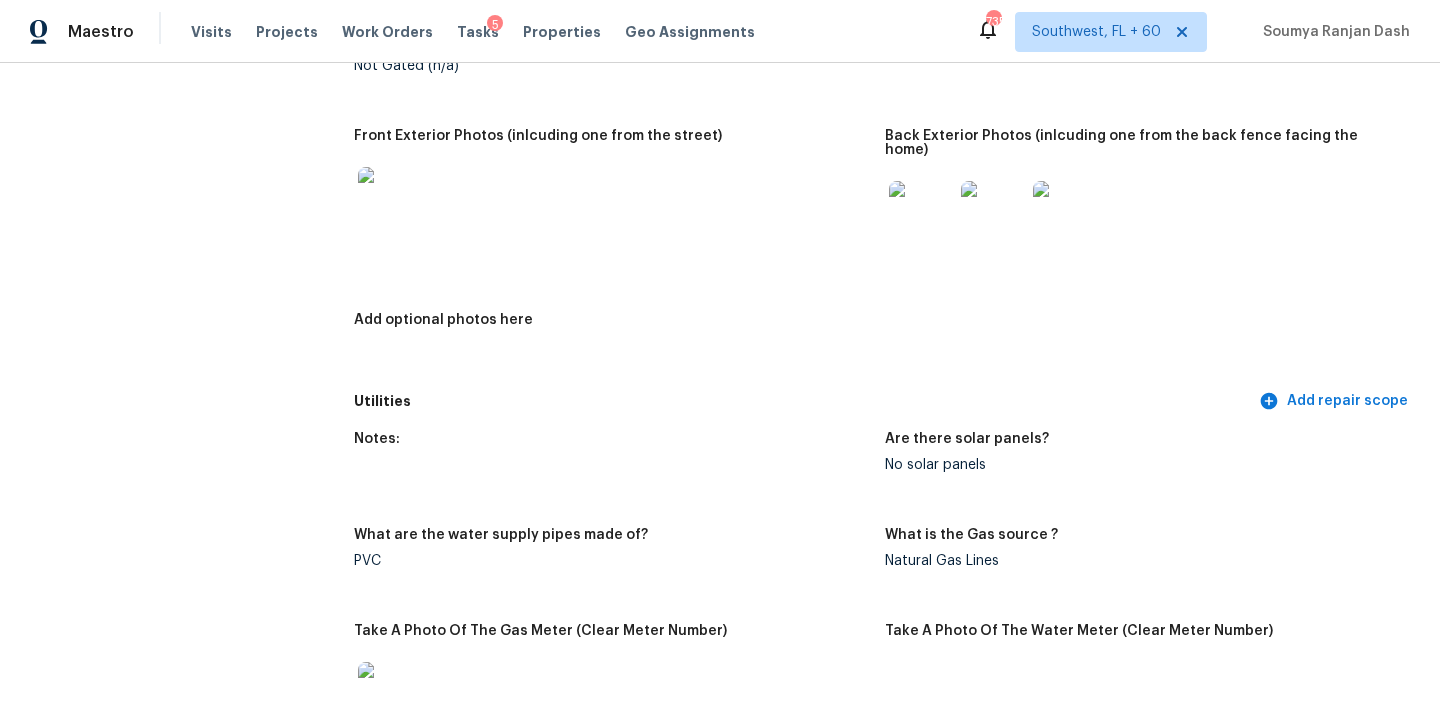 scroll, scrollTop: 0, scrollLeft: 0, axis: both 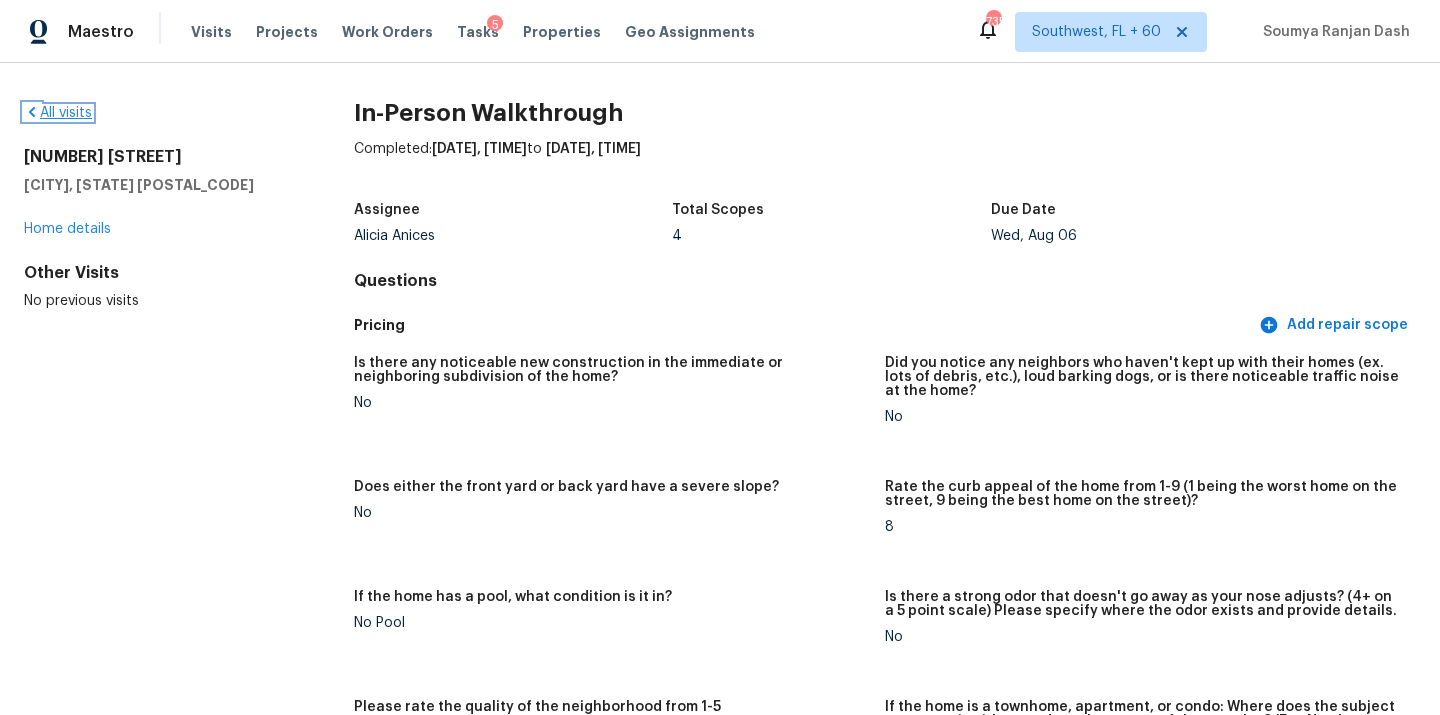 click on "All visits" at bounding box center (58, 113) 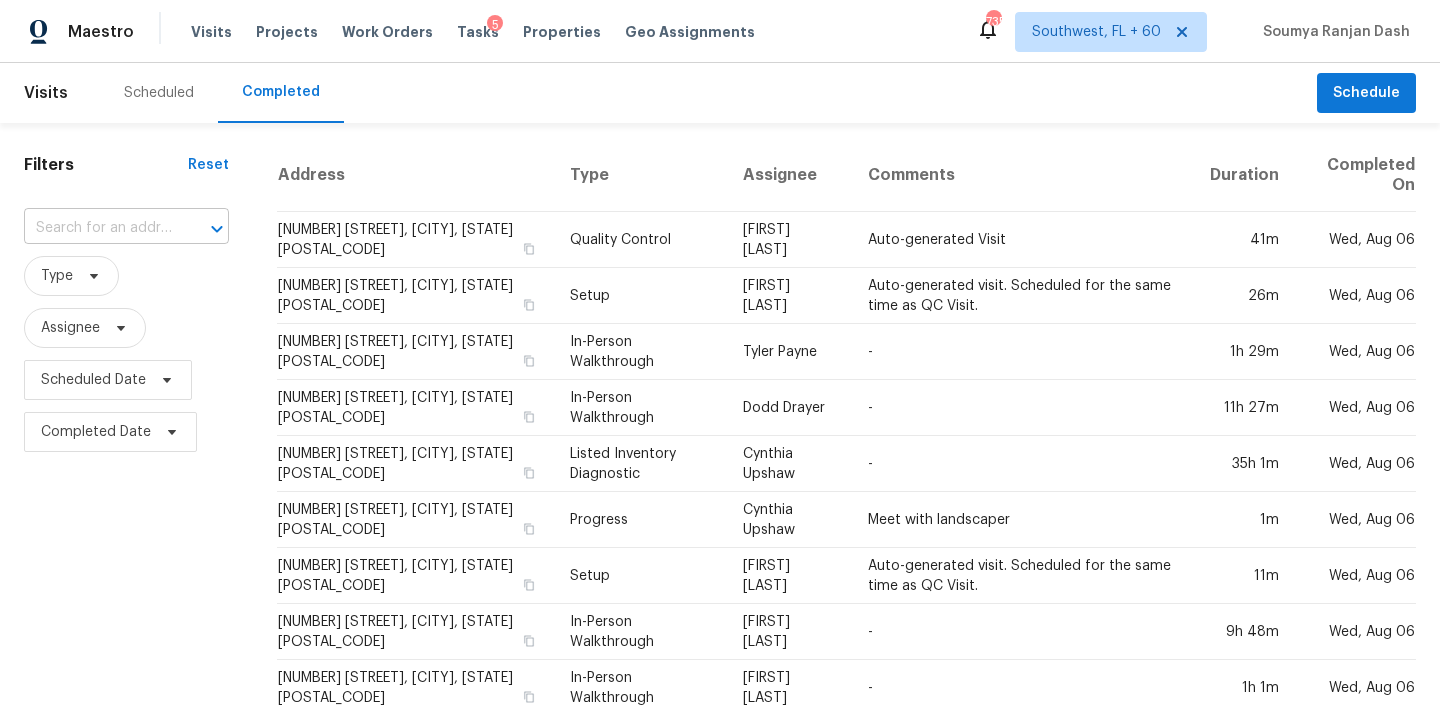 click at bounding box center [98, 228] 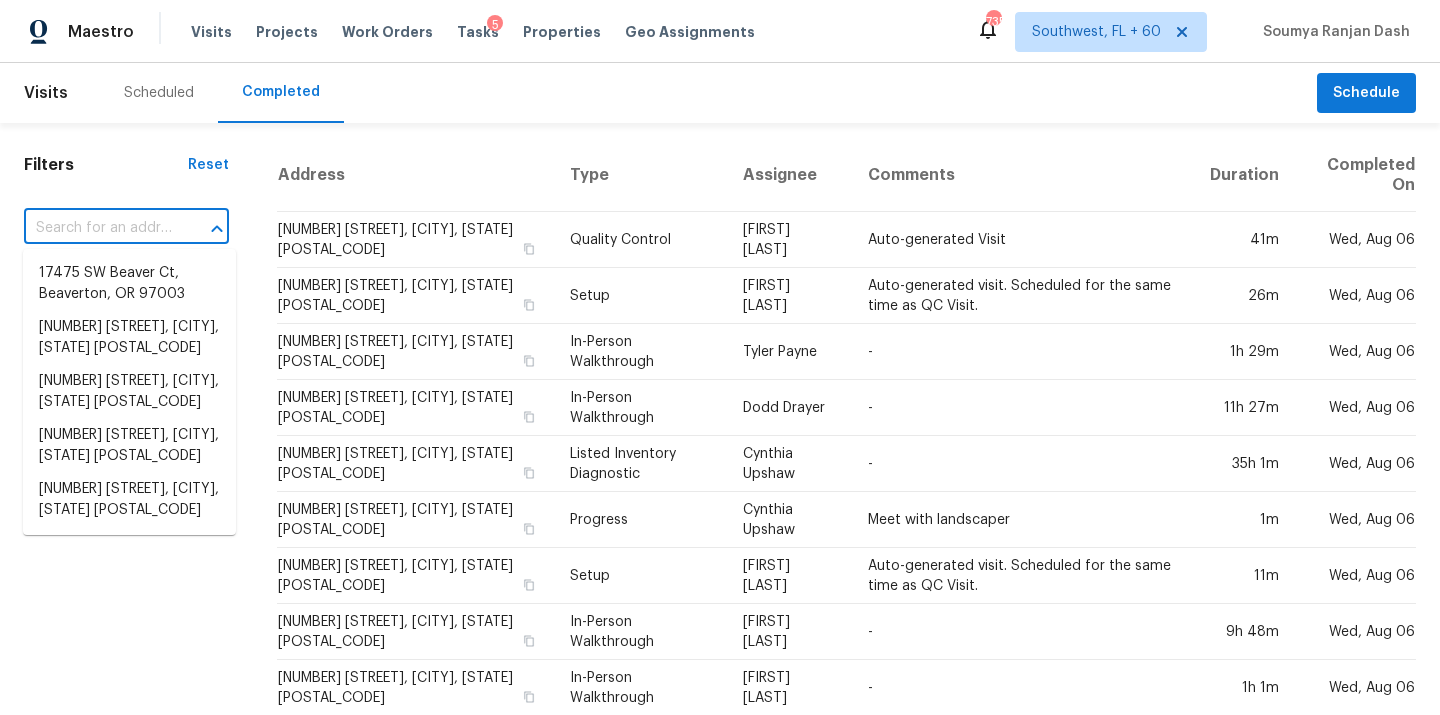 paste on "3107 Bamburgh Ct, Charlotte, NC 28216" 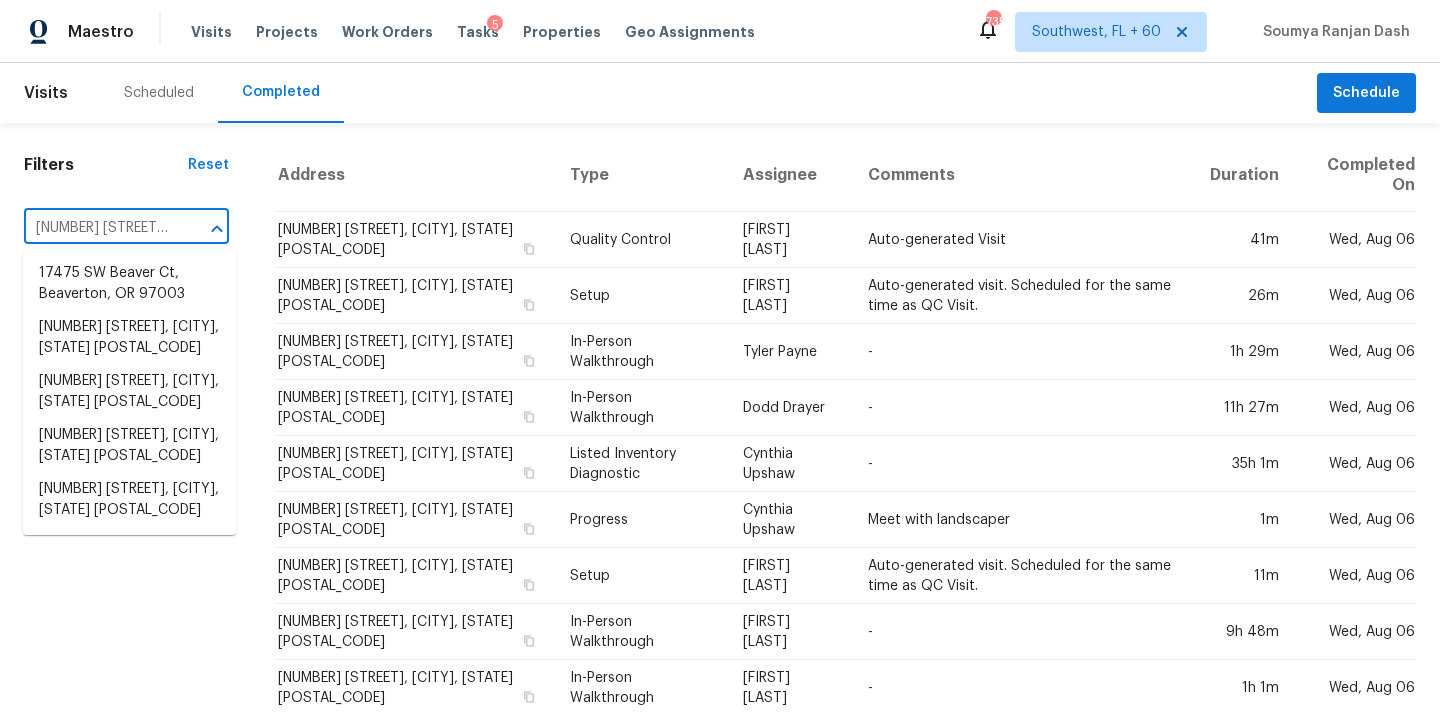 scroll, scrollTop: 0, scrollLeft: 115, axis: horizontal 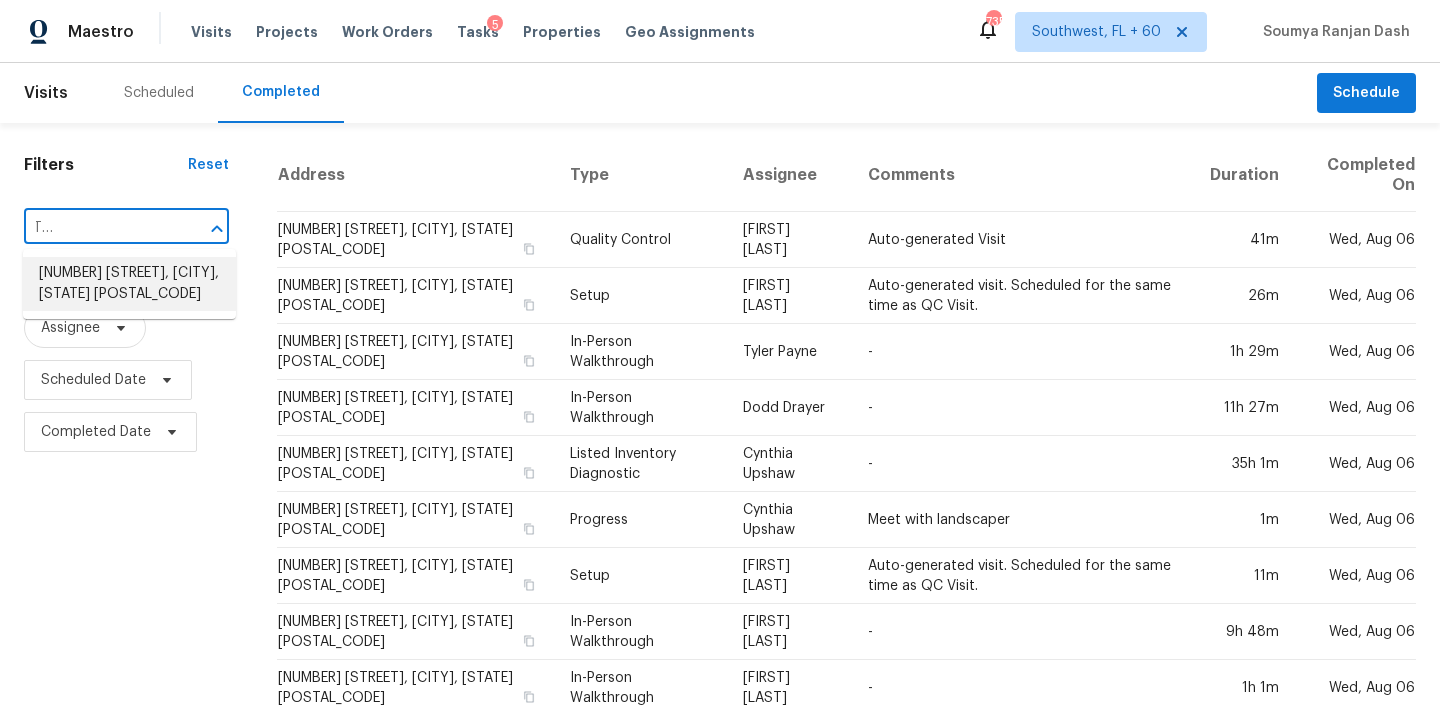 click on "3107 Bamburgh Ct, Charlotte, NC 28216" at bounding box center [129, 284] 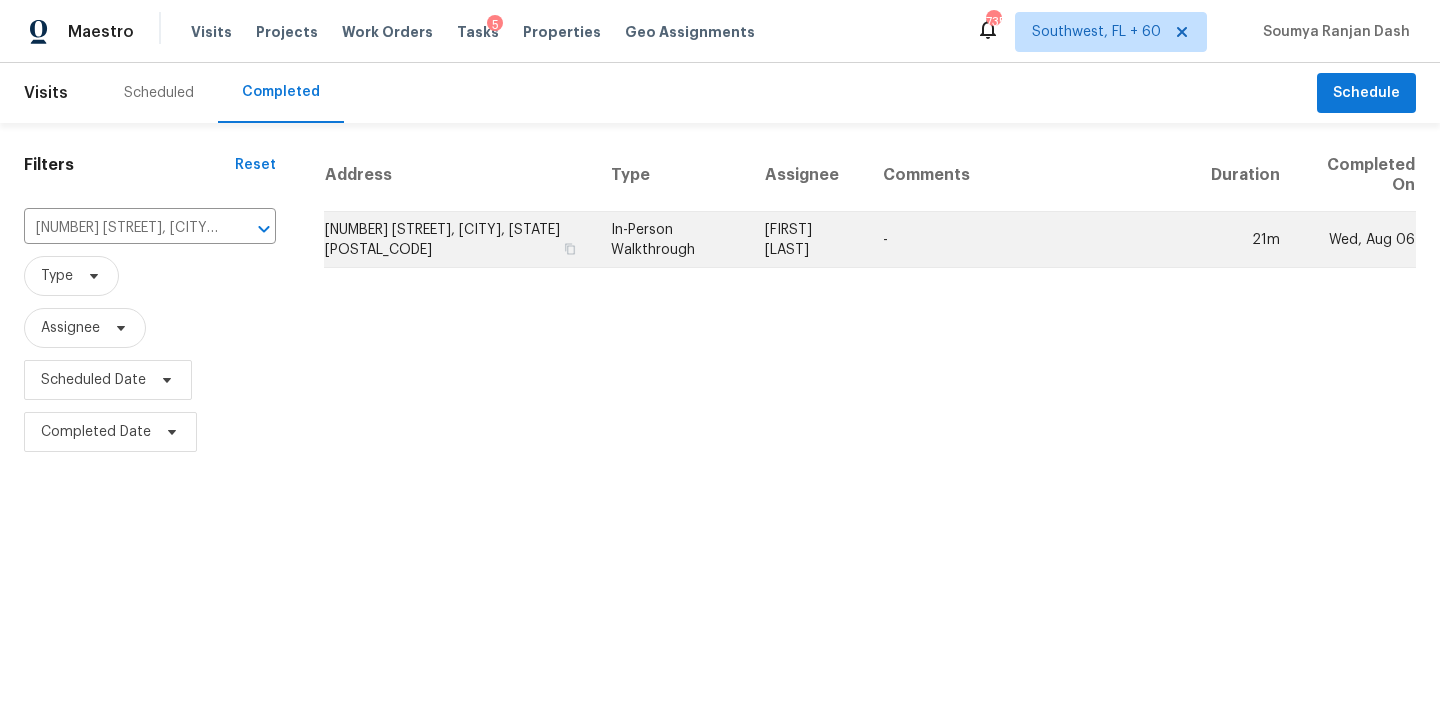click on "In-Person Walkthrough" at bounding box center (672, 240) 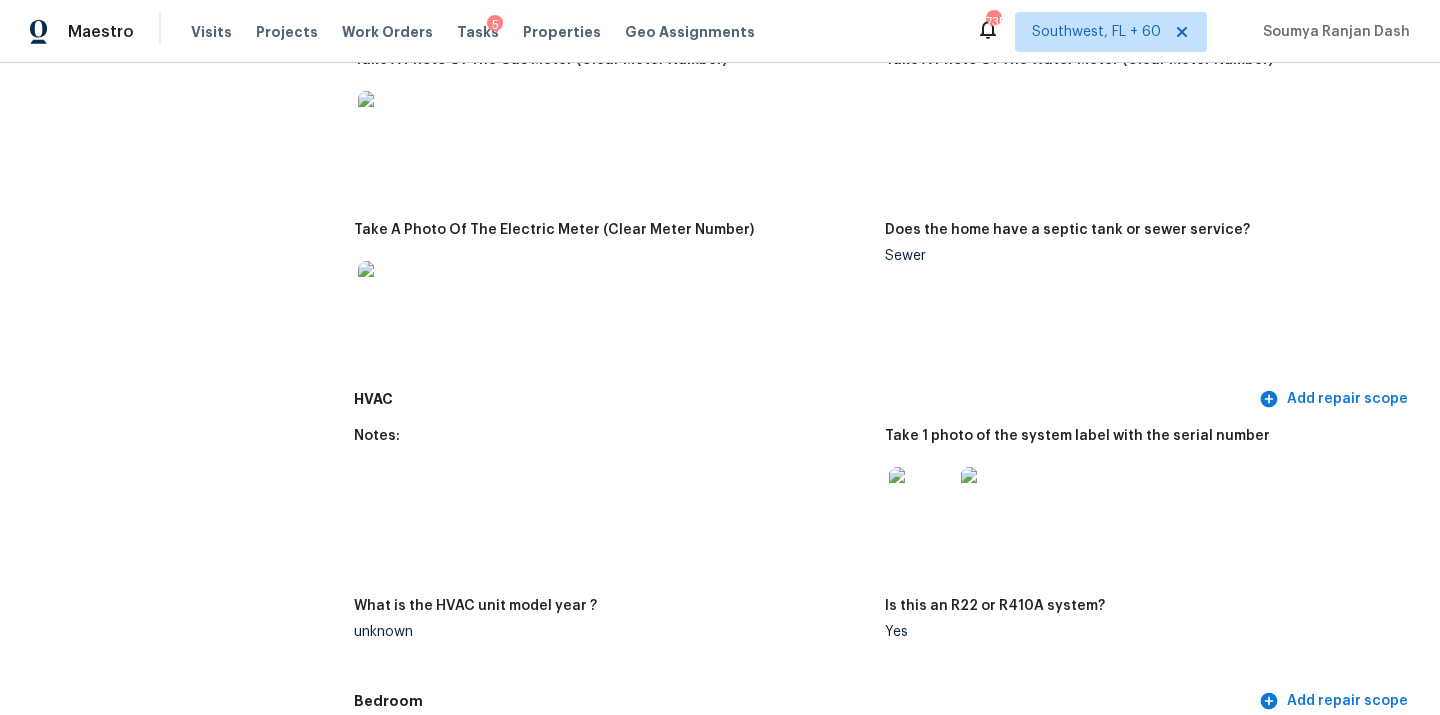 scroll, scrollTop: 0, scrollLeft: 0, axis: both 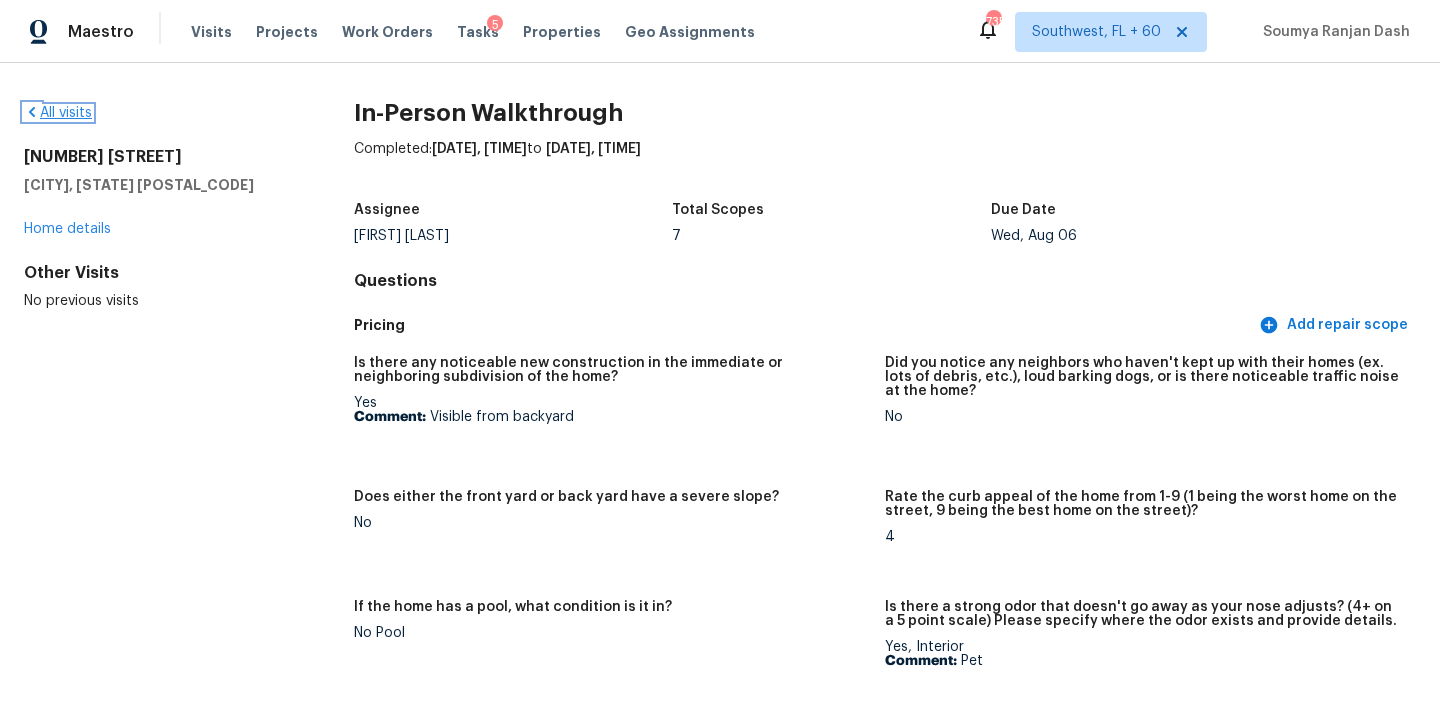click on "All visits" at bounding box center (58, 113) 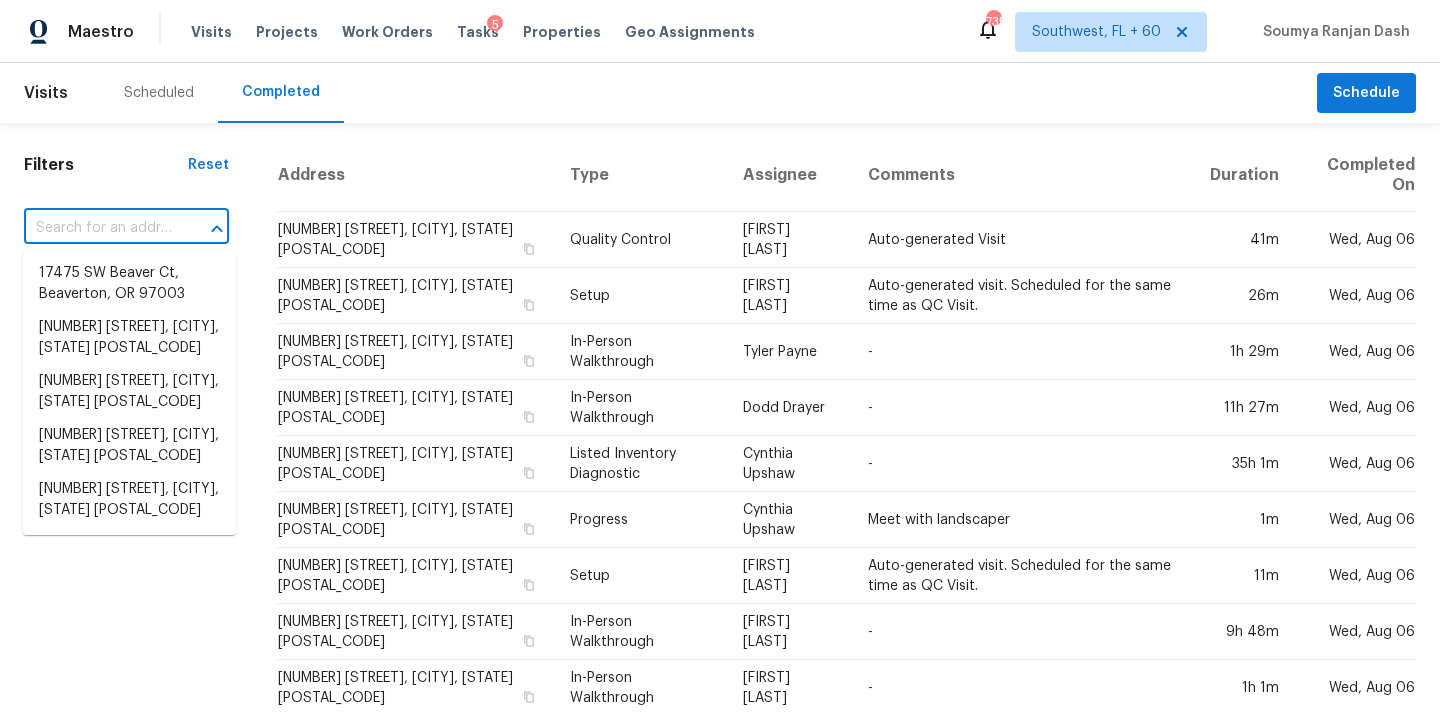 click at bounding box center (98, 228) 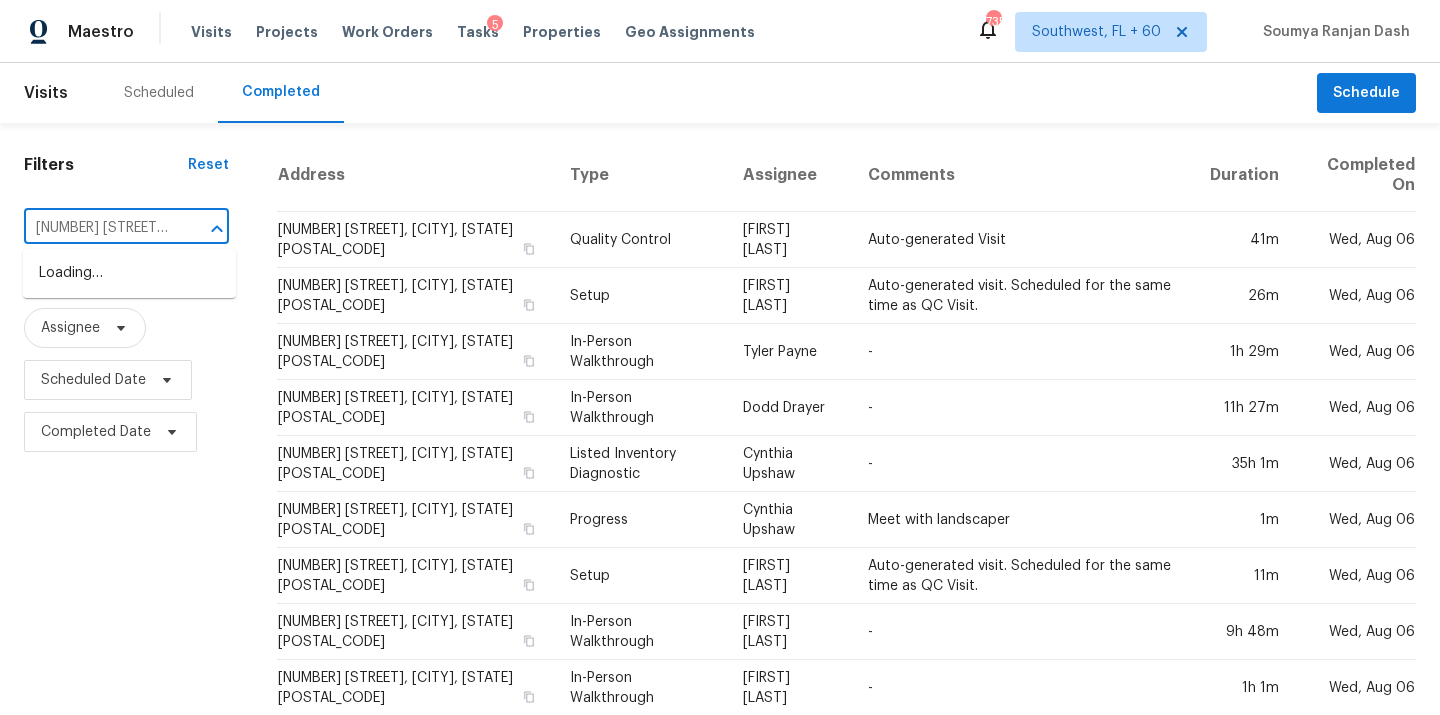 scroll, scrollTop: 0, scrollLeft: 69, axis: horizontal 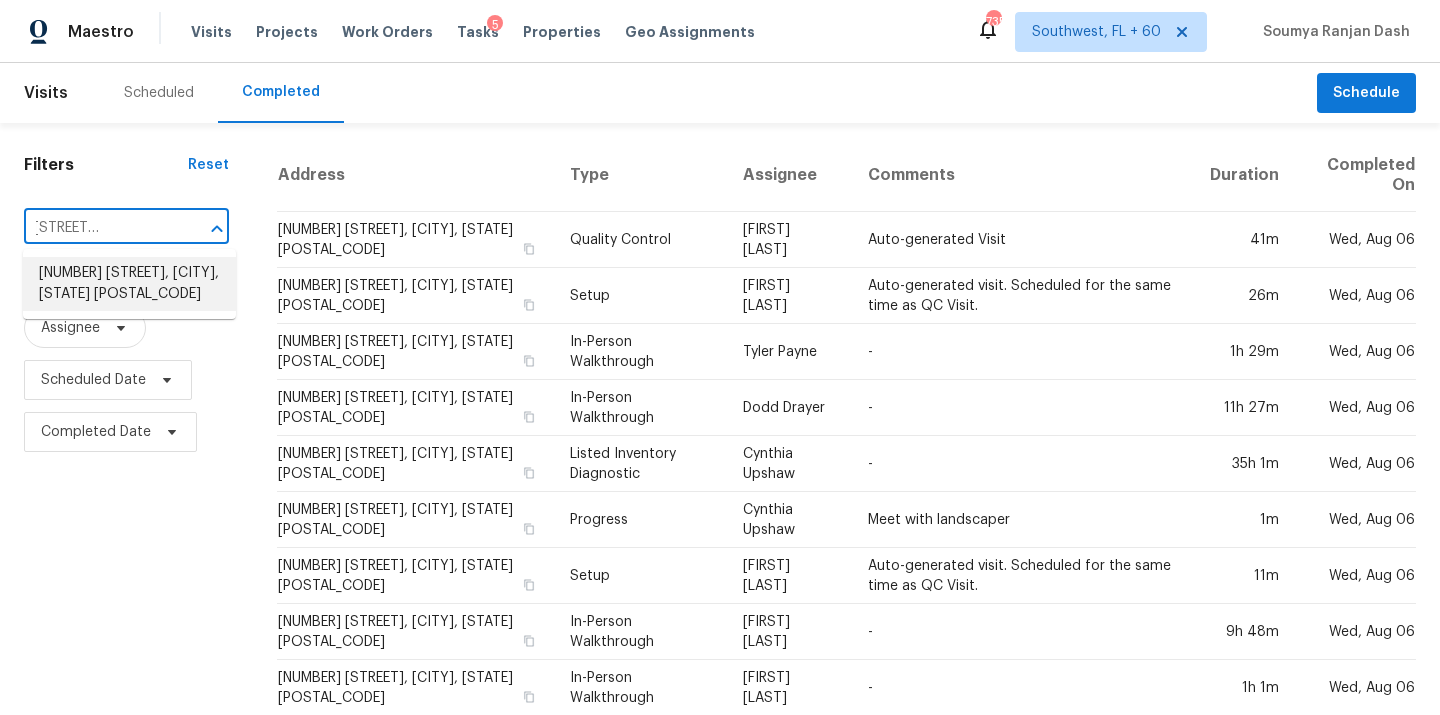 click on "425 Hartford Dr, Nutley, NJ 07110" at bounding box center (129, 284) 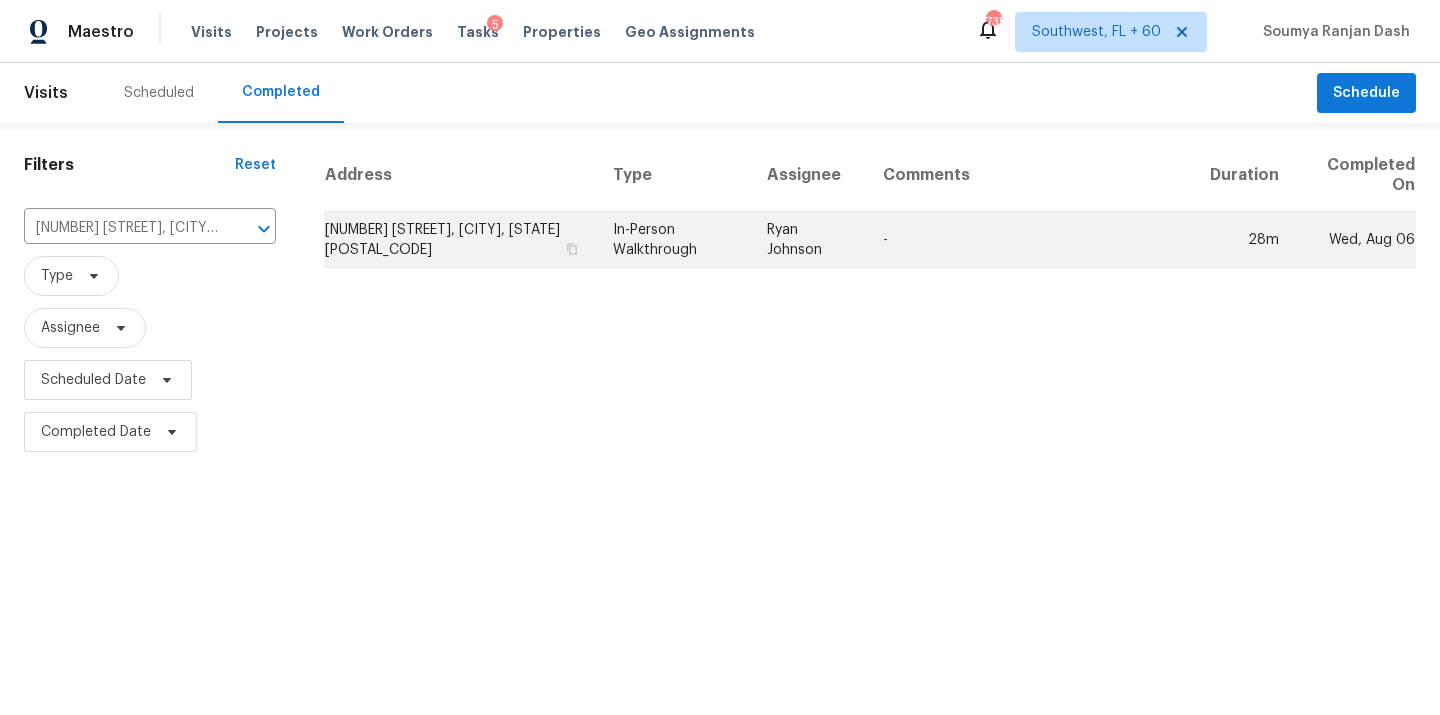 click on "In-Person Walkthrough" at bounding box center (674, 240) 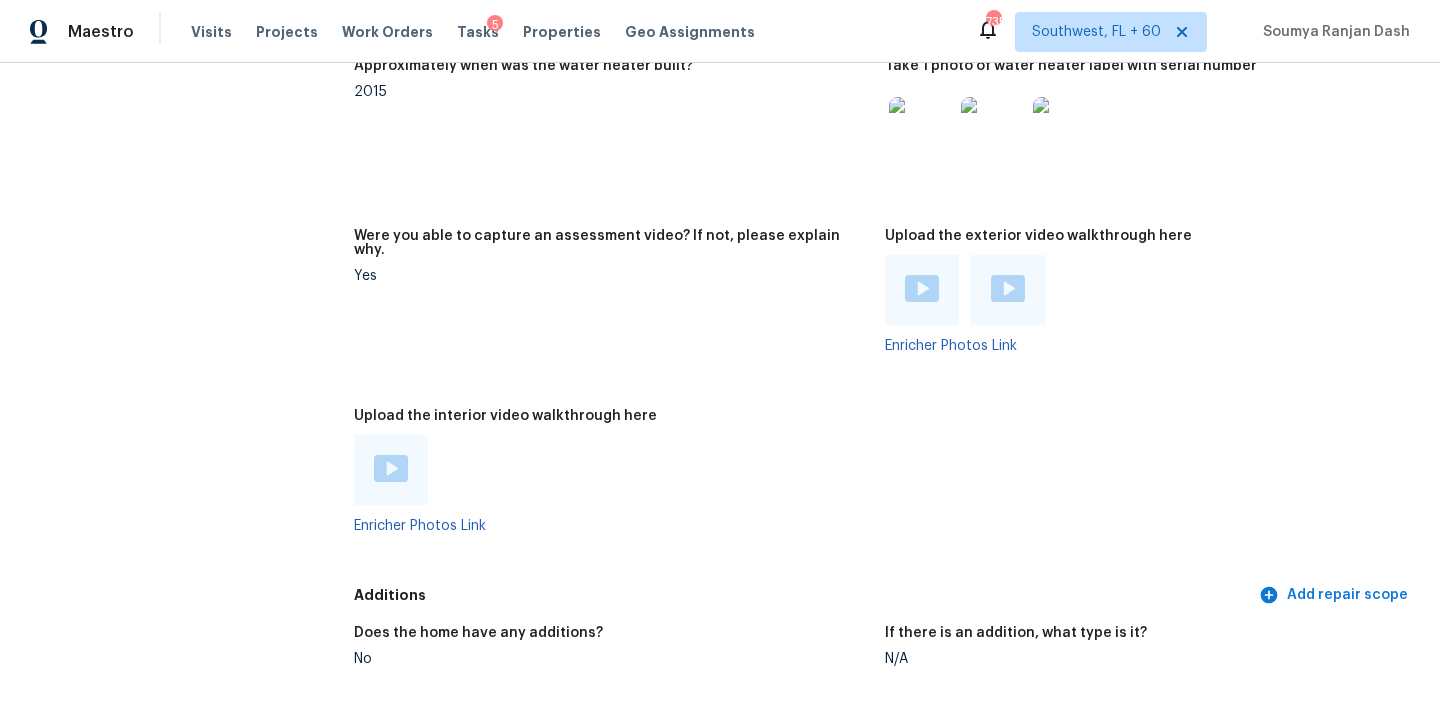 scroll, scrollTop: 4021, scrollLeft: 0, axis: vertical 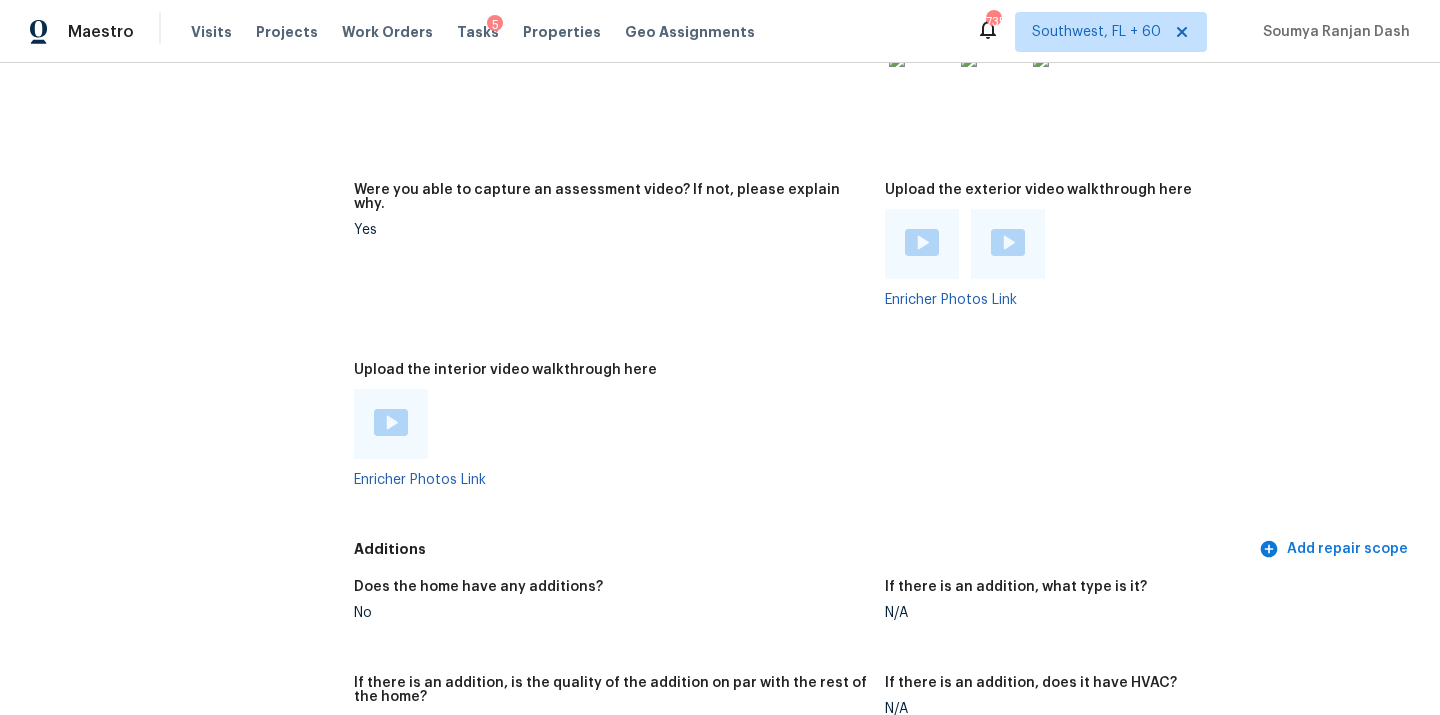 click at bounding box center [391, 422] 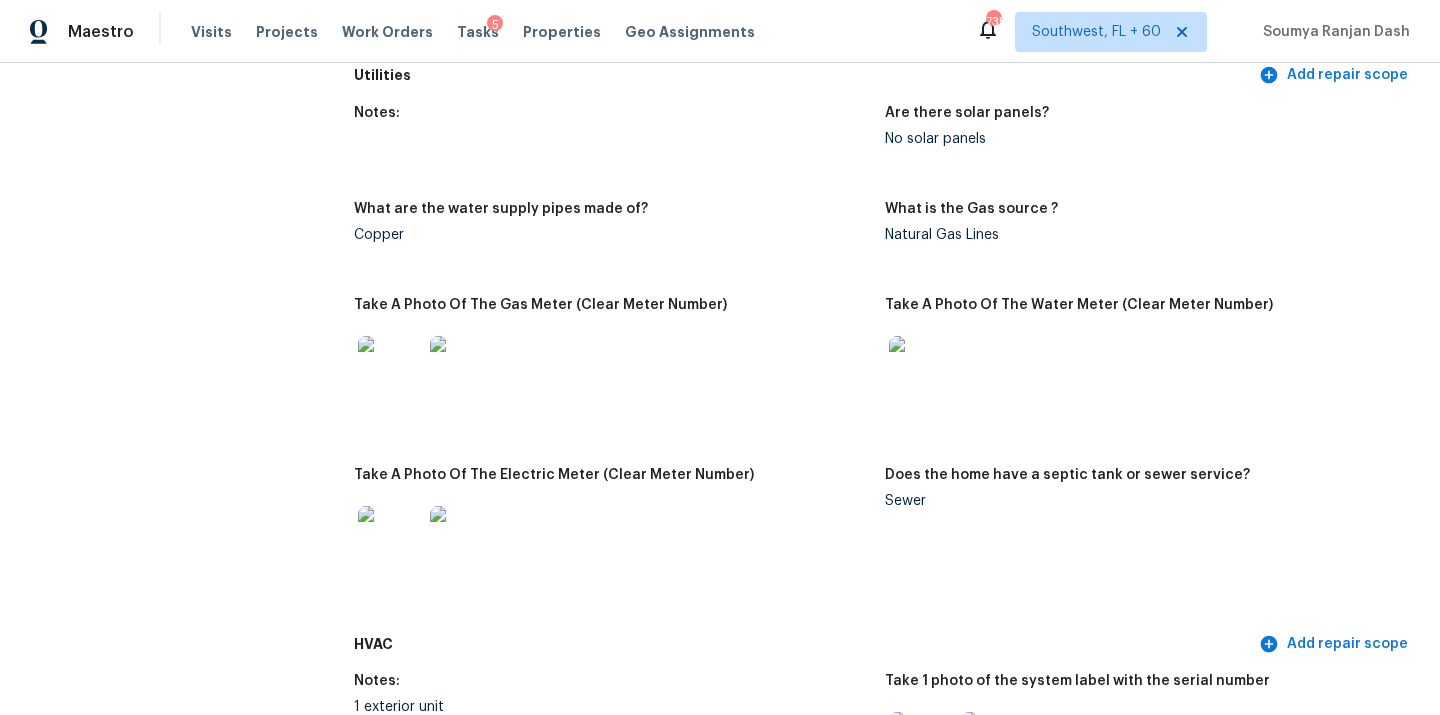 scroll, scrollTop: 1354, scrollLeft: 0, axis: vertical 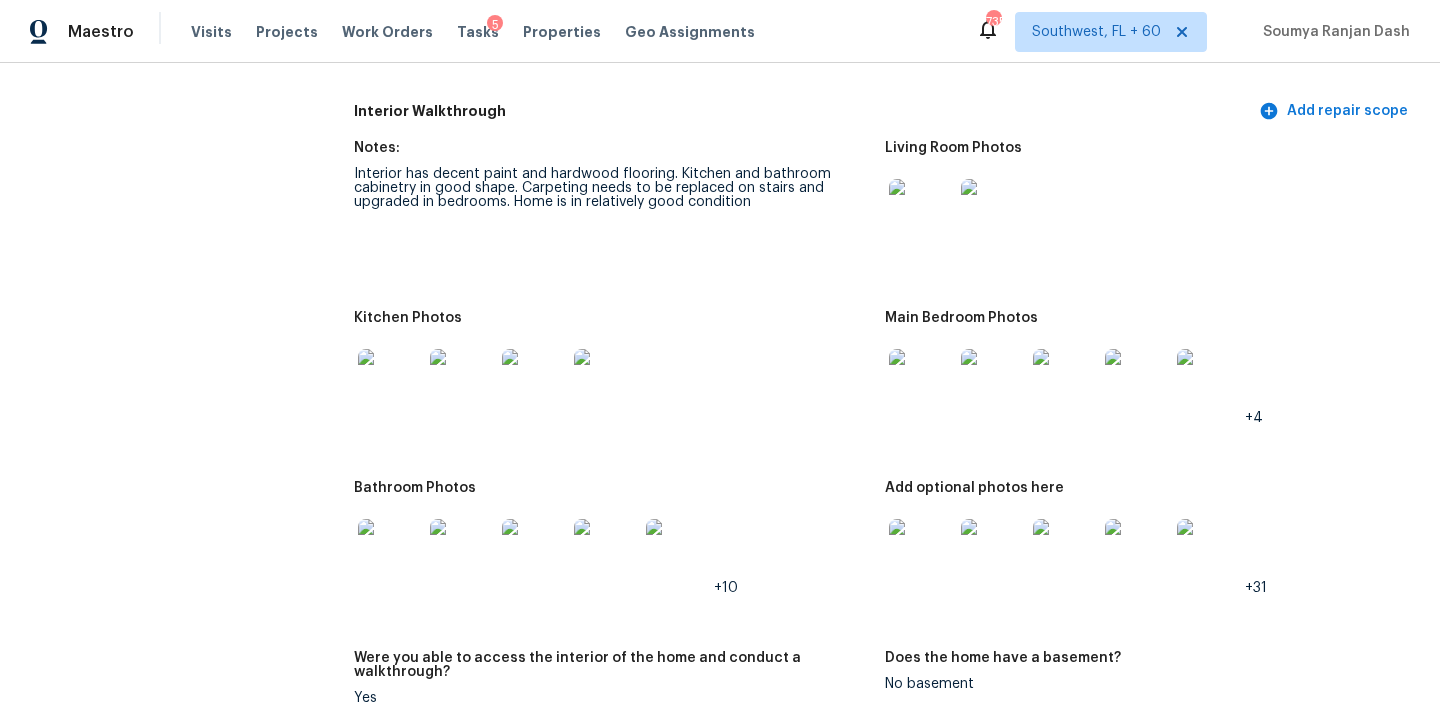 click at bounding box center [921, 381] 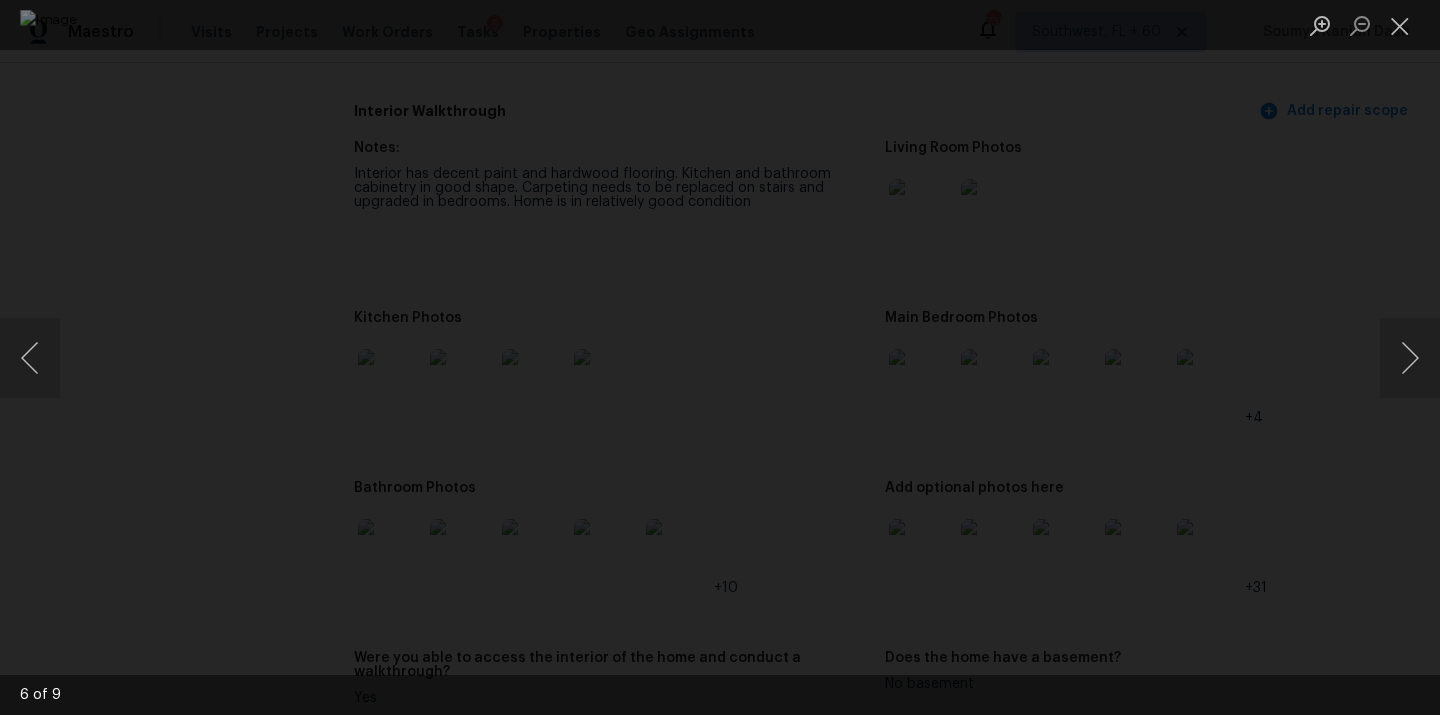 click at bounding box center [720, 357] 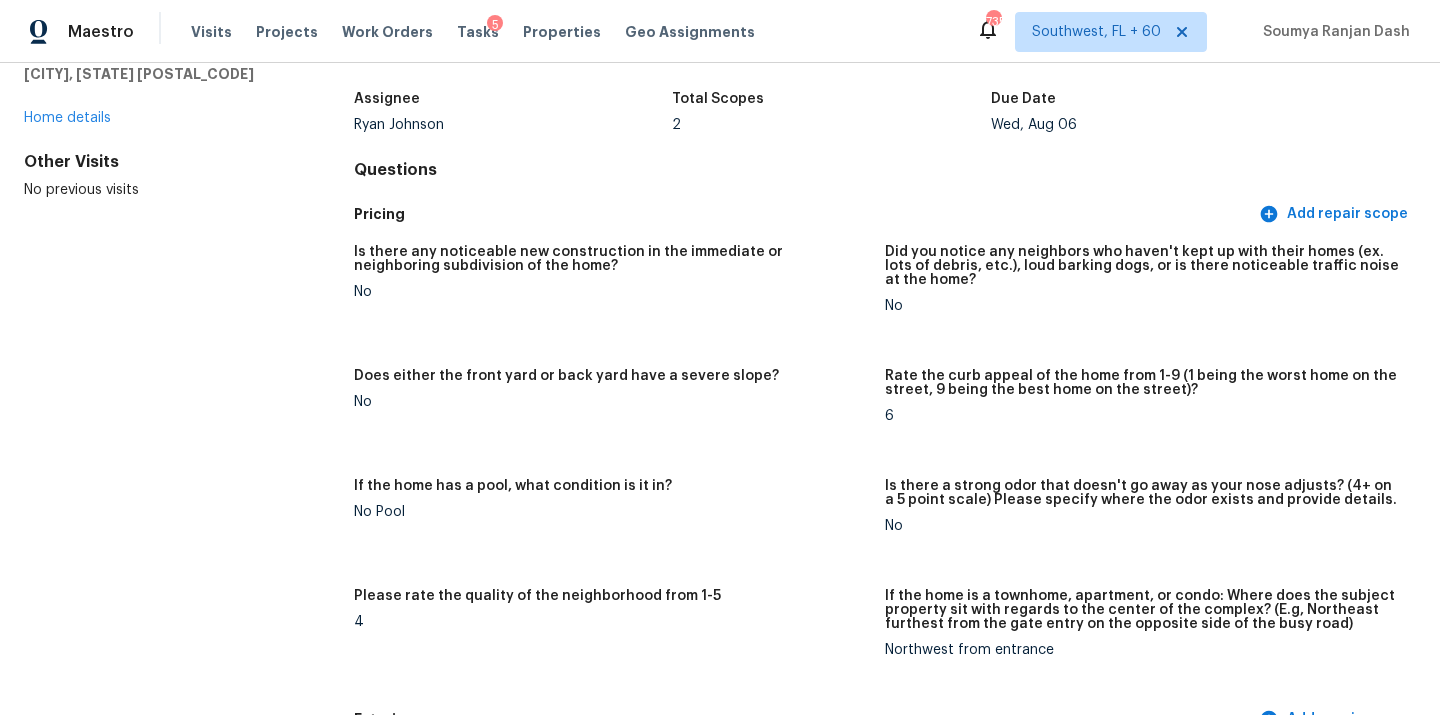 scroll, scrollTop: 0, scrollLeft: 0, axis: both 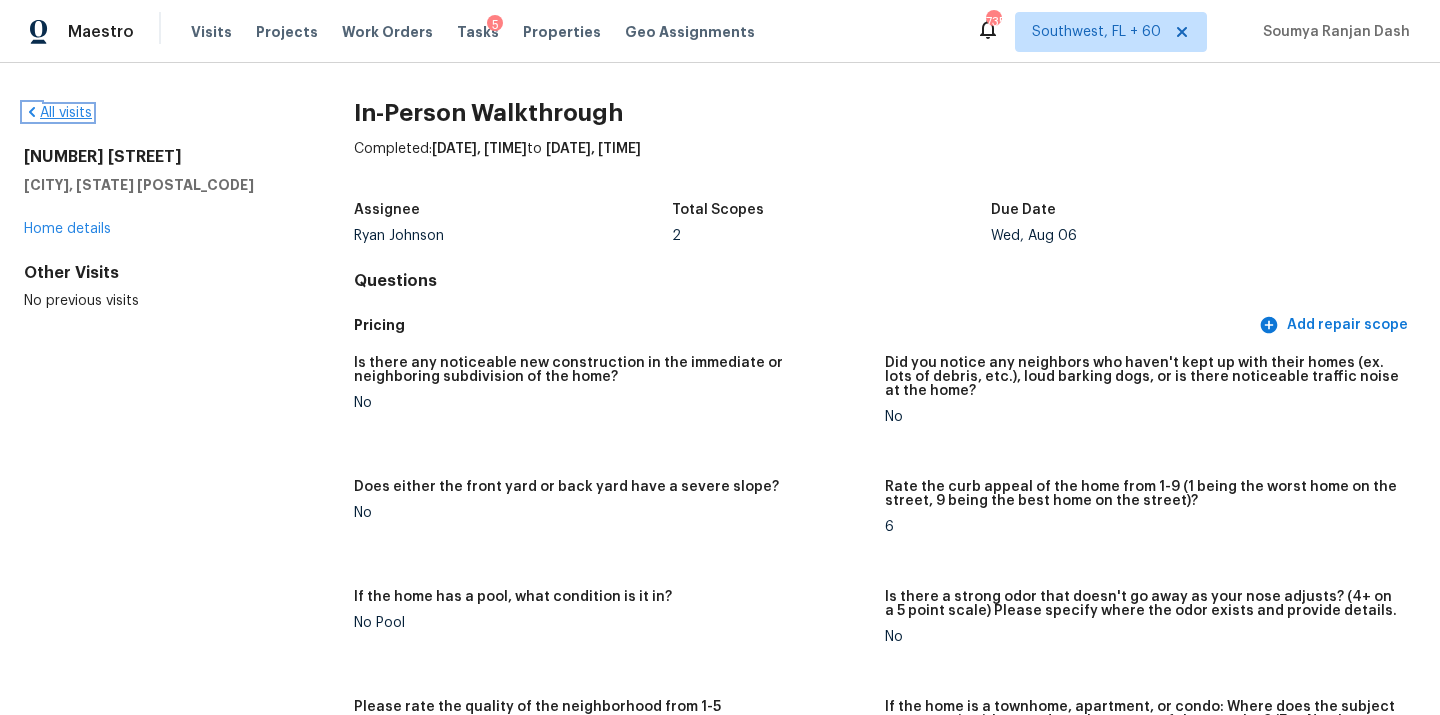 click on "All visits" at bounding box center [58, 113] 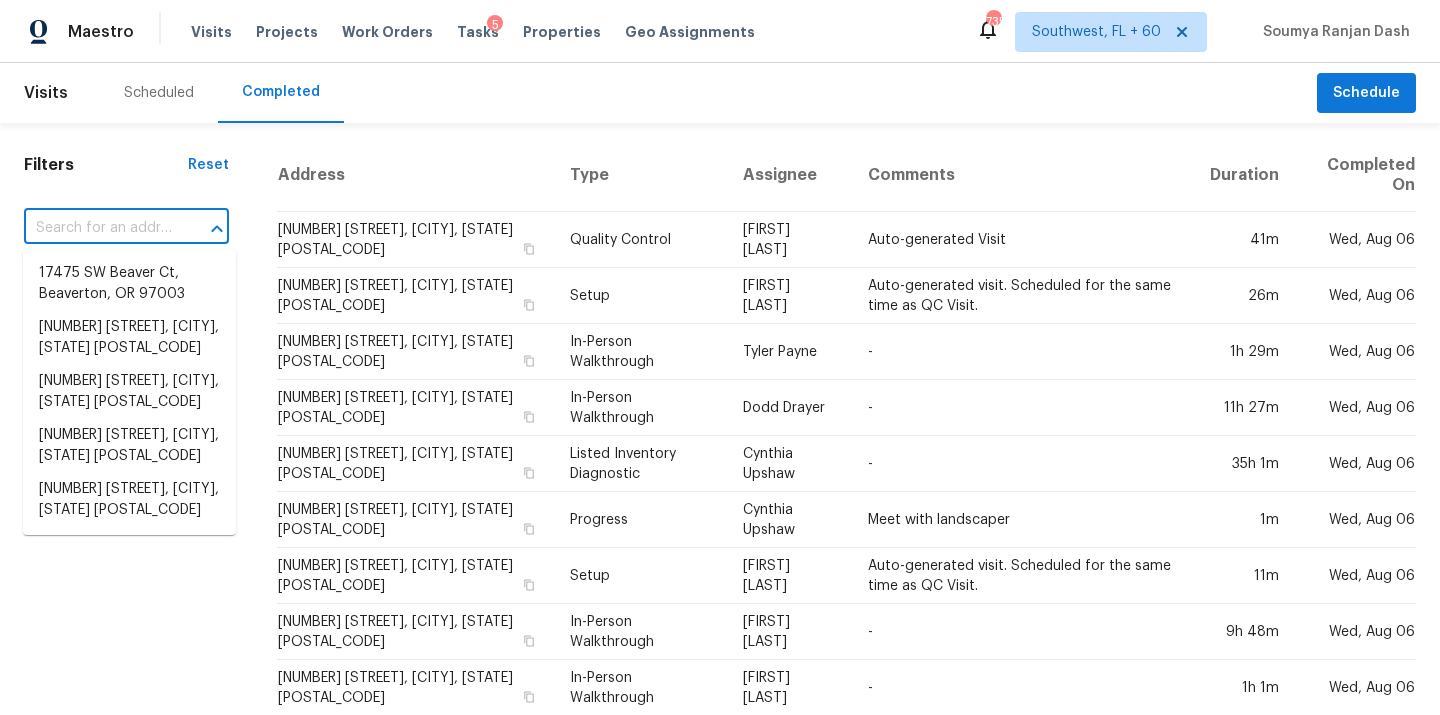 click at bounding box center [98, 228] 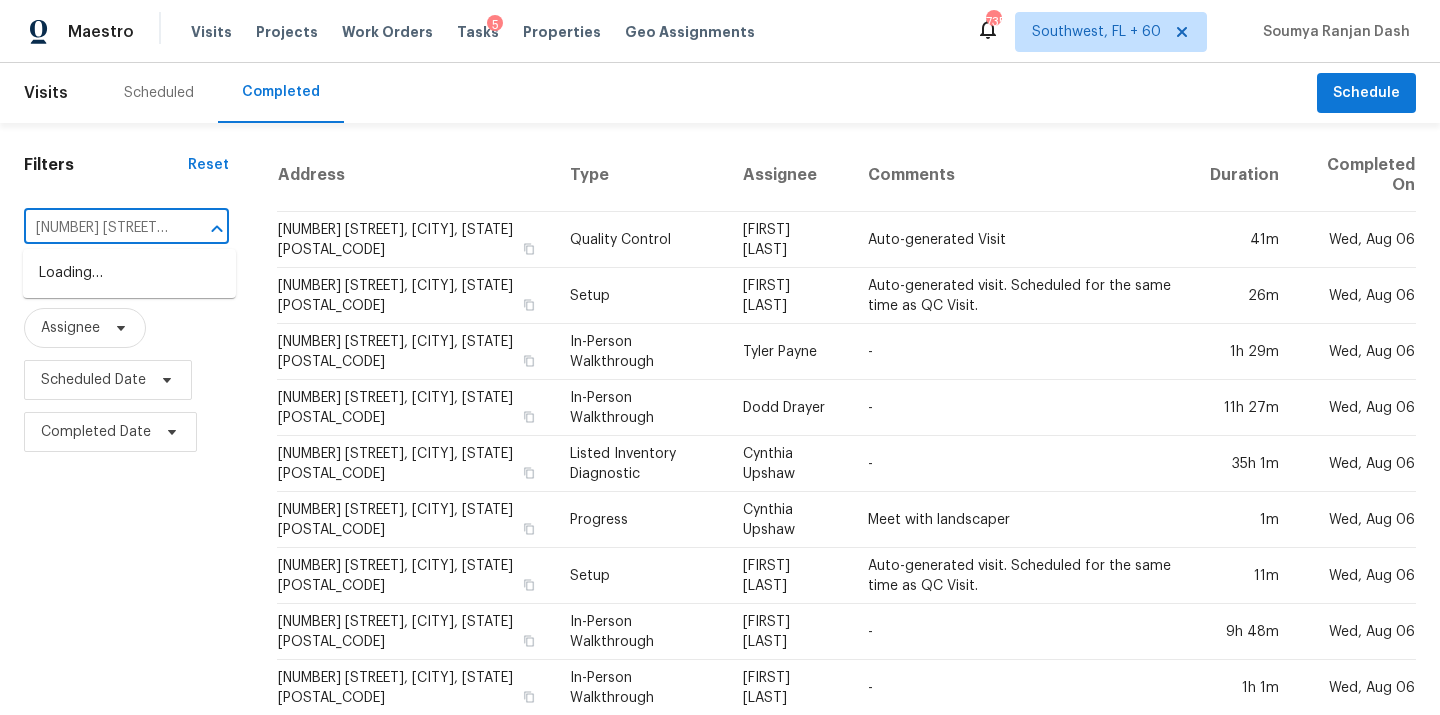 scroll, scrollTop: 0, scrollLeft: 85, axis: horizontal 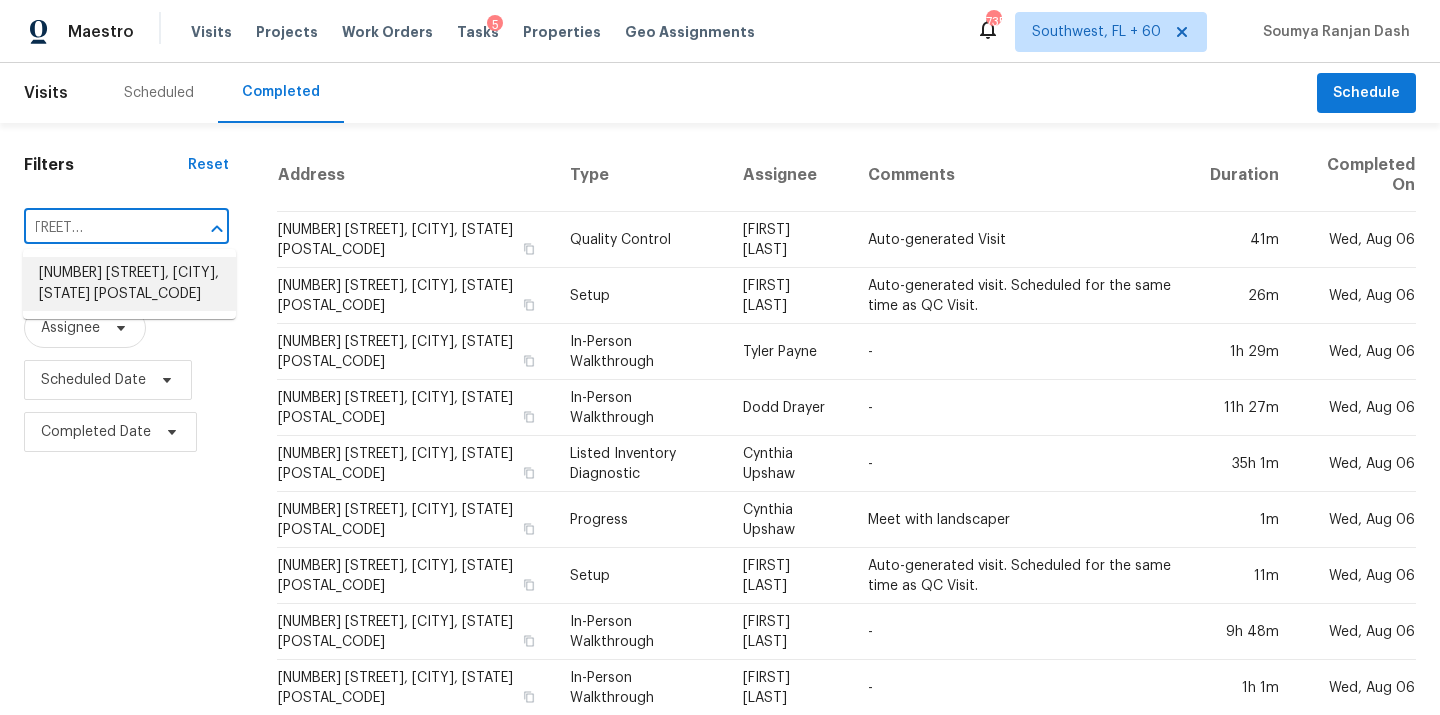 click on "3113 Hillcrest Dr, Rowlett, TX 75088" at bounding box center [129, 284] 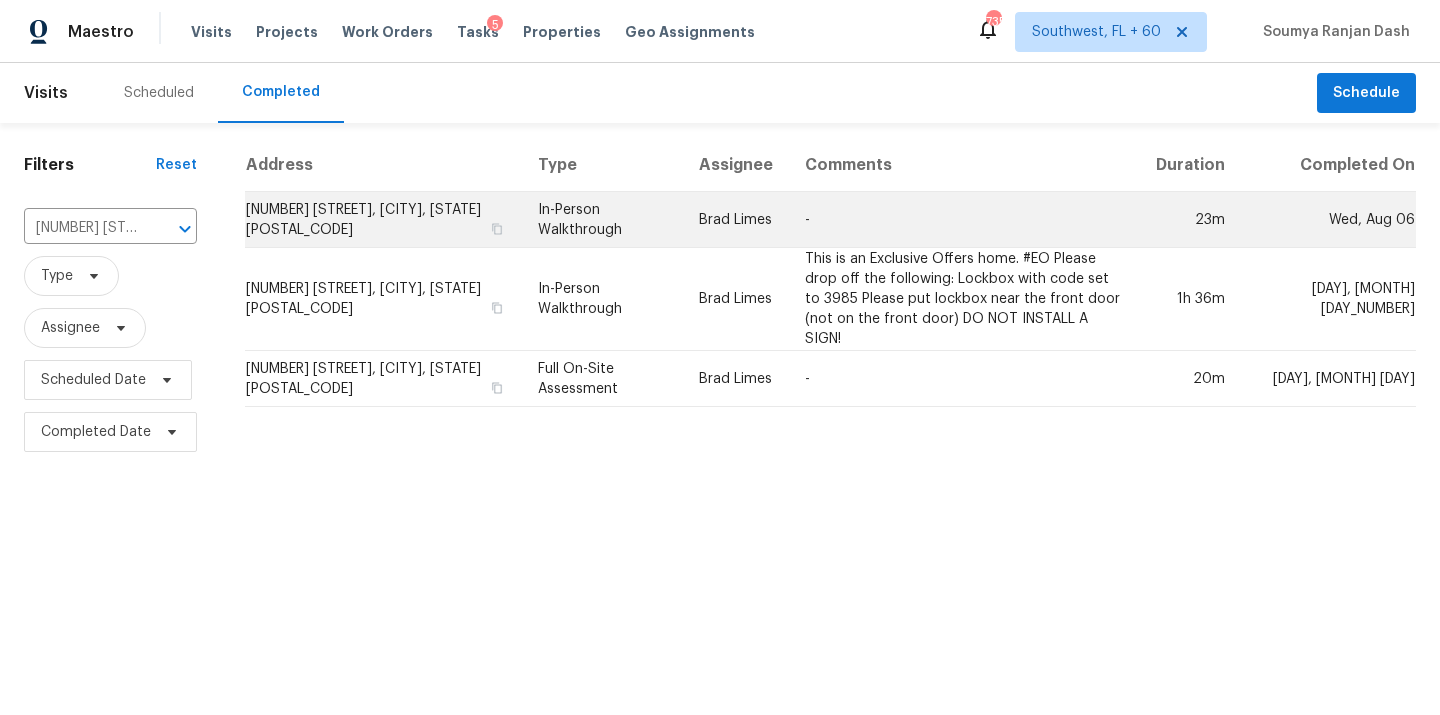 click on "Brad Limes" at bounding box center [736, 220] 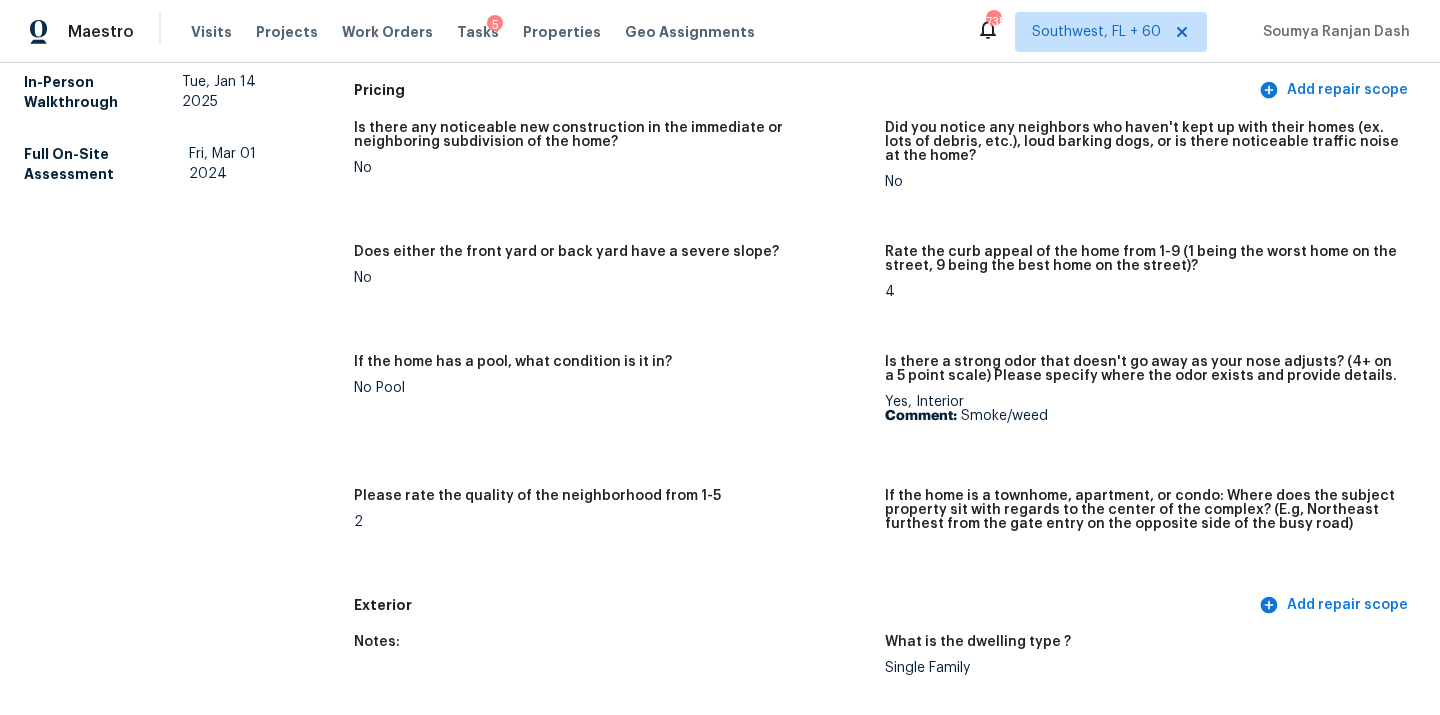 scroll, scrollTop: 0, scrollLeft: 0, axis: both 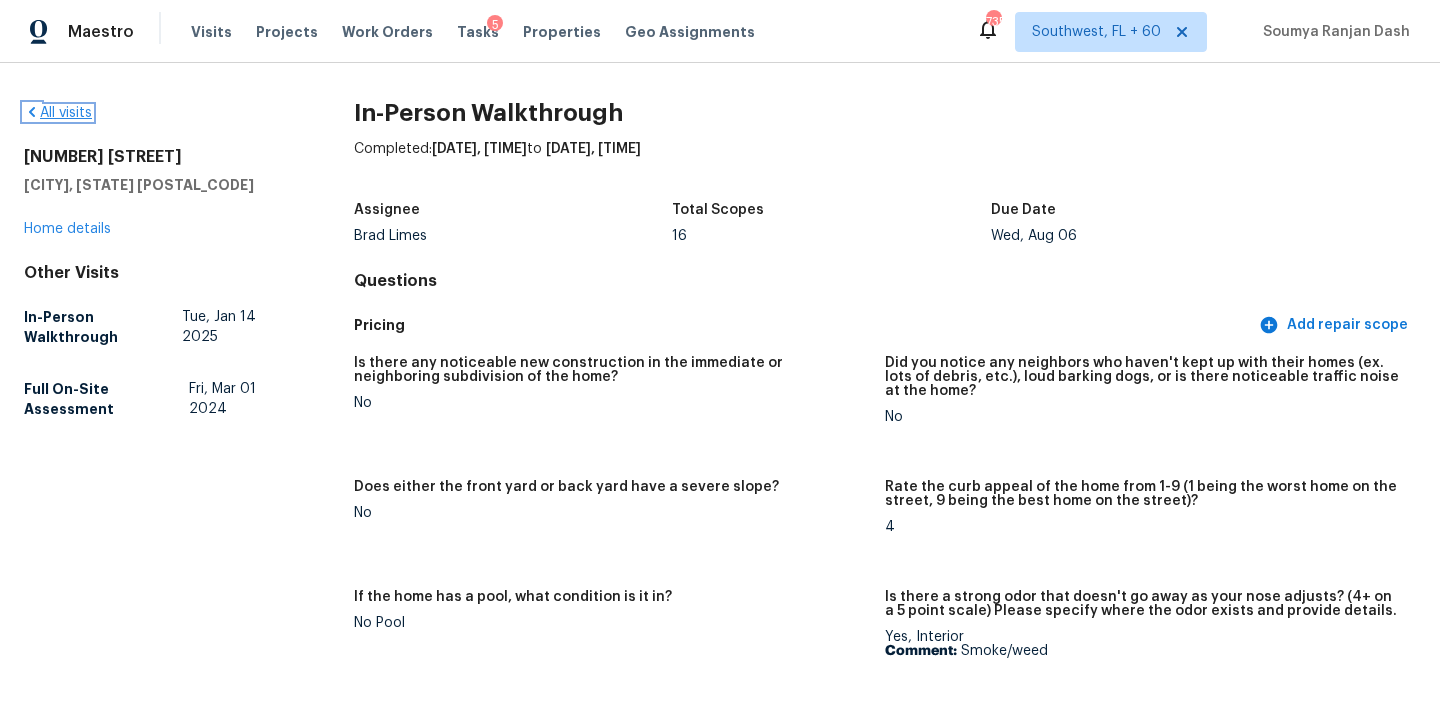 click on "All visits" at bounding box center [58, 113] 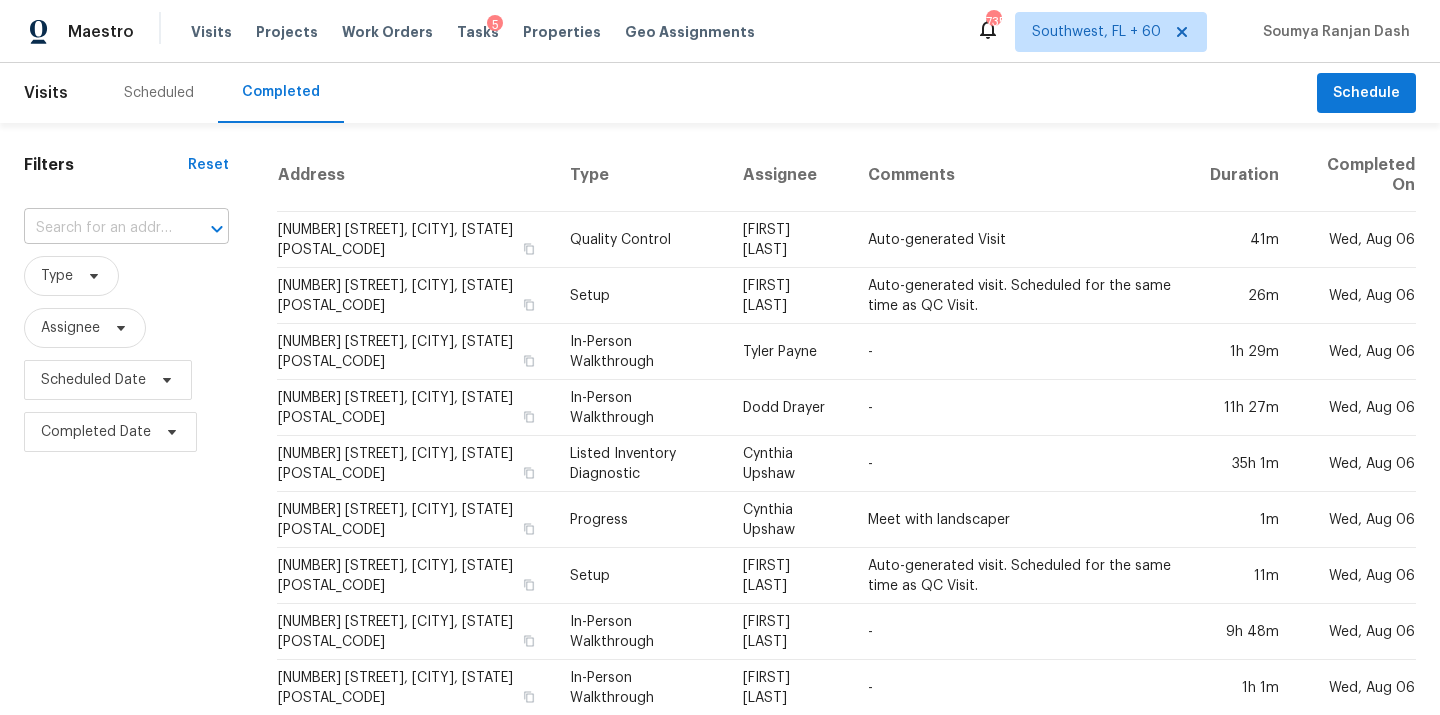 click at bounding box center [98, 228] 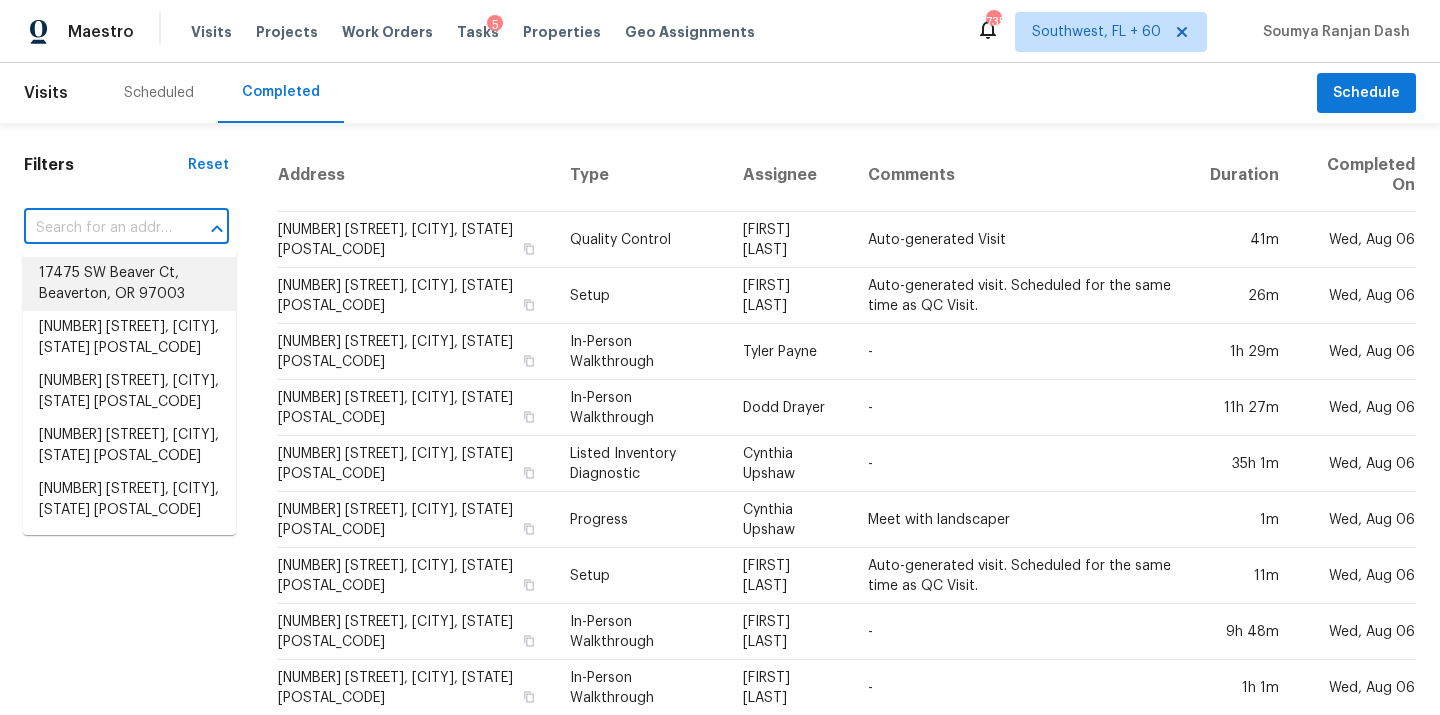 paste on "425 Hartford Dr, Nutley, NJ 07110" 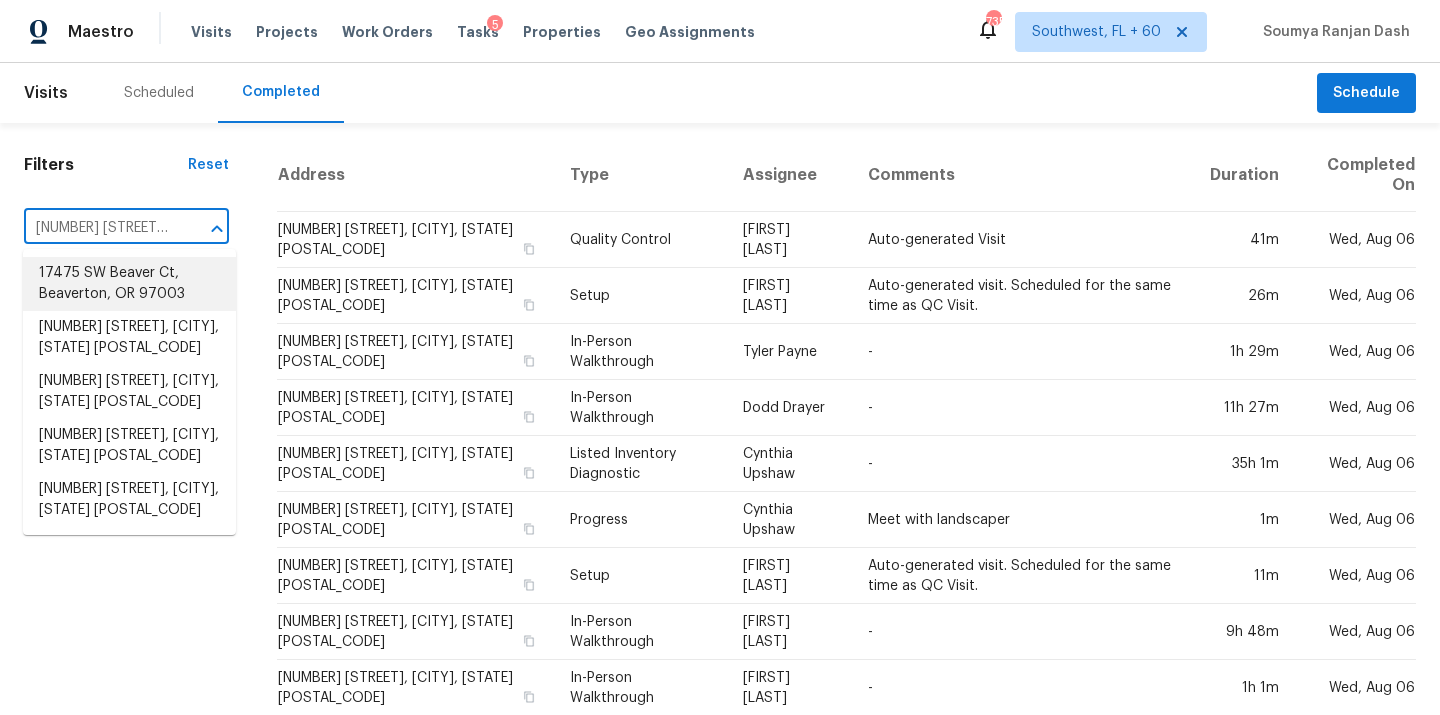 scroll, scrollTop: 0, scrollLeft: 69, axis: horizontal 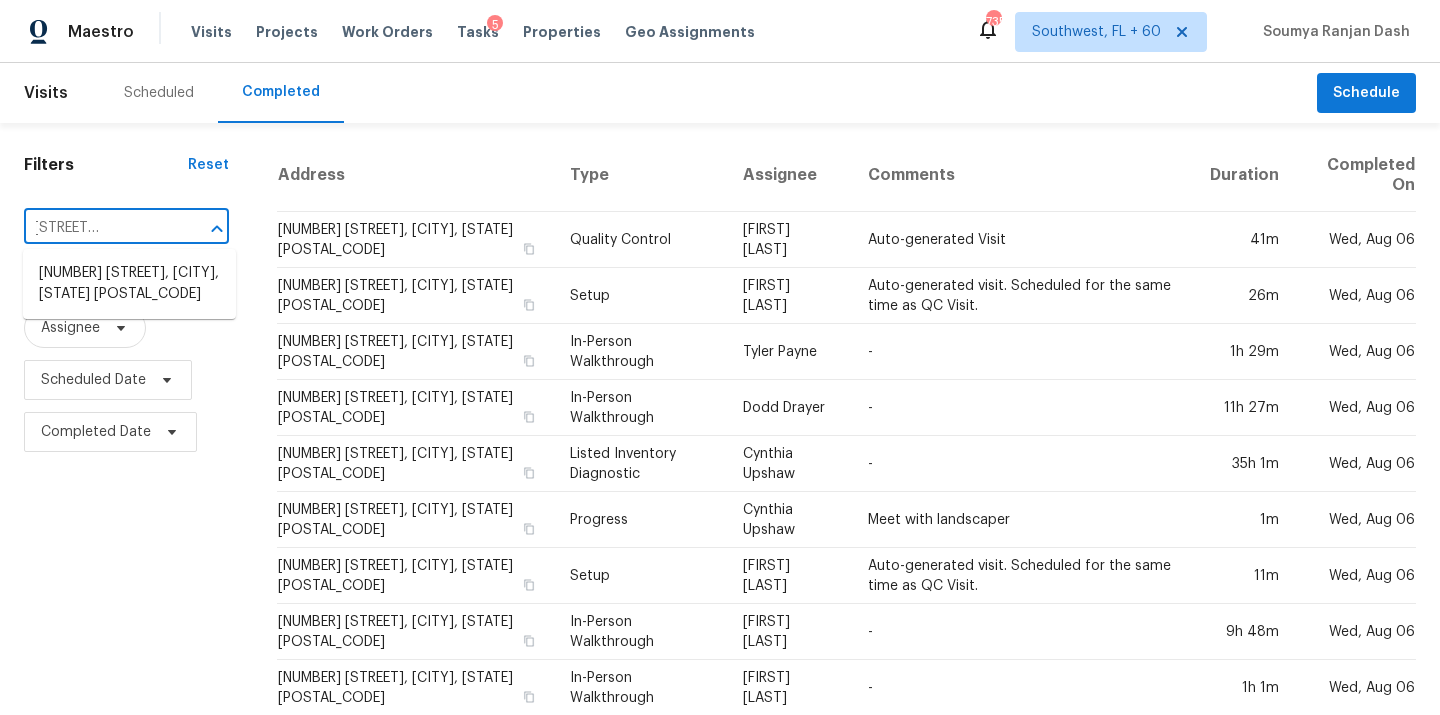 type on "425 Hartford Dr, Nutley, NJ 07110" 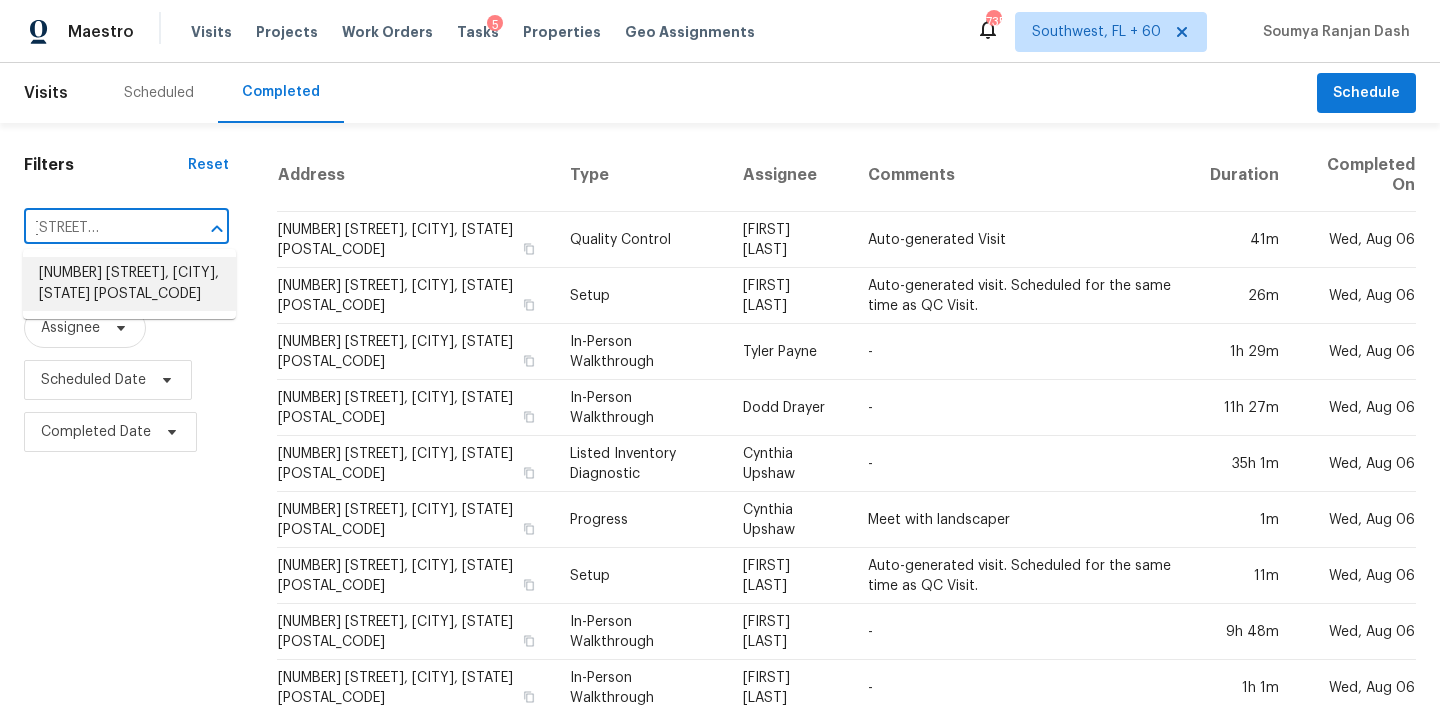 click on "425 Hartford Dr, Nutley, NJ 07110" at bounding box center (129, 284) 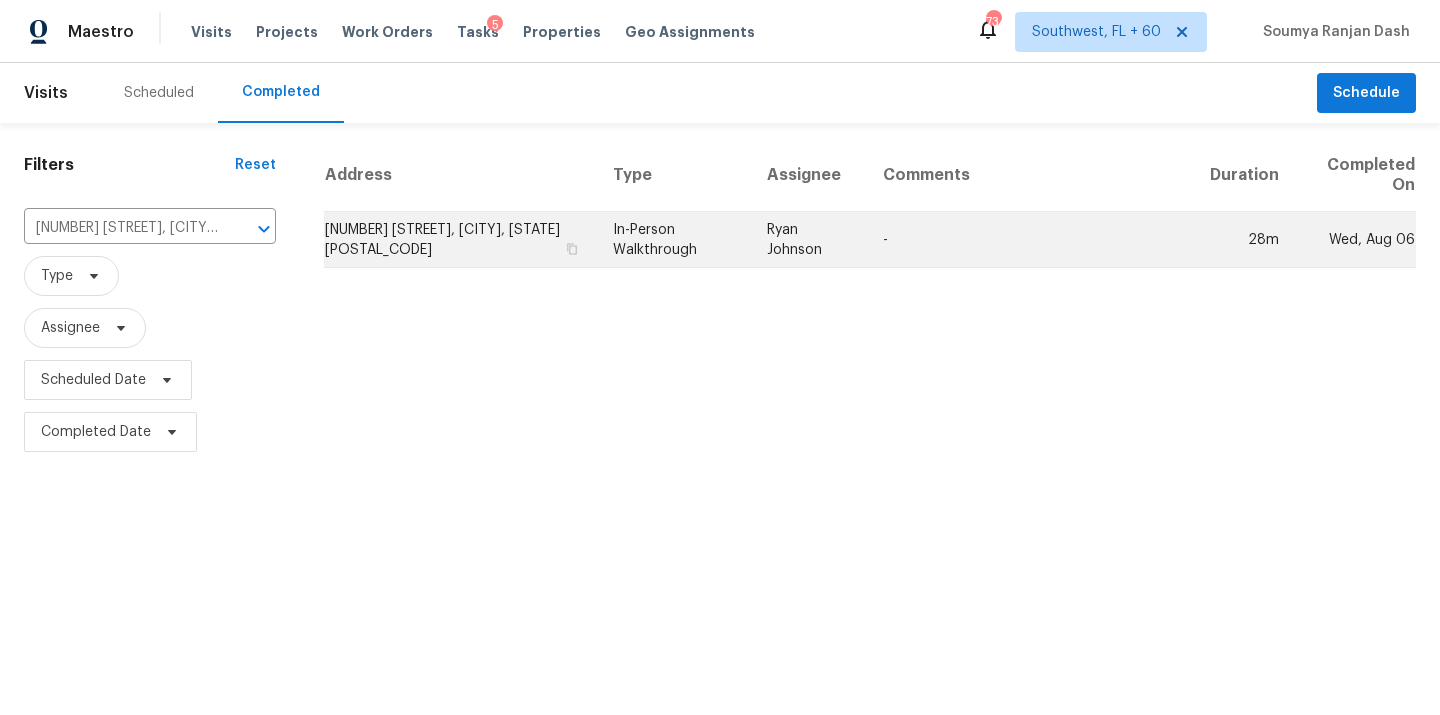 click on "Ryan Johnson" at bounding box center [808, 240] 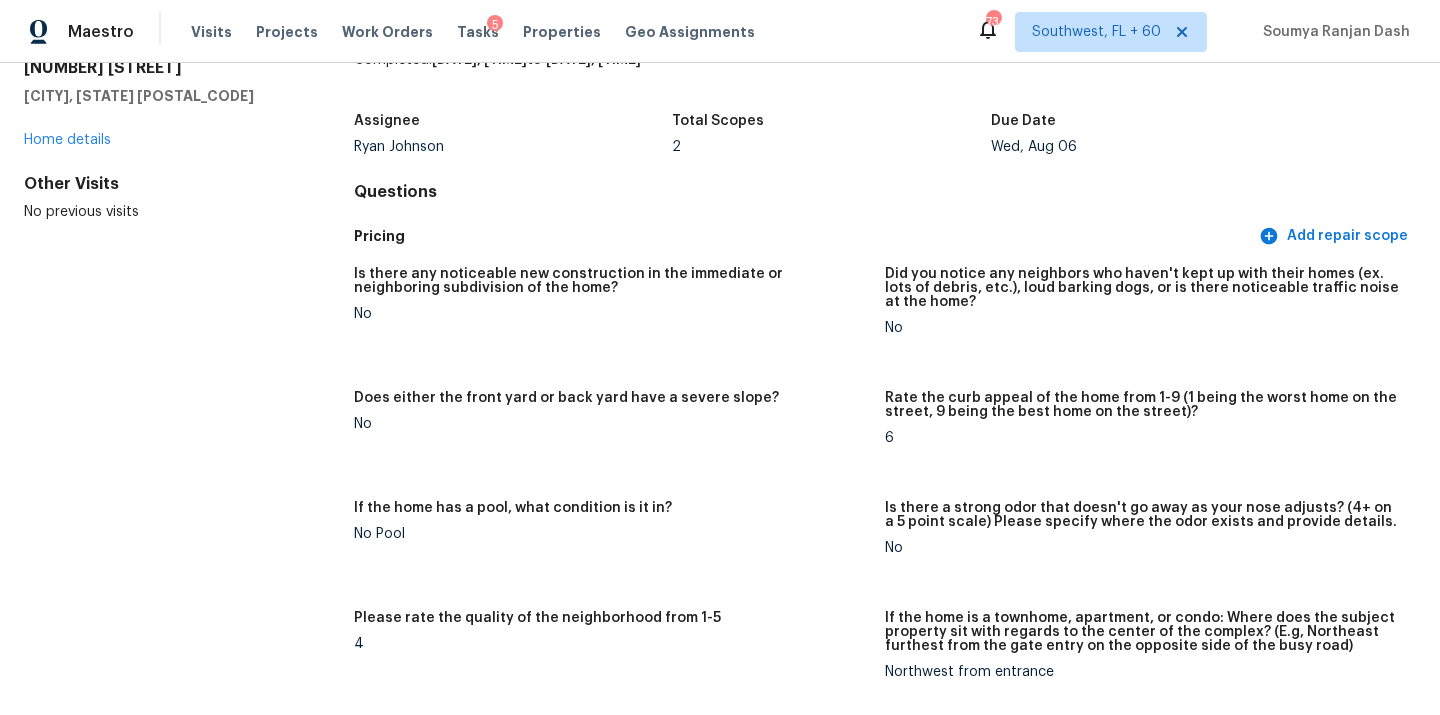 scroll, scrollTop: 0, scrollLeft: 0, axis: both 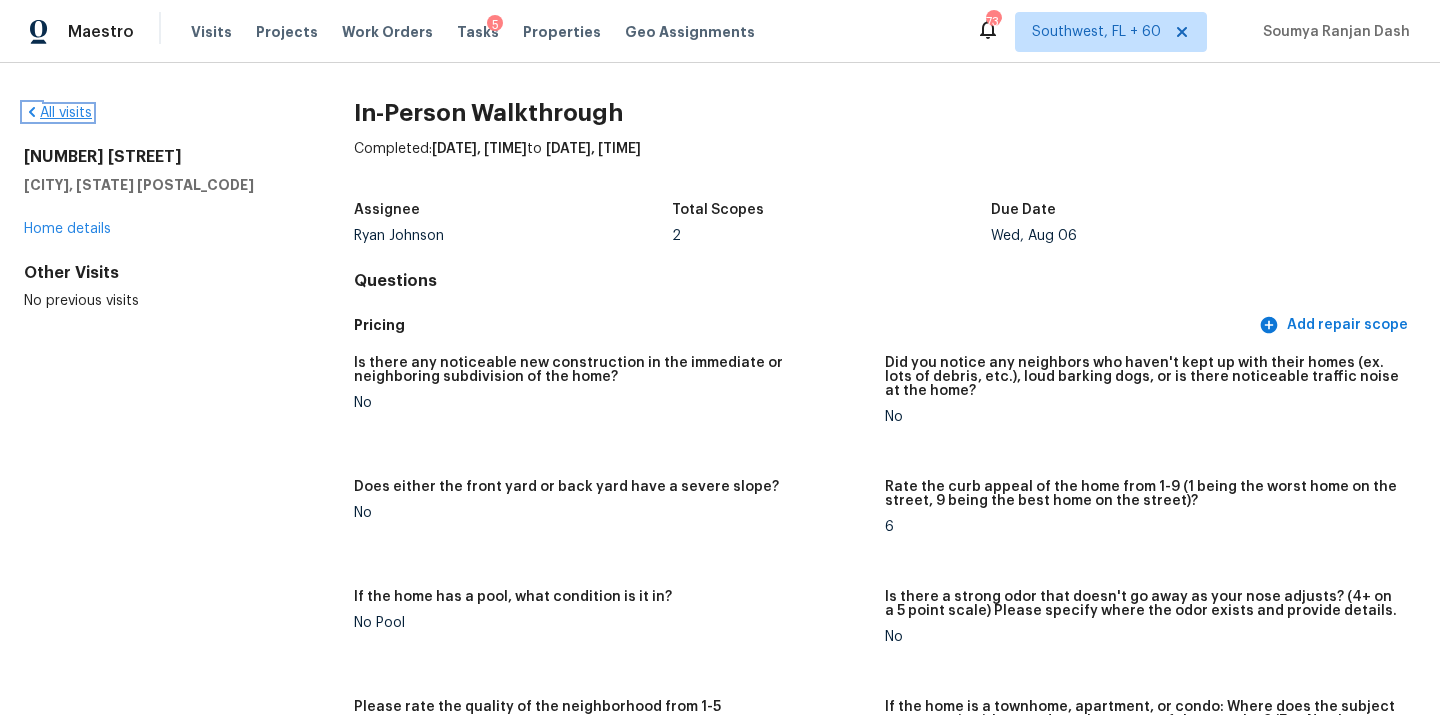 click on "All visits" at bounding box center (58, 113) 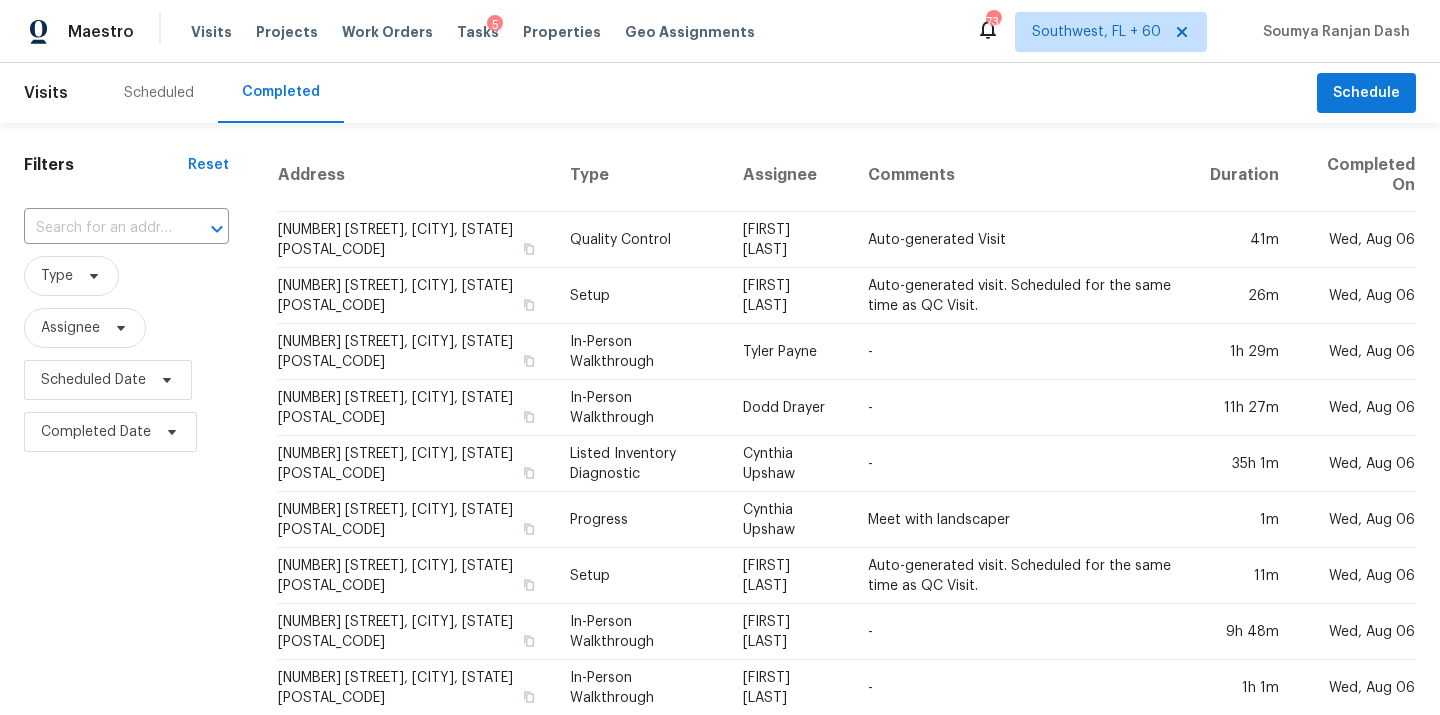 click on "​" at bounding box center [126, 228] 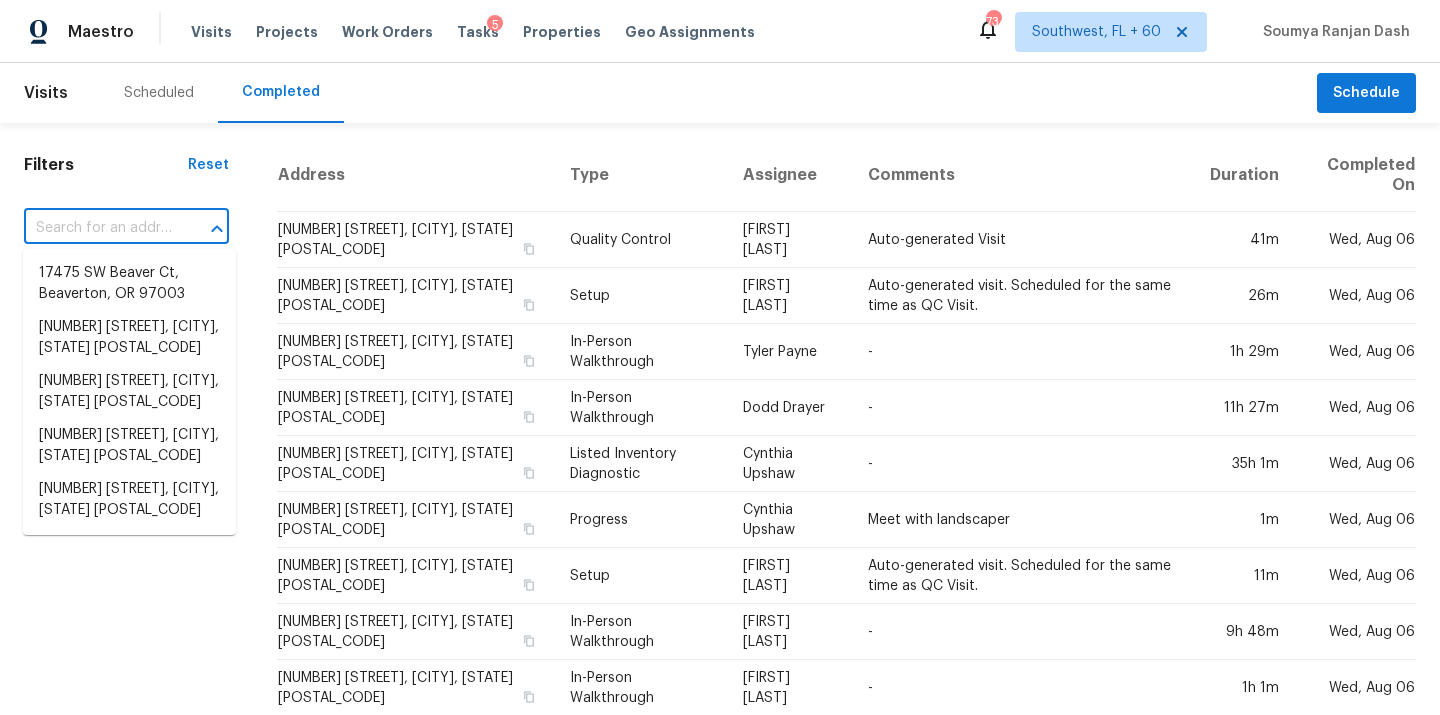 paste on "725 Mallard Lakes Dr, Lexington, SC 29072" 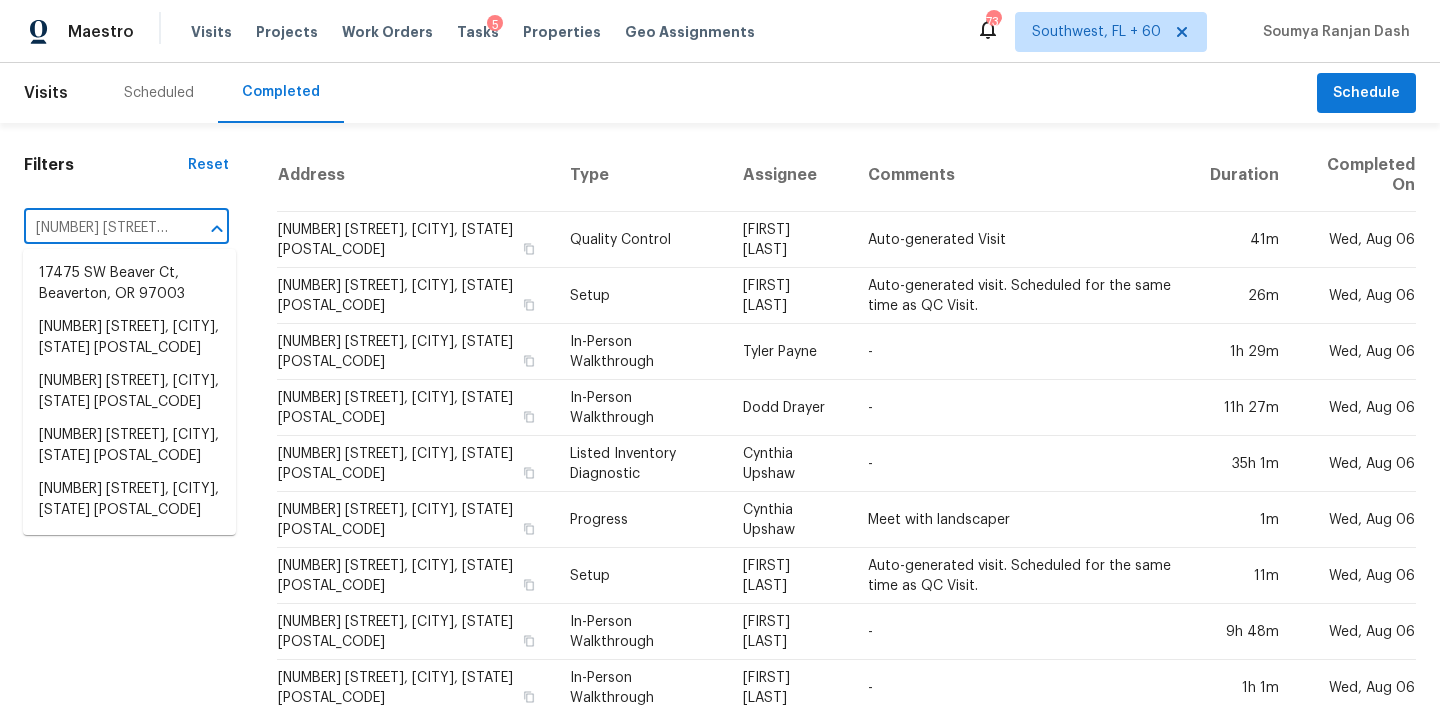 scroll, scrollTop: 0, scrollLeft: 132, axis: horizontal 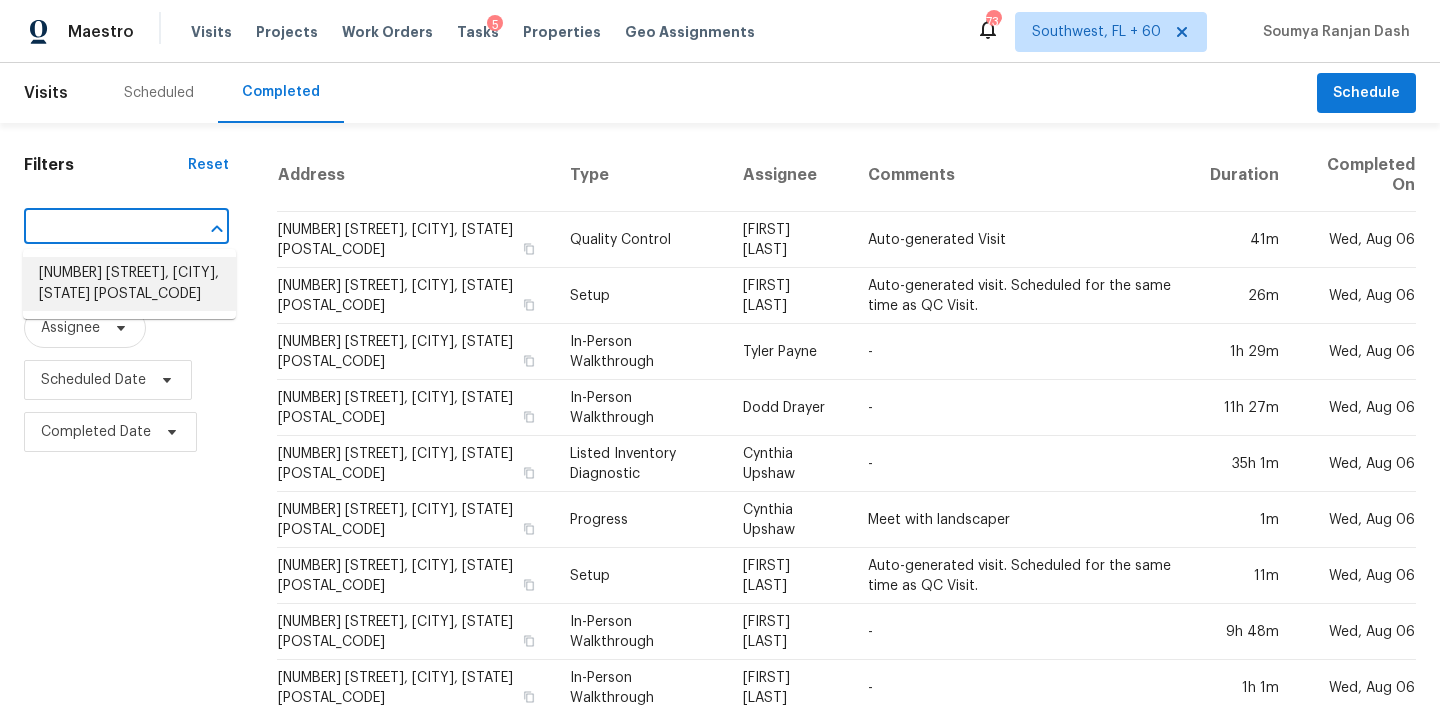 click on "725 Mallard Lakes Dr, Lexington, SC 29072" at bounding box center [129, 284] 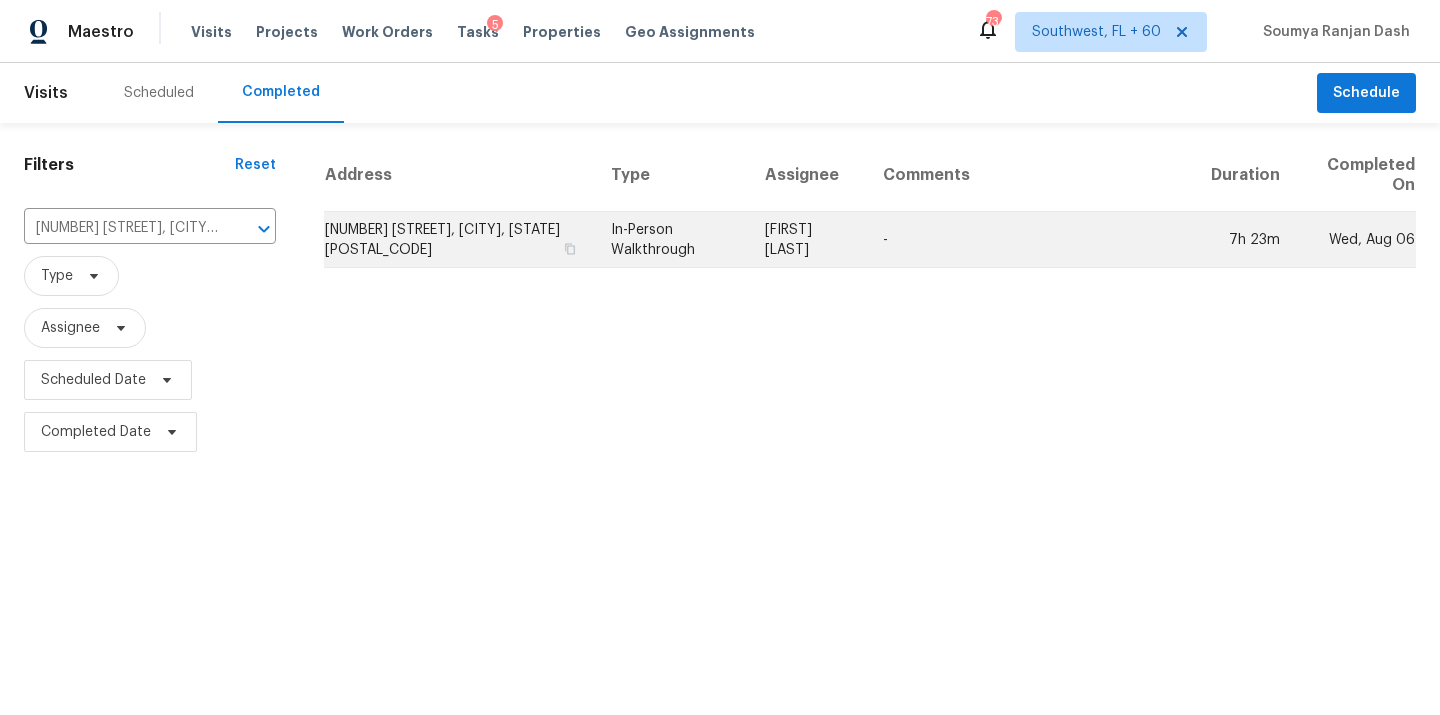 click on "In-Person Walkthrough" at bounding box center [672, 240] 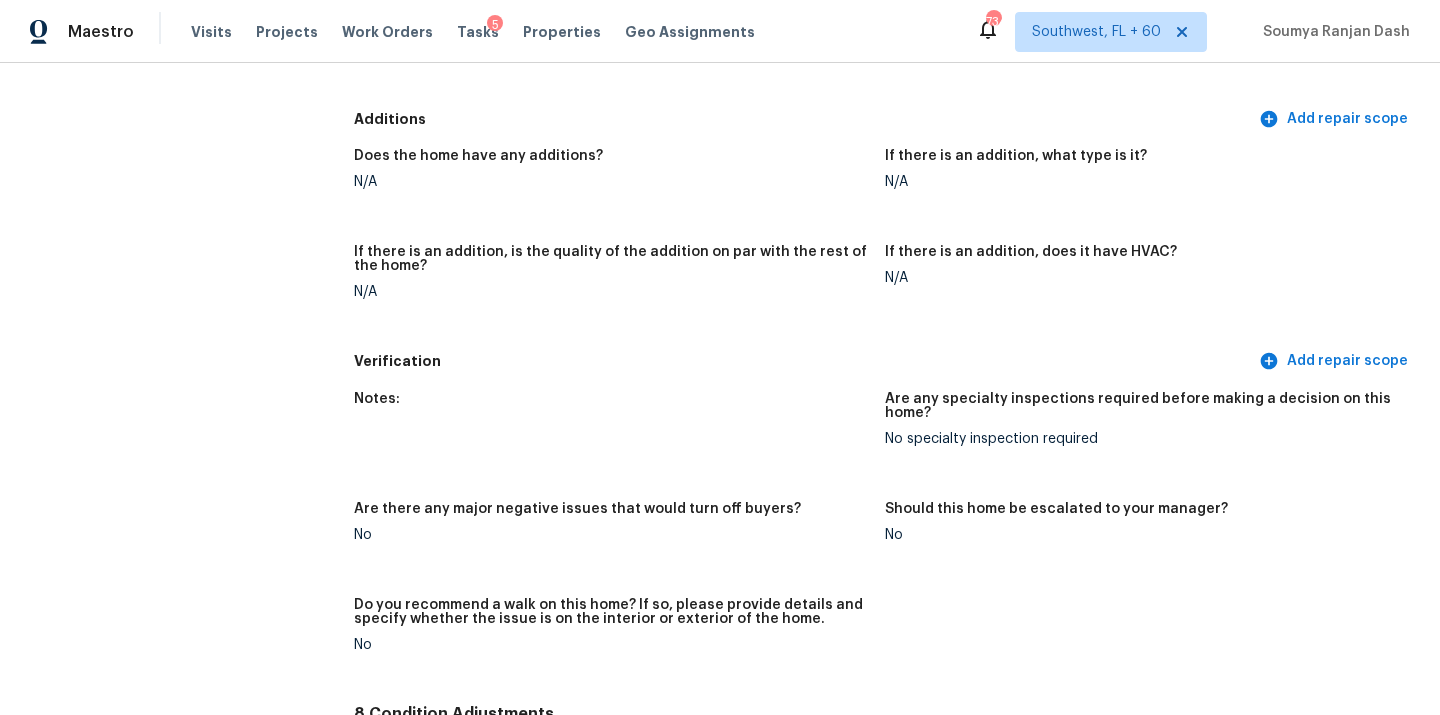 scroll, scrollTop: 3366, scrollLeft: 0, axis: vertical 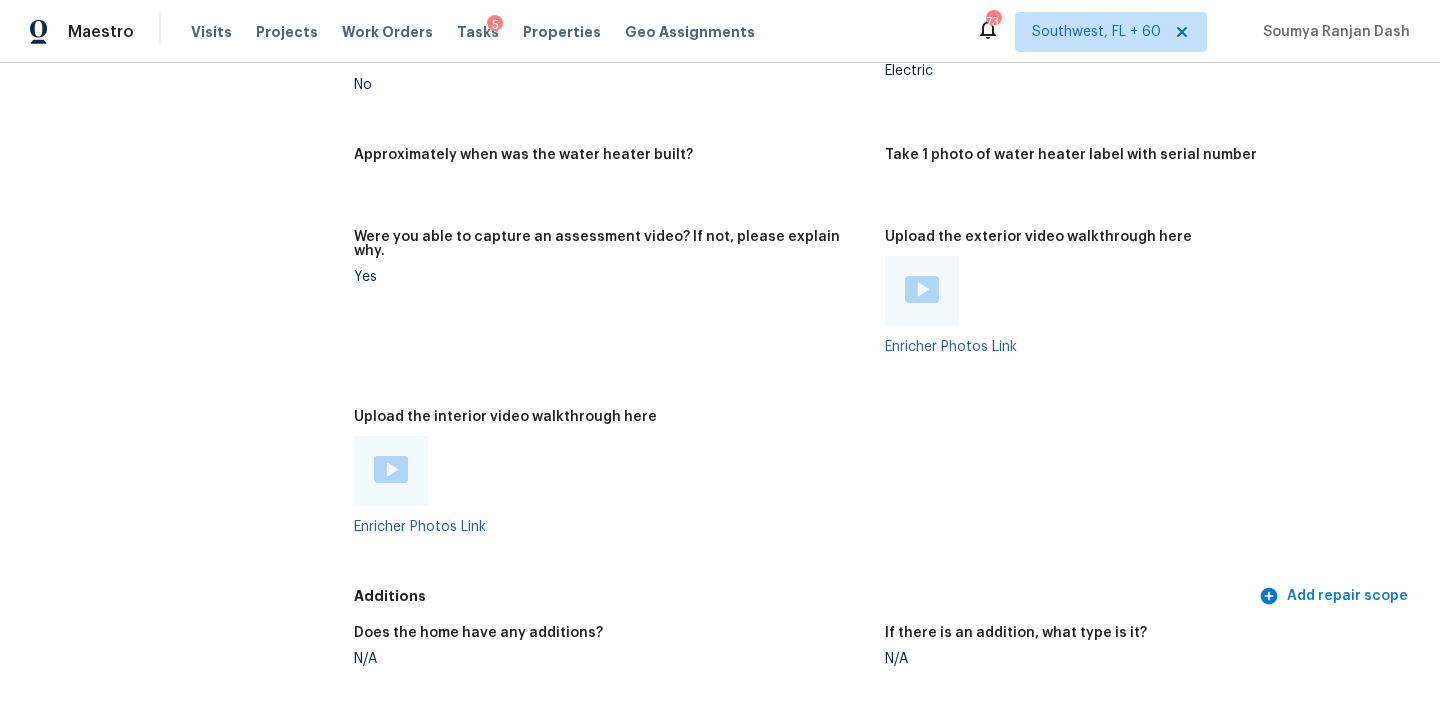 click at bounding box center [391, 469] 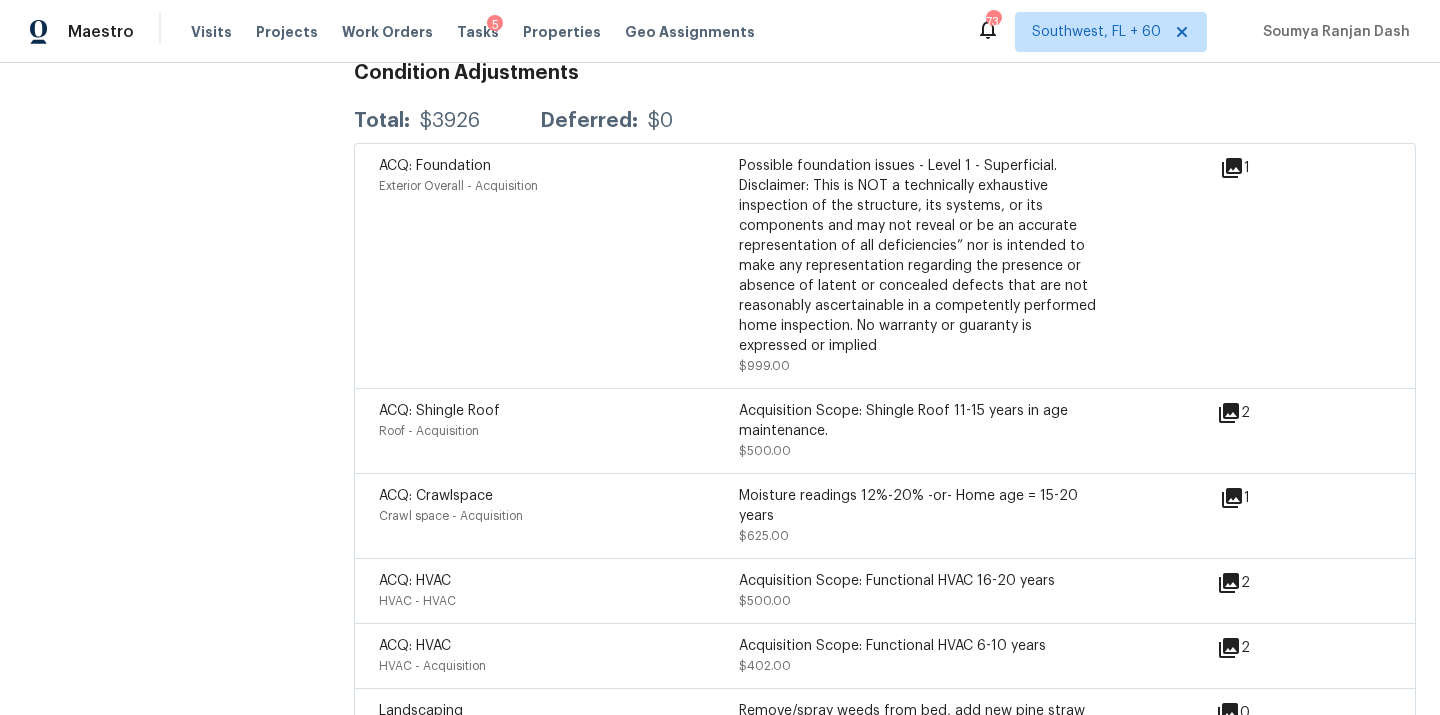 scroll, scrollTop: 4368, scrollLeft: 0, axis: vertical 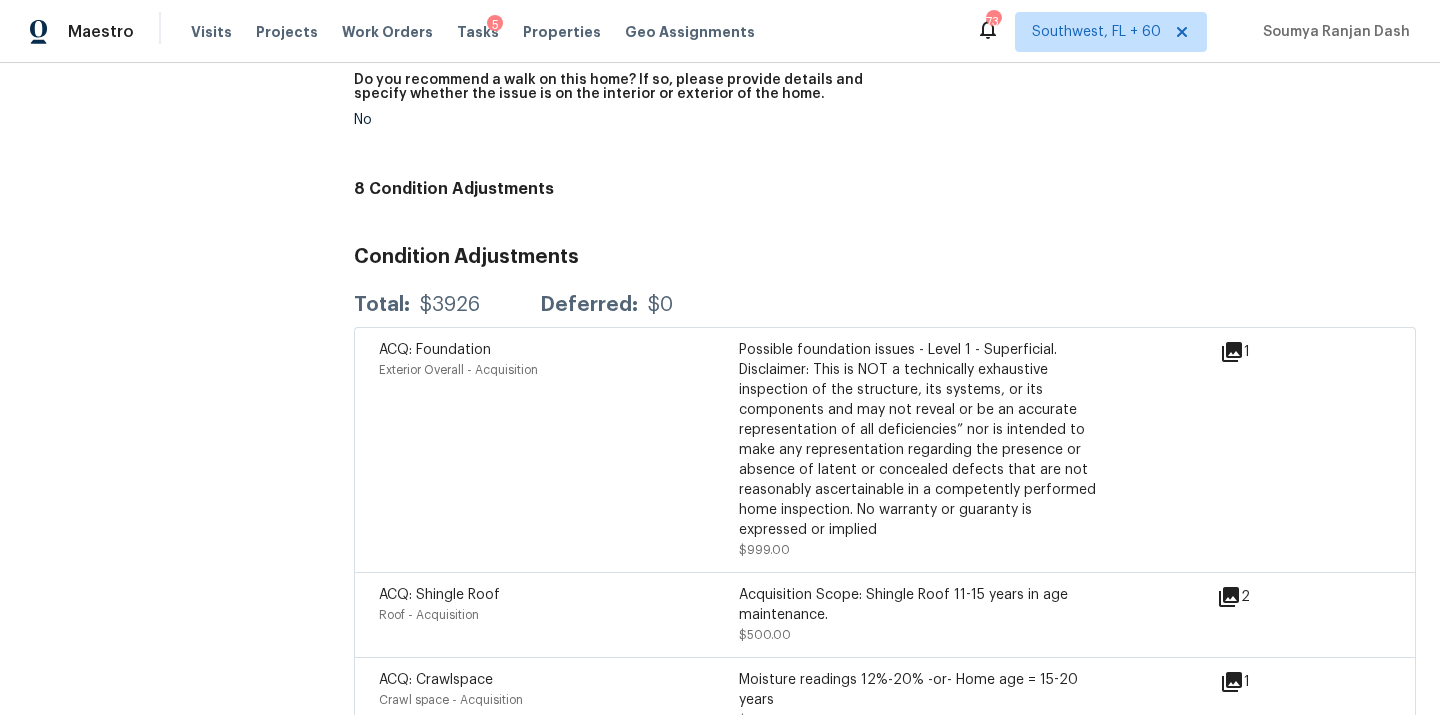 click 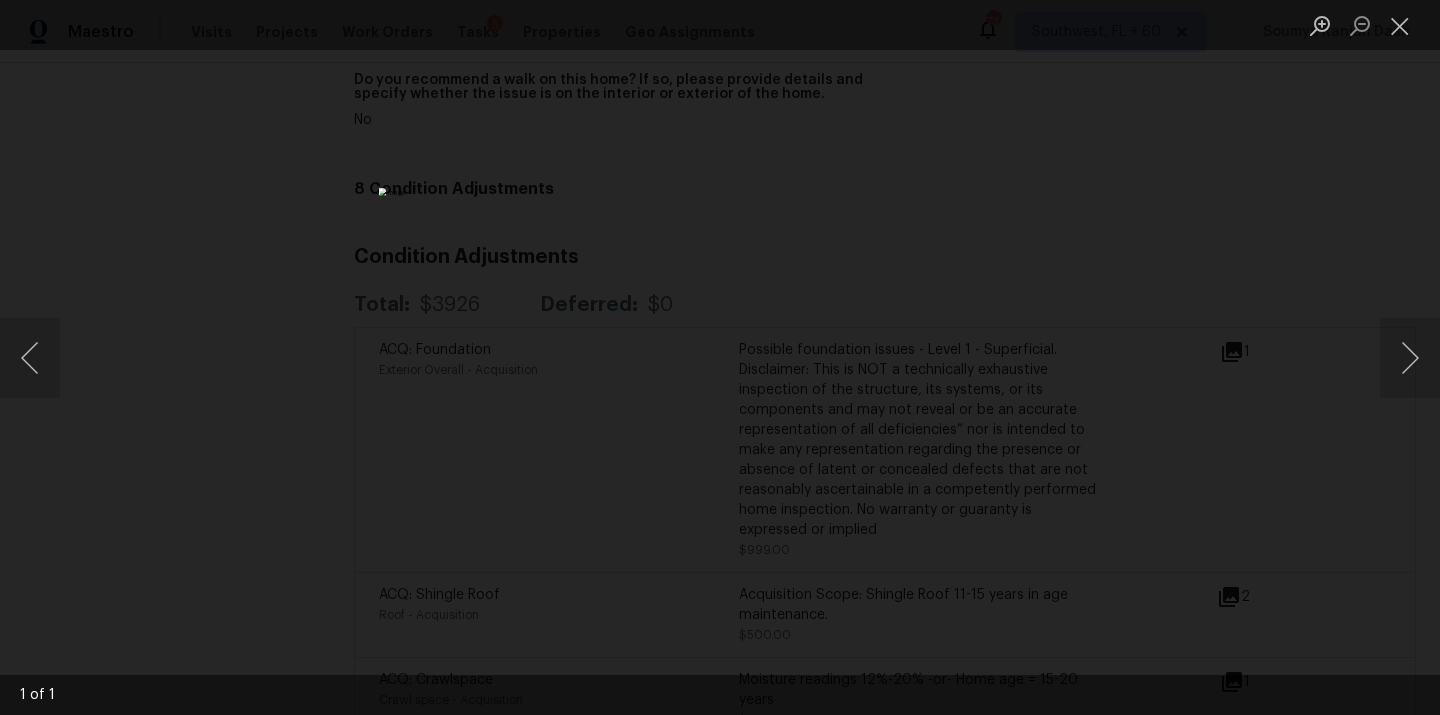click at bounding box center [720, 357] 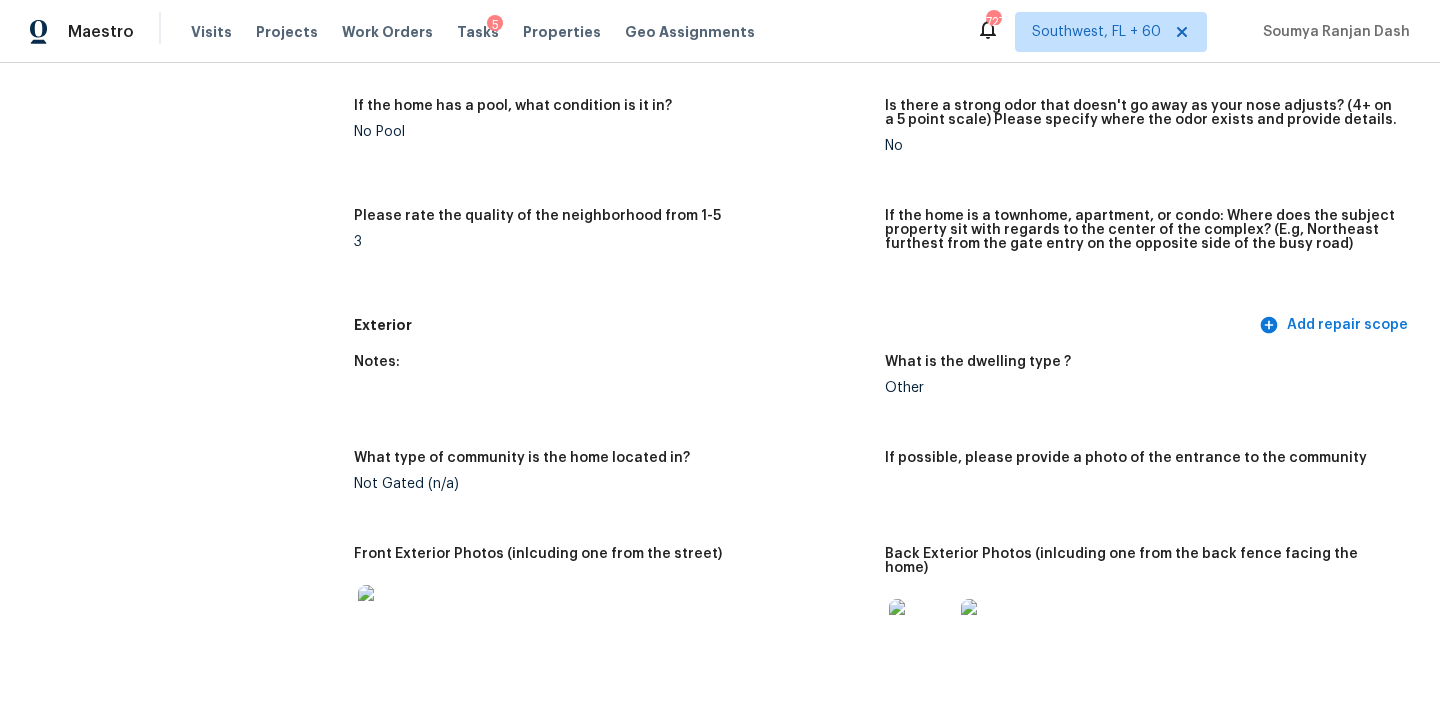 scroll, scrollTop: 0, scrollLeft: 0, axis: both 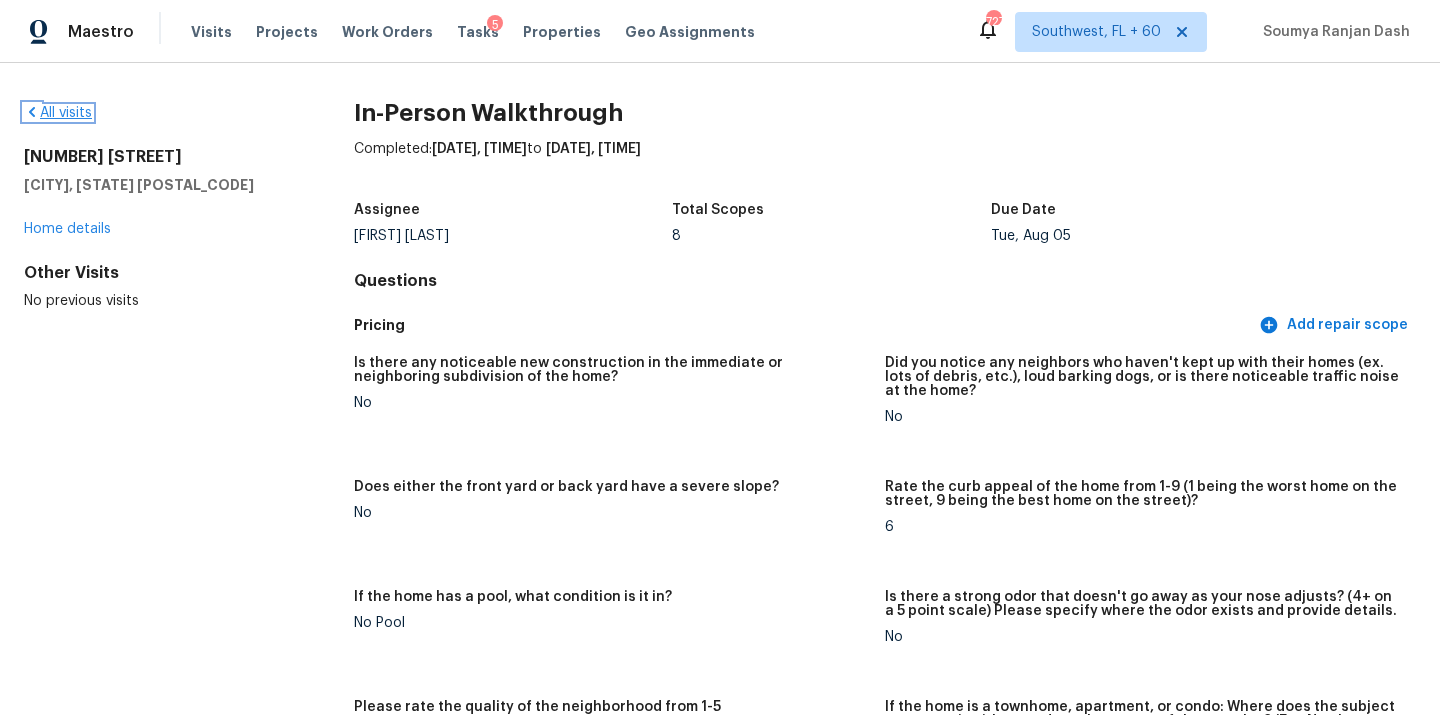 click on "All visits" at bounding box center [58, 113] 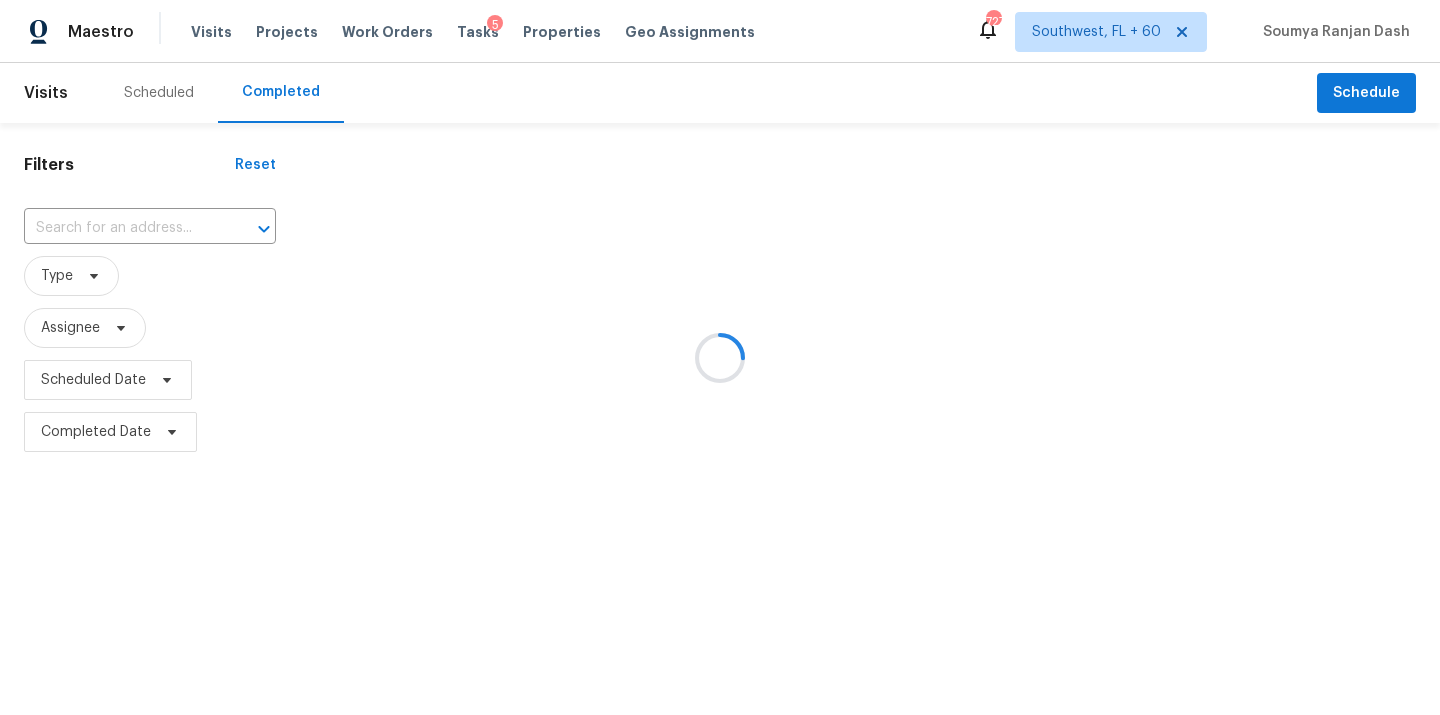 click at bounding box center [720, 357] 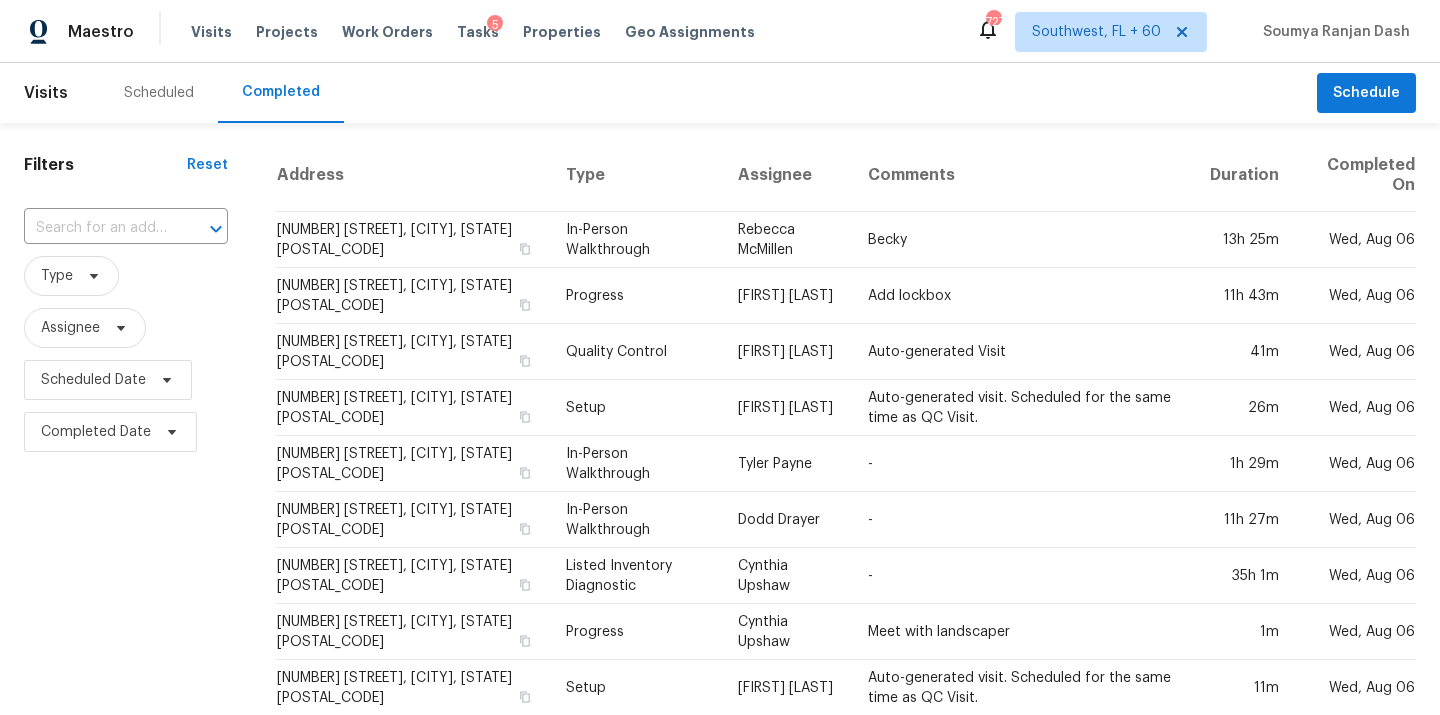 click at bounding box center (98, 228) 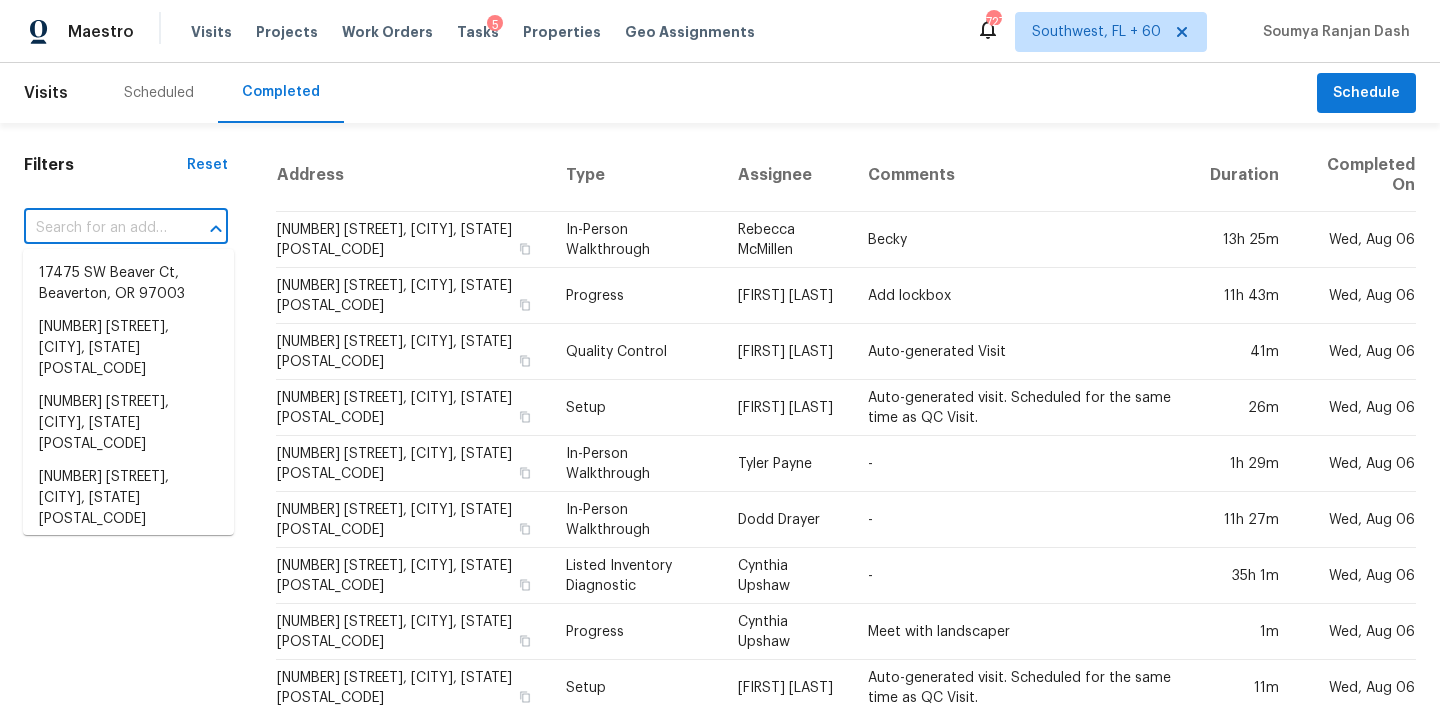 paste on "2505 Stadium Dr, Charleston, SC 29406" 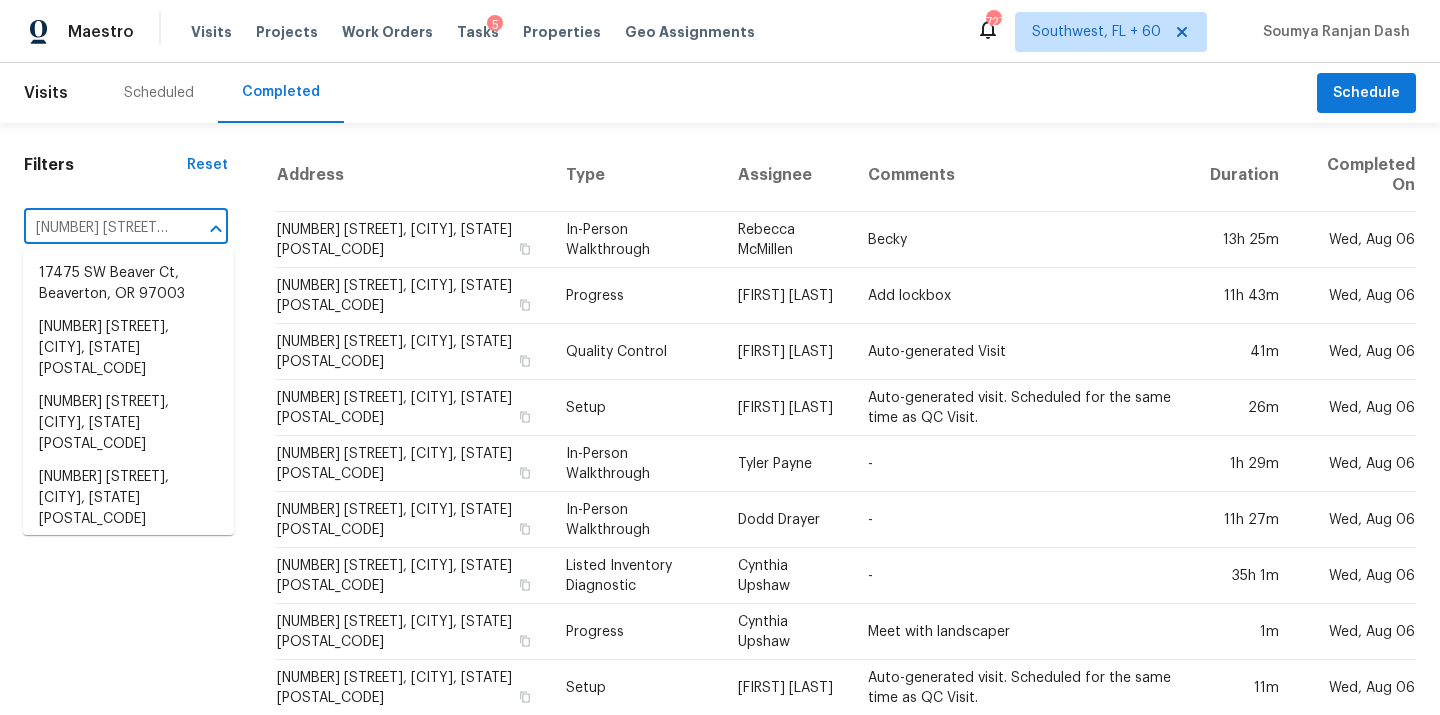 scroll, scrollTop: 0, scrollLeft: 119, axis: horizontal 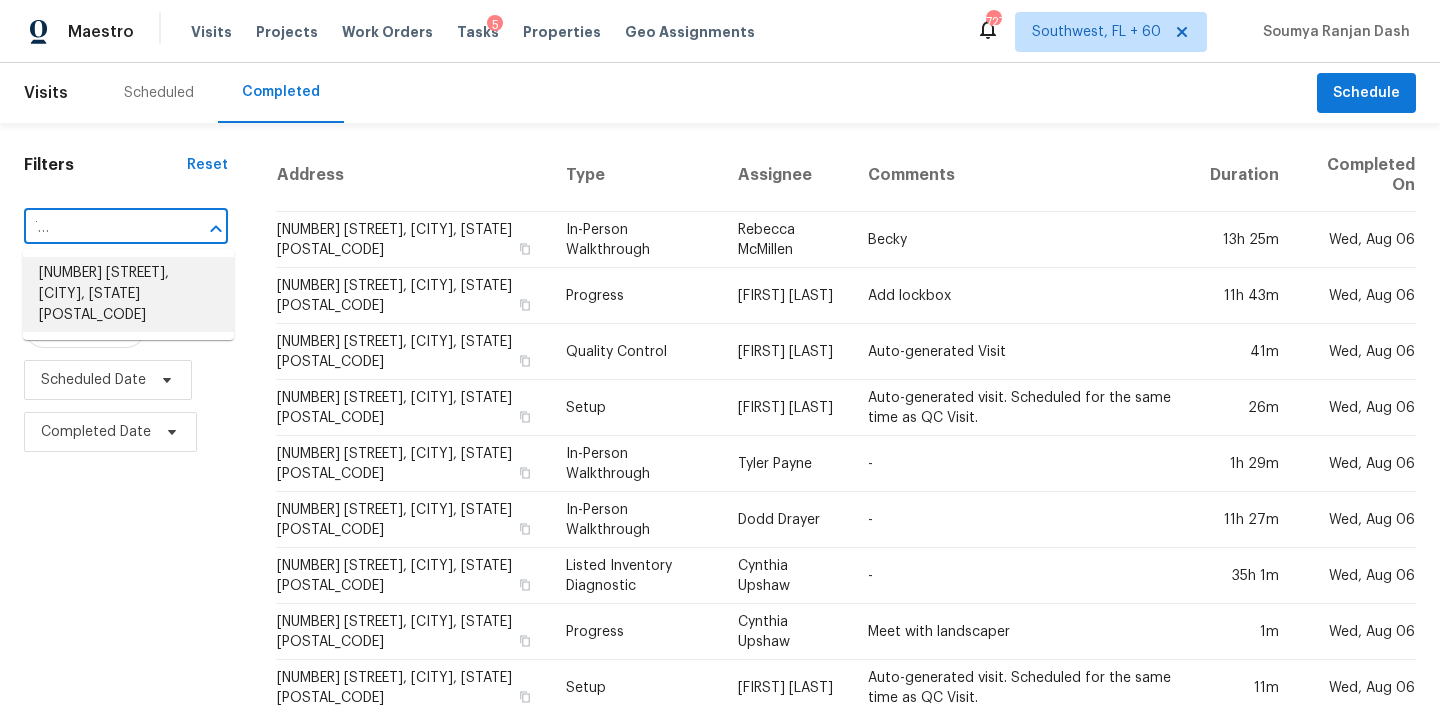 click on "2505 Stadium Dr, Charleston, SC 29406" at bounding box center (128, 294) 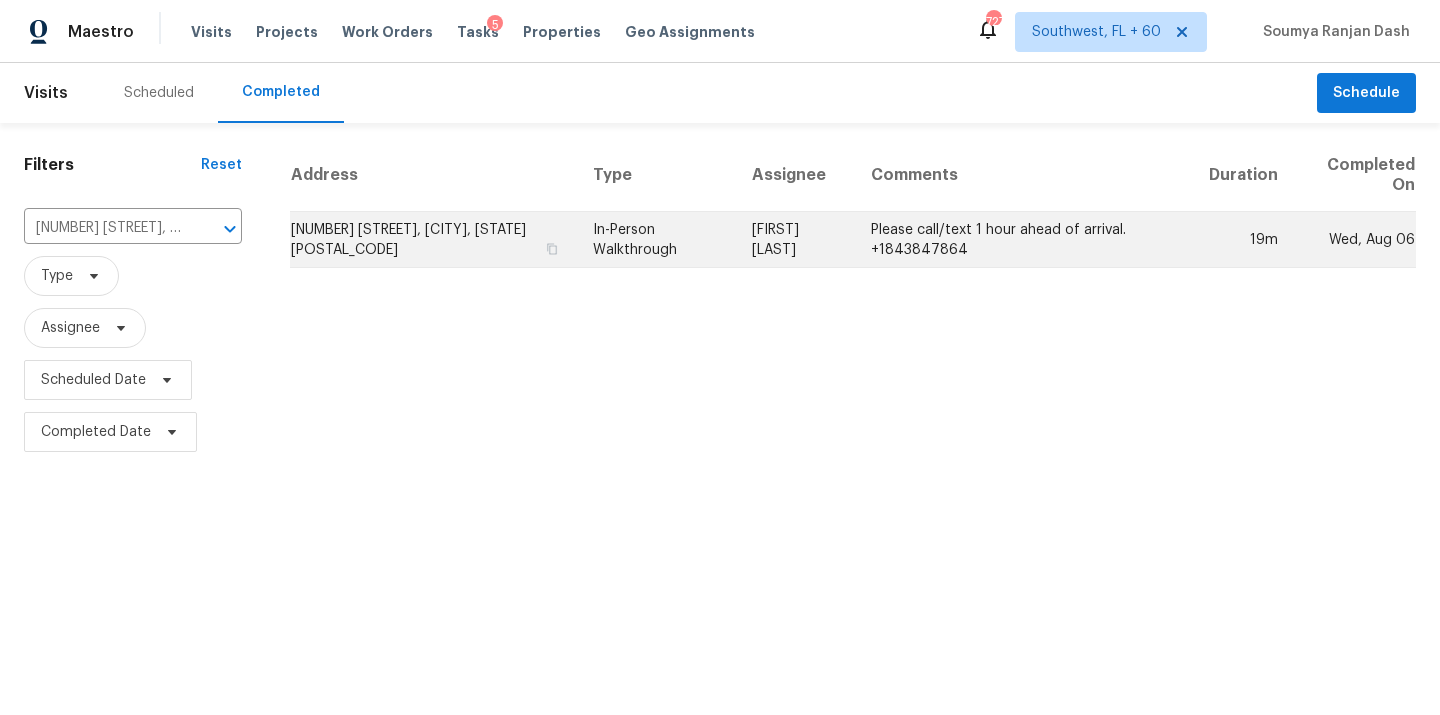 click on "In-Person Walkthrough" at bounding box center [656, 240] 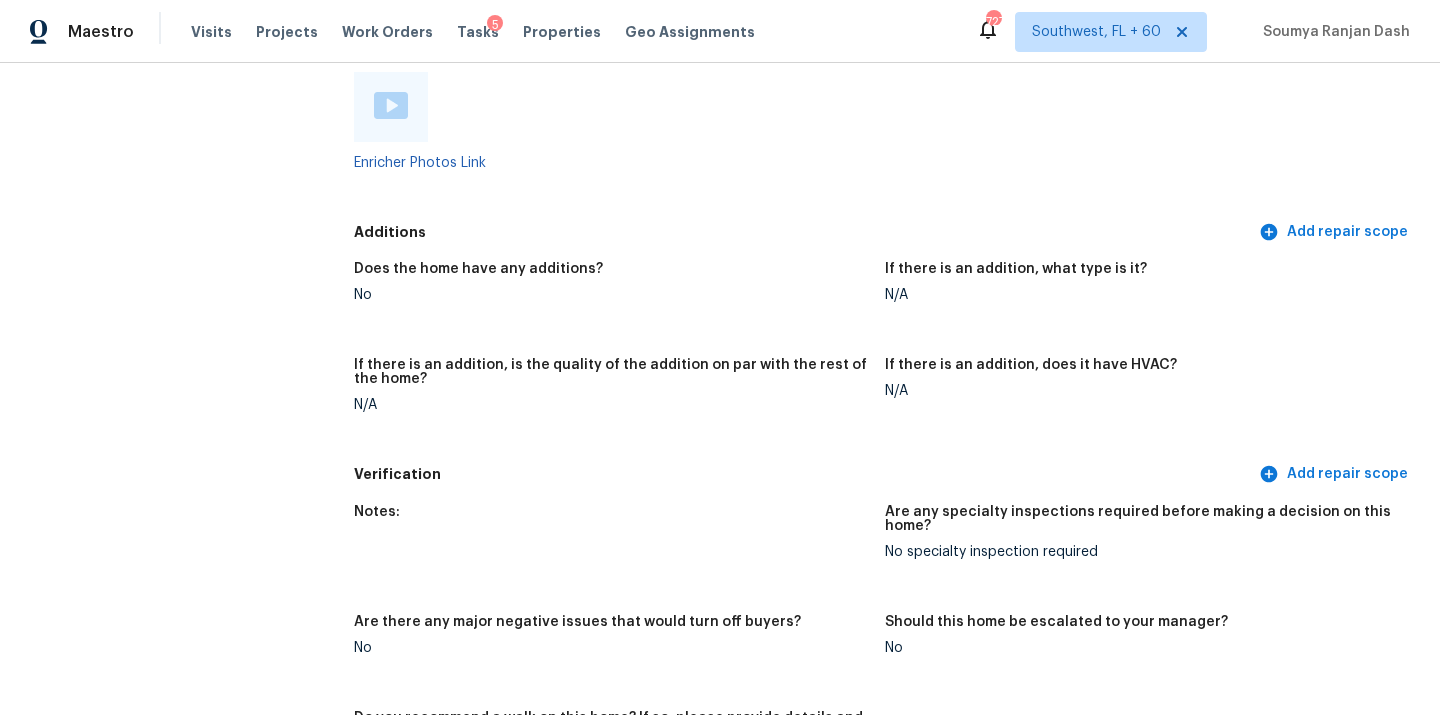 scroll, scrollTop: 3615, scrollLeft: 0, axis: vertical 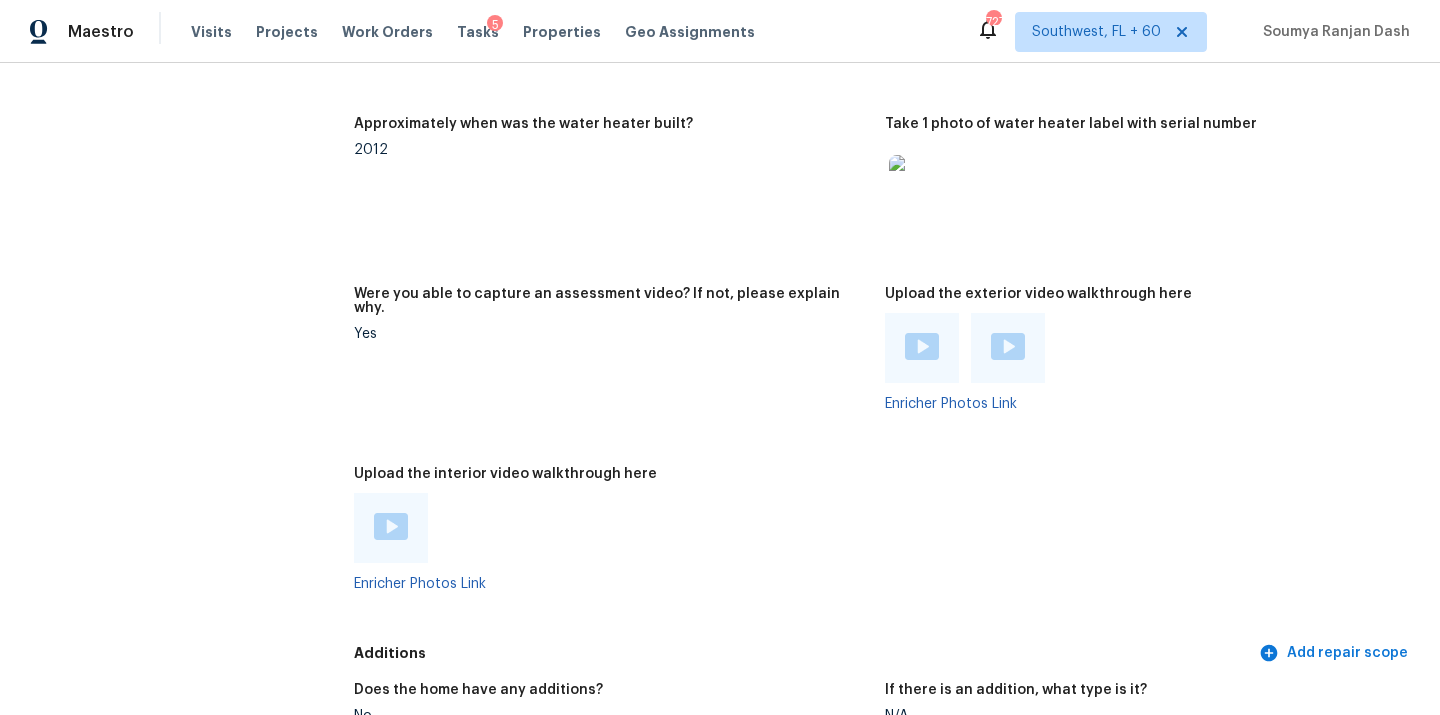 click at bounding box center (391, 526) 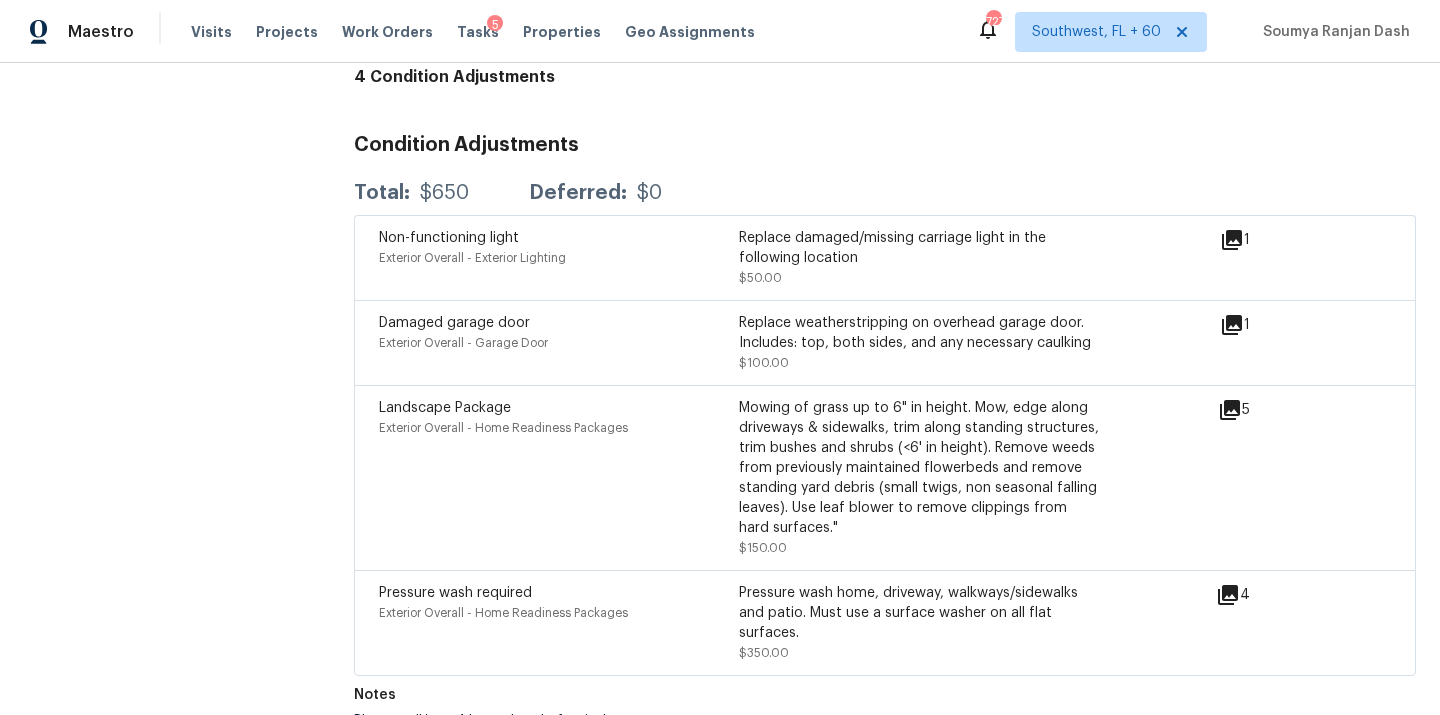 scroll, scrollTop: 4797, scrollLeft: 0, axis: vertical 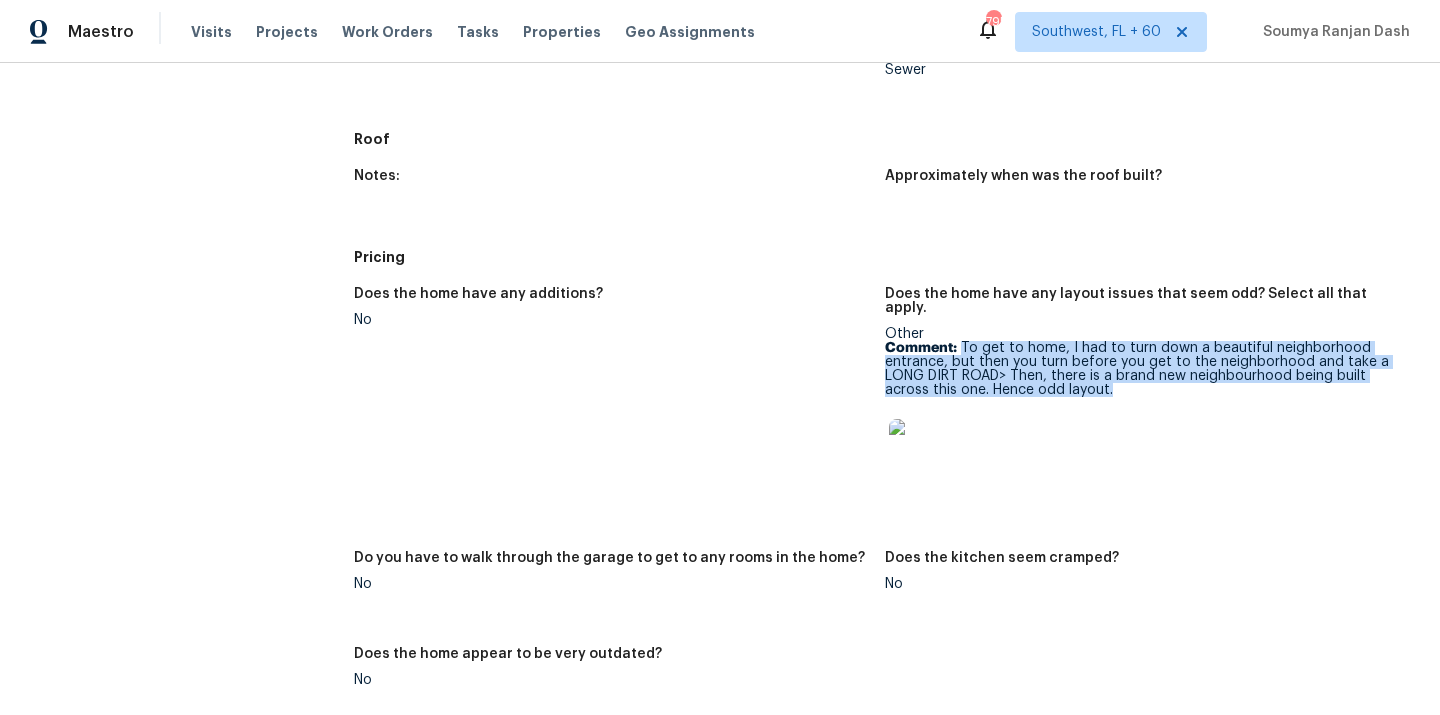 drag, startPoint x: 961, startPoint y: 322, endPoint x: 1111, endPoint y: 364, distance: 155.76906 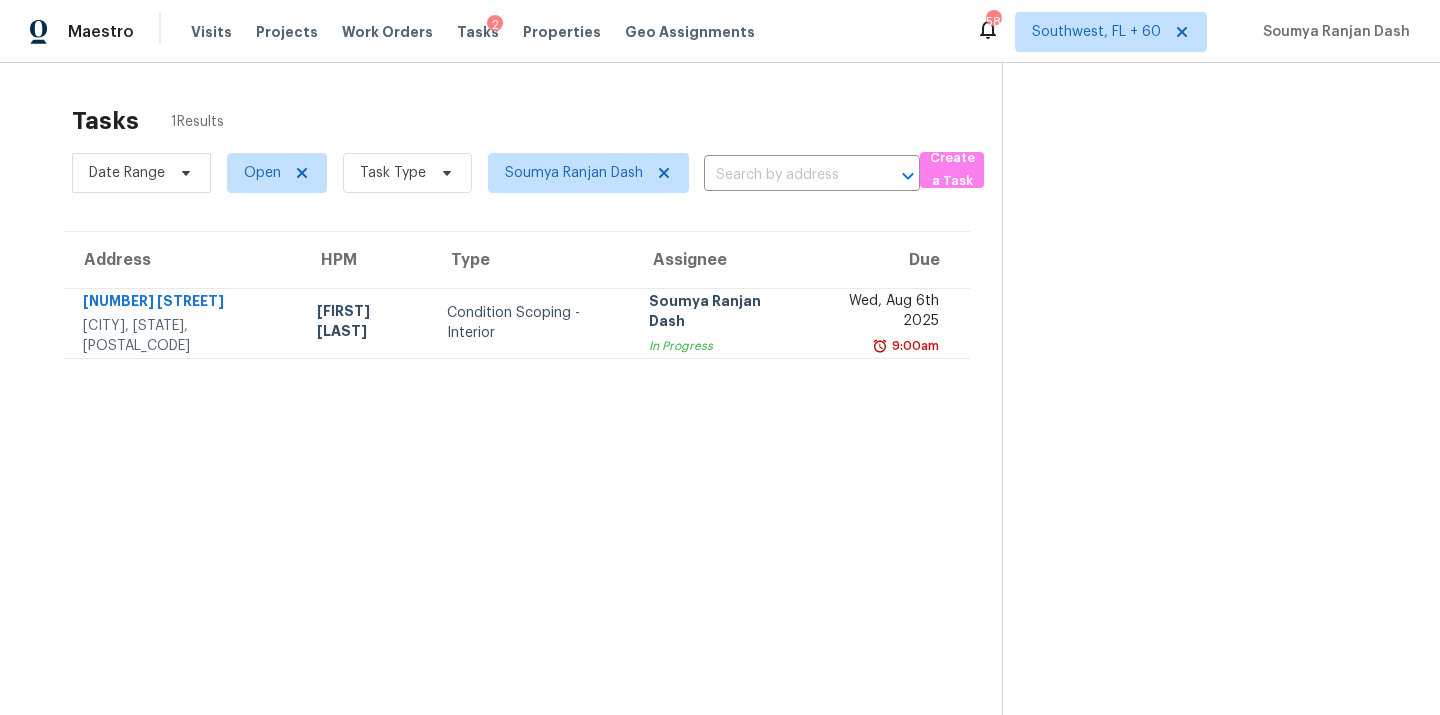 scroll, scrollTop: 0, scrollLeft: 0, axis: both 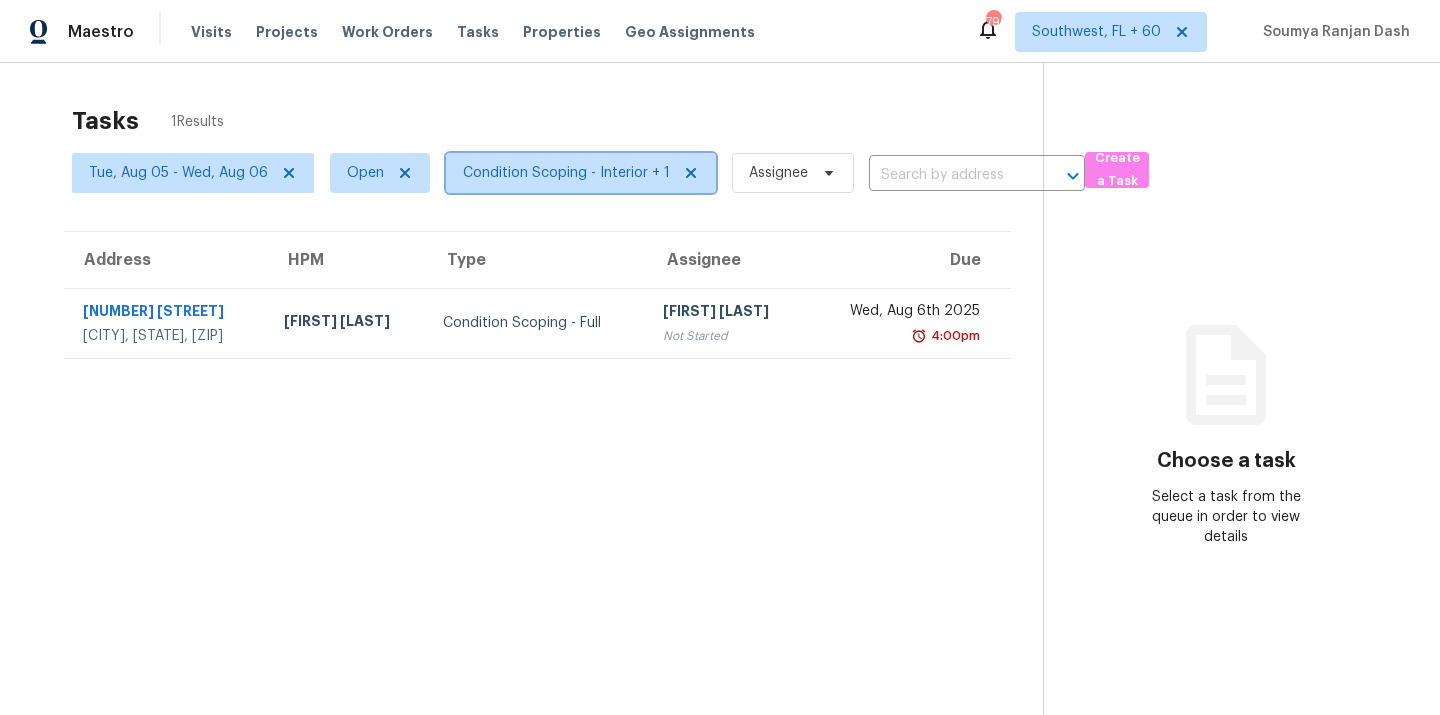 click on "Condition Scoping - Interior + 1" at bounding box center [566, 173] 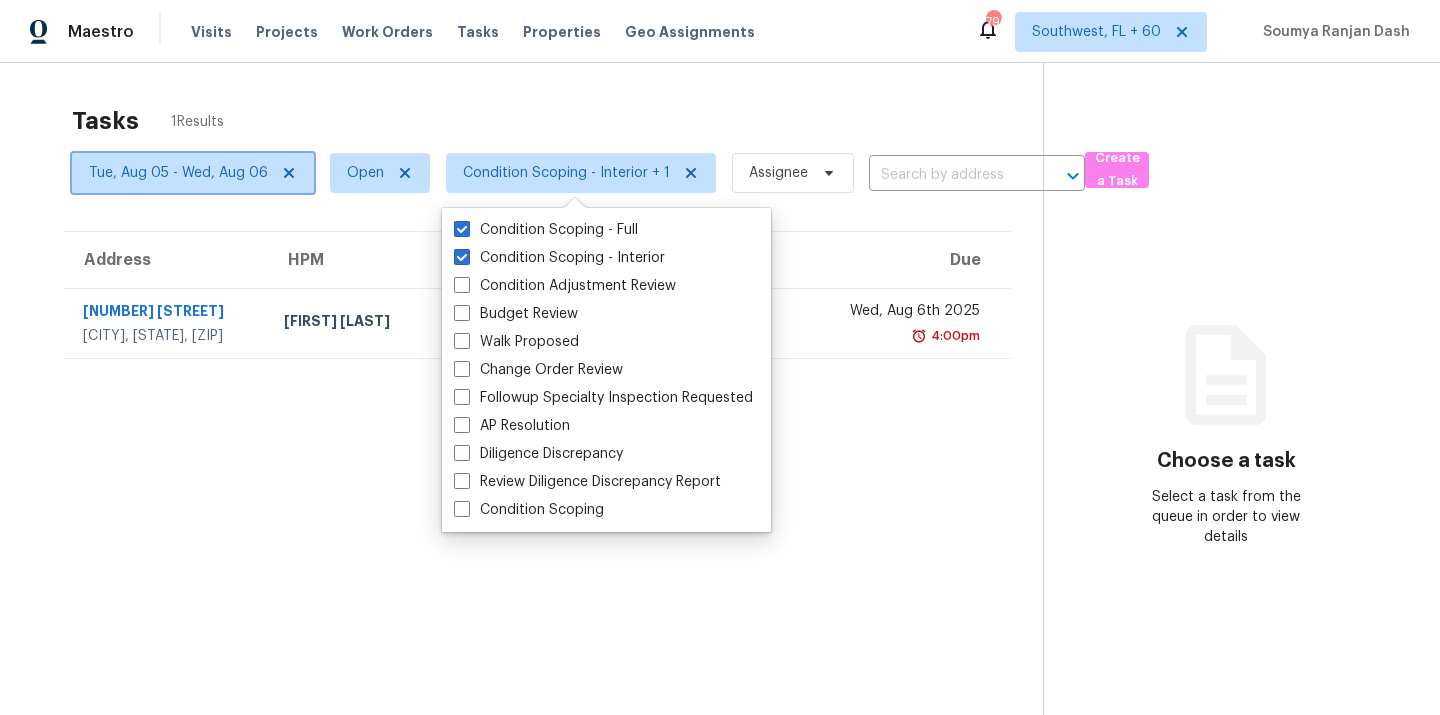 click 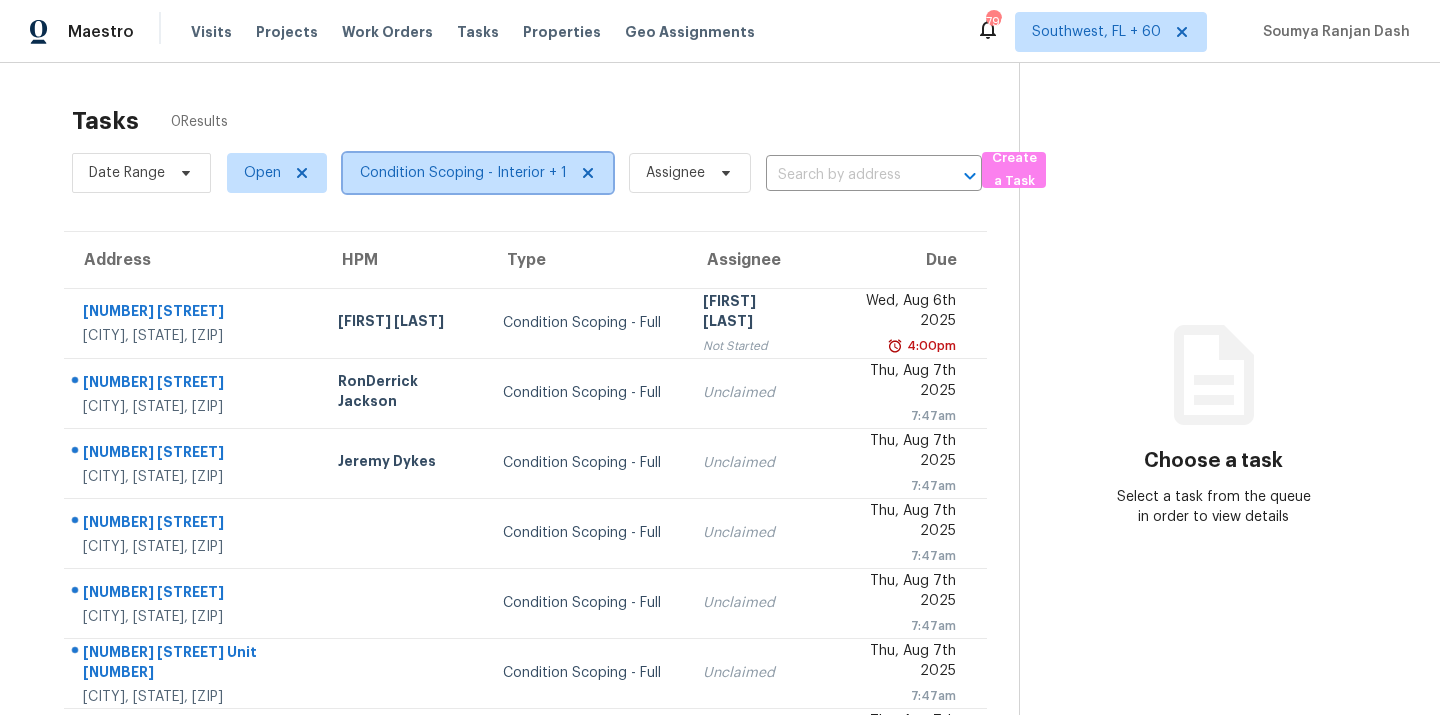 click on "Condition Scoping - Interior + 1" at bounding box center (463, 173) 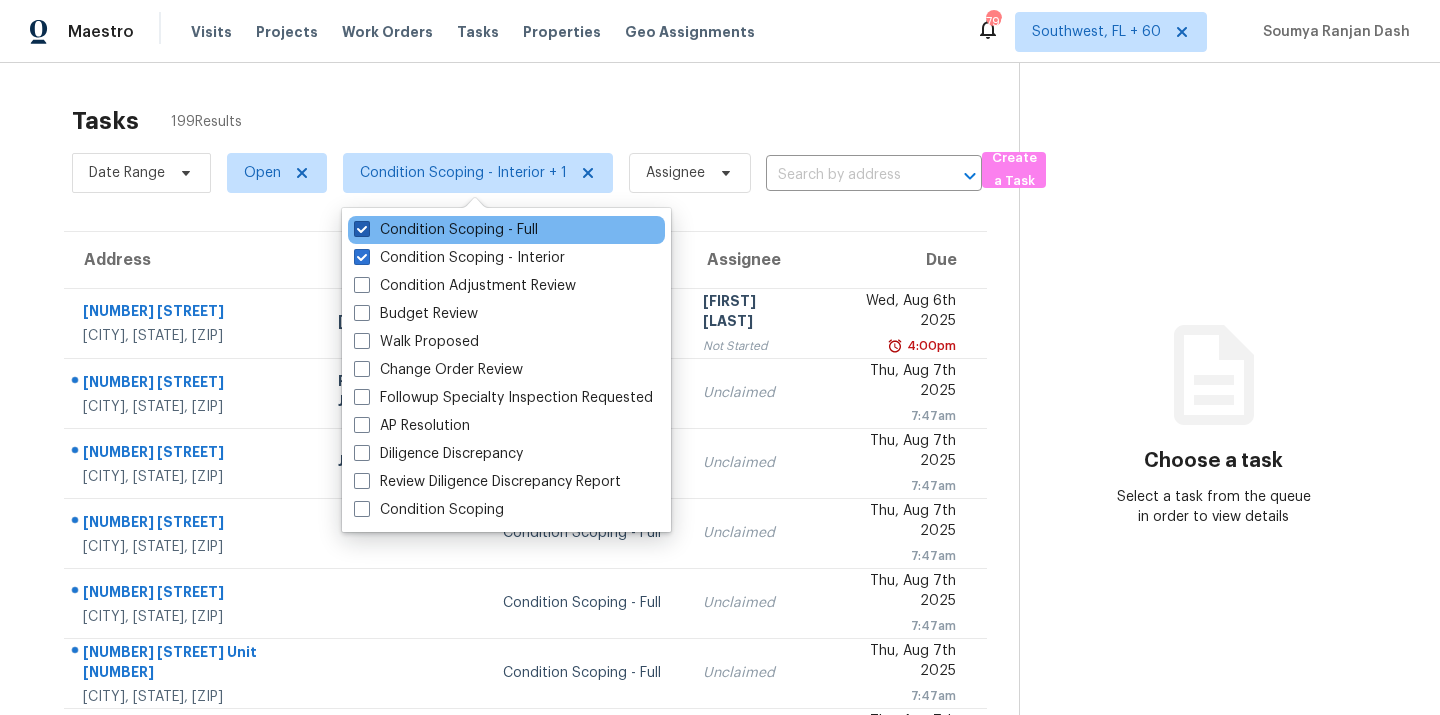 click on "Condition Scoping - Full" at bounding box center (446, 230) 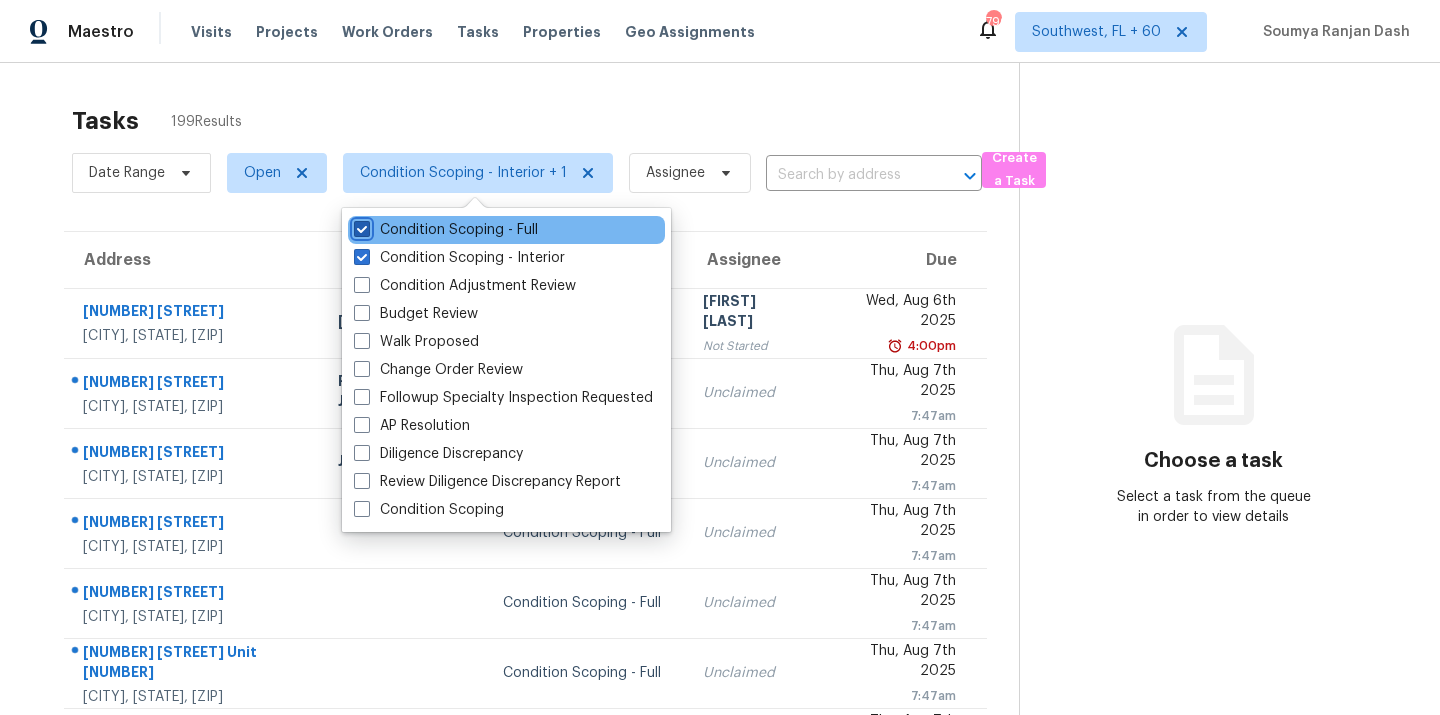 click on "Condition Scoping - Full" at bounding box center [360, 226] 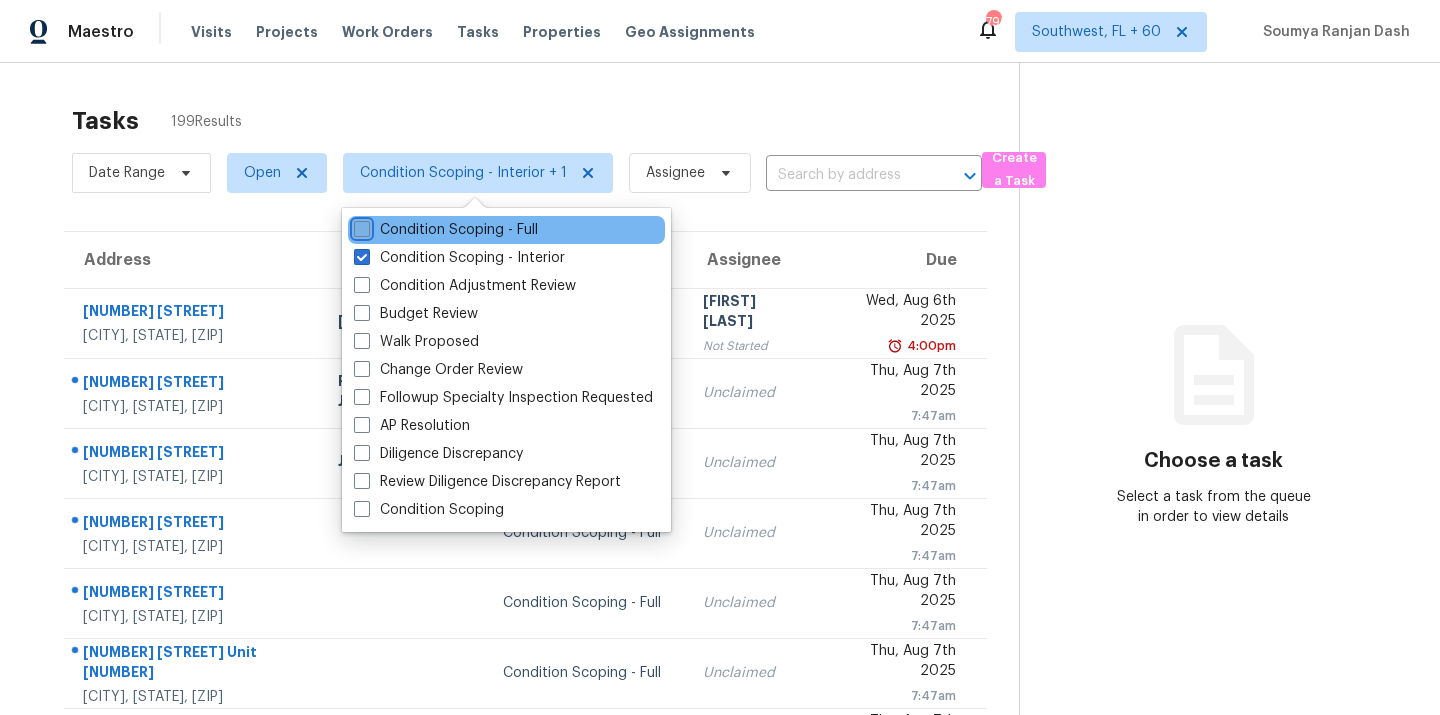 checkbox on "false" 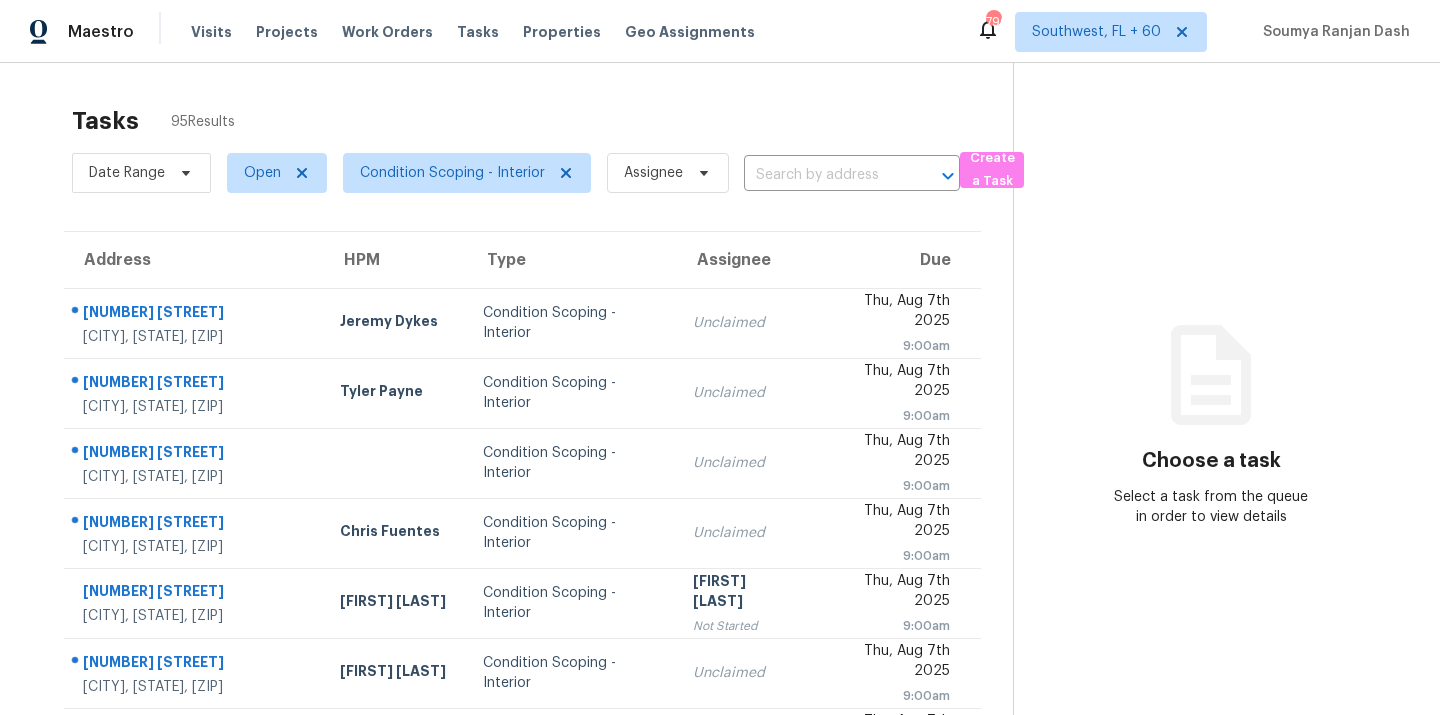 click on "Tasks 95  Results" at bounding box center (542, 121) 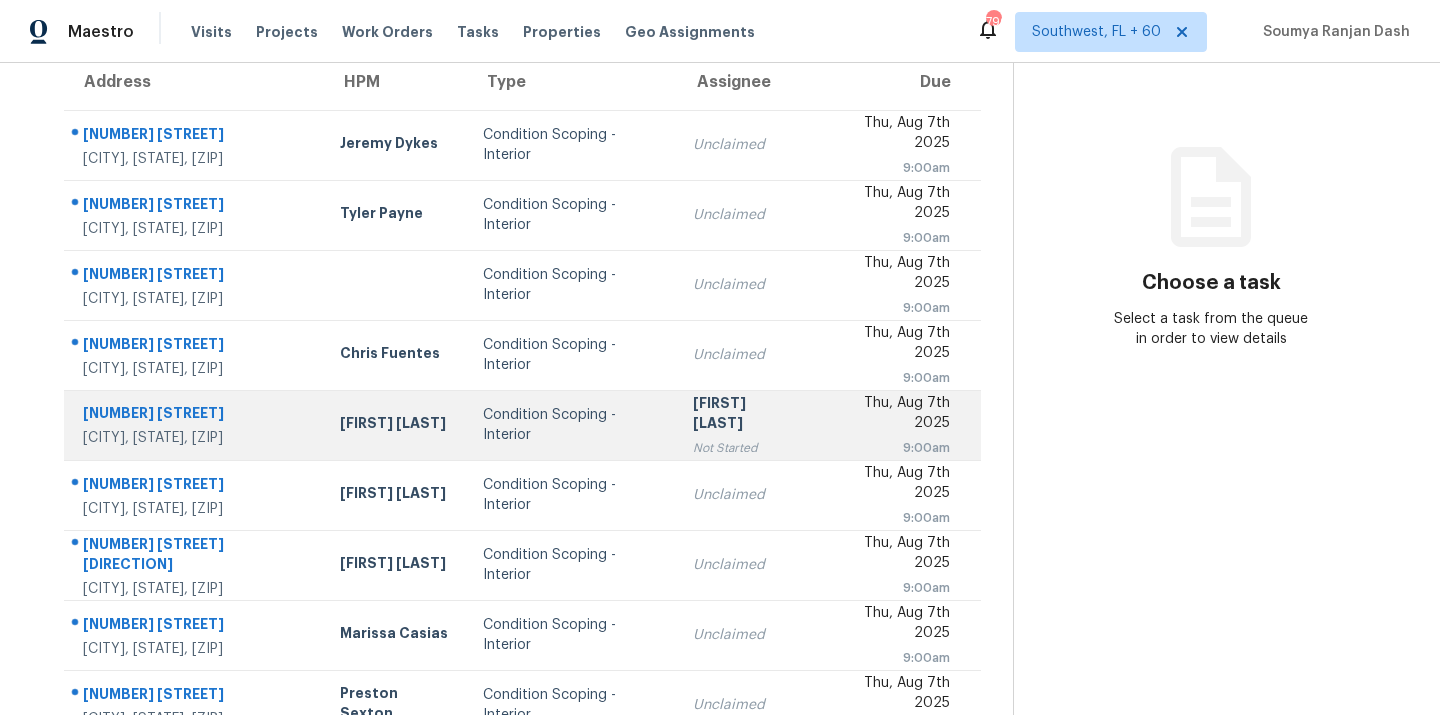 scroll, scrollTop: 326, scrollLeft: 0, axis: vertical 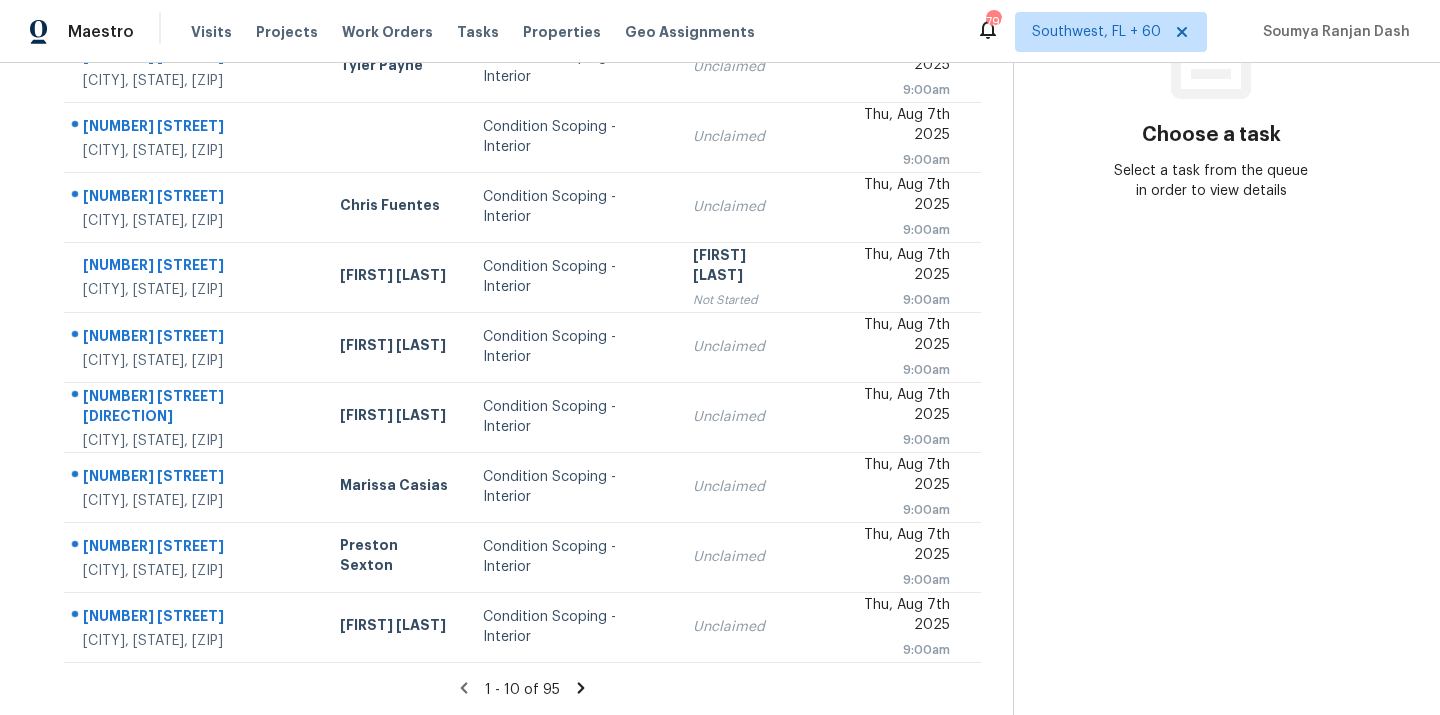 click 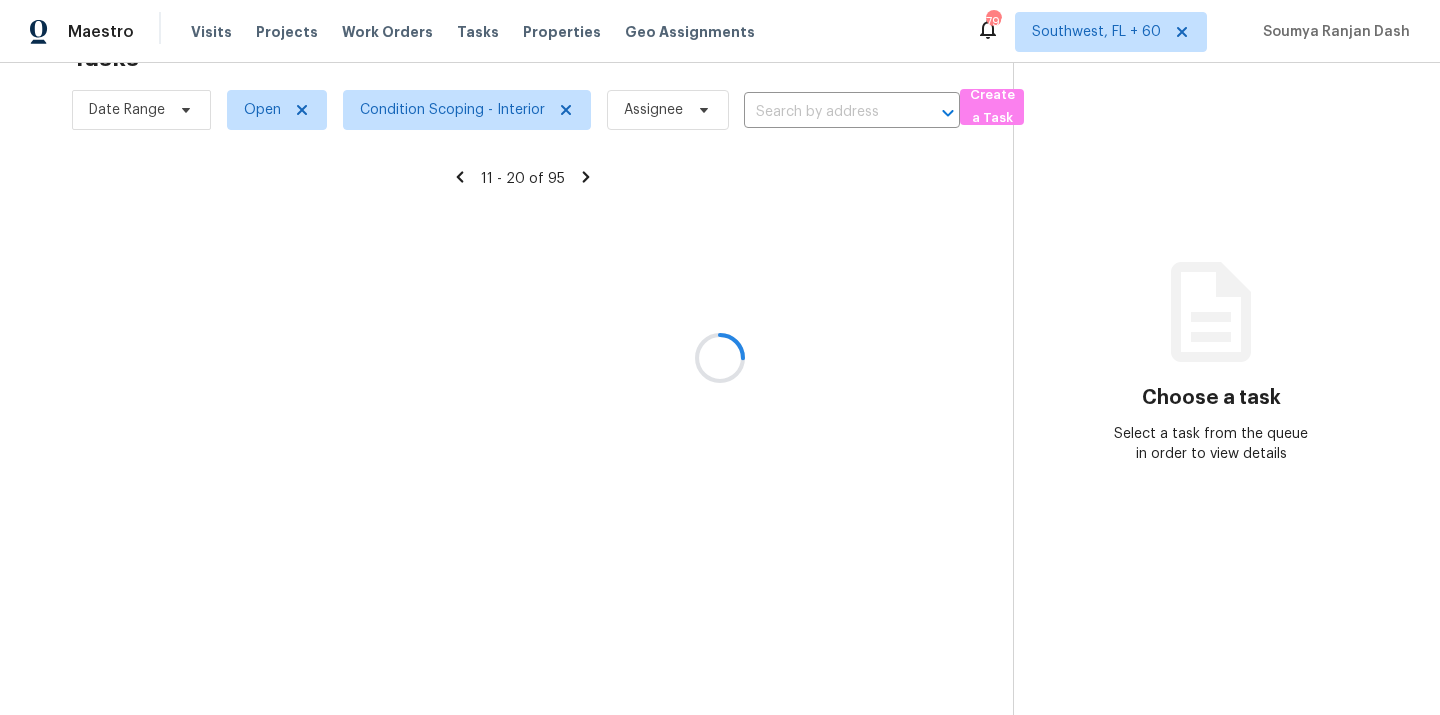 scroll, scrollTop: 63, scrollLeft: 0, axis: vertical 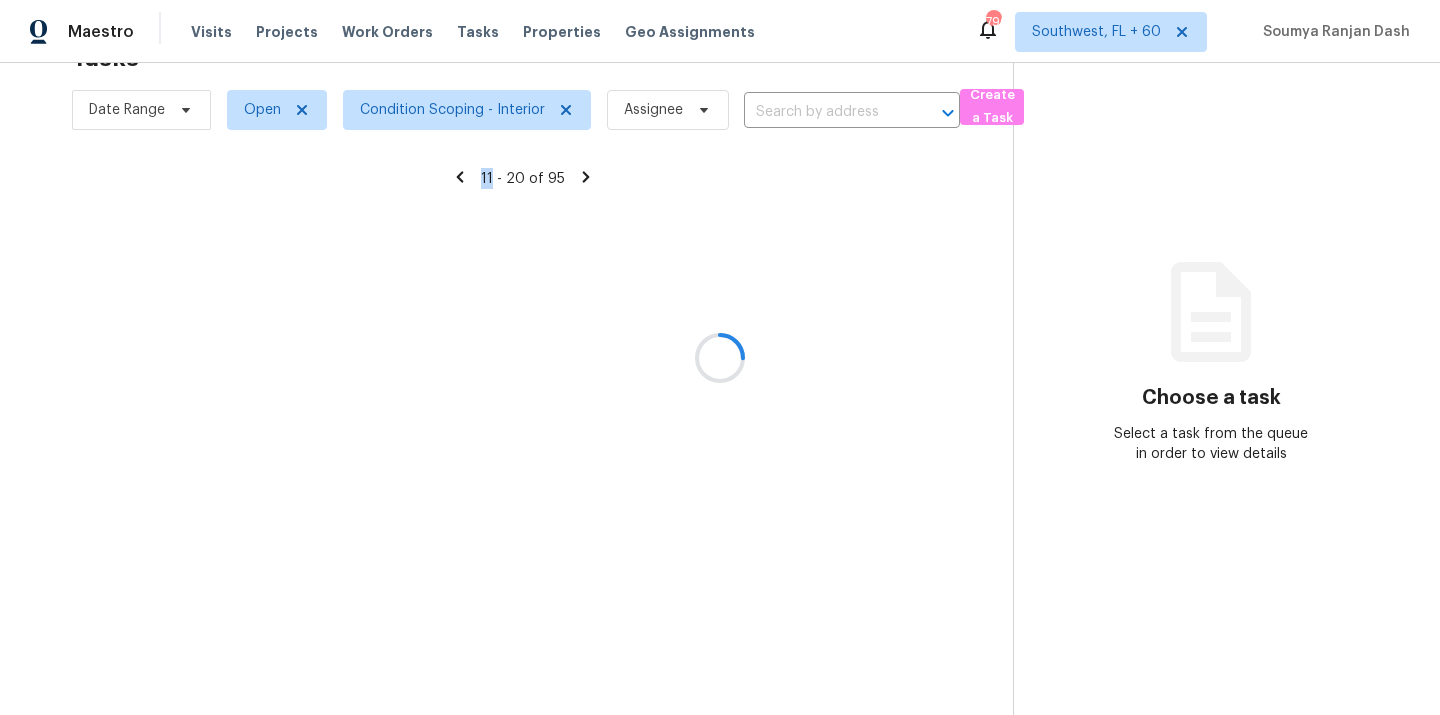 click at bounding box center [720, 357] 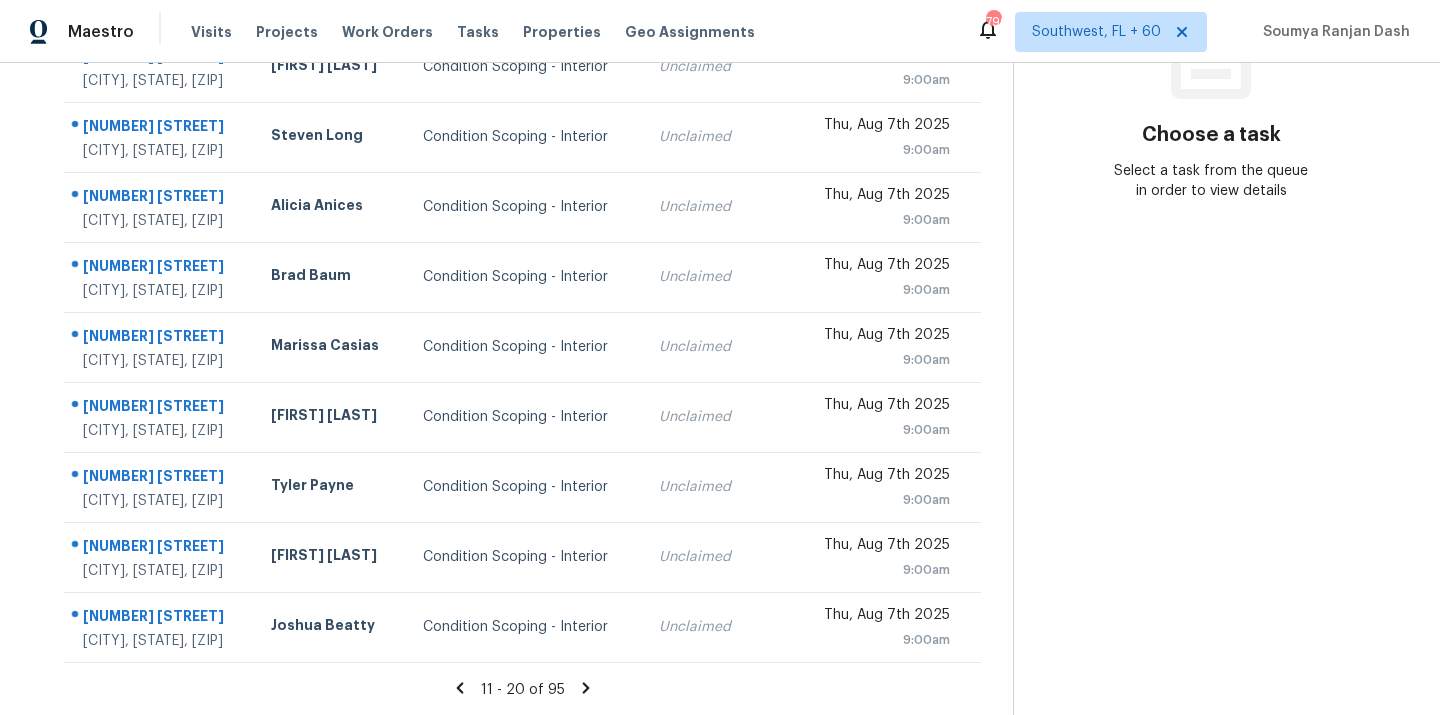 click 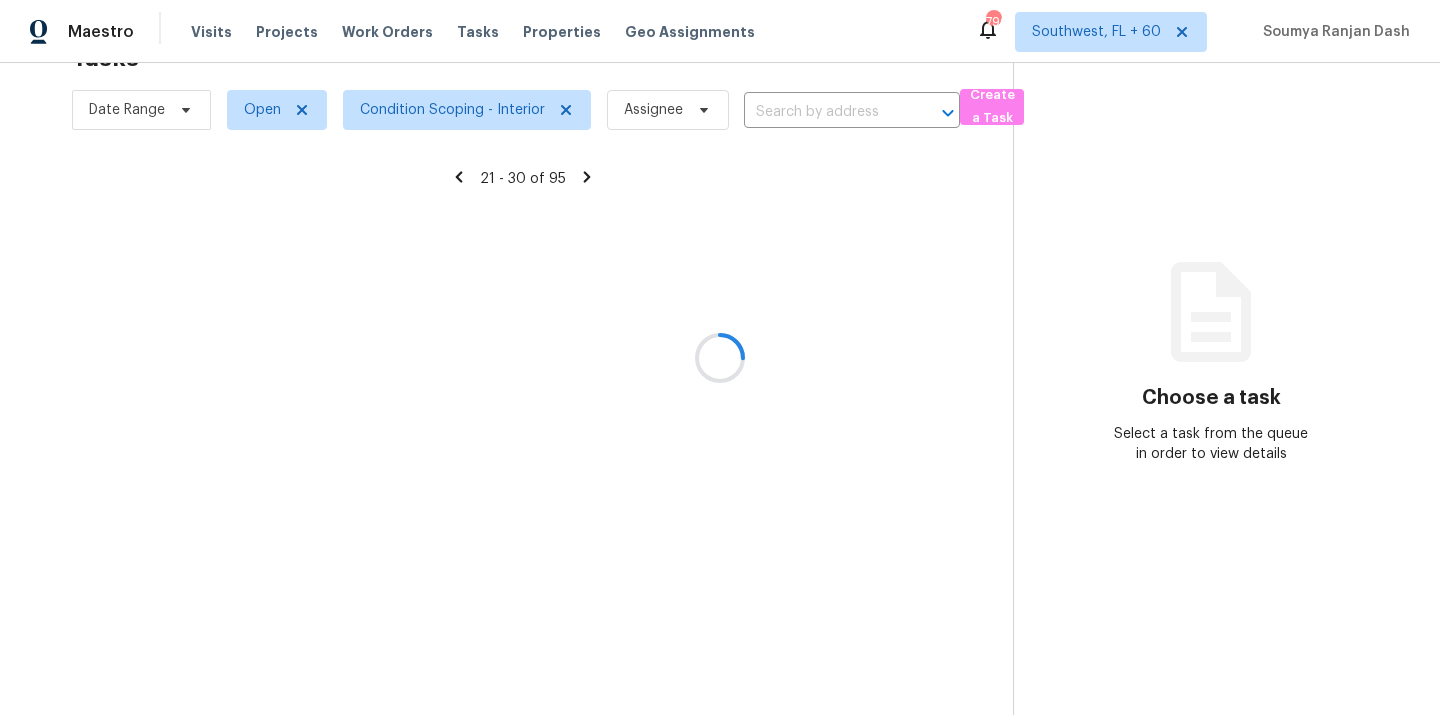 scroll, scrollTop: 63, scrollLeft: 0, axis: vertical 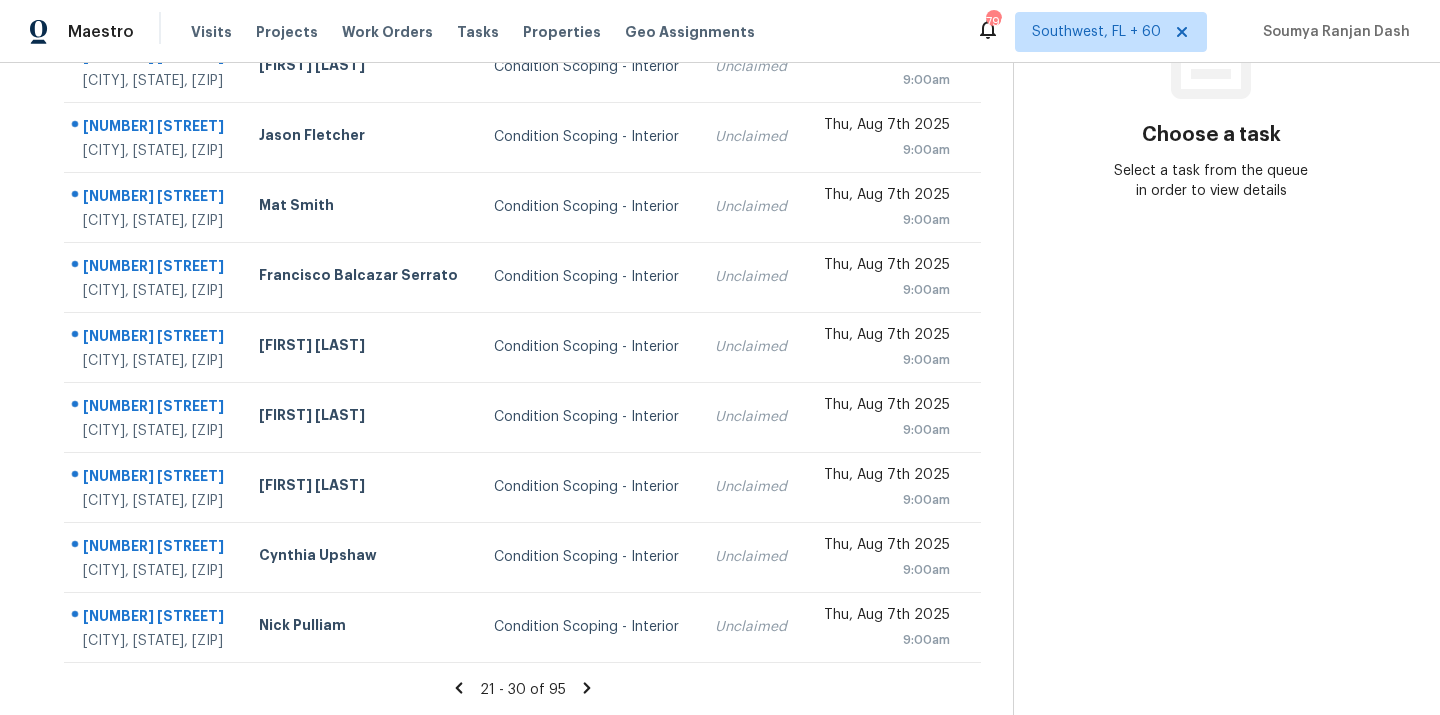 click 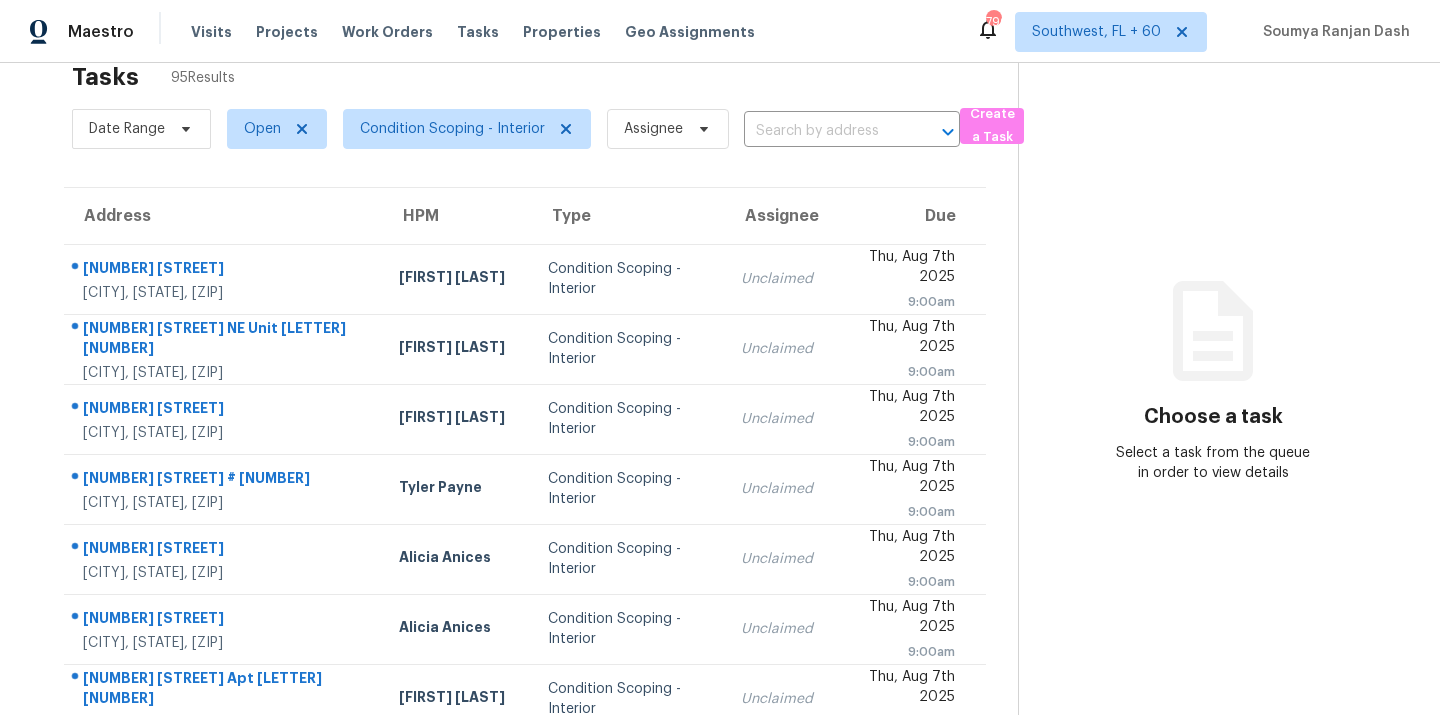 scroll, scrollTop: 0, scrollLeft: 0, axis: both 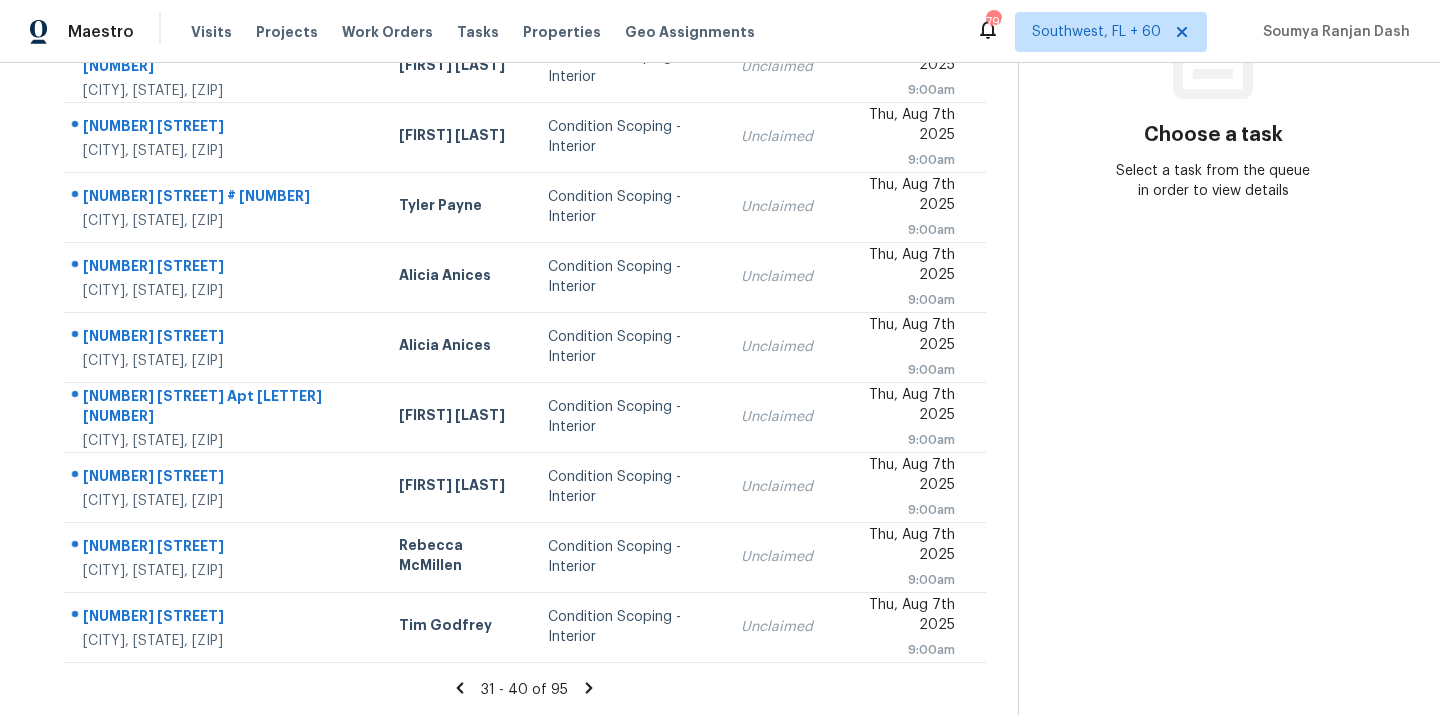 click 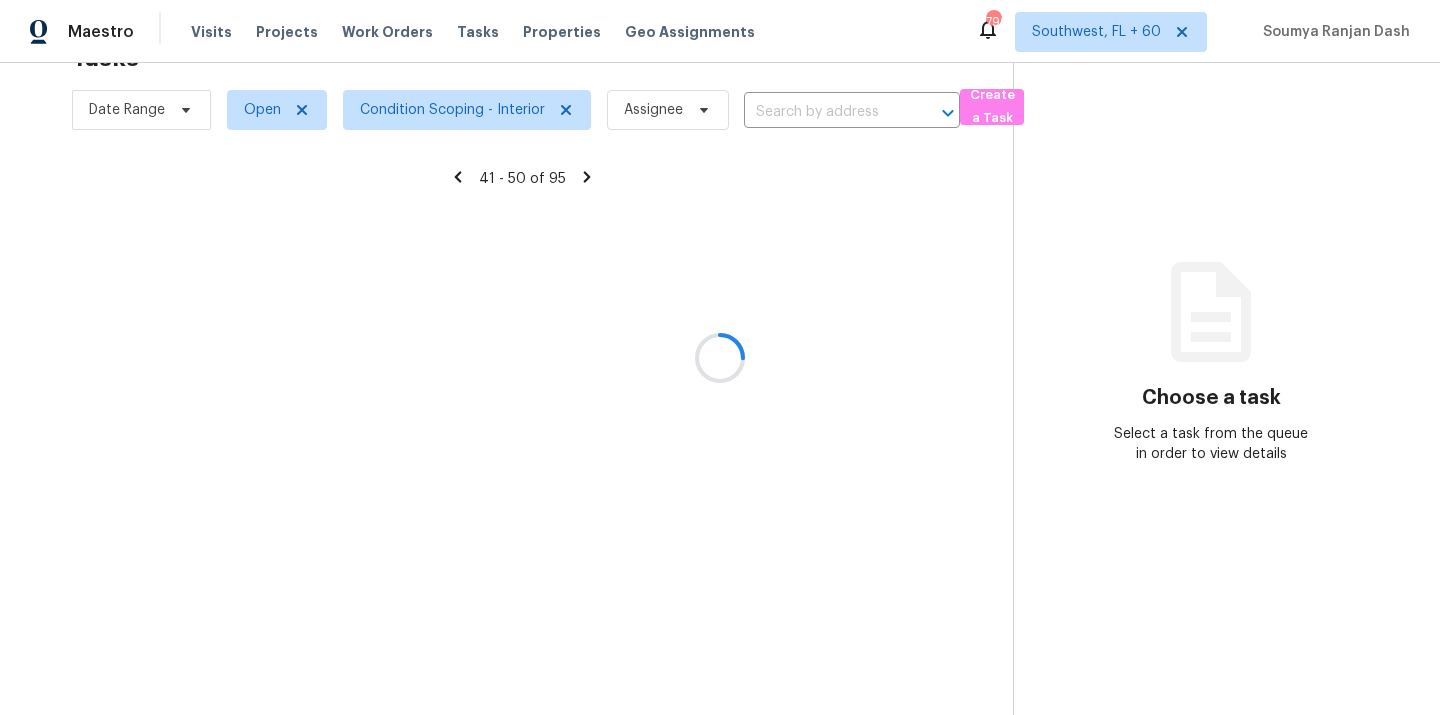 scroll, scrollTop: 63, scrollLeft: 0, axis: vertical 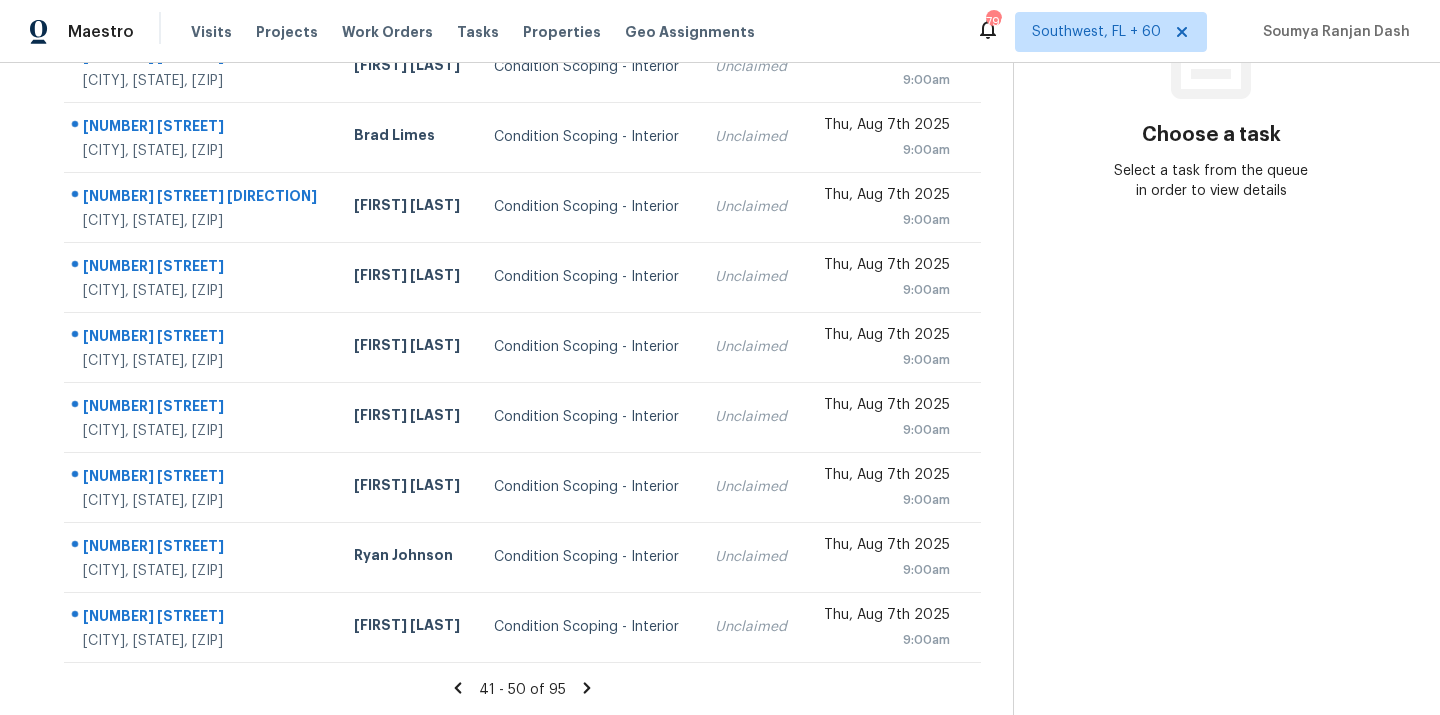 click 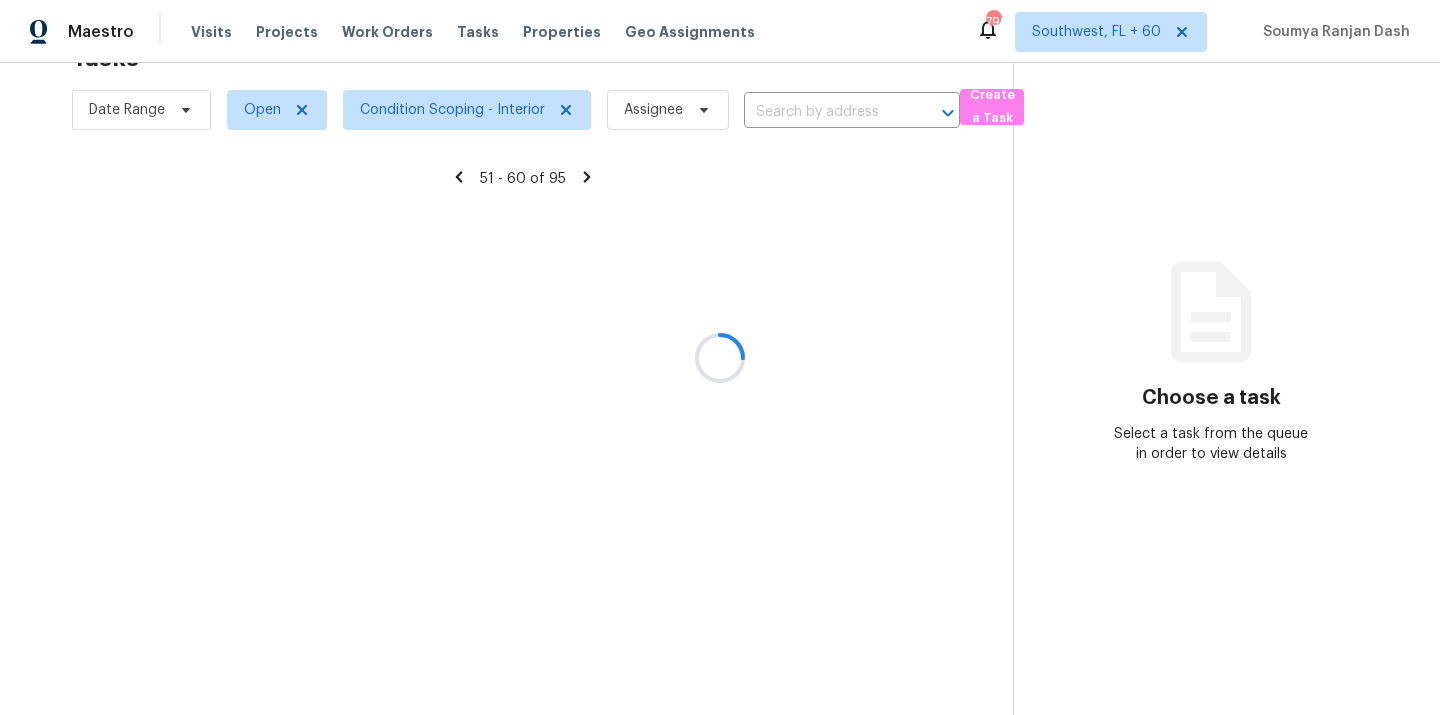 scroll, scrollTop: 326, scrollLeft: 0, axis: vertical 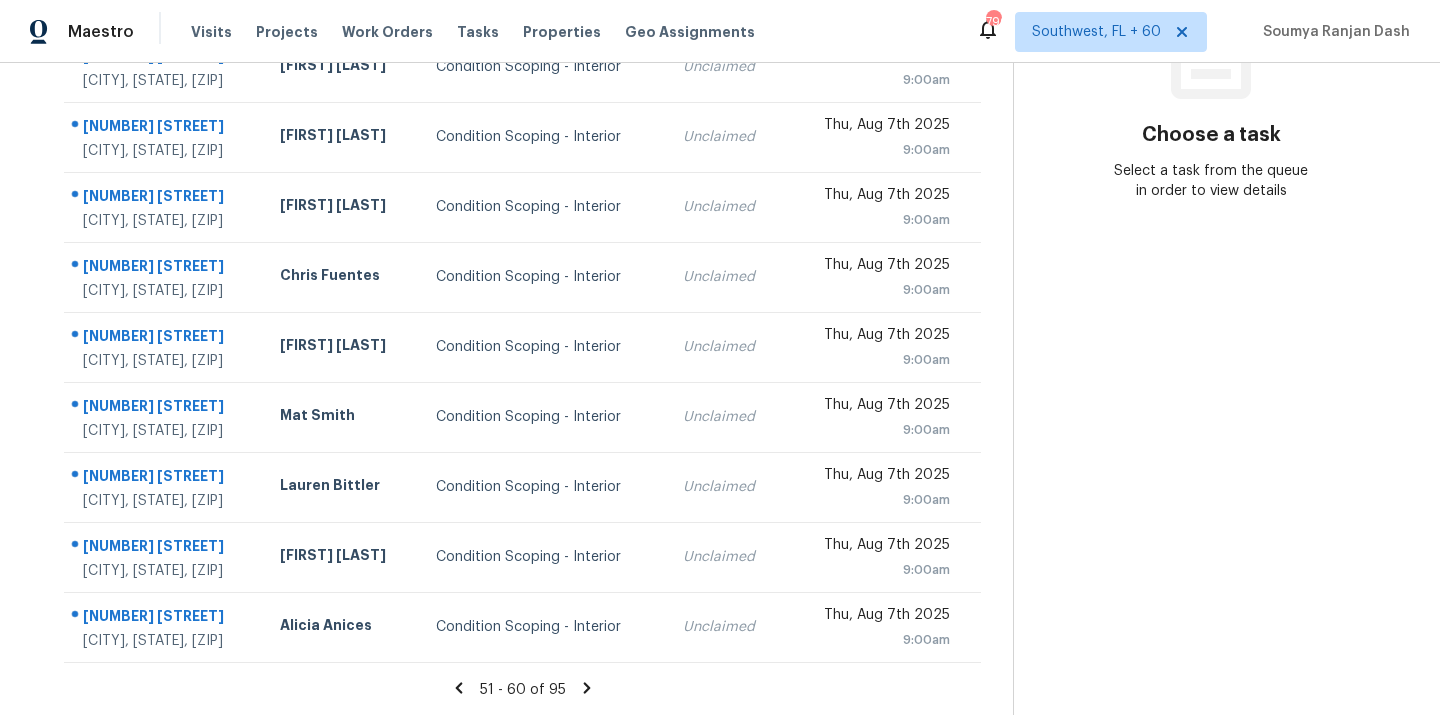 click on "Tasks 95  Results Date Range Open Condition Scoping - Interior Assignee ​ Create a Task Address HPM Type Assignee Due [NUMBER] [STREET]   [CITY], [STATE], [ZIP] [FIRST] [LAST] Condition Scoping - Interior Unclaimed [DAY], [MONTH] [DAY] [YEAR] [HOUR]:[MINUTE][AM/PM] [NUMBER] [STREET]   [CITY], [STATE], [ZIP] [FIRST] [LAST] Condition Scoping - Interior Unclaimed [DAY], [MONTH] [DAY] [YEAR] [HOUR]:[MINUTE][AM/PM] [NUMBER] [STREET]   [CITY], [STATE], [ZIP] [FIRST] [LAST] Condition Scoping - Interior Unclaimed [DAY], [MONTH] [DAY] [YEAR] [HOUR]:[MINUTE][AM/PM] [NUMBER] [STREET]   [CITY], [STATE], [ZIP] [FIRST] [LAST] Condition Scoping - Interior Unclaimed [DAY], [MONTH] [DAY] [YEAR] [HOUR]:[MINUTE][AM/PM] [NUMBER] [STREET]   [CITY], [STATE], [ZIP] [FIRST] [LAST] Condition Scoping - Interior Unclaimed [DAY], [MONTH] [DAY] [YEAR] [HOUR]:[MINUTE][AM/PM] [NUMBER] [STREET]   [CITY], [STATE], [ZIP] [FIRST] [LAST] Condition Scoping - Interior Unclaimed [DAY], [MONTH] [DAY] [YEAR] [HOUR]:[MINUTE][AM/PM] [NUMBER] [STREET]   [CITY], [STATE], [ZIP] [FIRST] [LAST] Condition Scoping - Interior Unclaimed [DAY], [MONTH] [DAY] [YEAR] [HOUR]:[MINUTE][AM/PM] [NUMBER] [STREET]   [CITY], [STATE], [ZIP] [FIRST] [LAST] Condition Scoping - Interior" at bounding box center (522, 242) 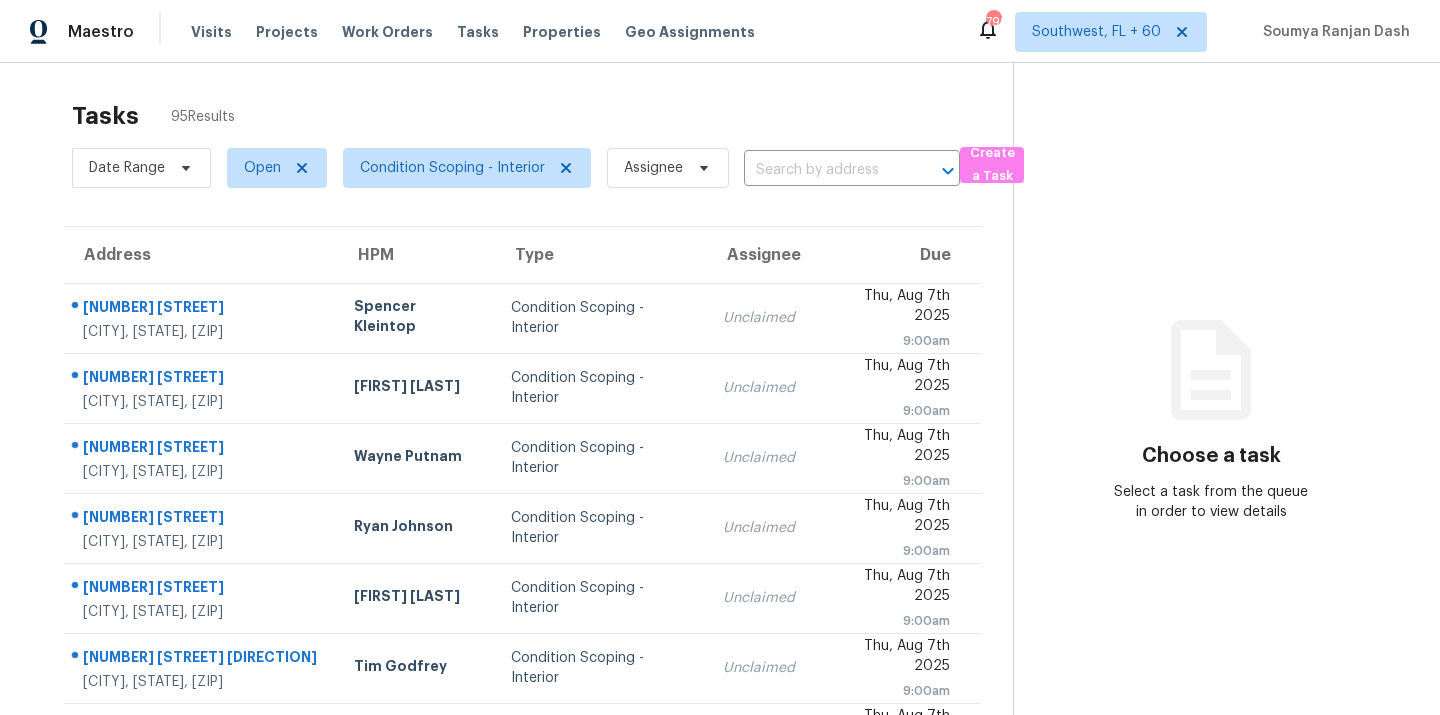 scroll, scrollTop: 2, scrollLeft: 0, axis: vertical 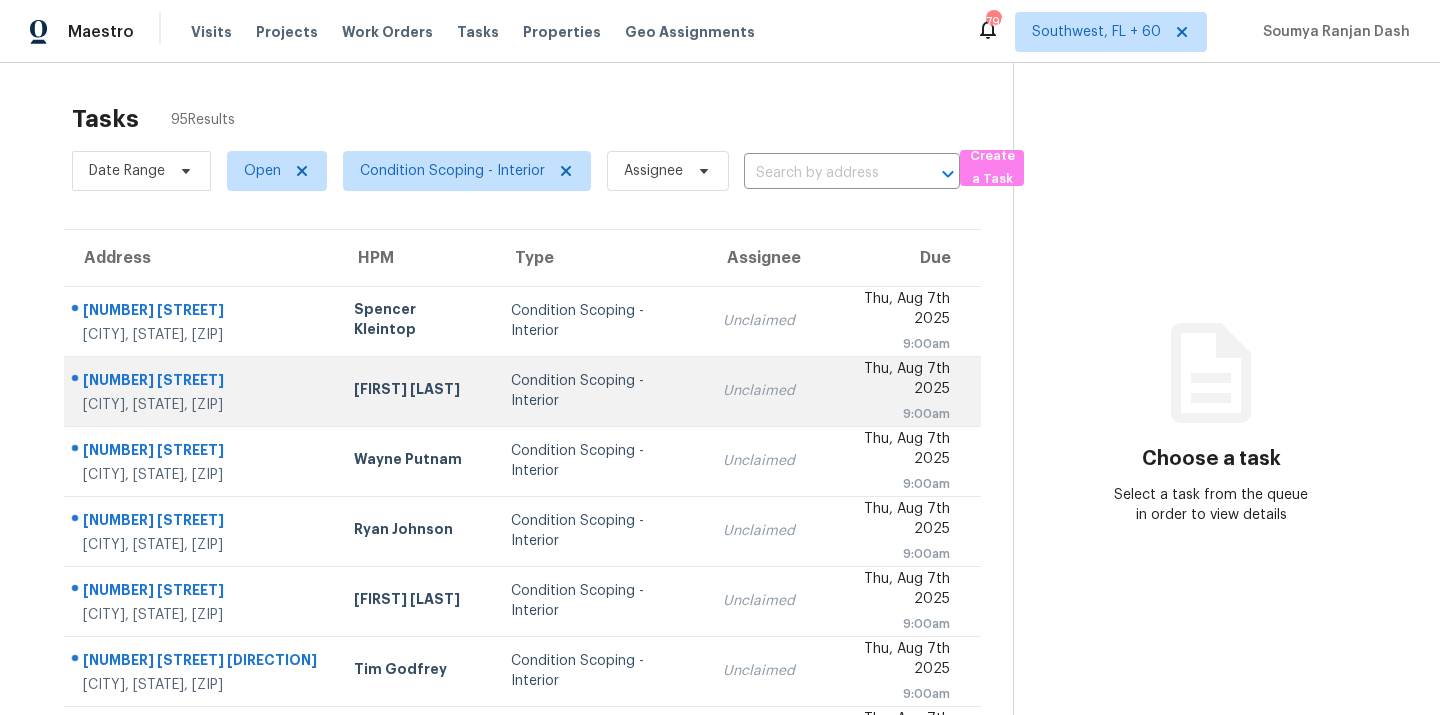 click on "[FIRST] [LAST]" at bounding box center [416, 391] 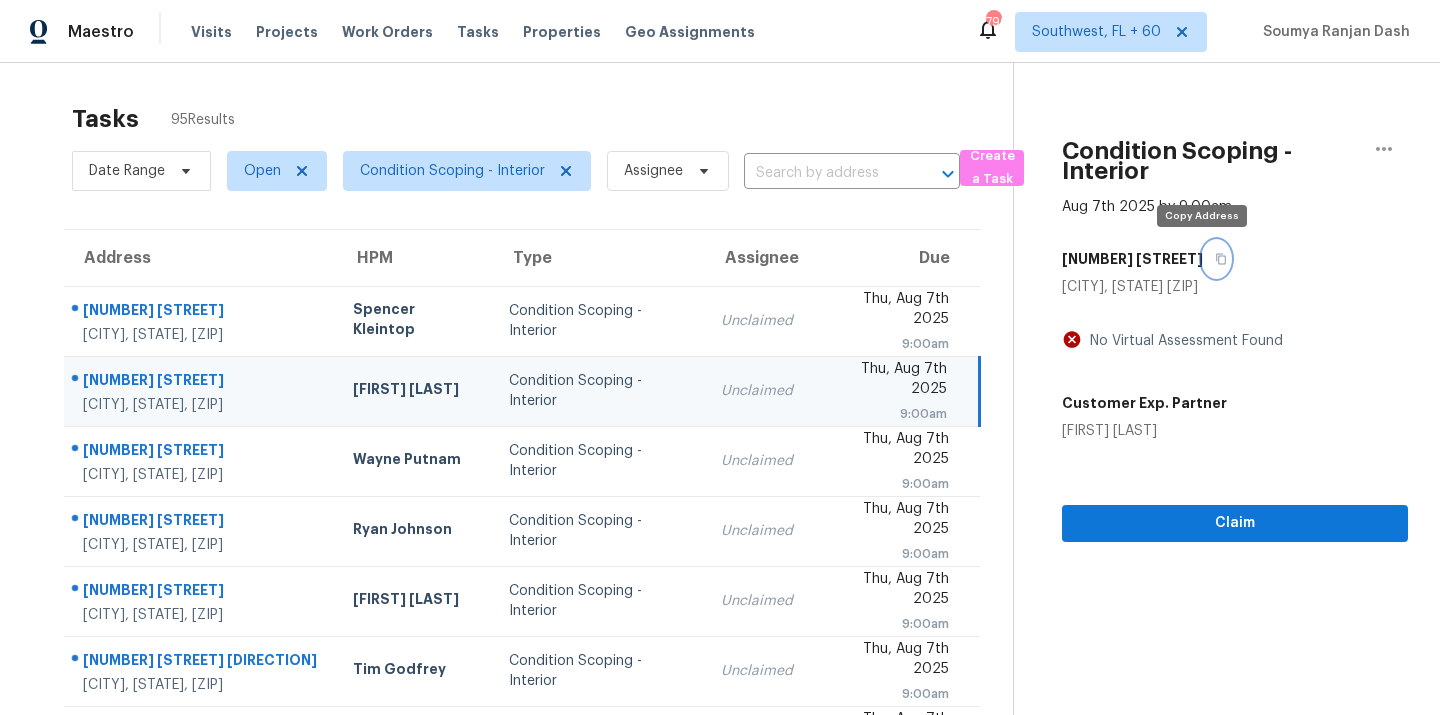 click 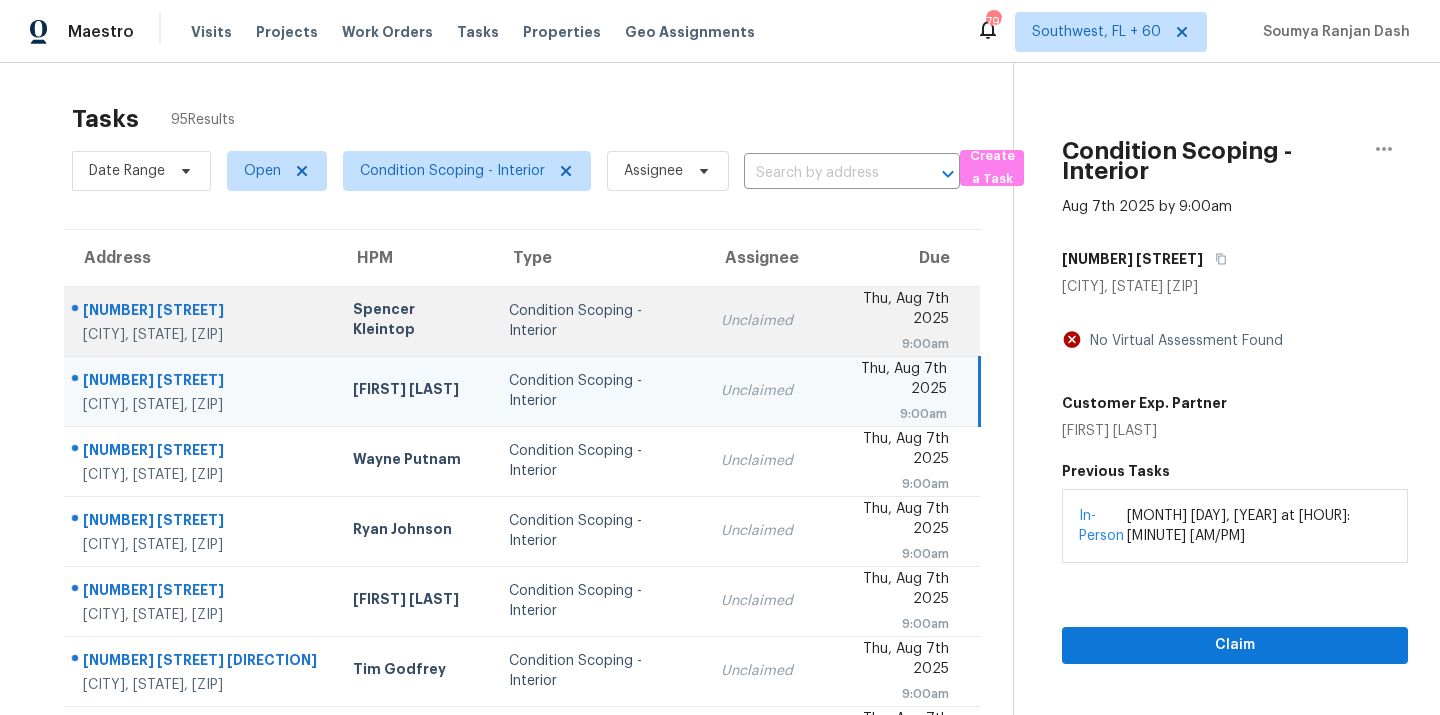 click on "Condition Scoping - Interior" at bounding box center [599, 321] 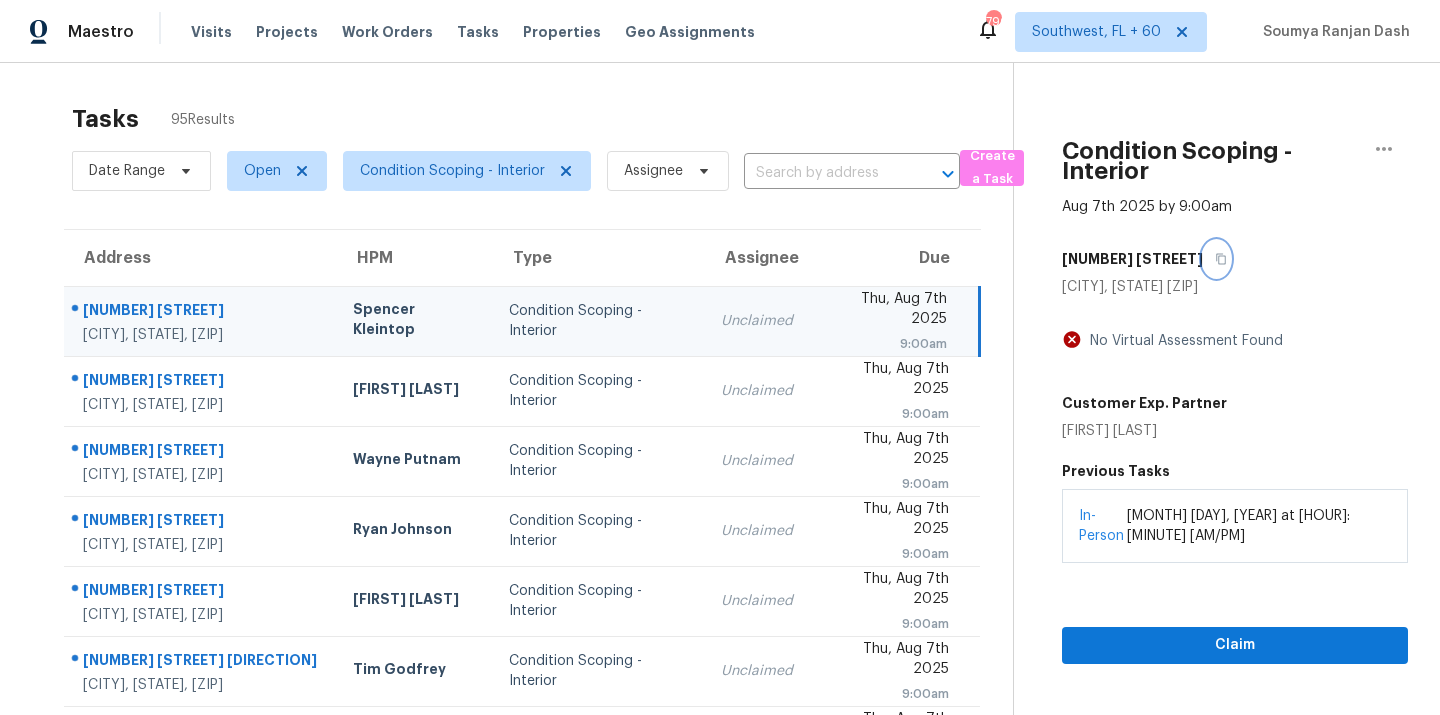 click 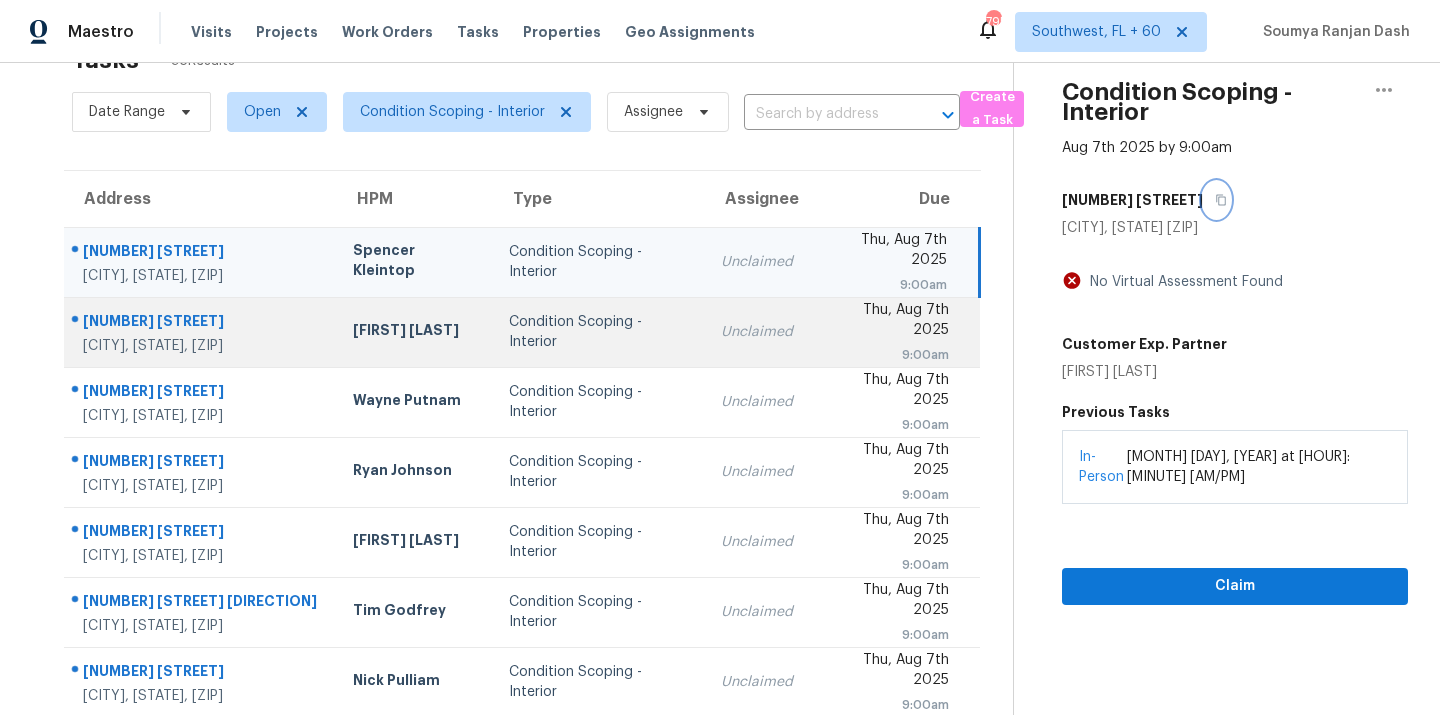 scroll, scrollTop: 68, scrollLeft: 0, axis: vertical 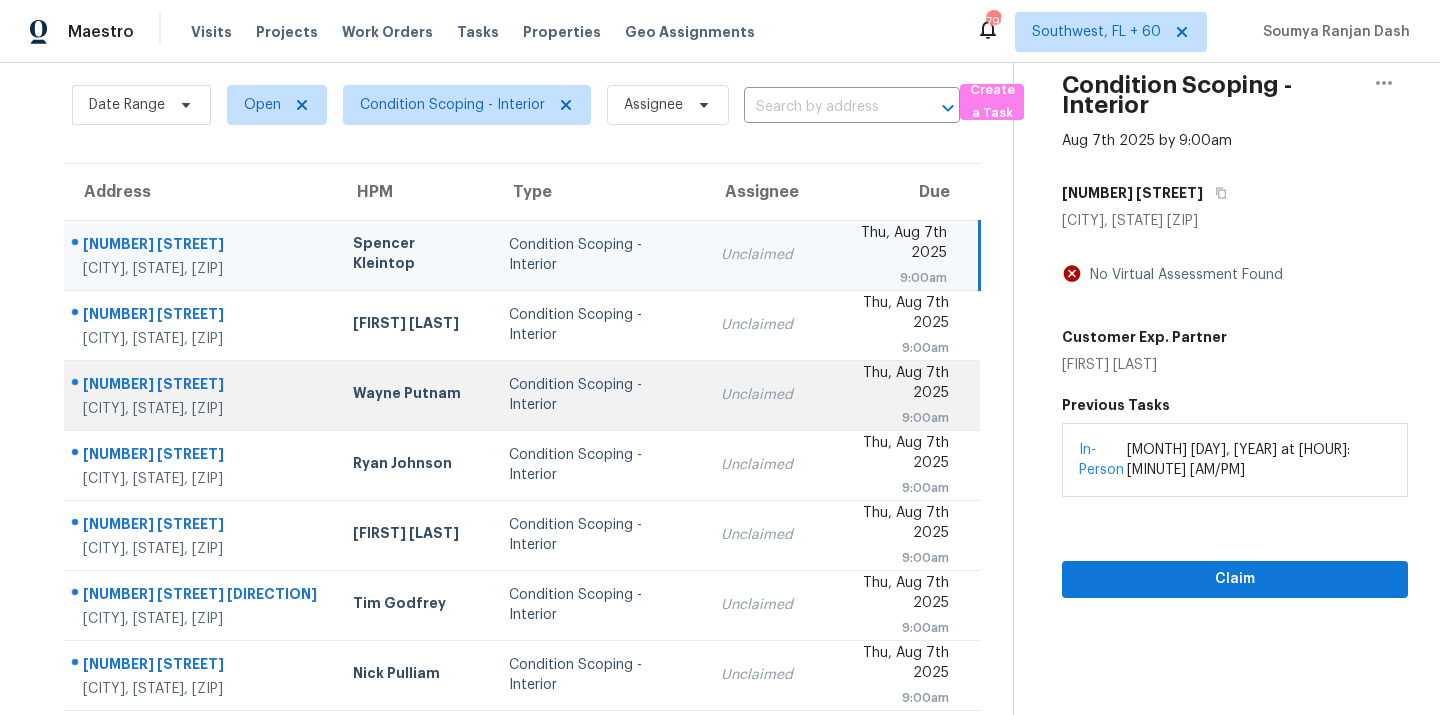 click on "Condition Scoping - Interior" at bounding box center (599, 395) 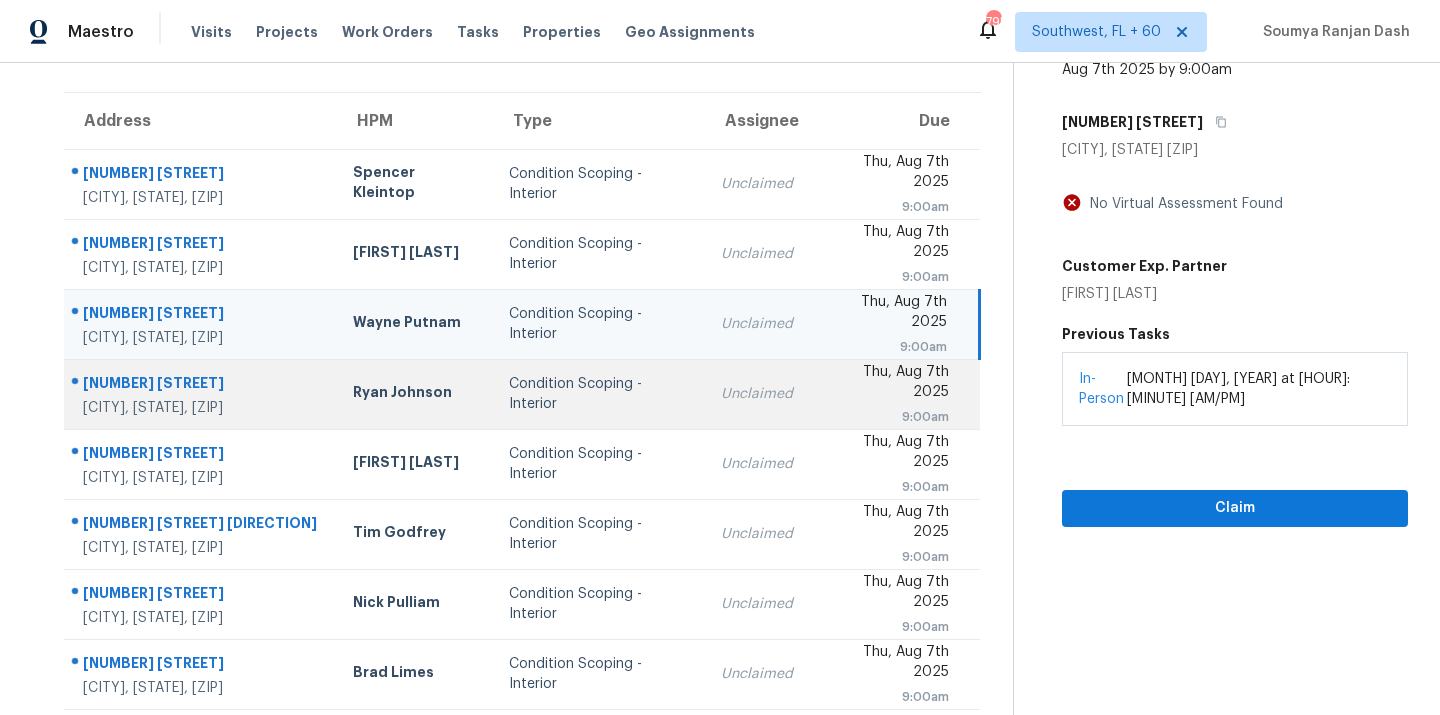 scroll, scrollTop: 158, scrollLeft: 0, axis: vertical 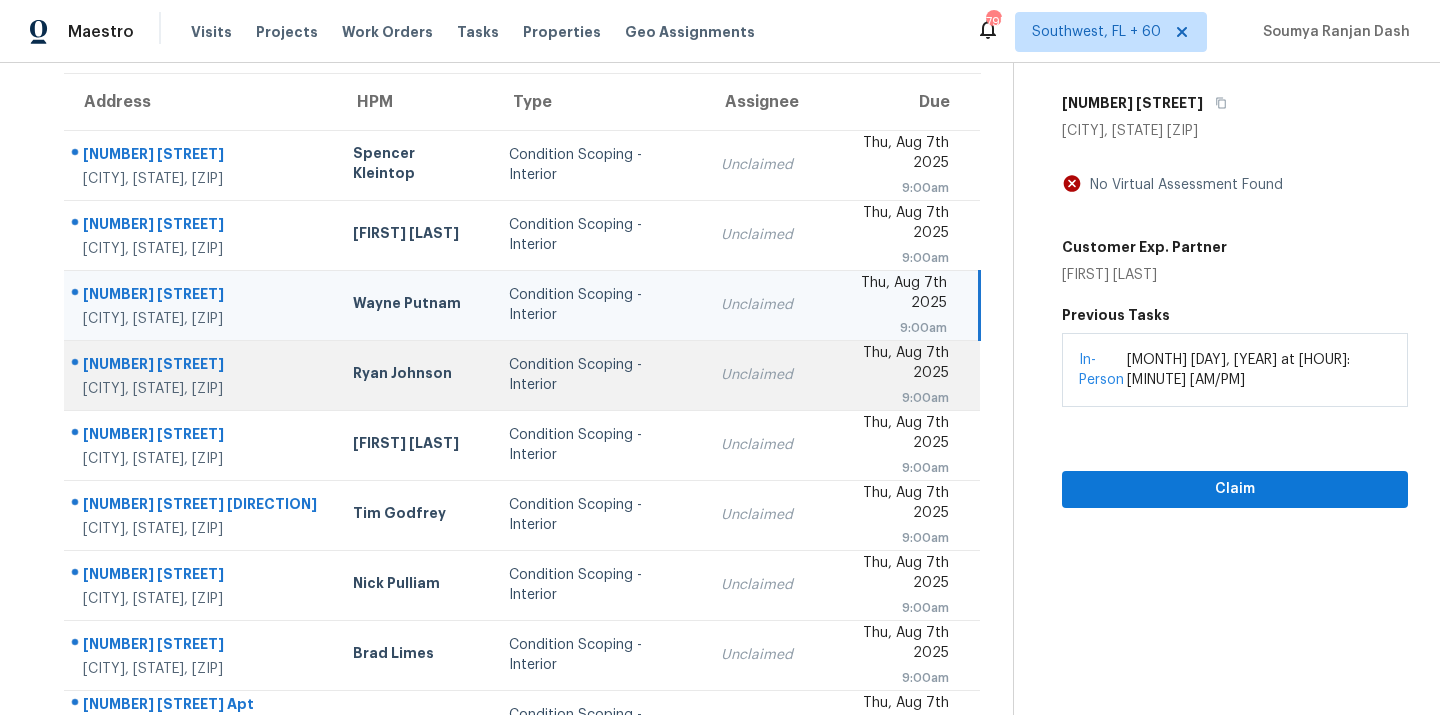 click on "Unclaimed" at bounding box center [757, 445] 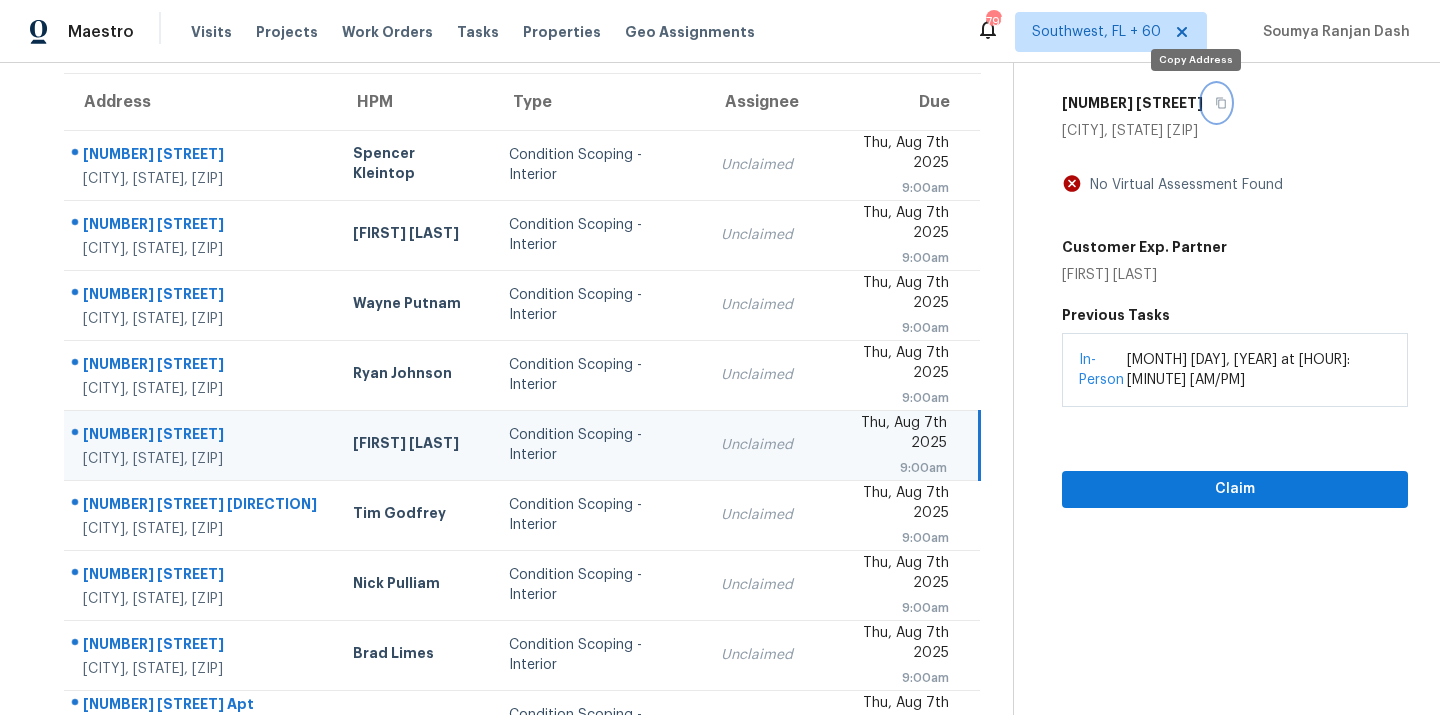 click 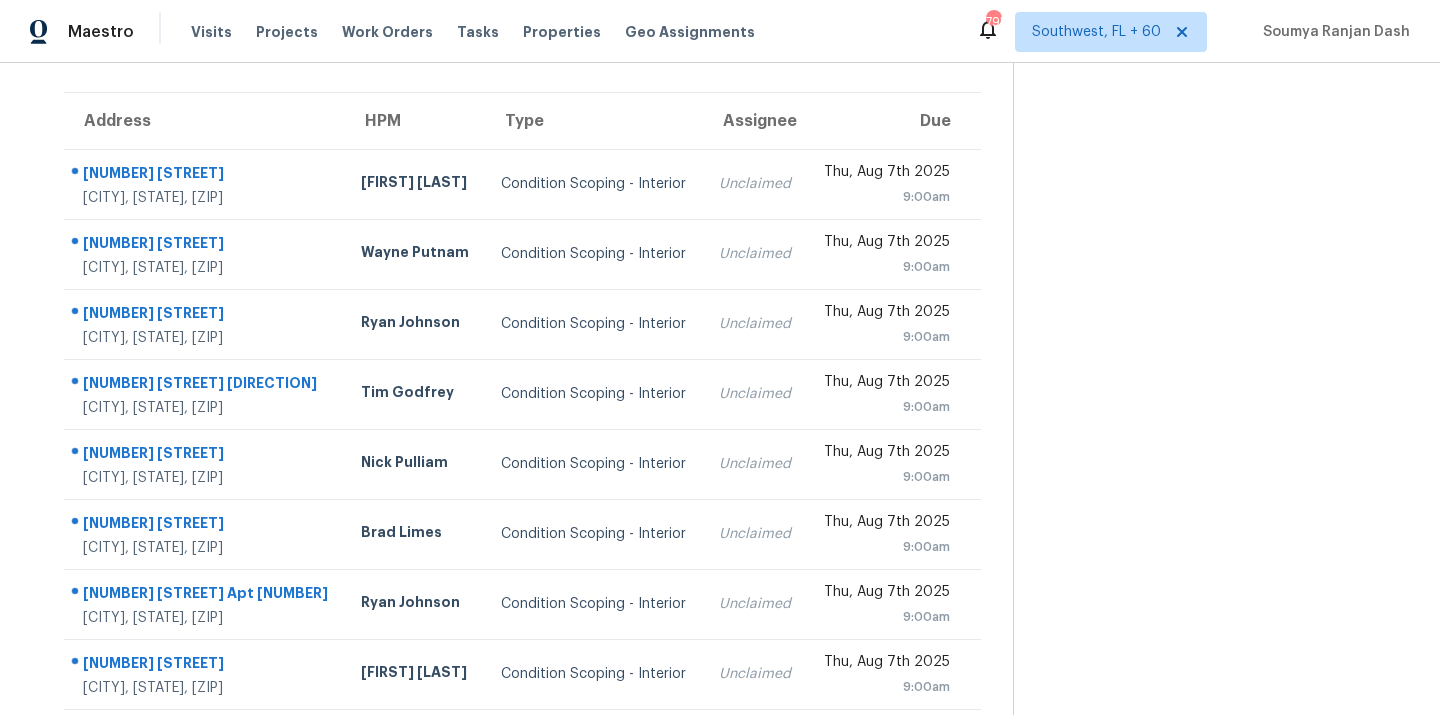 scroll, scrollTop: 157, scrollLeft: 0, axis: vertical 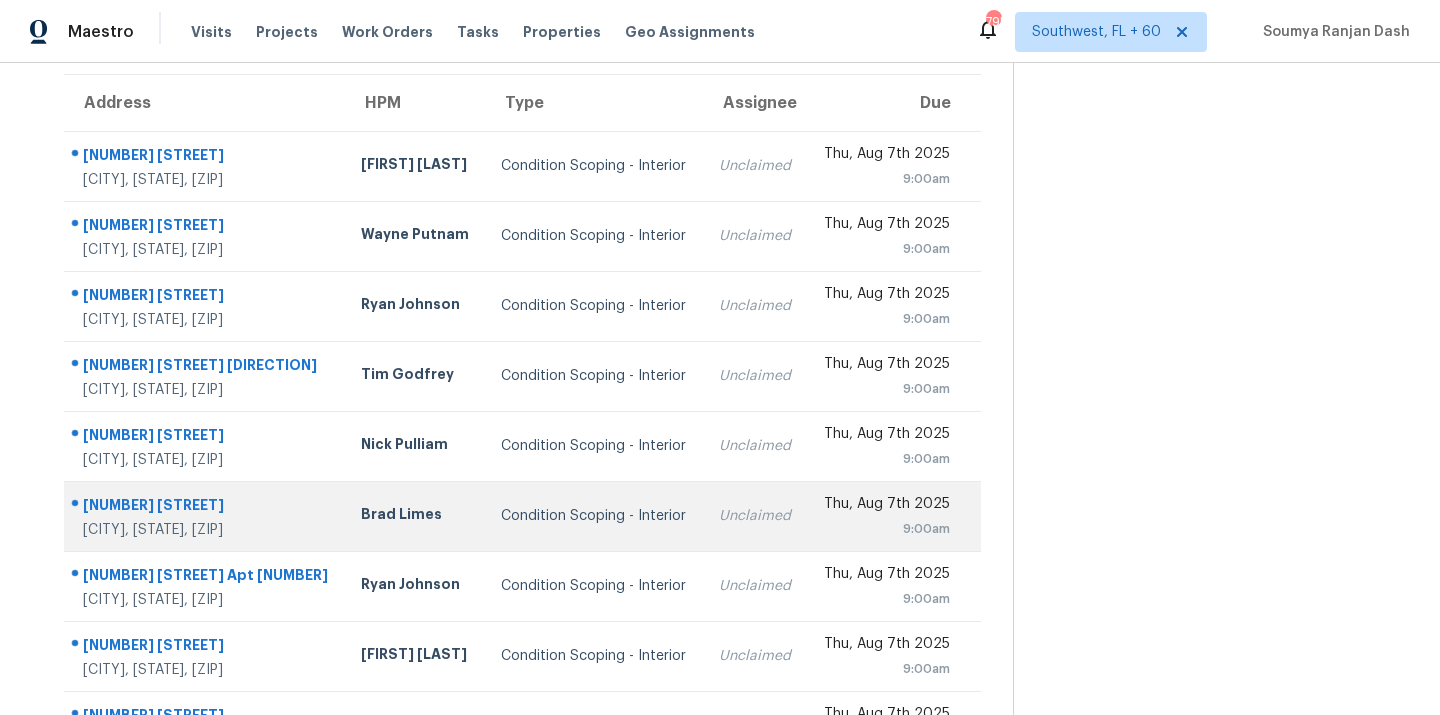 click on "Condition Scoping - Interior" at bounding box center (594, 516) 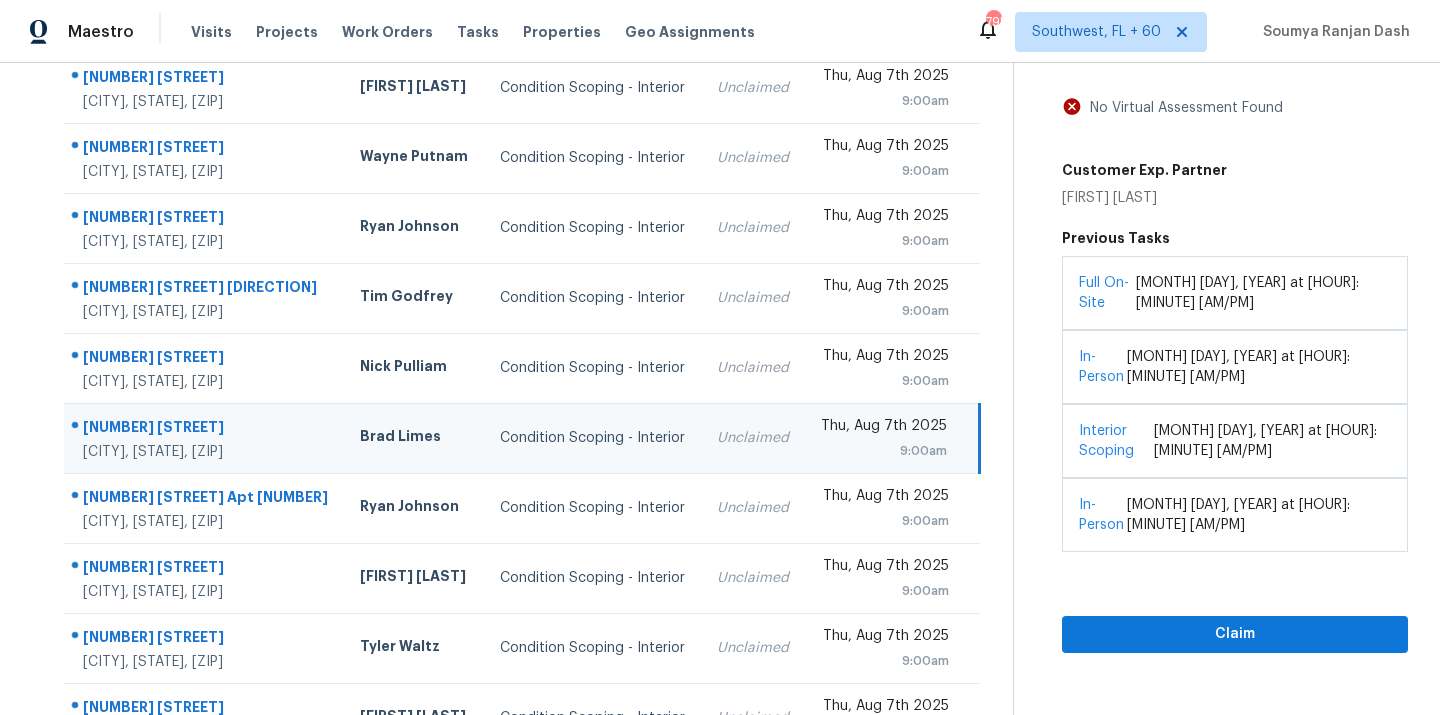 scroll, scrollTop: 255, scrollLeft: 0, axis: vertical 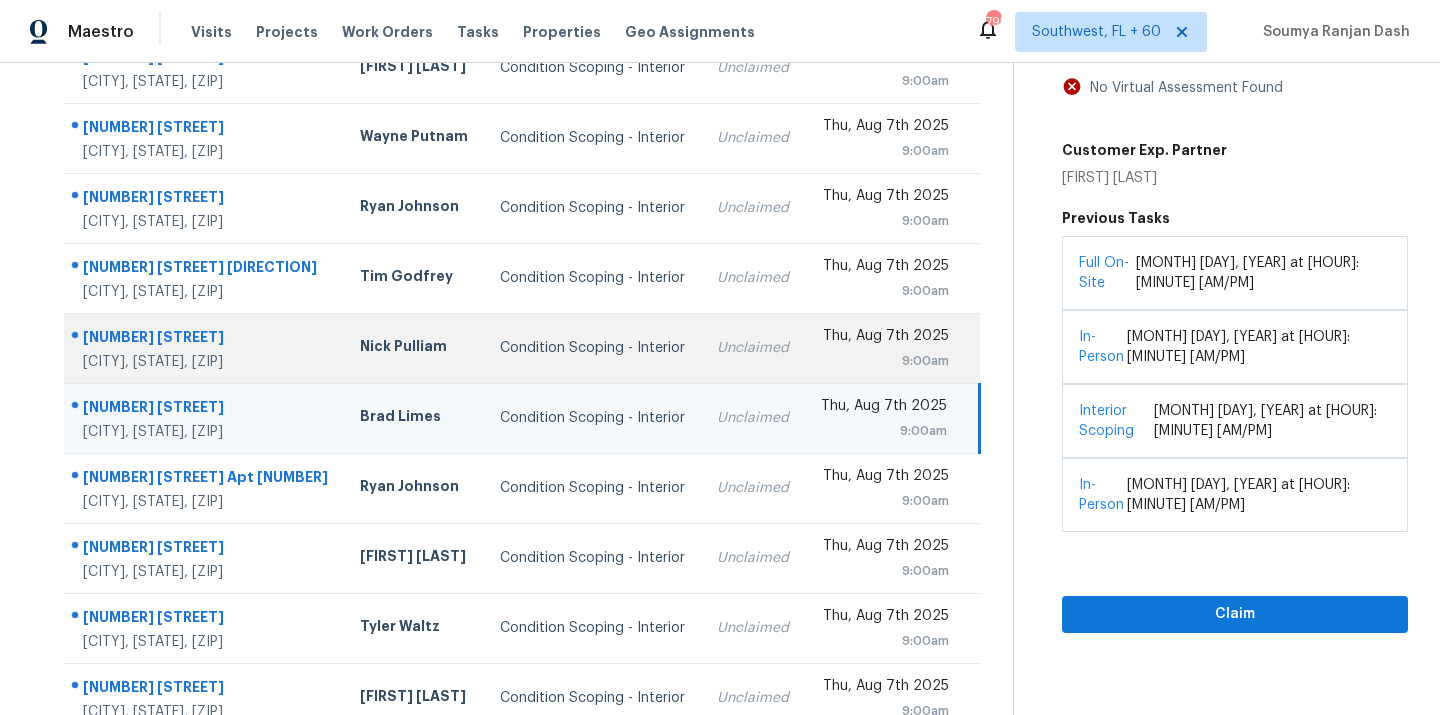 click on "Nick Pulliam" at bounding box center (414, 348) 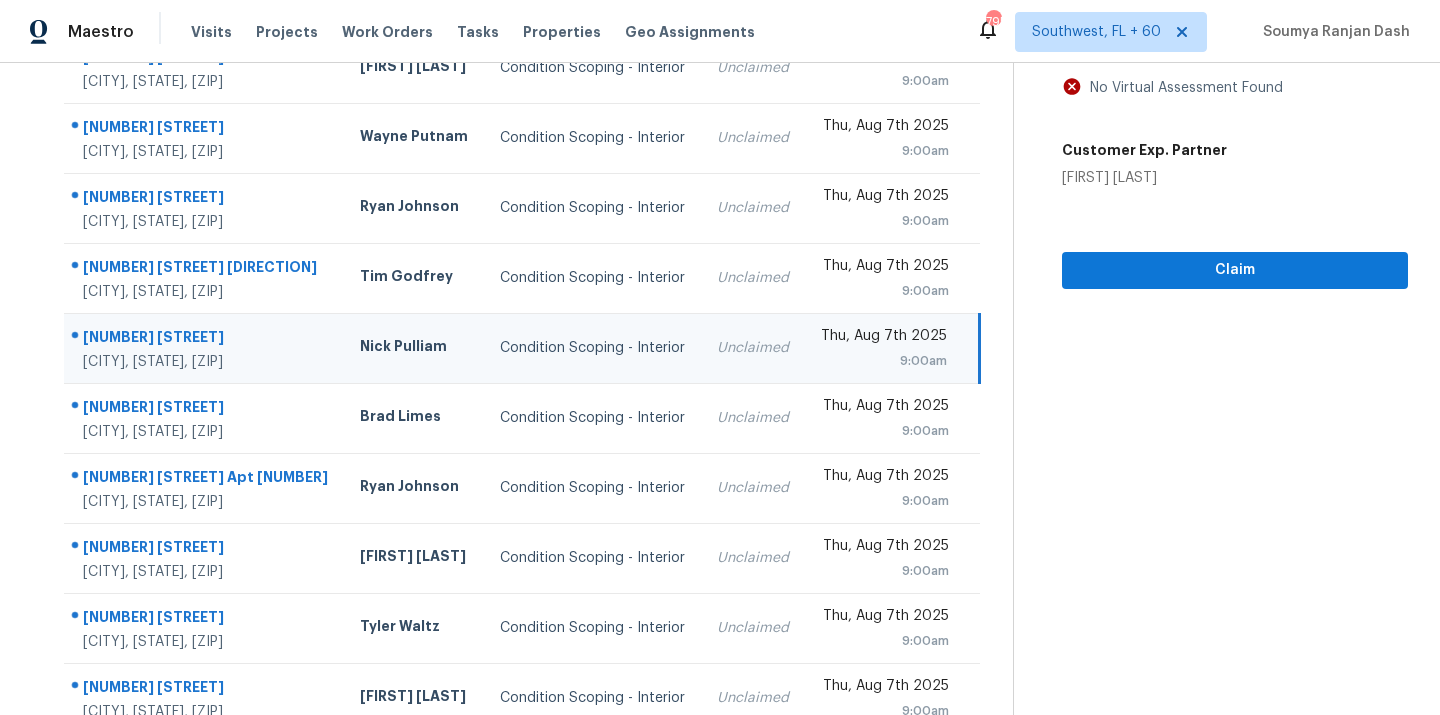 scroll, scrollTop: 62, scrollLeft: 0, axis: vertical 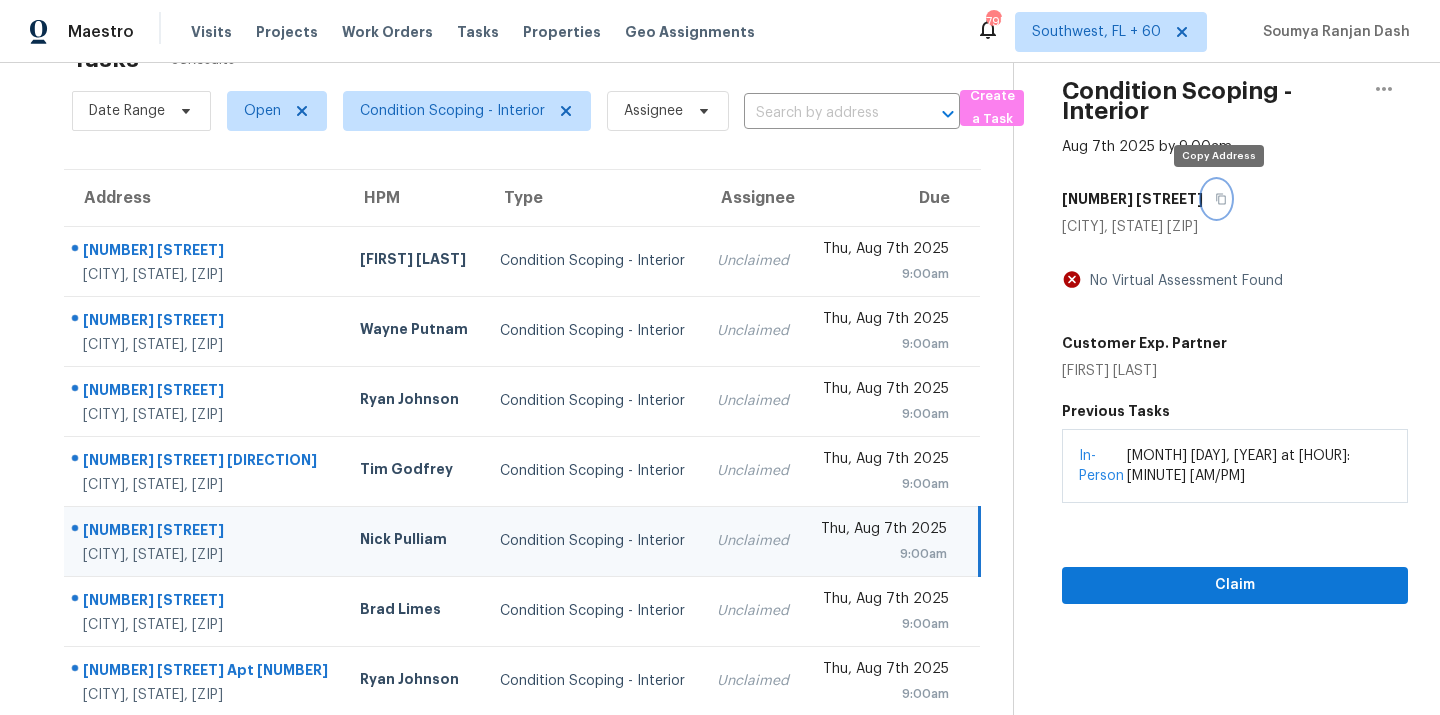 click at bounding box center [1216, 199] 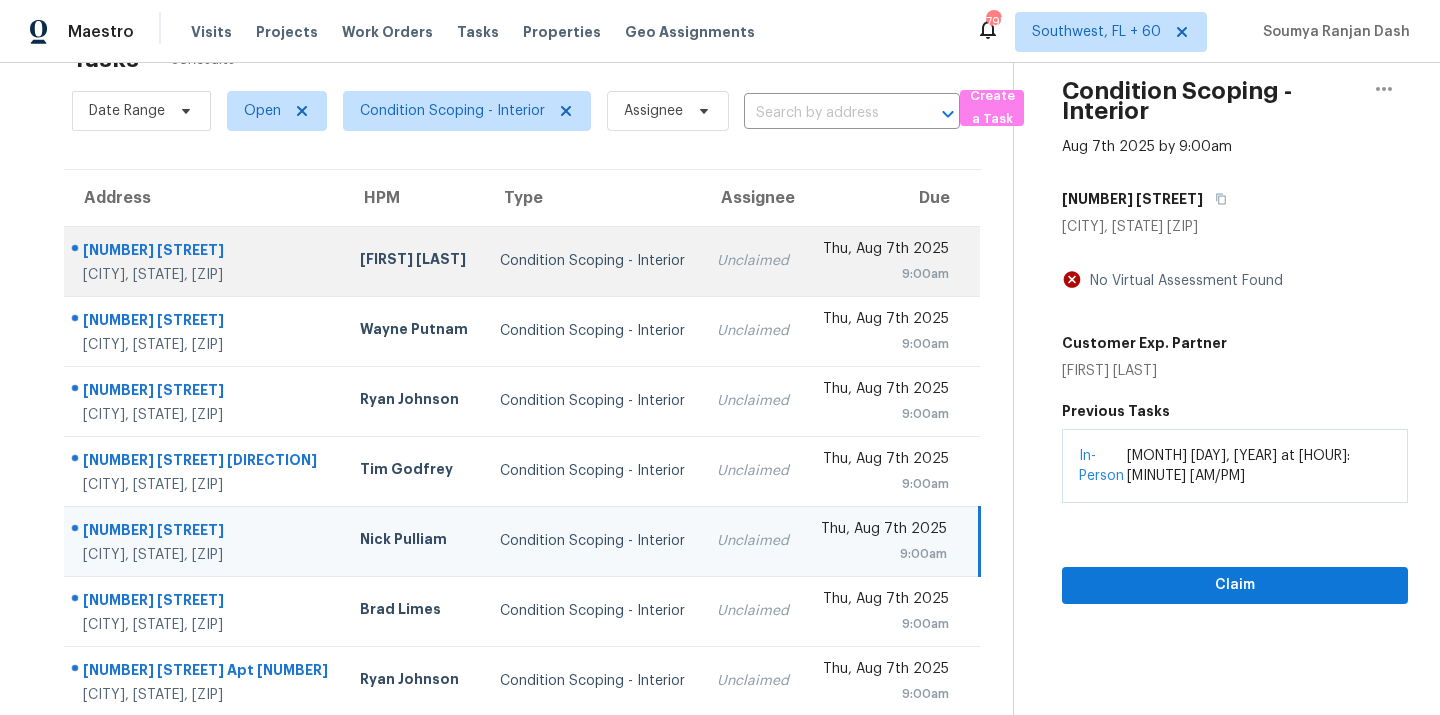 click on "[NUMBER] [STREET]   [CITY], [STATE], [ZIP]" at bounding box center [204, 261] 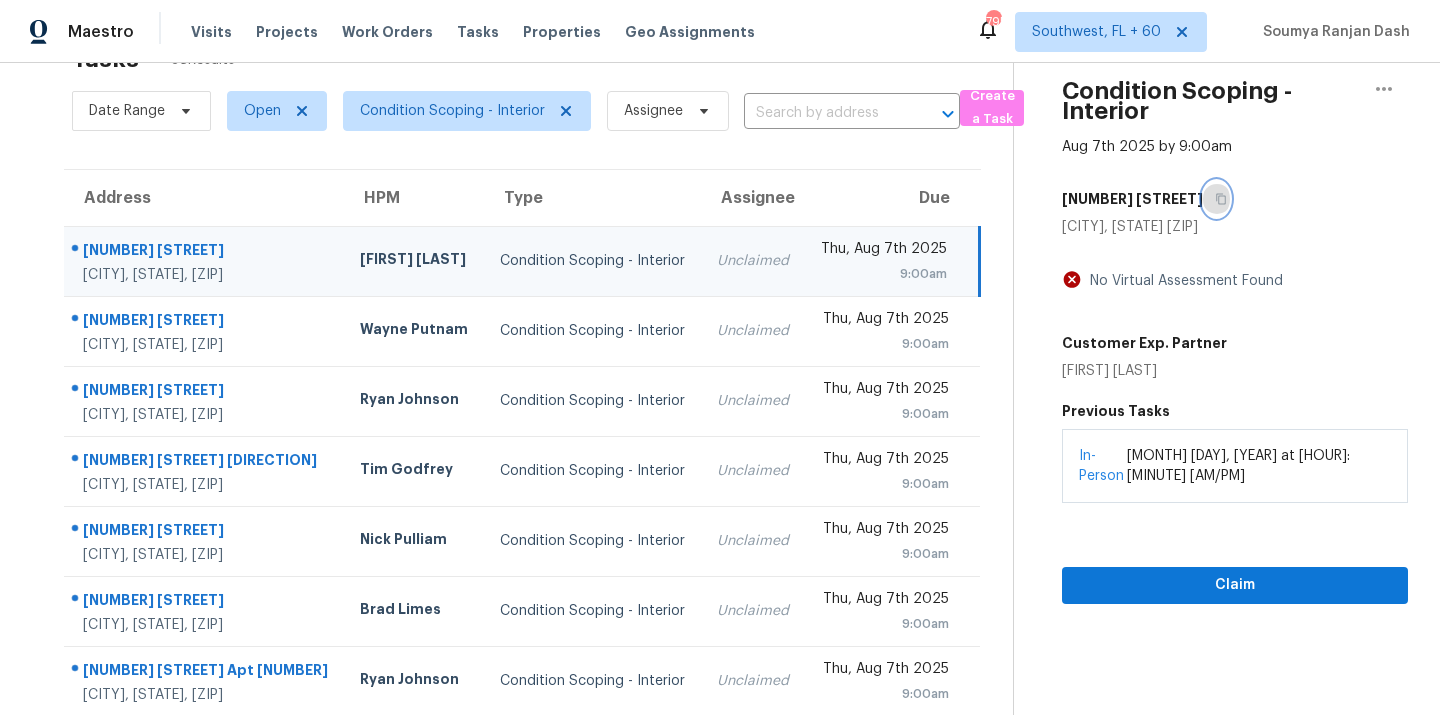 click 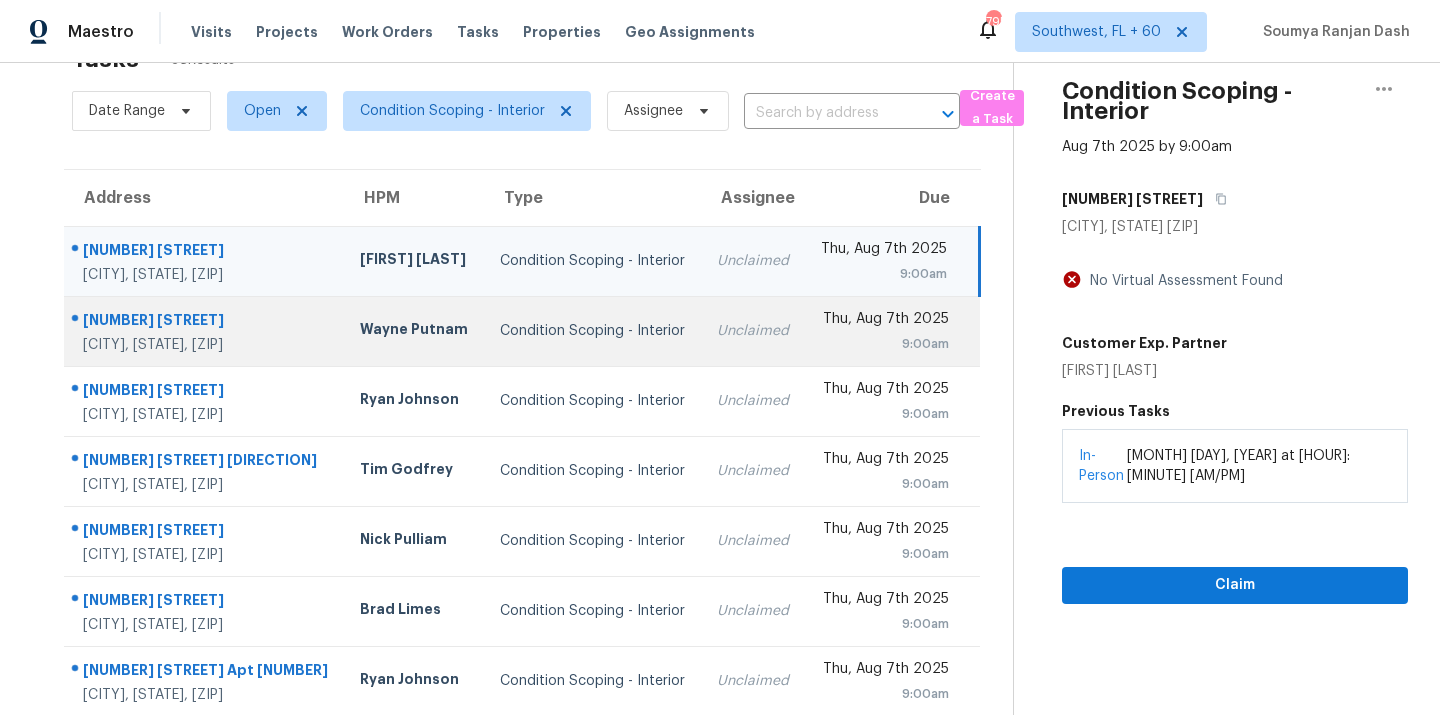 click on "Wayne Putnam" at bounding box center (414, 331) 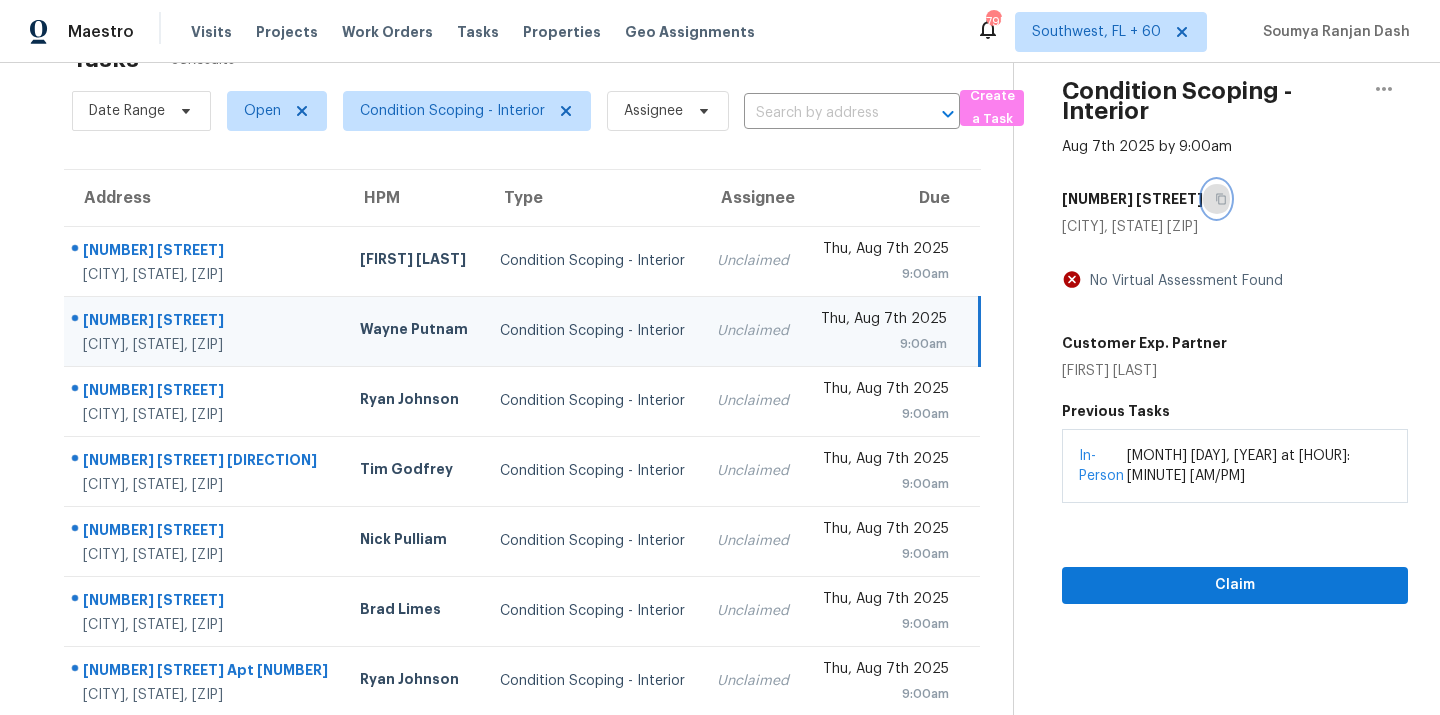 click 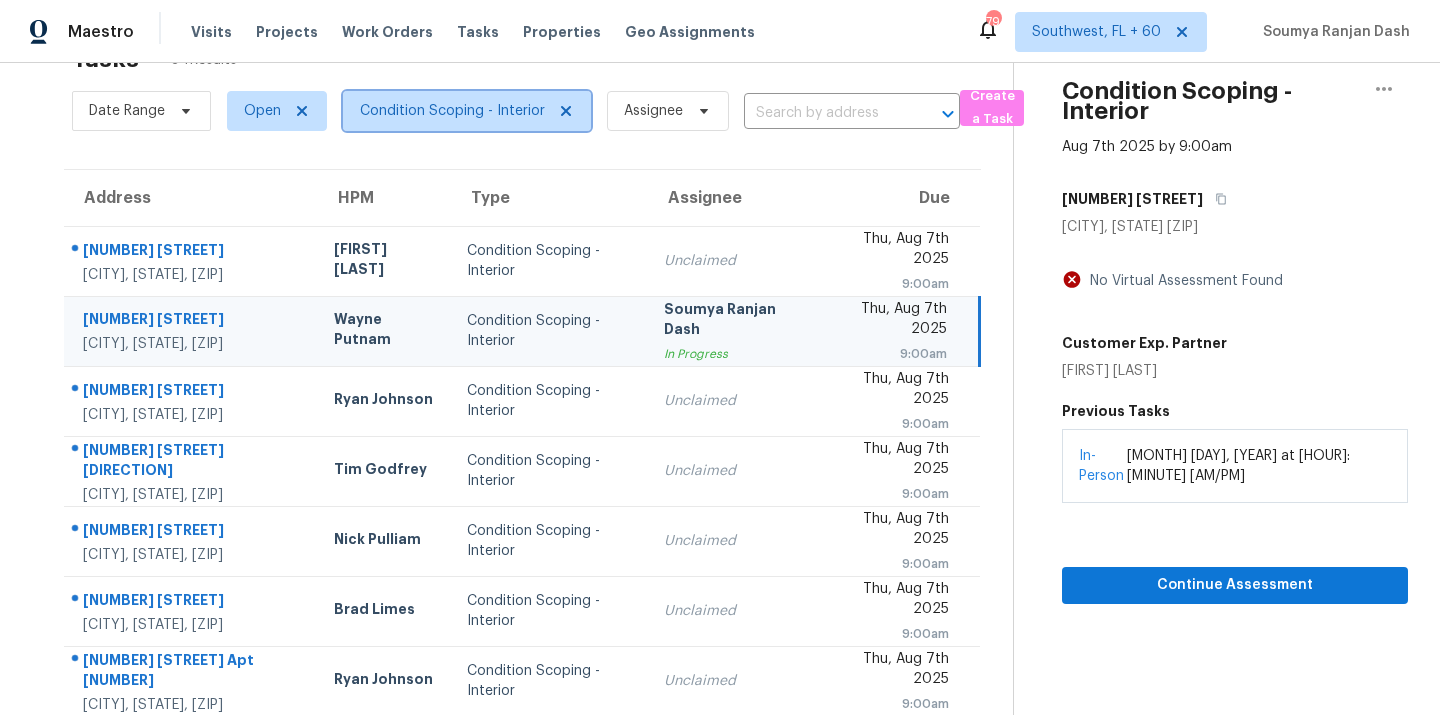 click on "Condition Scoping - Interior" at bounding box center [452, 111] 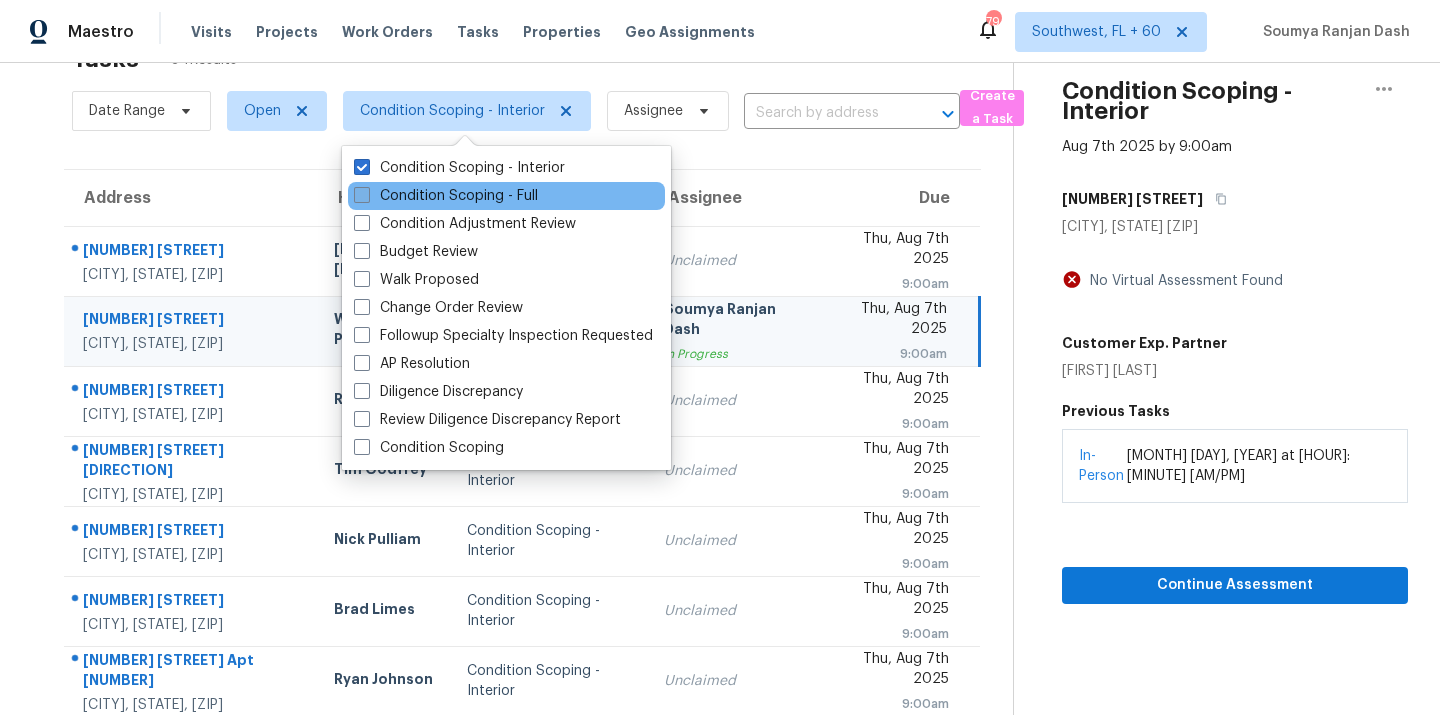 click on "Condition Scoping - Full" at bounding box center [446, 196] 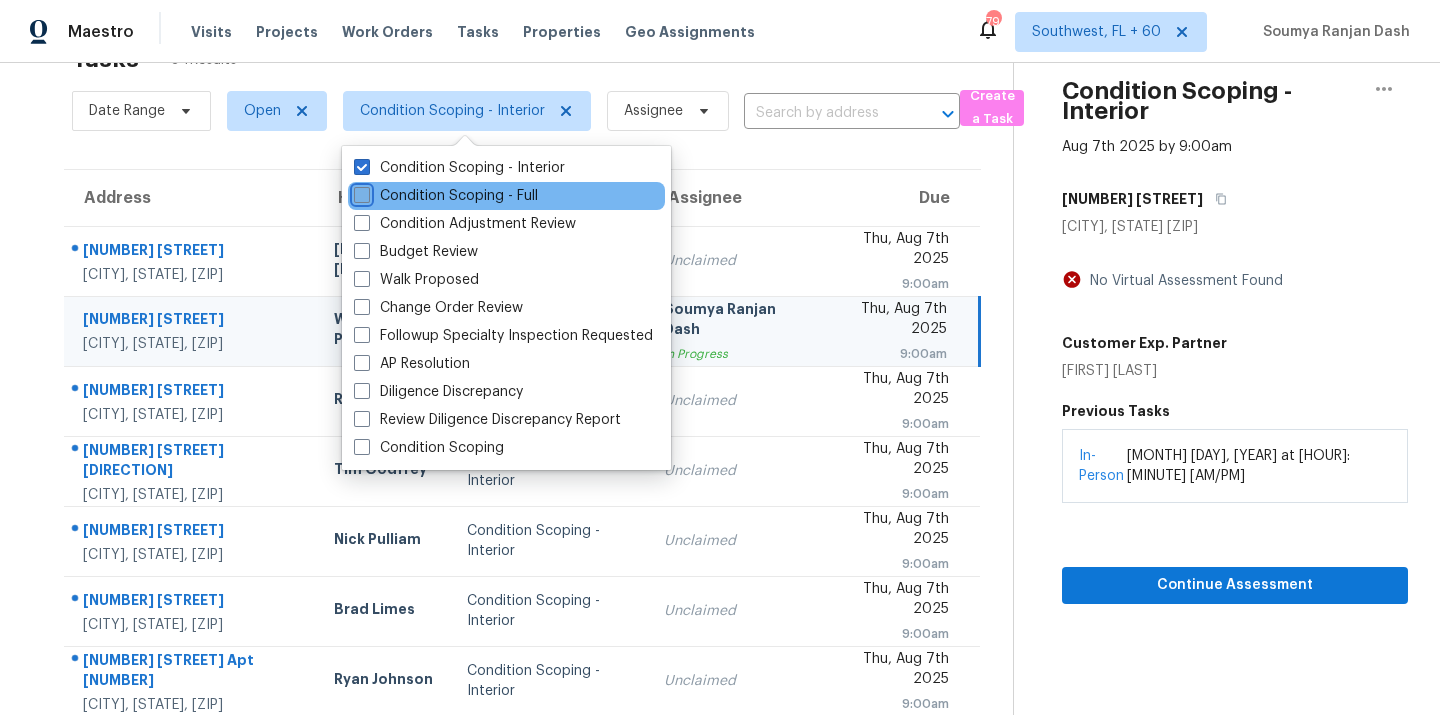 click on "Condition Scoping - Full" at bounding box center (360, 192) 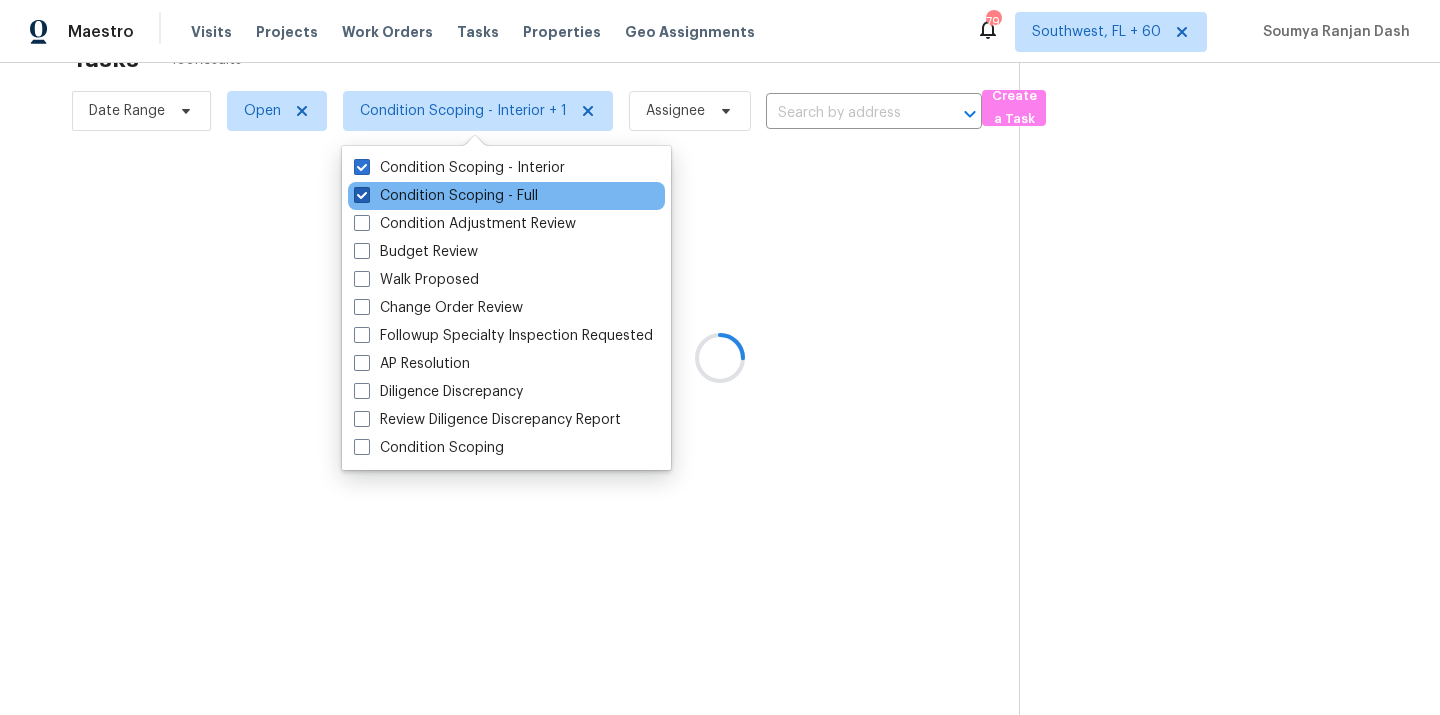 click on "Condition Scoping - Full" at bounding box center (446, 196) 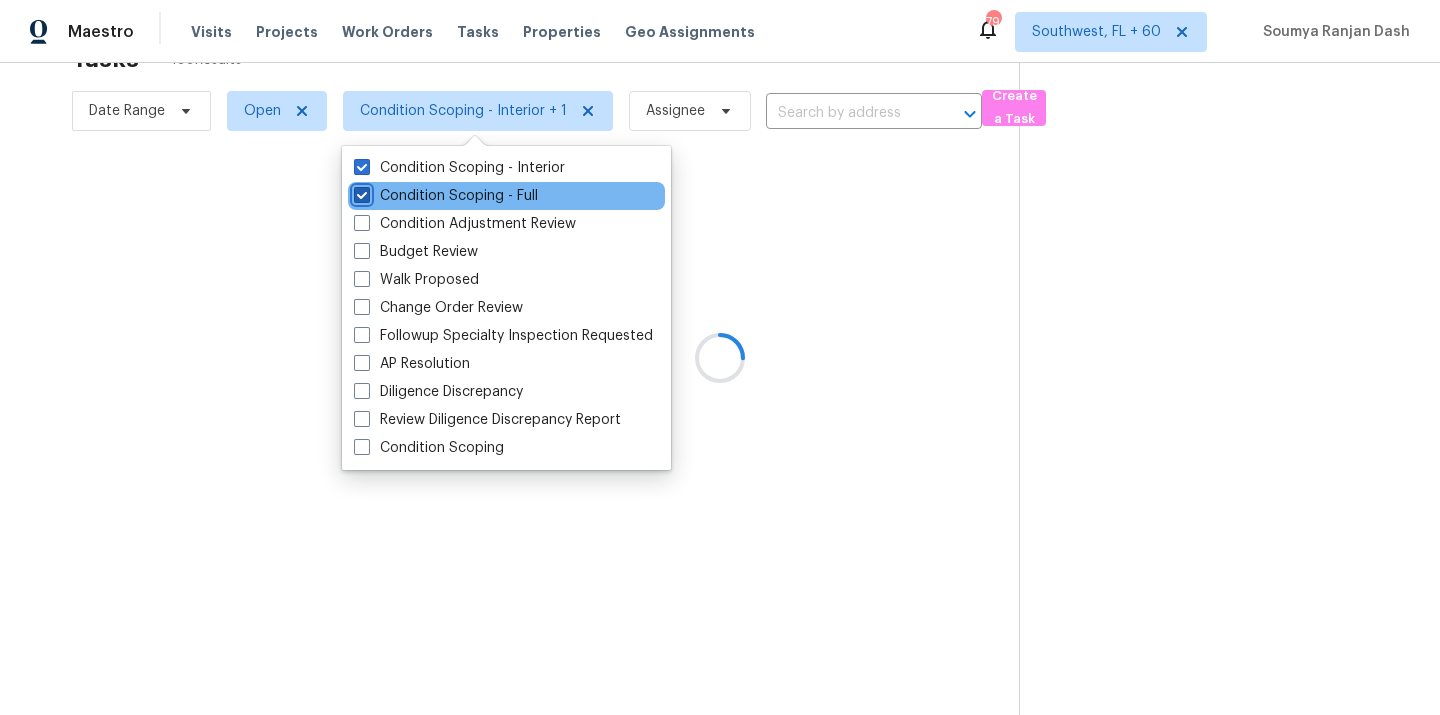 click on "Condition Scoping - Full" at bounding box center (360, 192) 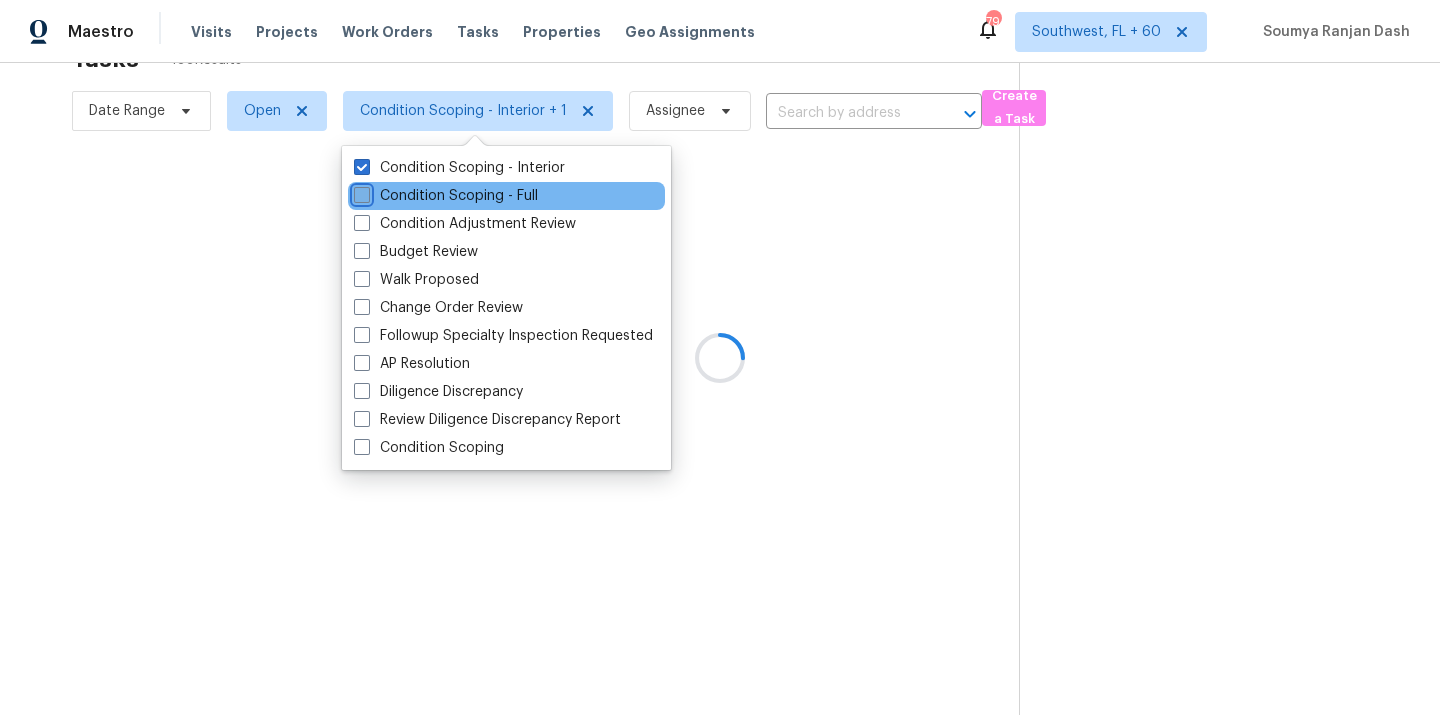 checkbox on "false" 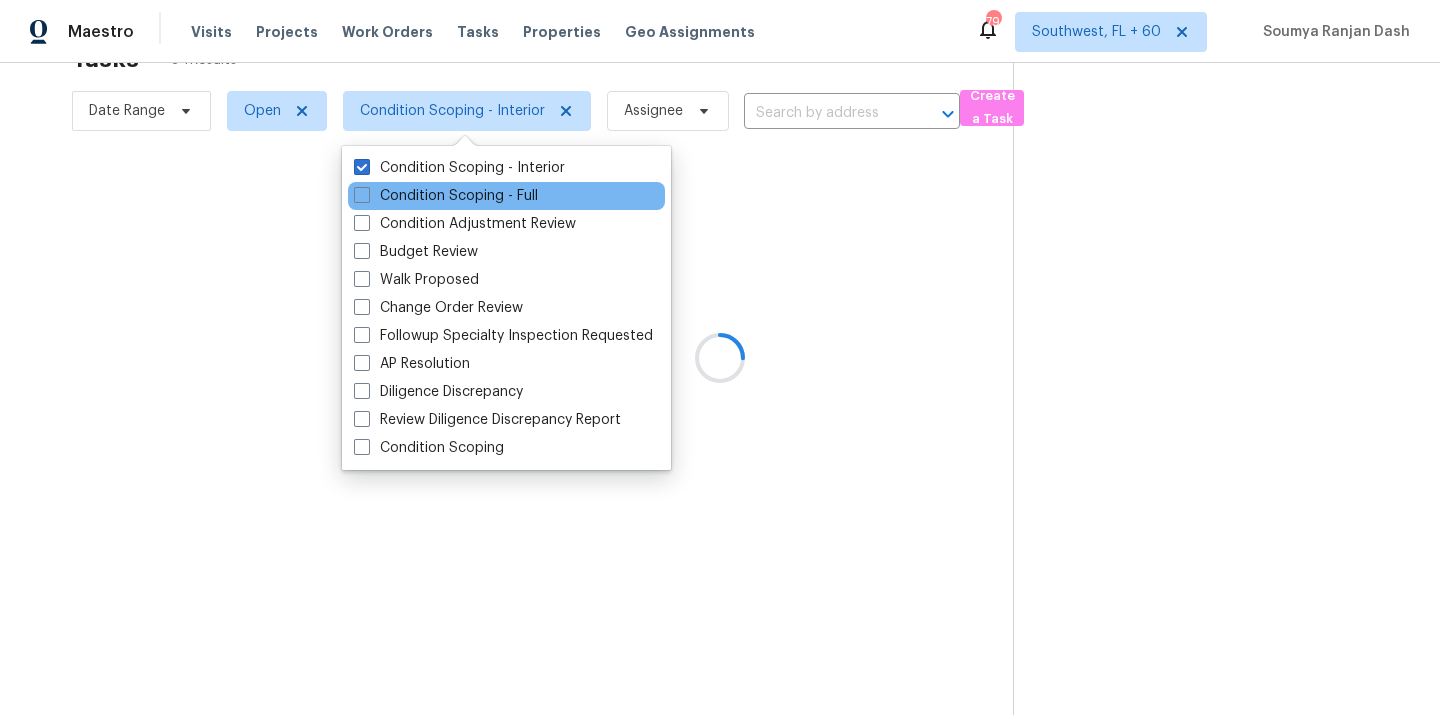 click on "Condition Scoping - Full" at bounding box center [506, 196] 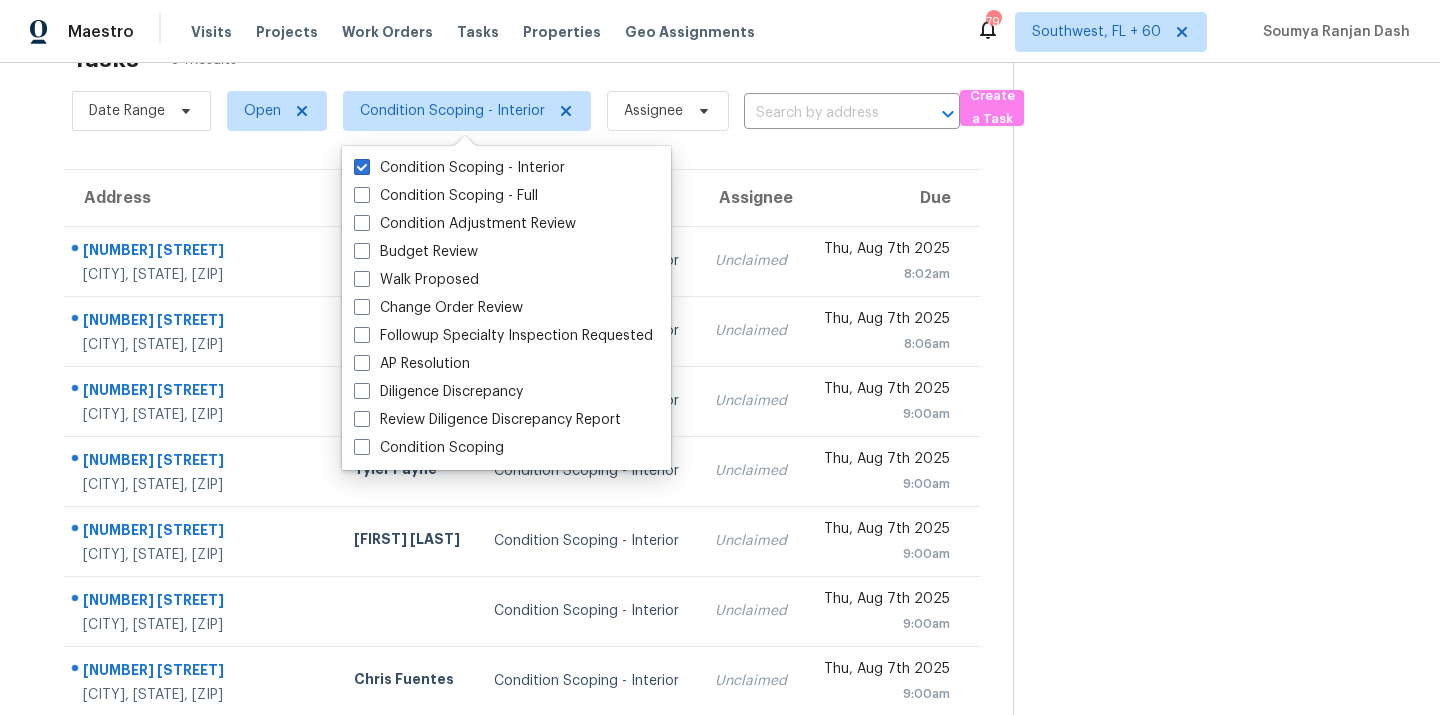 click on "Tasks 94  Results Date Range Open Condition Scoping - Interior Assignee ​ Create a Task Address HPM Type Assignee Due [NUMBER] [STREET]   [CITY], [STATE], [ZIP] [FIRST] [LAST] Condition Scoping - Interior Unclaimed [DAY], [MONTH] [DAY] [YEAR] [HOUR]:[MINUTE][AM/PM] [NUMBER] [STREET]   [CITY], [STATE], [ZIP] [FIRST] [LAST] Condition Scoping - Interior Unclaimed [DAY], [MONTH] [DAY] [YEAR] [HOUR]:[MINUTE][AM/PM] [NUMBER] [STREET]   [CITY], [STATE], [ZIP] [FIRST] [LAST] Condition Scoping - Interior Unclaimed [DAY], [MONTH] [DAY] [YEAR] [HOUR]:[MINUTE][AM/PM] [NUMBER] [STREET]   [CITY], [STATE], [ZIP] [FIRST] [LAST] Condition Scoping - Interior Unclaimed [DAY], [MONTH] [DAY] [YEAR] [HOUR]:[MINUTE][AM/PM] [NUMBER] [STREET]   [CITY], [STATE], [ZIP] [FIRST] [LAST] Condition Scoping - Interior Unclaimed [DAY], [MONTH] [DAY] [YEAR] [HOUR]:[MINUTE][AM/PM] [NUMBER] [STREET]   [CITY], [STATE], [ZIP] [FIRST] [LAST] Condition Scoping - Interior Unclaimed [DAY], [MONTH] [DAY] [YEAR] [HOUR]:[MINUTE][AM/PM] [NUMBER] [STREET]   [CITY], [STATE], [ZIP] [FIRST] [LAST] Condition Scoping - Interior Unclaimed [DAY], [MONTH] [DAY] [YEAR] [HOUR]:[MINUTE][AM/PM] [NUMBER] [STREET]   [CITY], [STATE], [ZIP] [FIRST] [LAST] Condition Scoping - Interior" at bounding box center (522, 506) 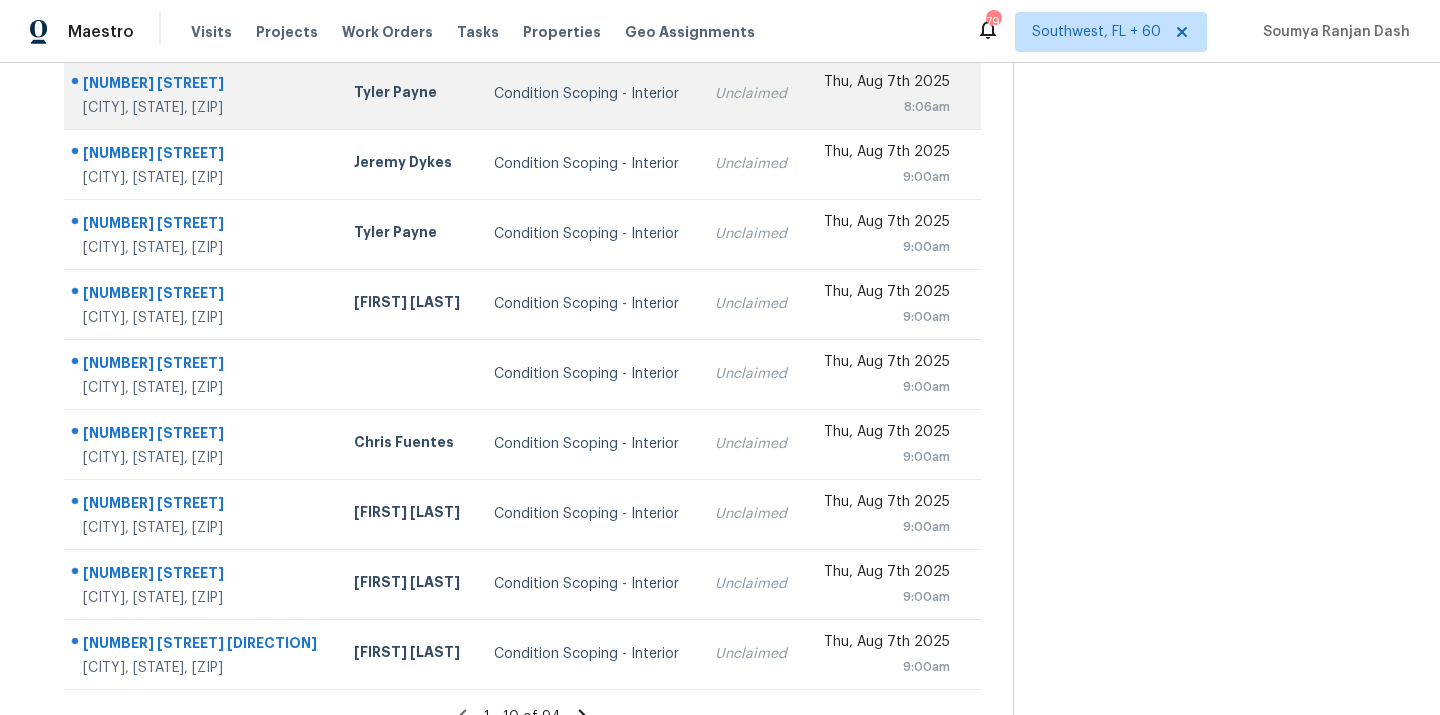 scroll, scrollTop: 326, scrollLeft: 0, axis: vertical 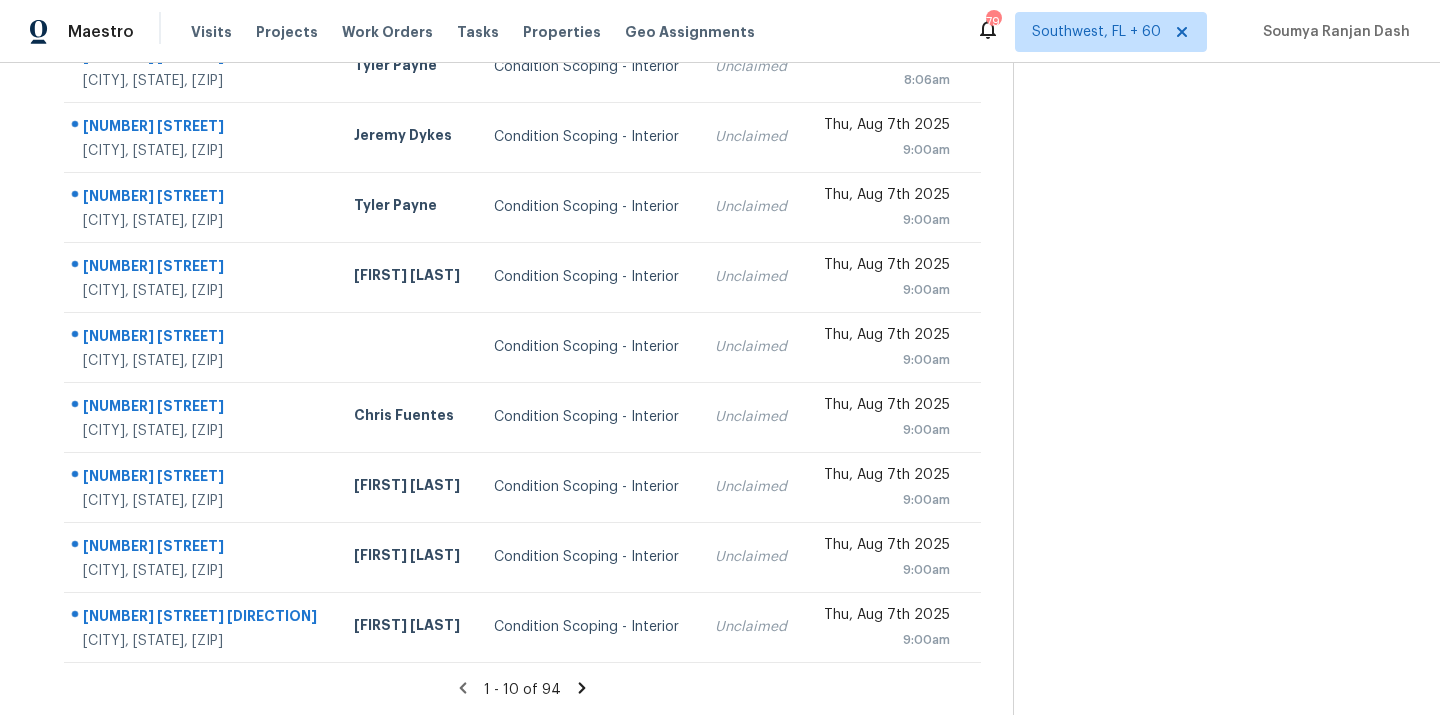 click 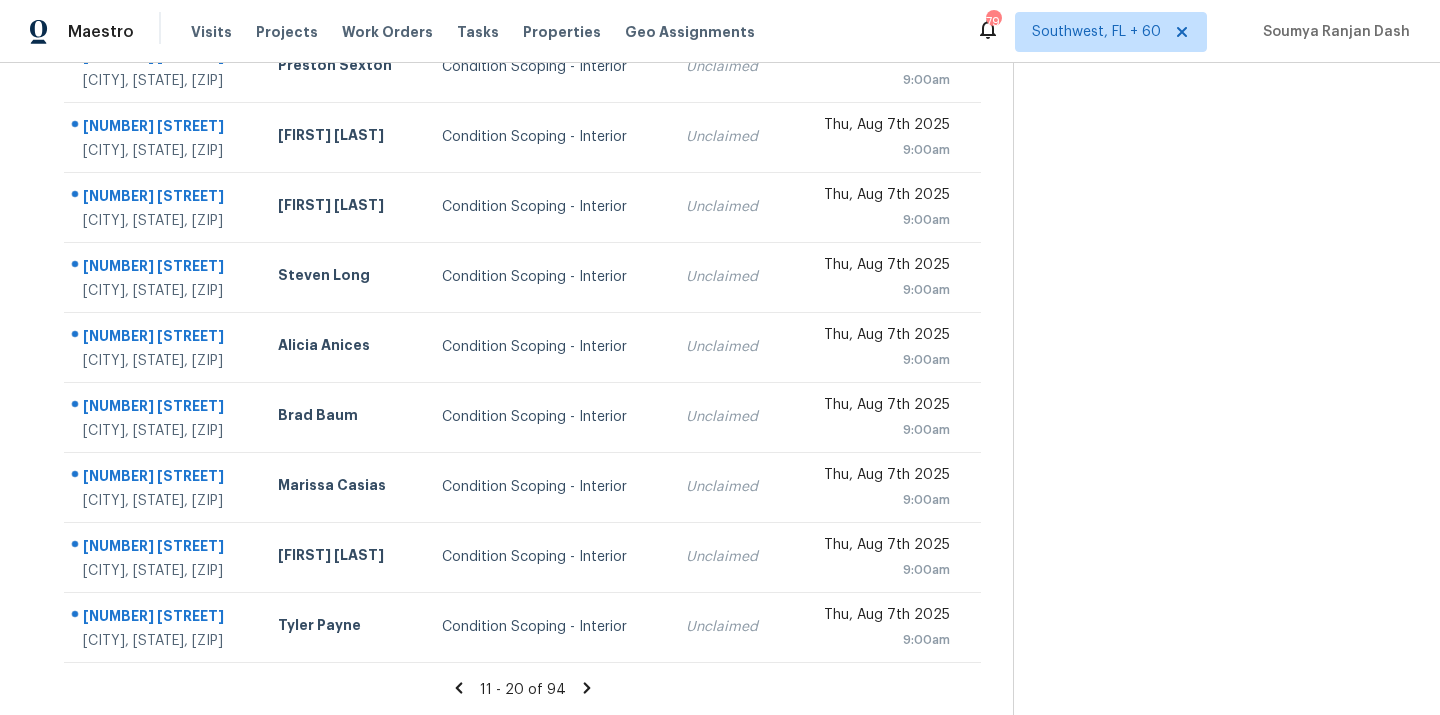 click 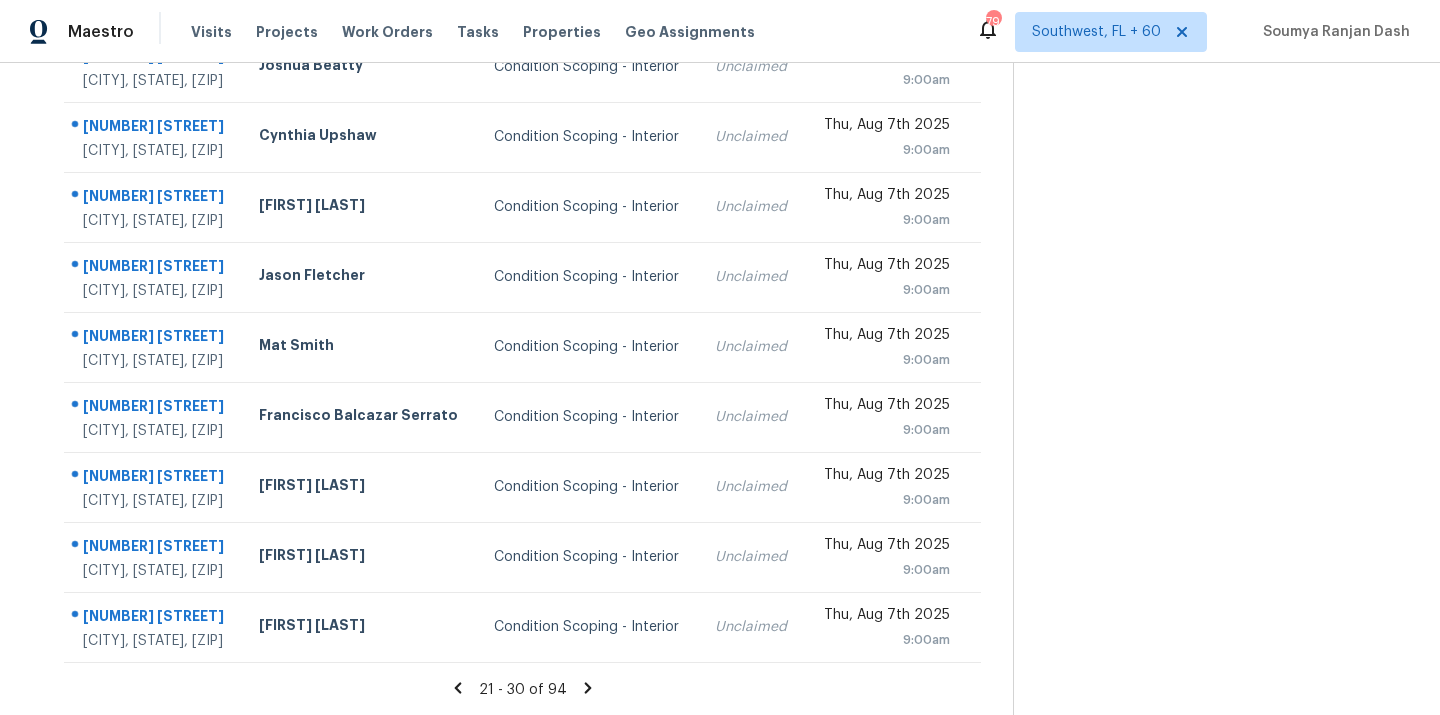 click 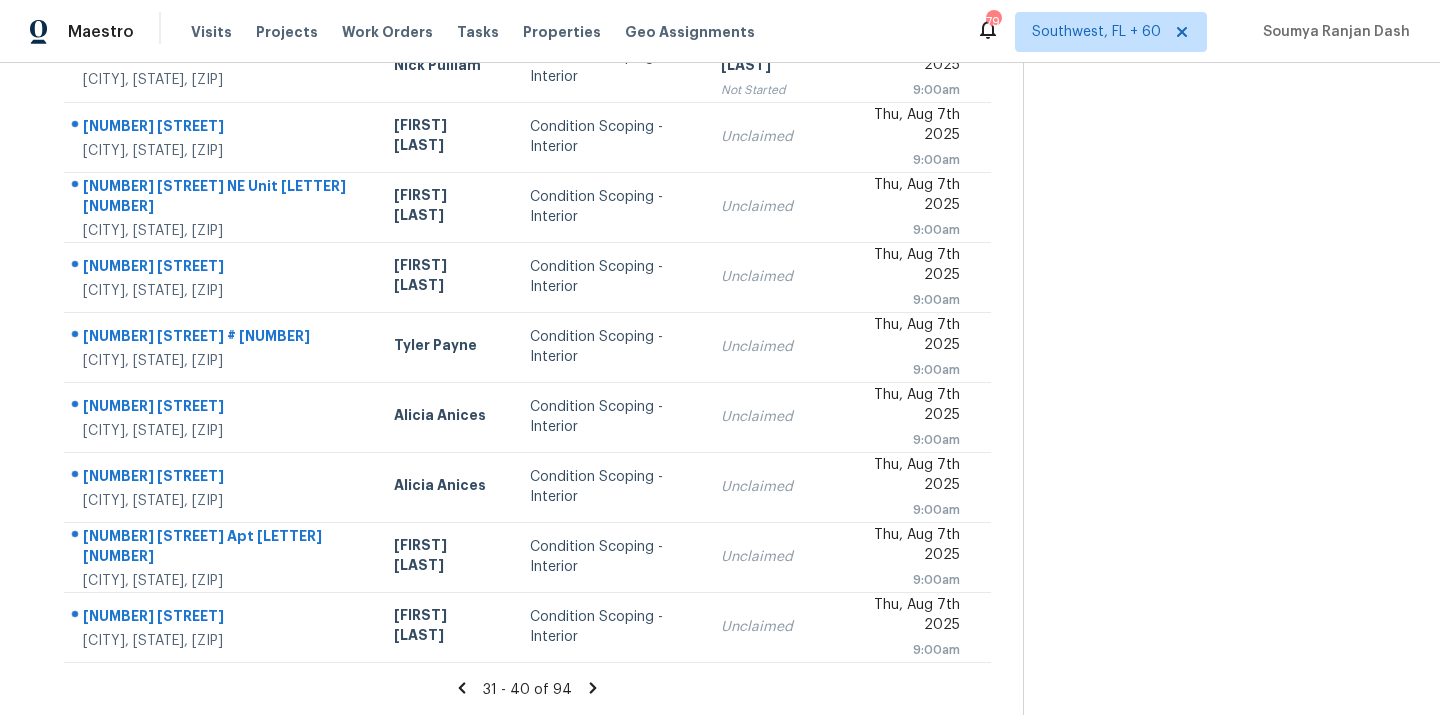 click 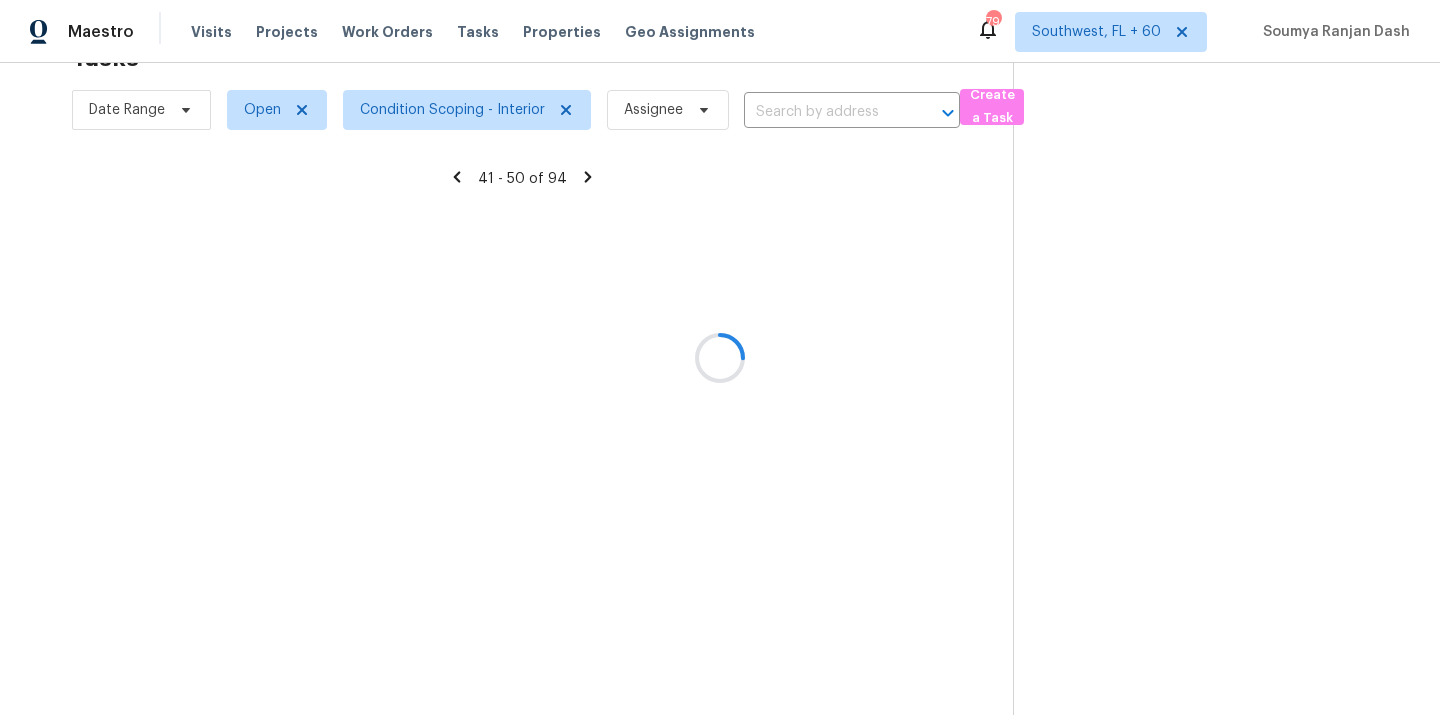 scroll, scrollTop: 63, scrollLeft: 0, axis: vertical 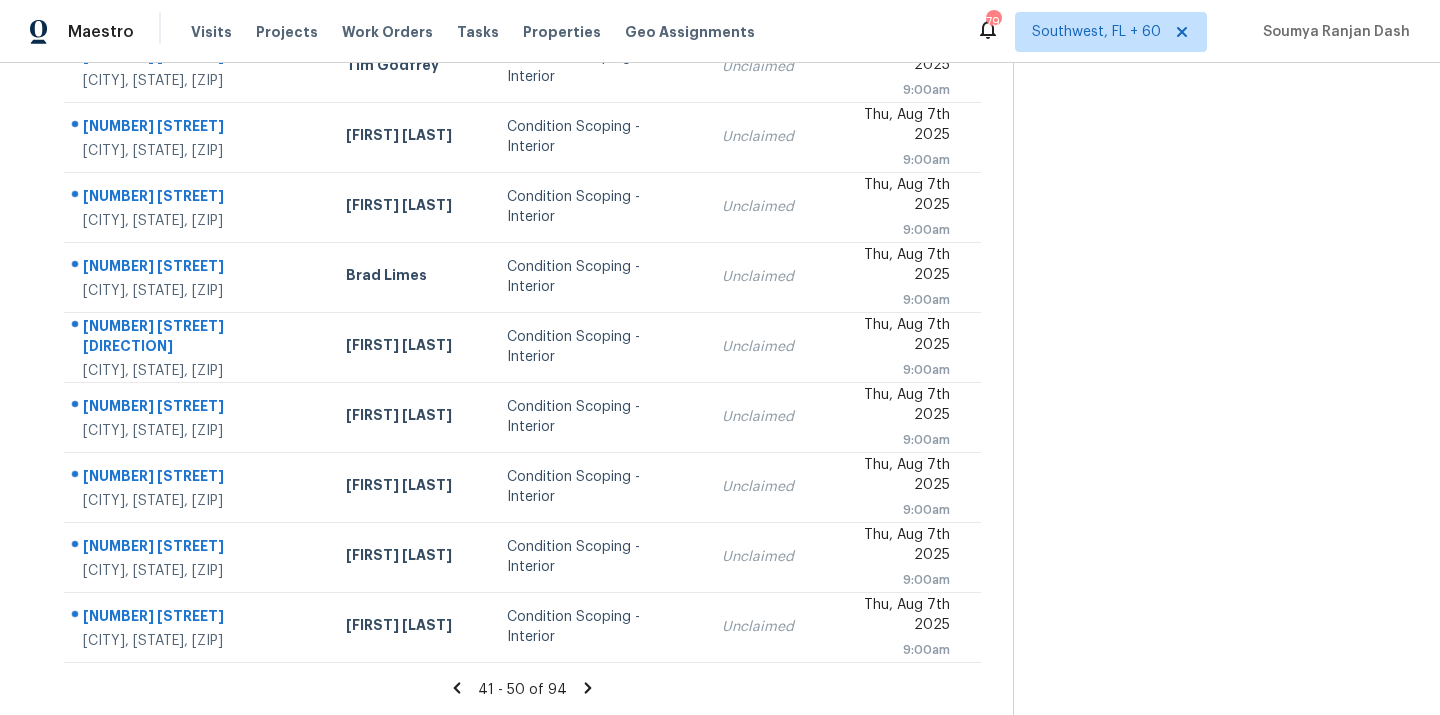 click 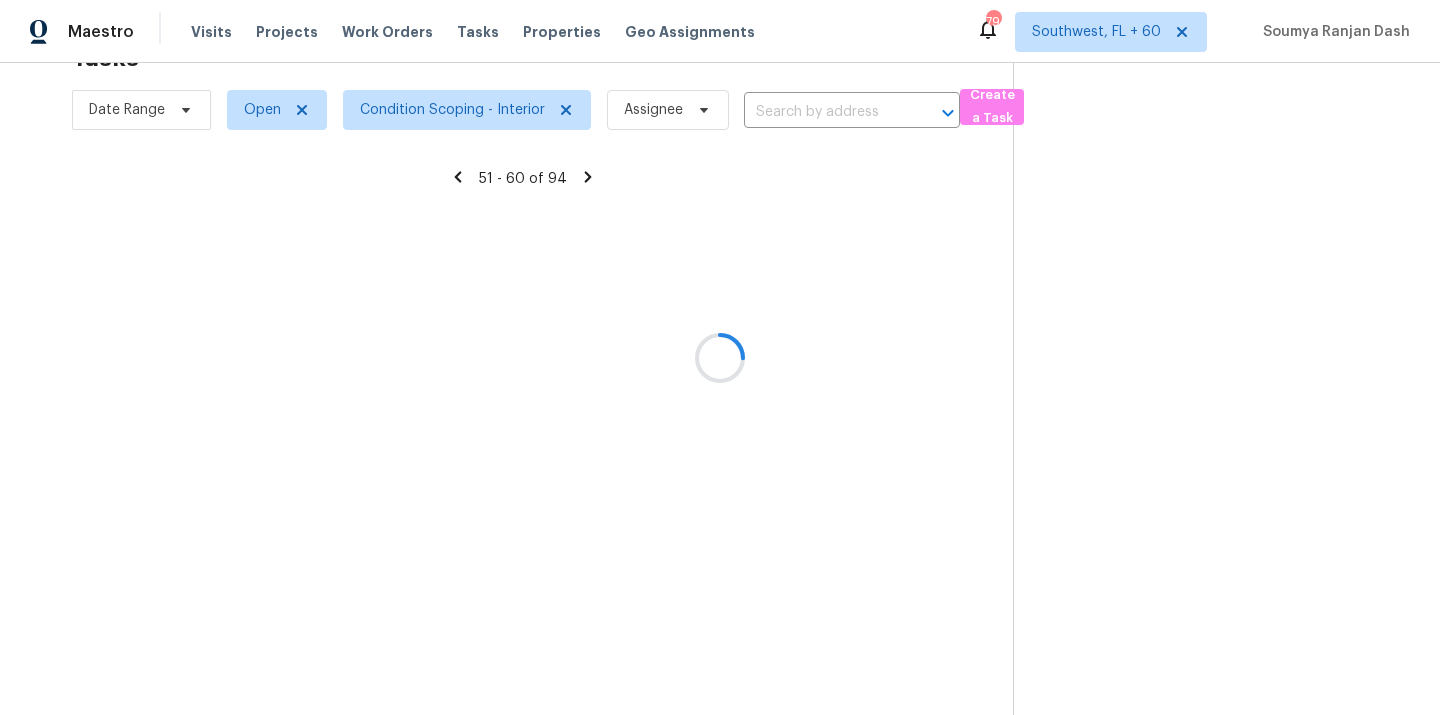 scroll, scrollTop: 326, scrollLeft: 0, axis: vertical 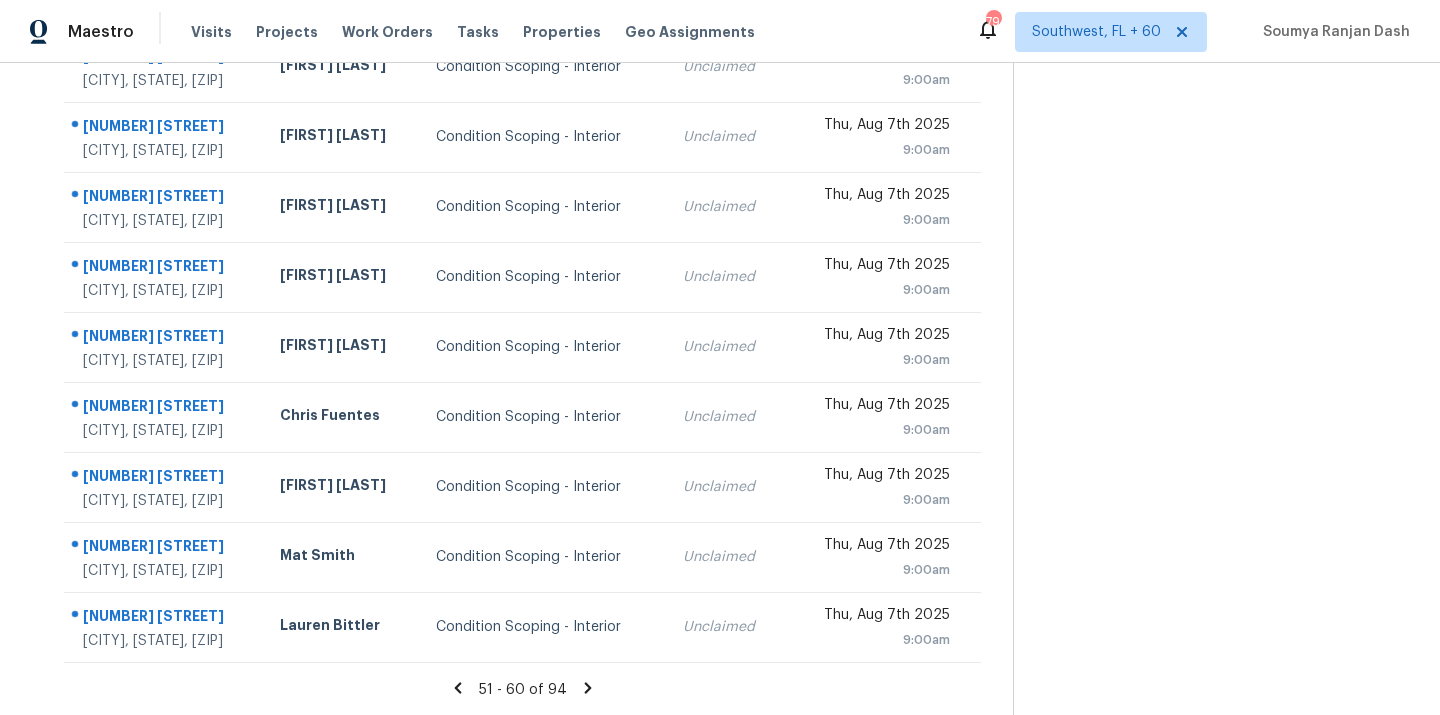 click 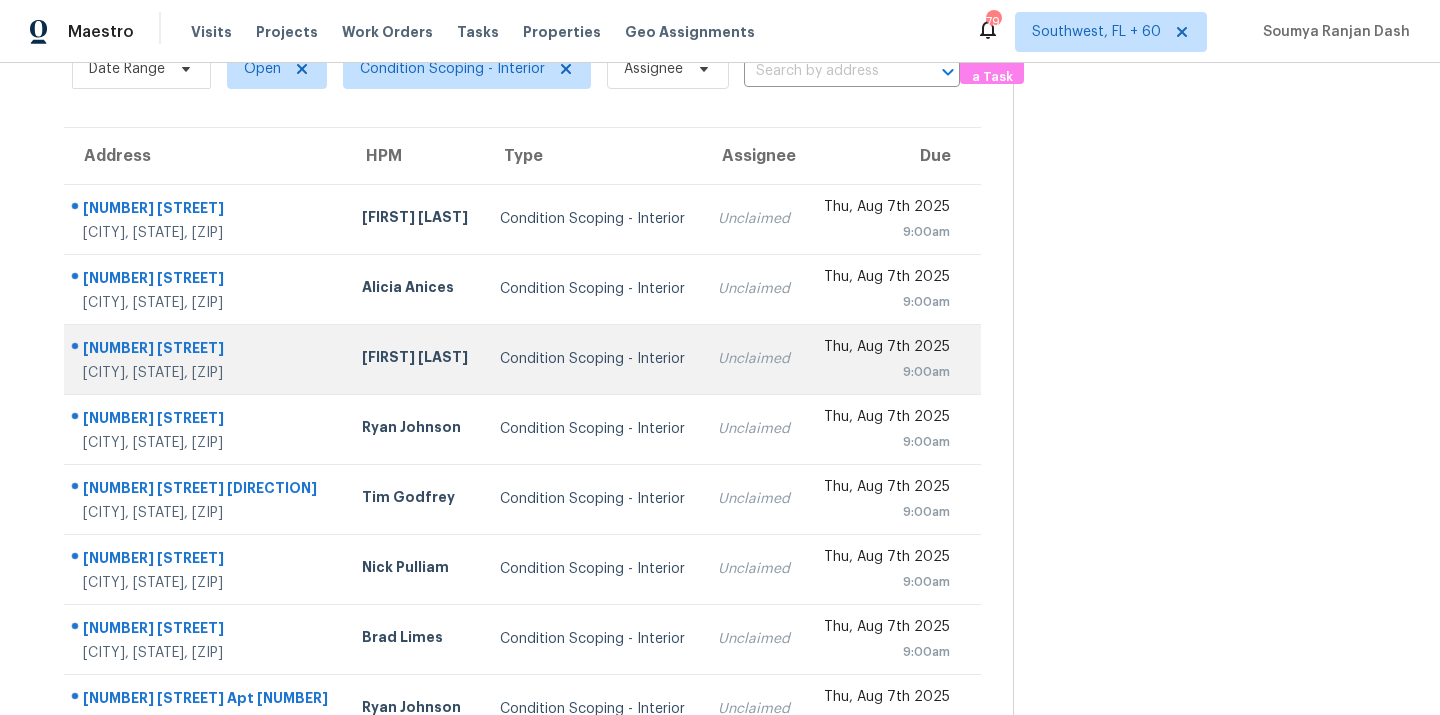 scroll, scrollTop: 66, scrollLeft: 0, axis: vertical 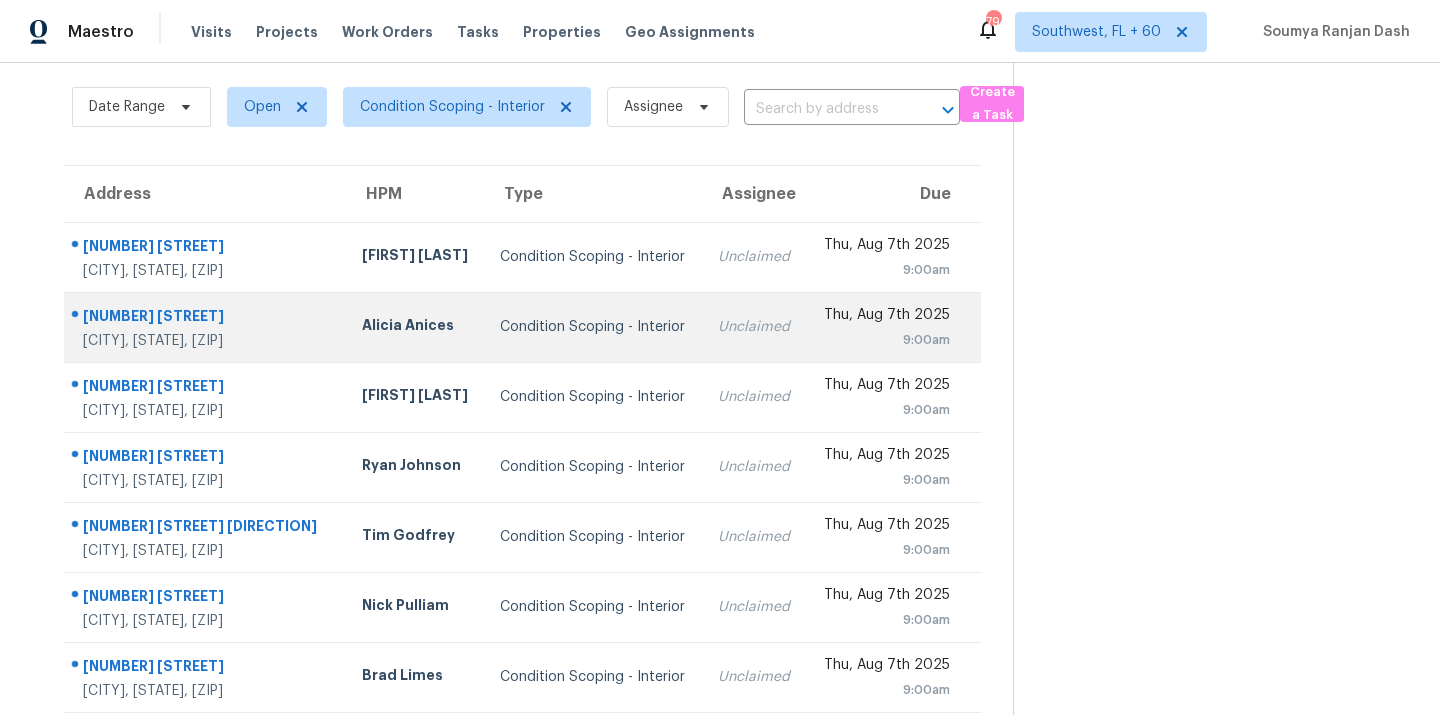 click on "Condition Scoping - Interior" at bounding box center (593, 327) 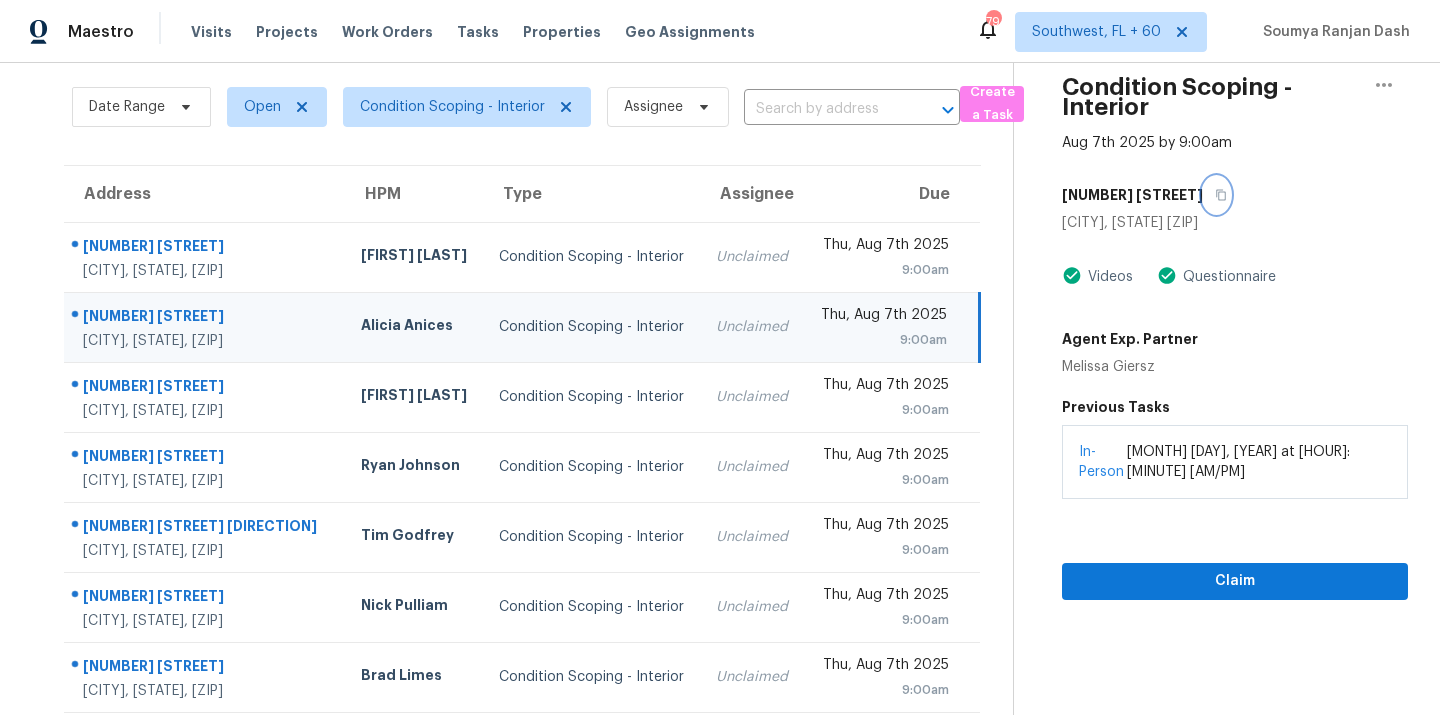 click at bounding box center [1216, 195] 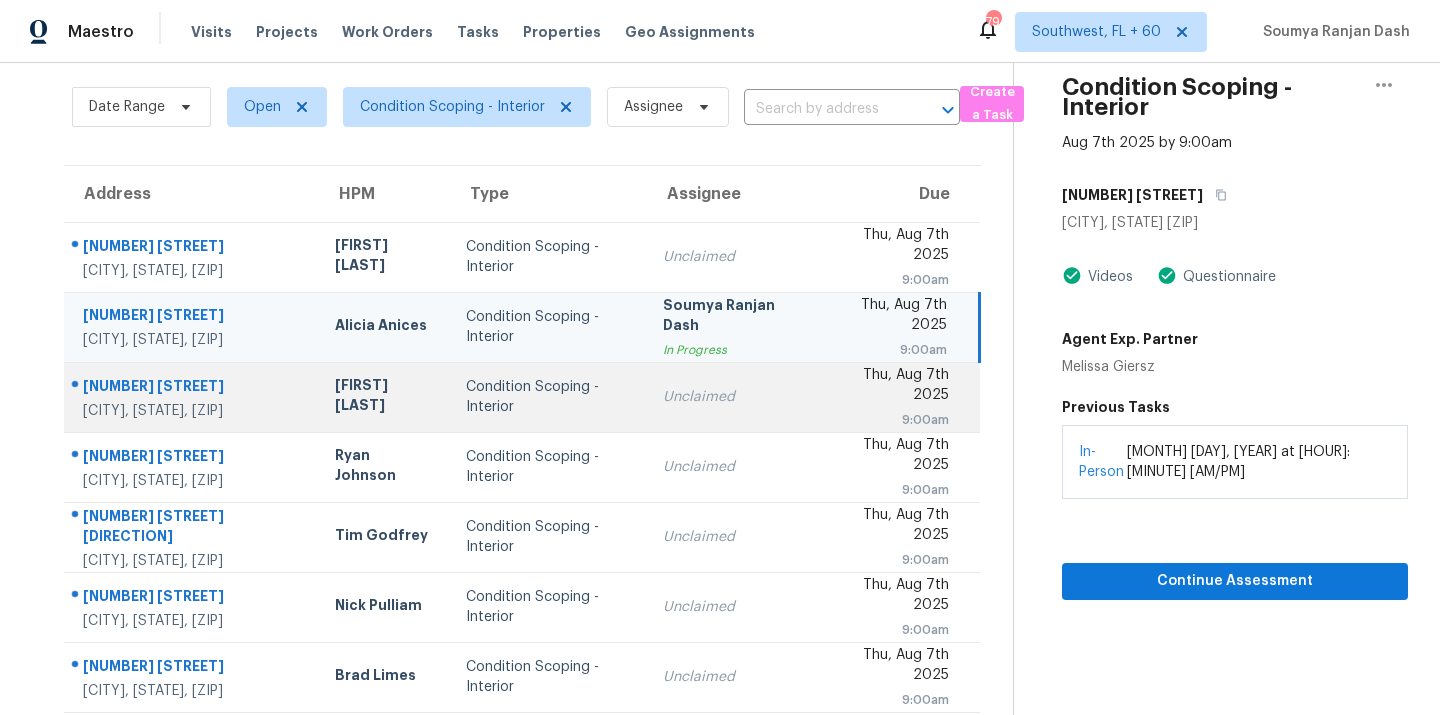 click on "Unclaimed" at bounding box center [732, 397] 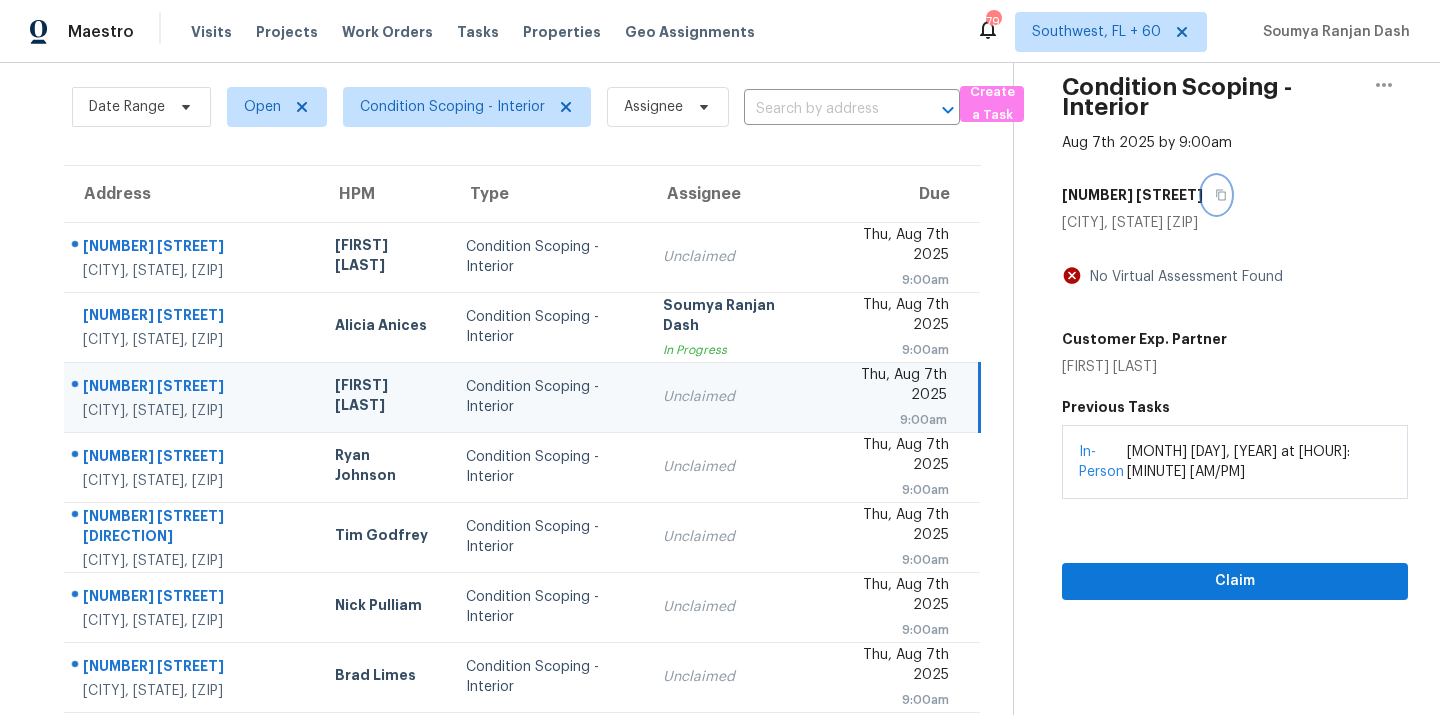click 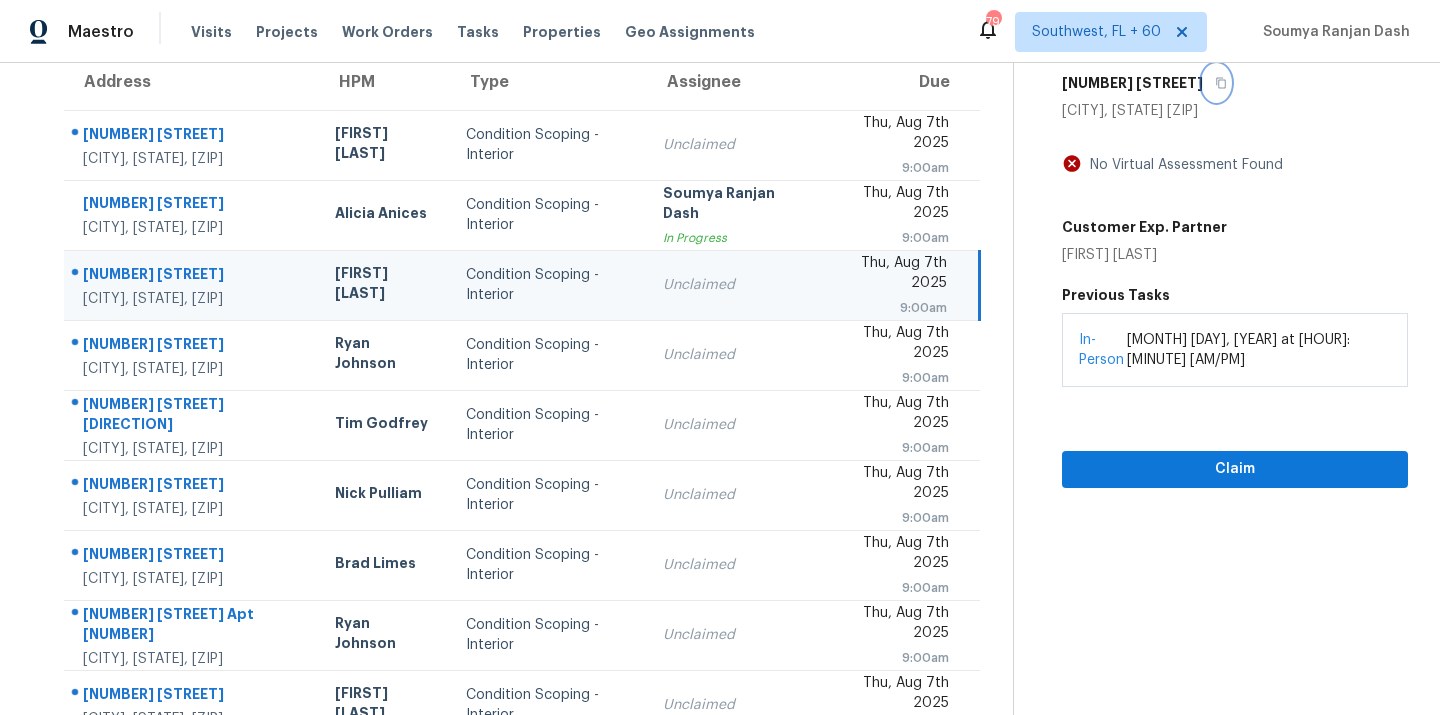 scroll, scrollTop: 193, scrollLeft: 0, axis: vertical 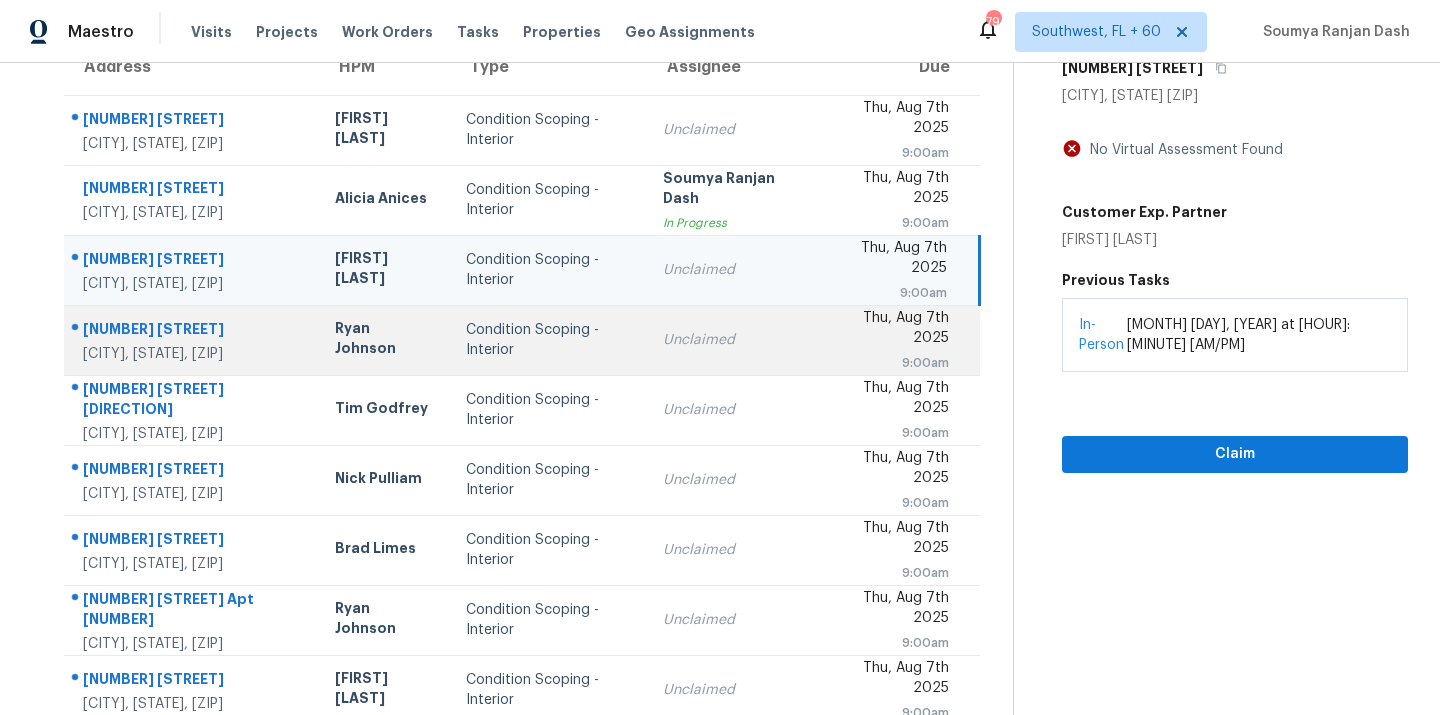 click on "Unclaimed" at bounding box center [732, 340] 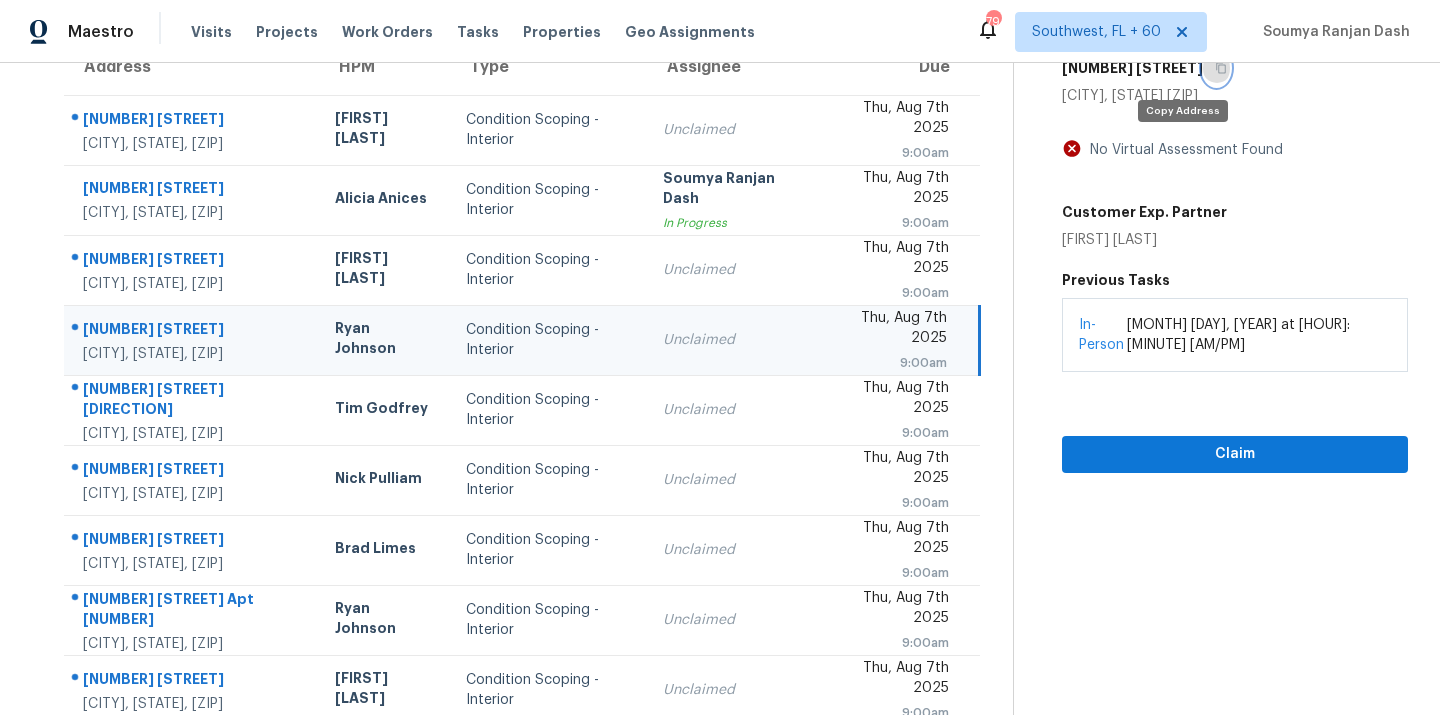 click at bounding box center (1216, 68) 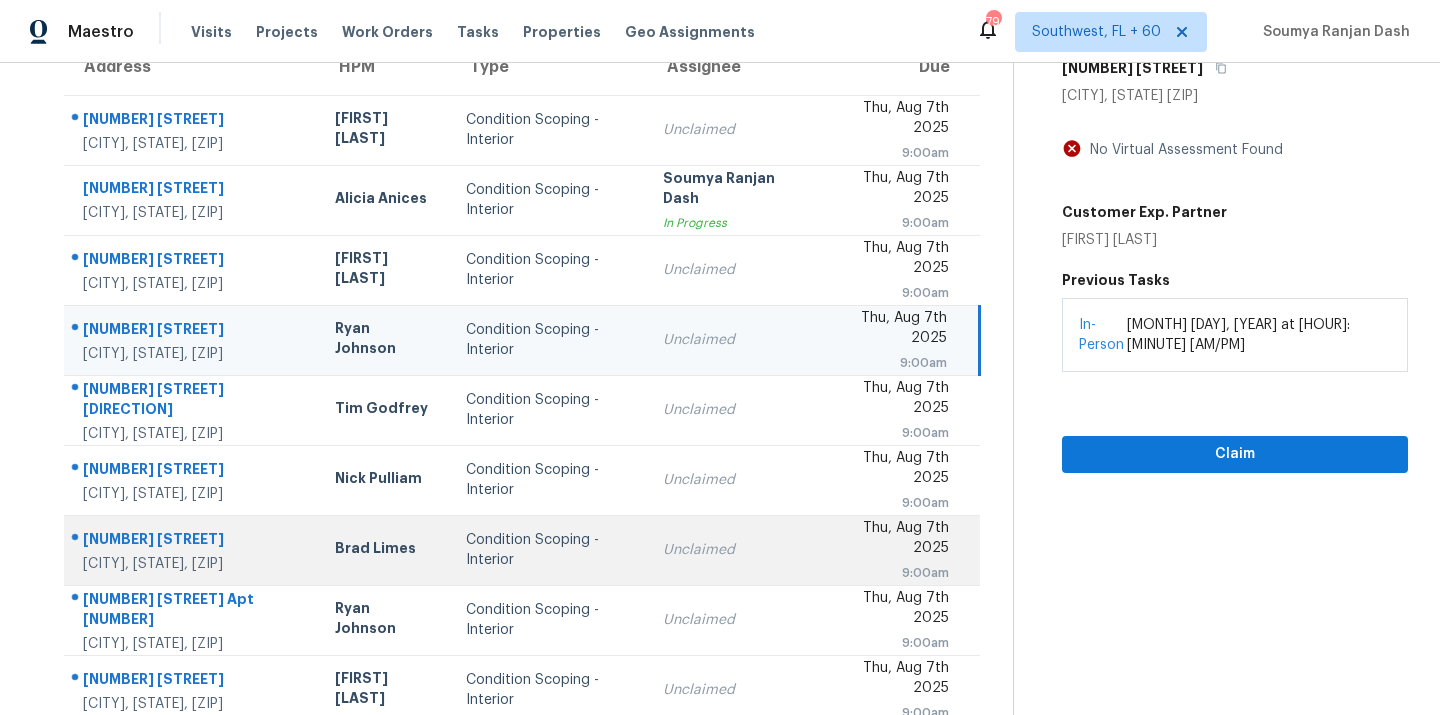 click on "Condition Scoping - Interior" at bounding box center [549, 550] 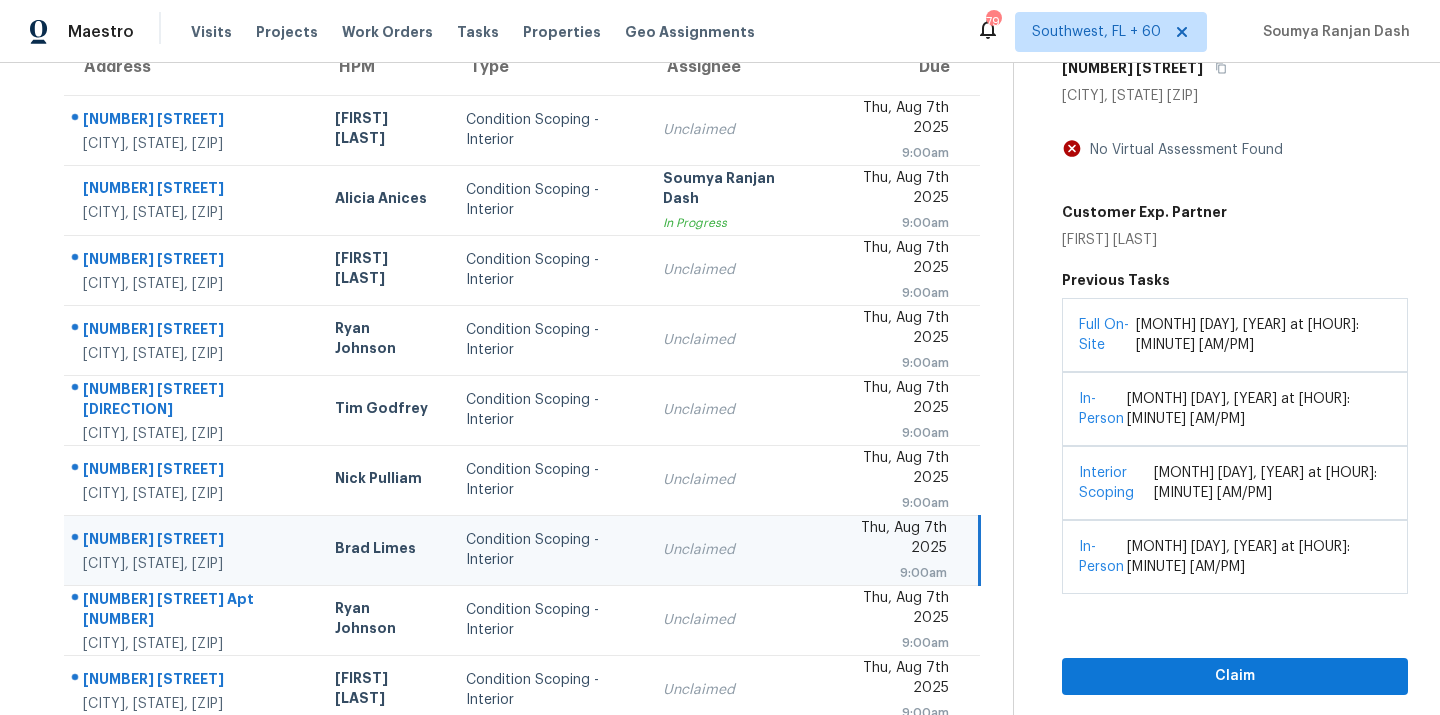 scroll, scrollTop: 0, scrollLeft: 0, axis: both 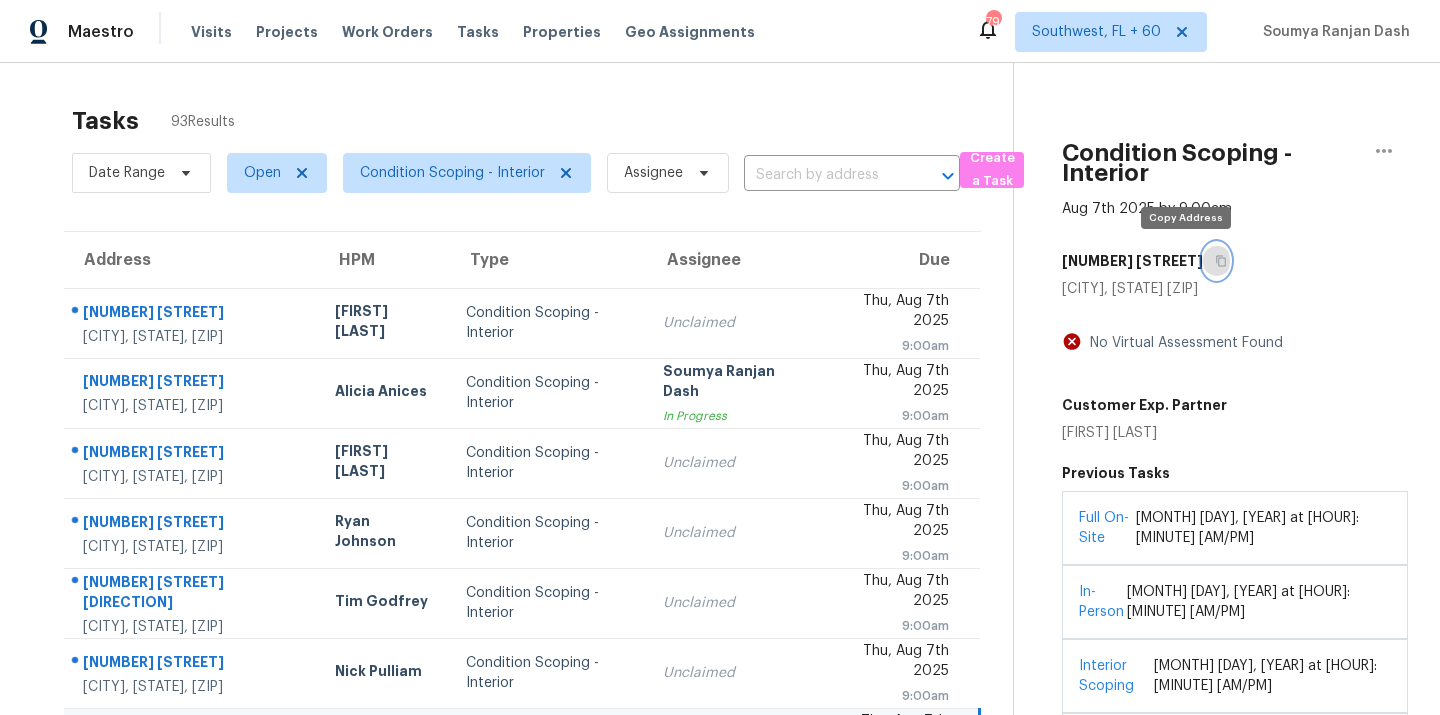 click 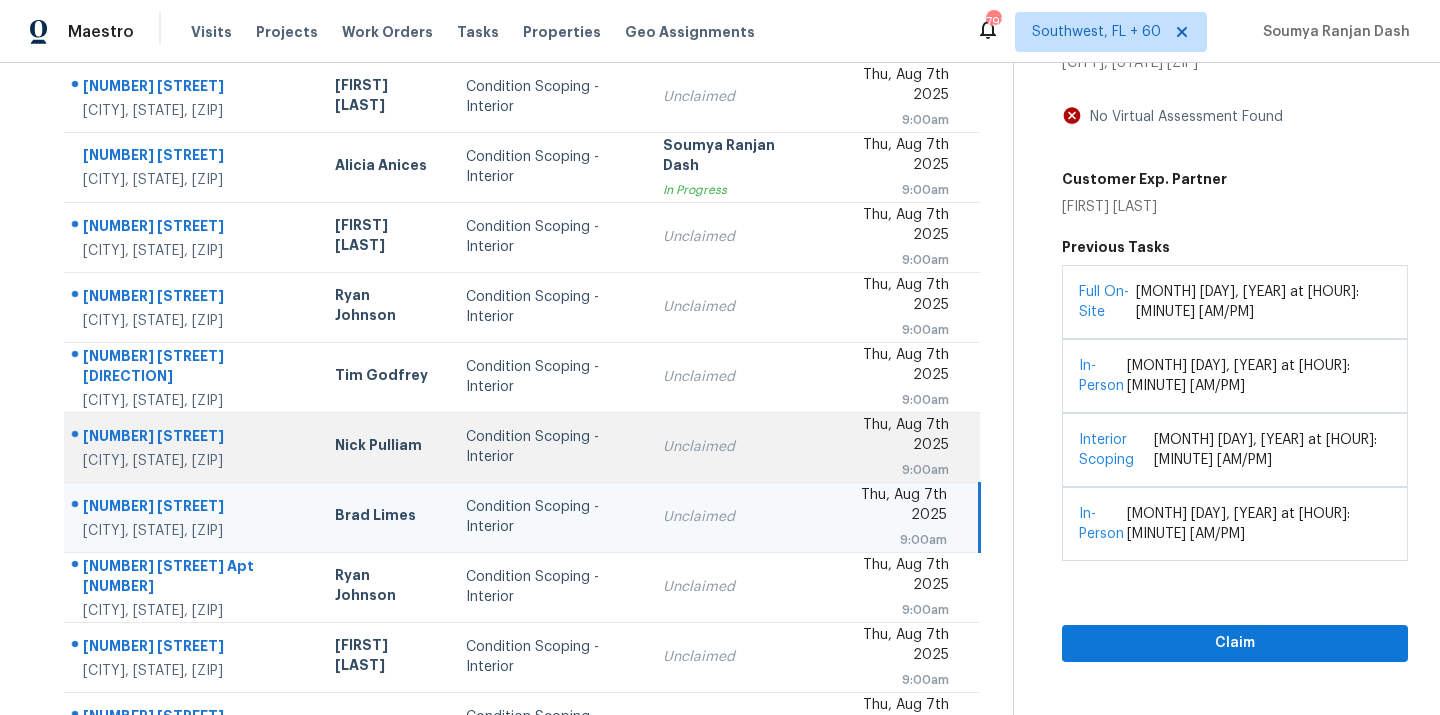 scroll, scrollTop: 249, scrollLeft: 0, axis: vertical 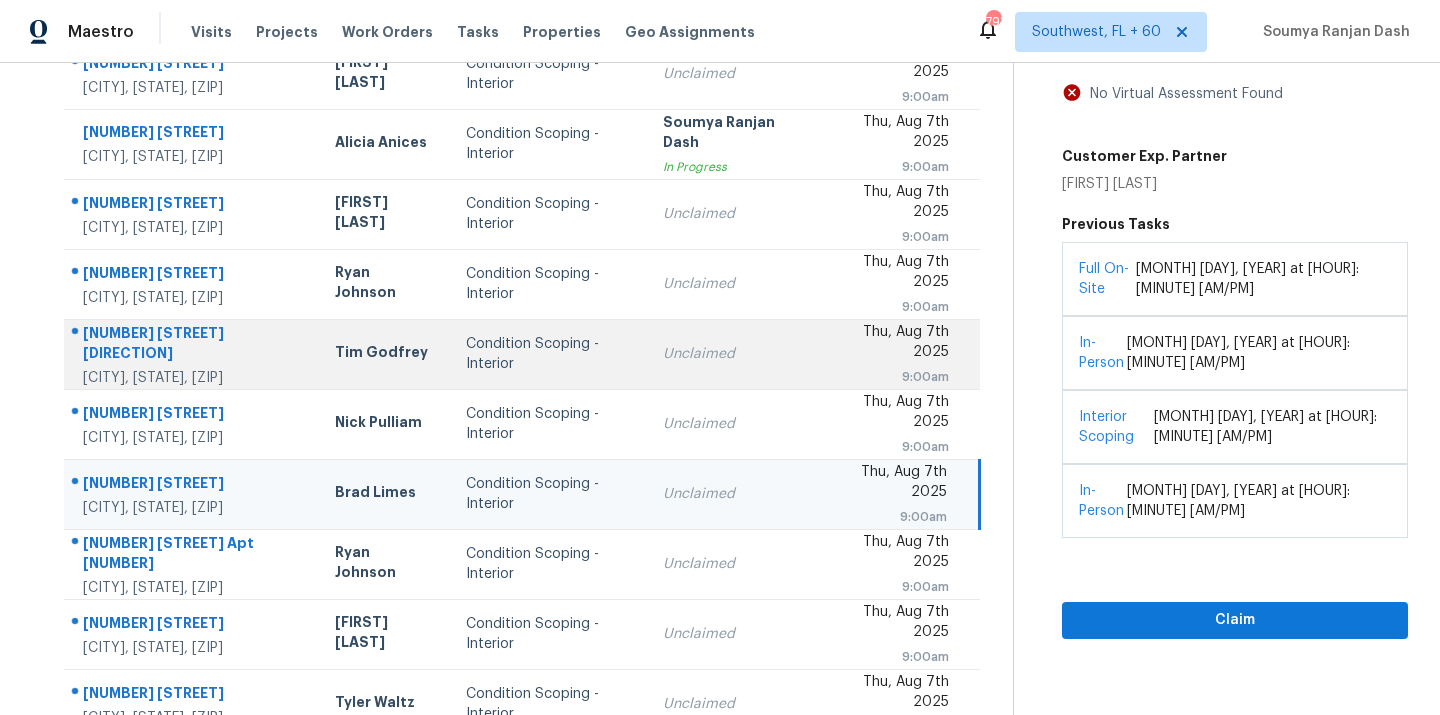 click on "Condition Scoping - Interior" at bounding box center (549, 354) 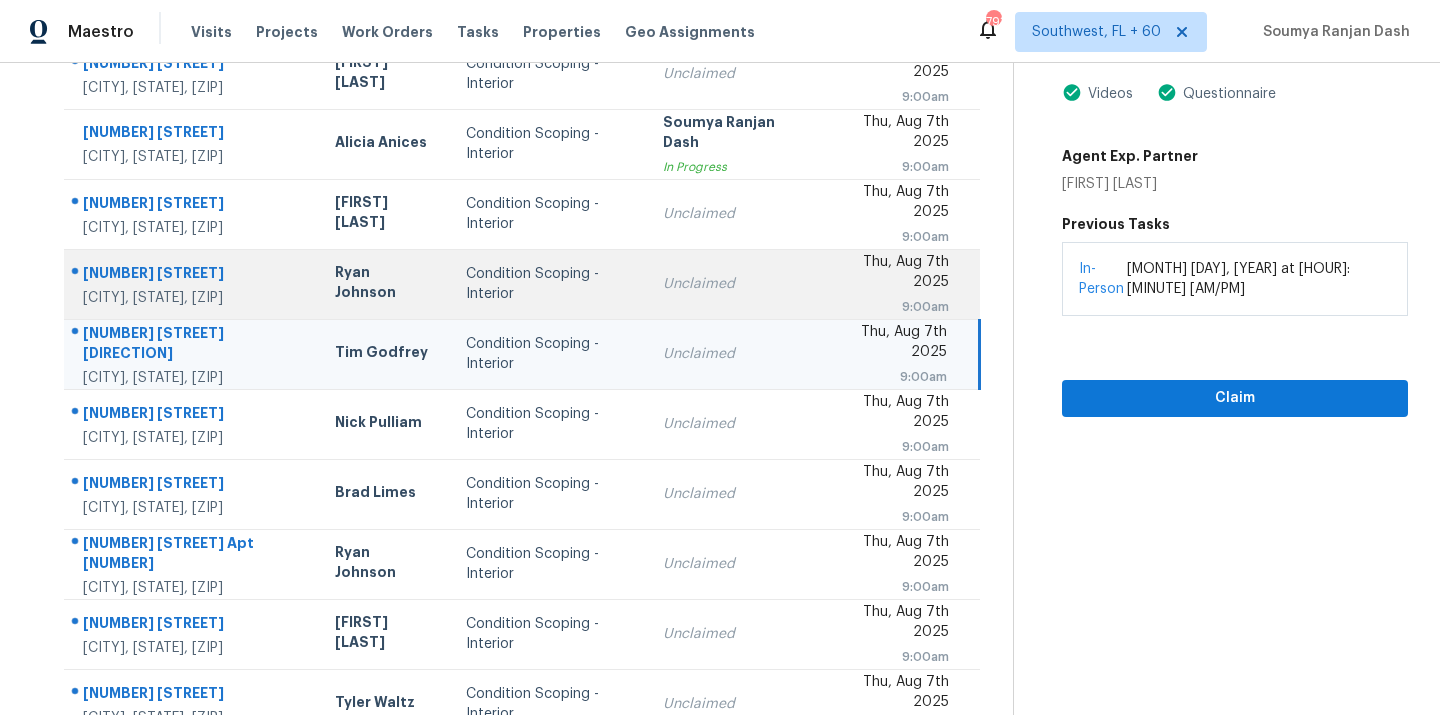 click on "Condition Scoping - Interior" at bounding box center [549, 284] 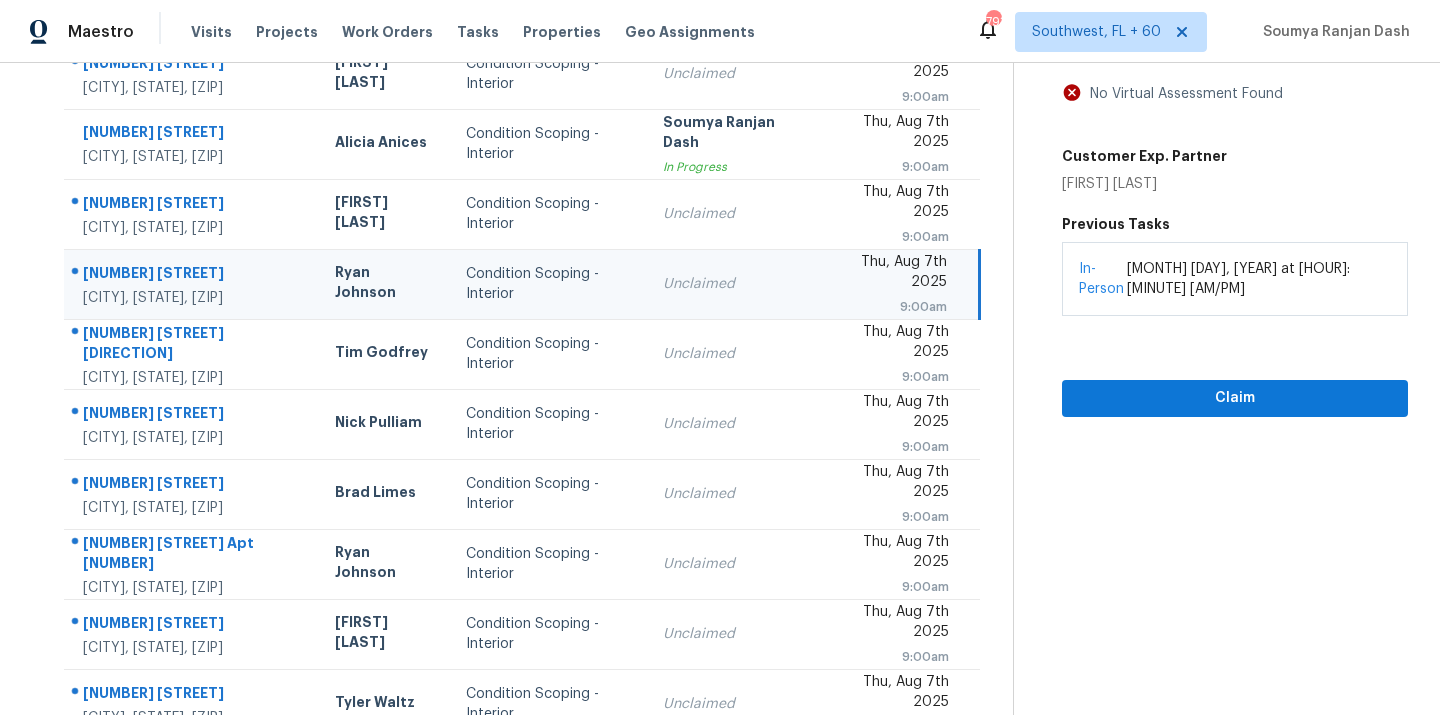 scroll, scrollTop: 0, scrollLeft: 0, axis: both 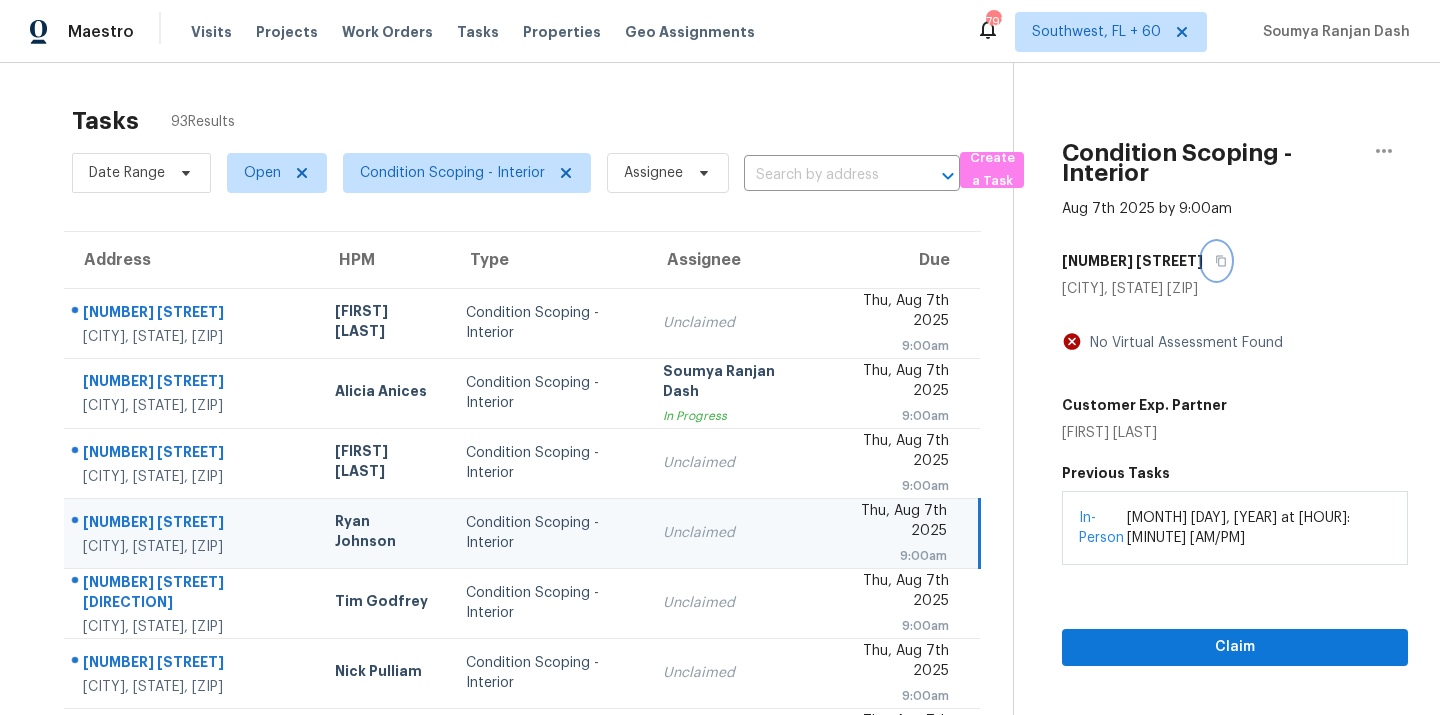 click 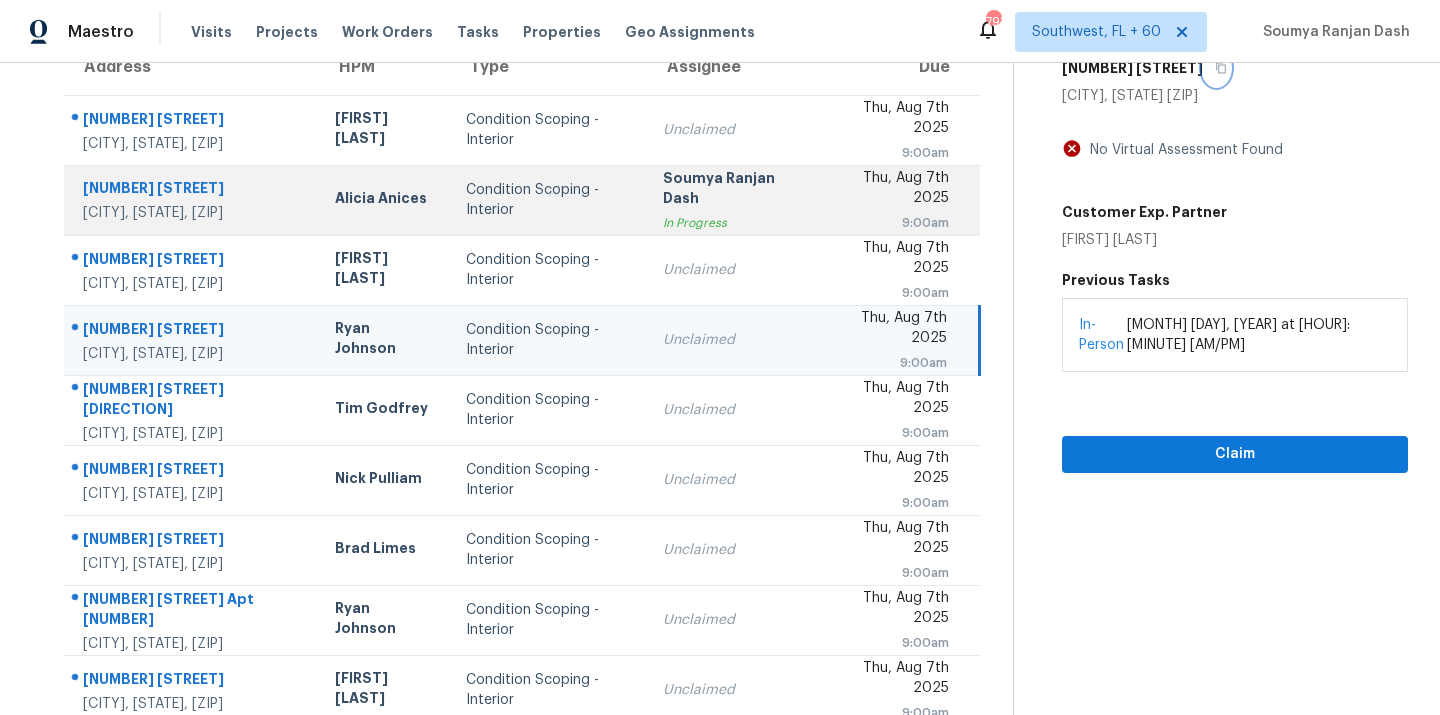 scroll, scrollTop: 195, scrollLeft: 0, axis: vertical 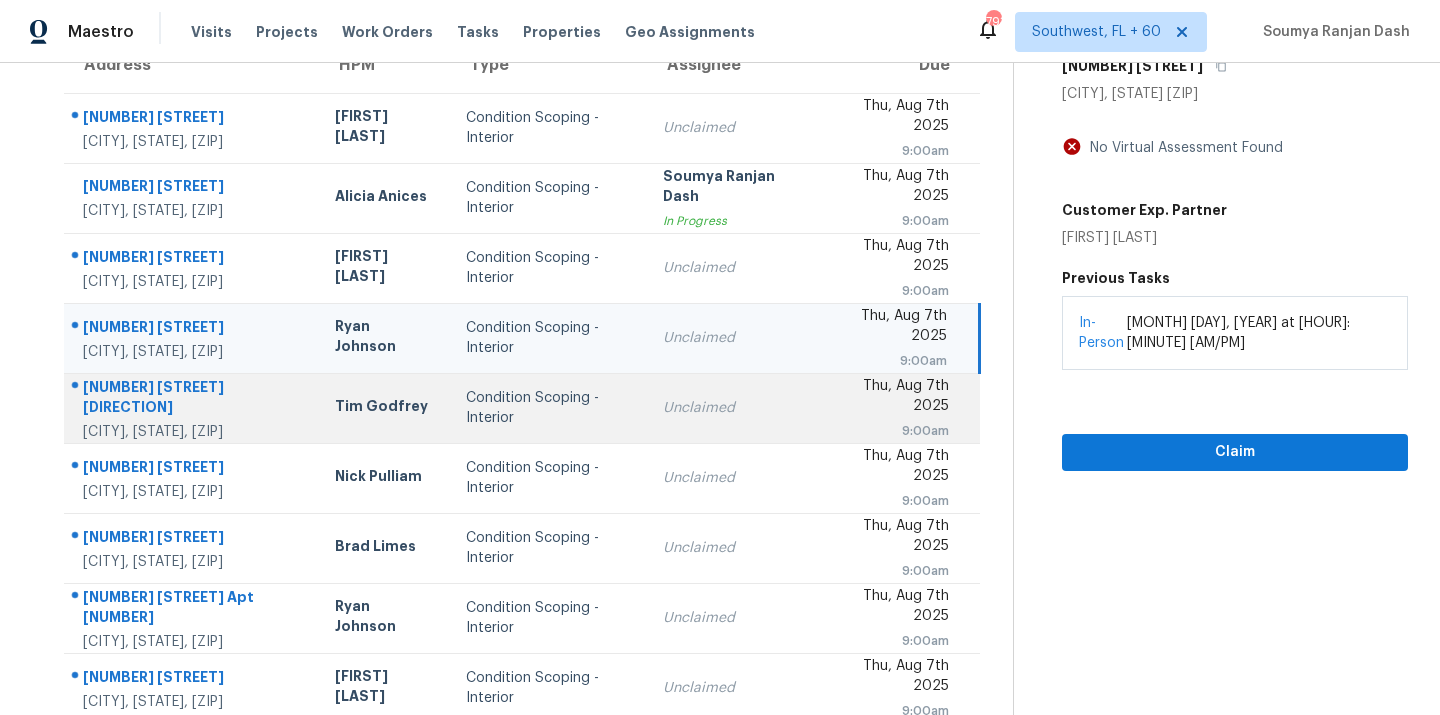 click on "Condition Scoping - Interior" at bounding box center (549, 408) 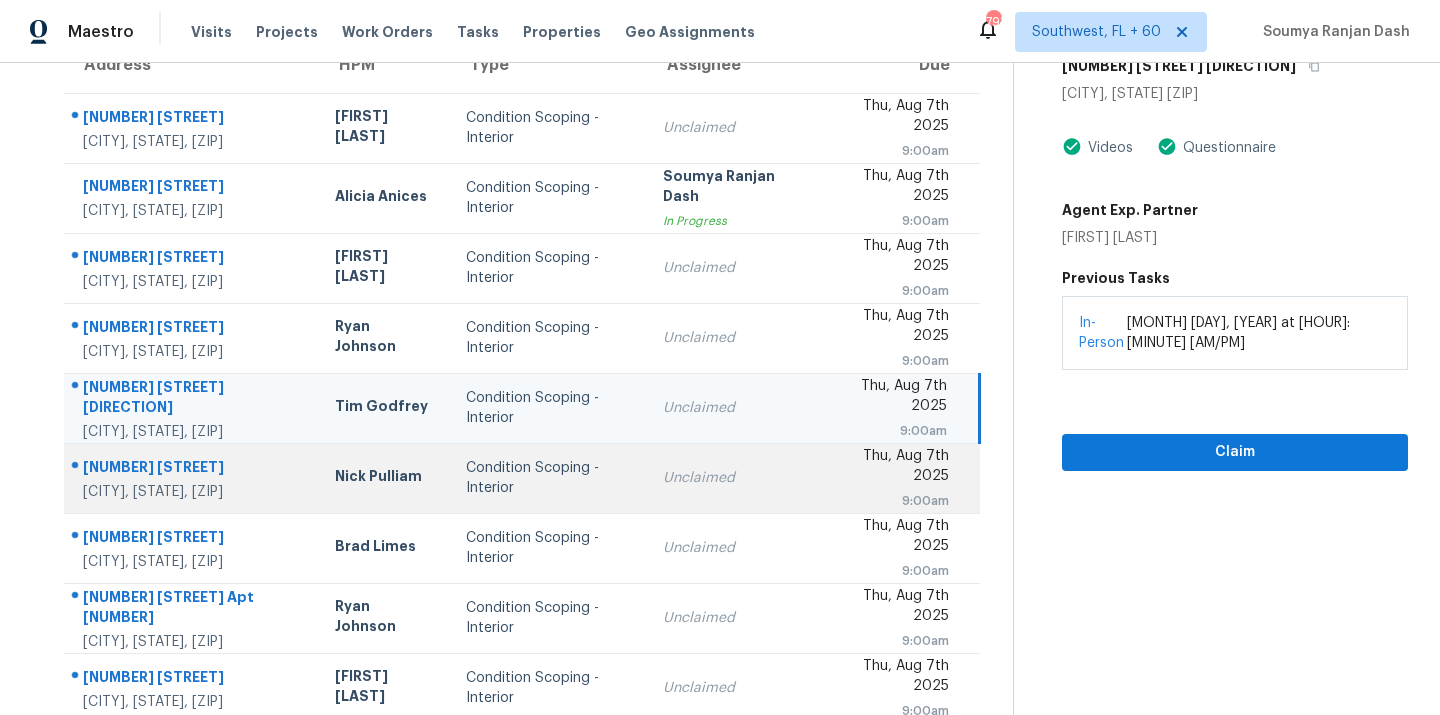 click on "Condition Scoping - Interior" at bounding box center (549, 478) 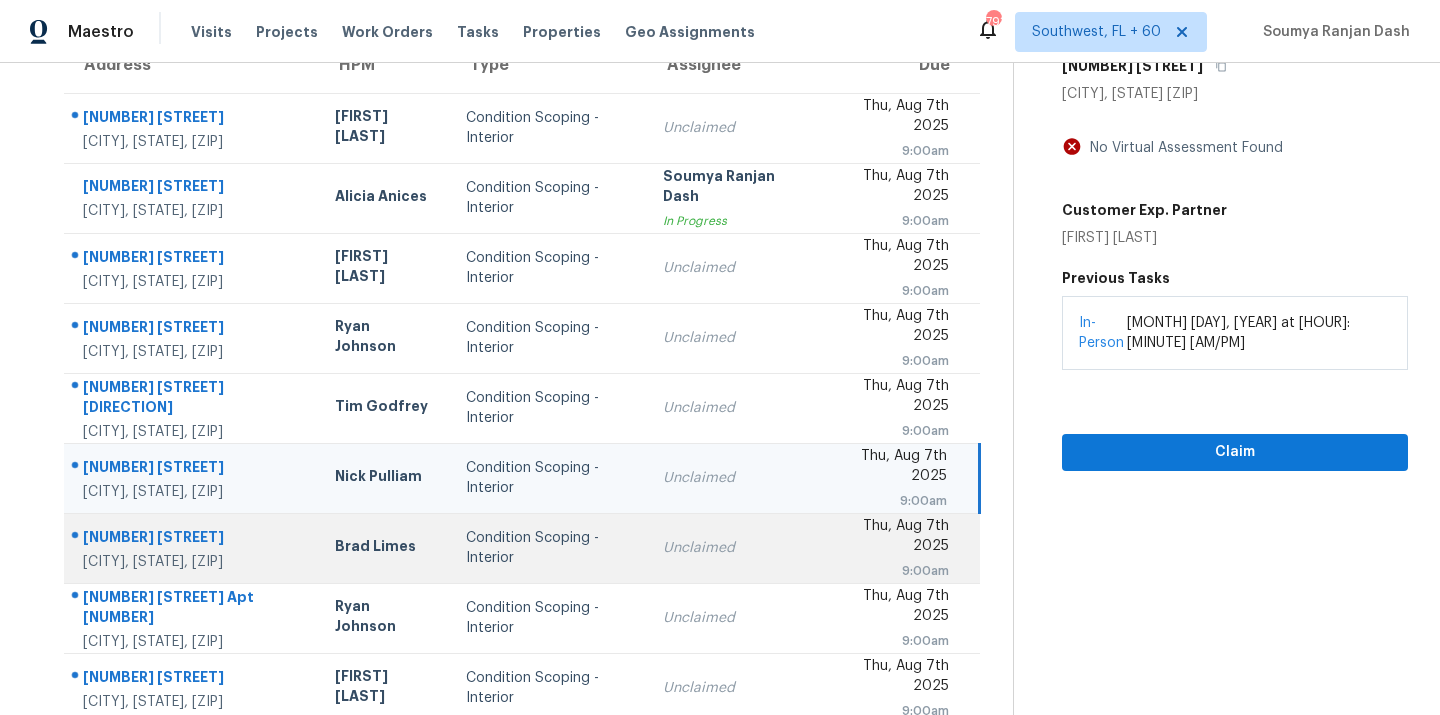 click on "Condition Scoping - Interior" at bounding box center [549, 548] 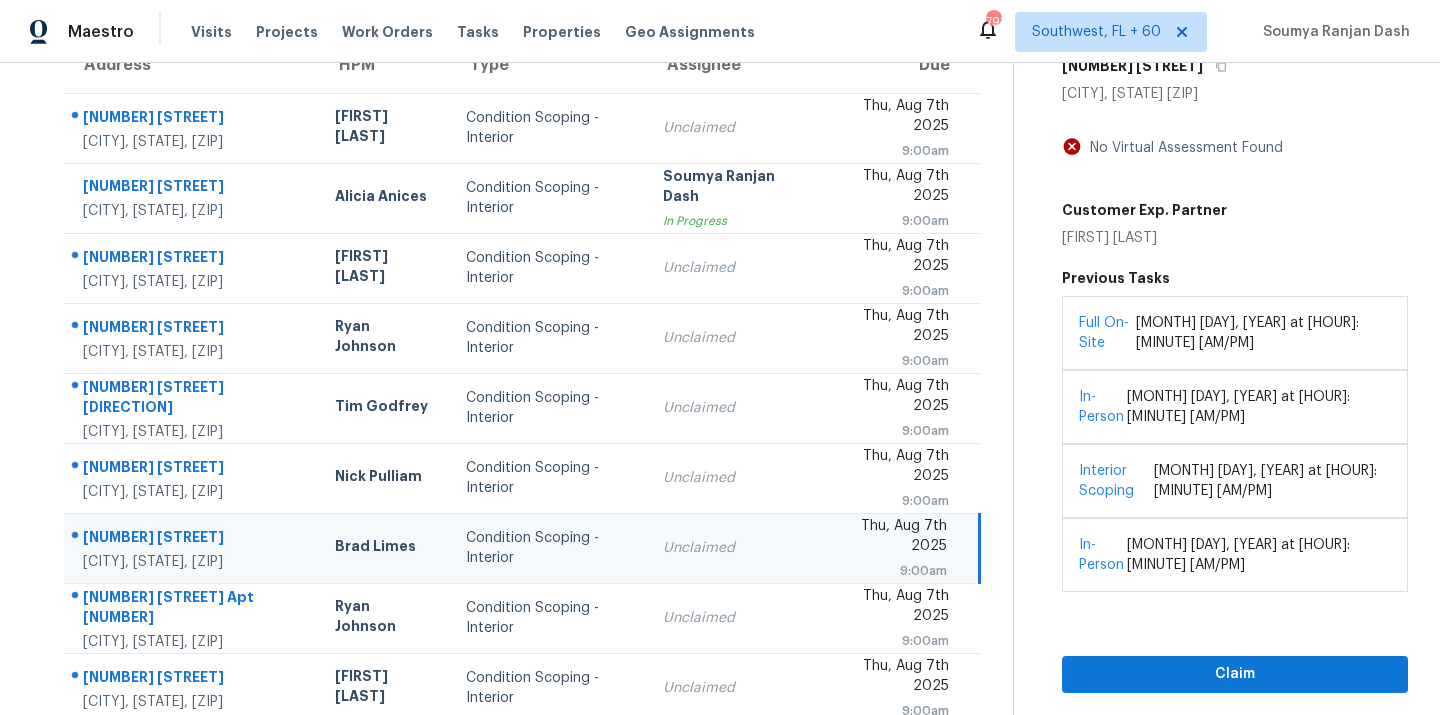 scroll, scrollTop: 326, scrollLeft: 0, axis: vertical 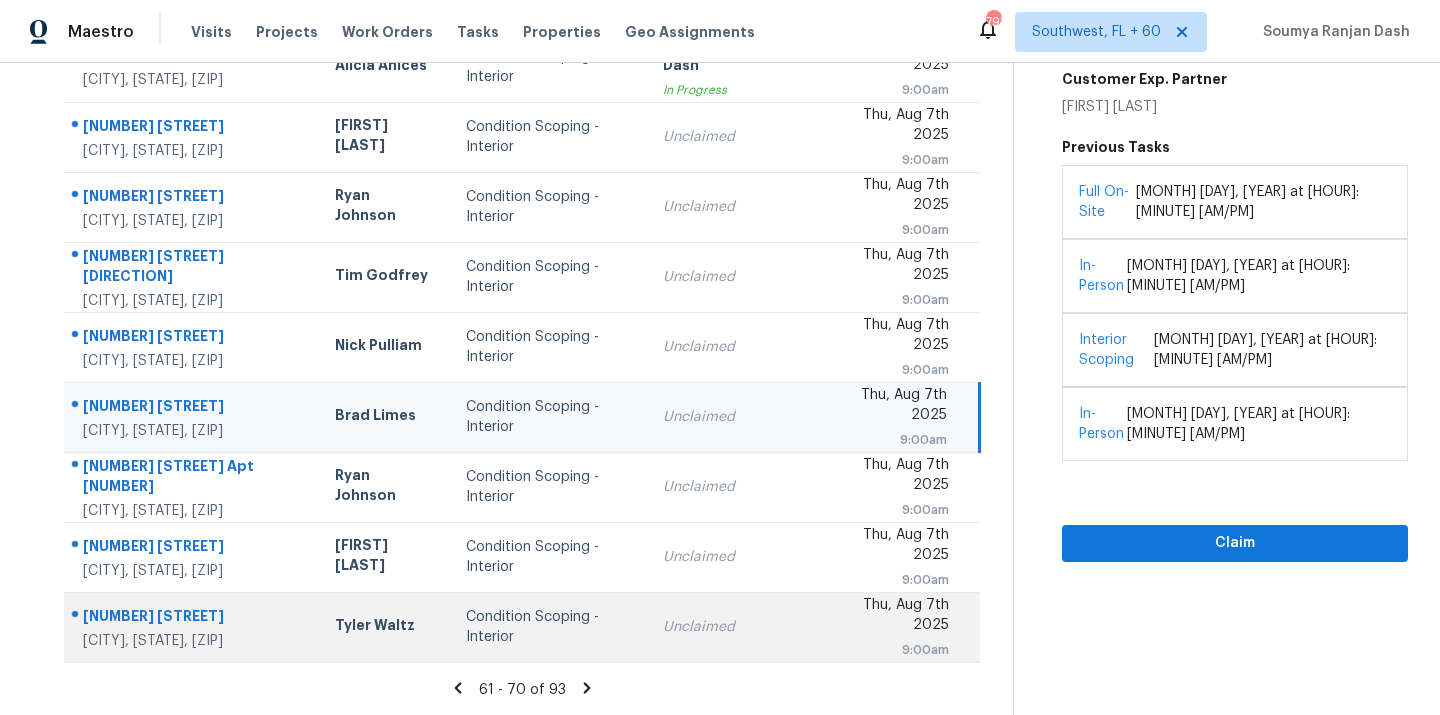click on "Condition Scoping - Interior" at bounding box center (549, 627) 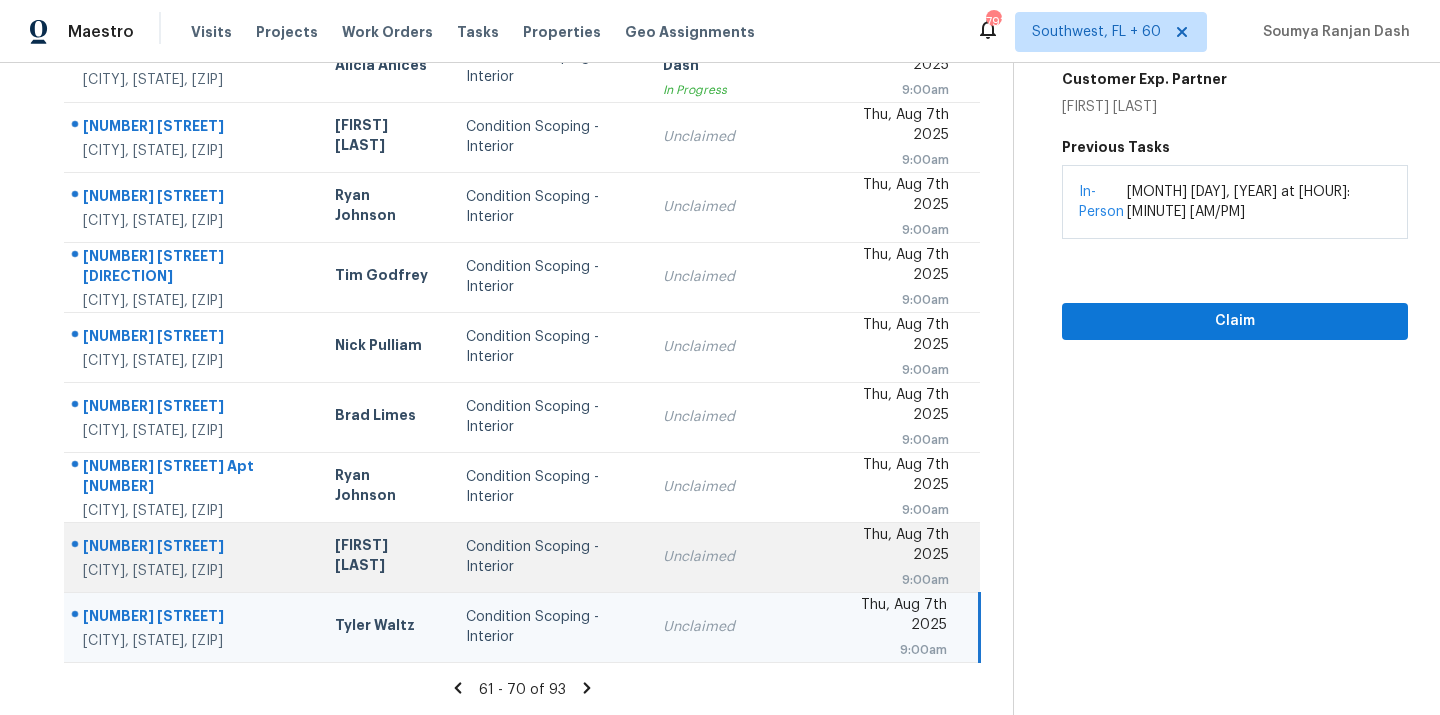click on "Condition Scoping - Interior" at bounding box center (549, 557) 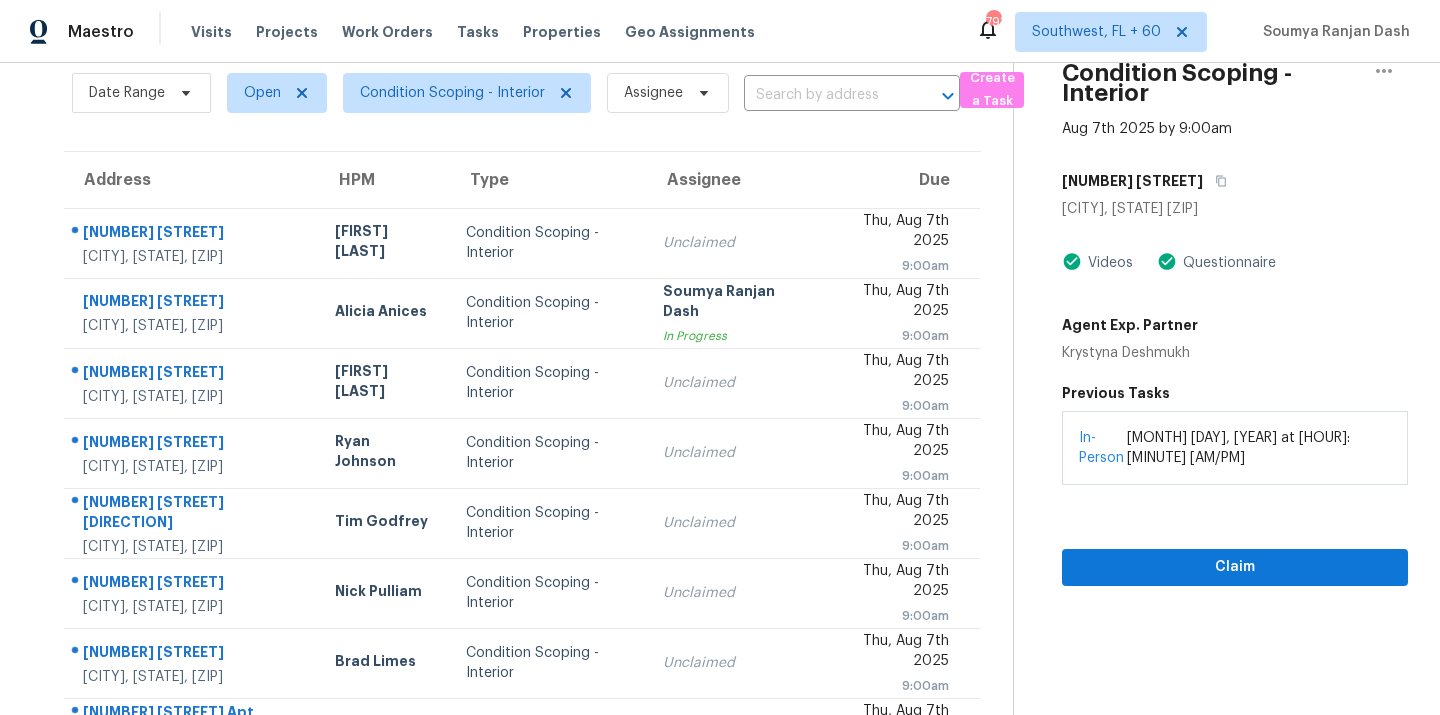 scroll, scrollTop: 76, scrollLeft: 0, axis: vertical 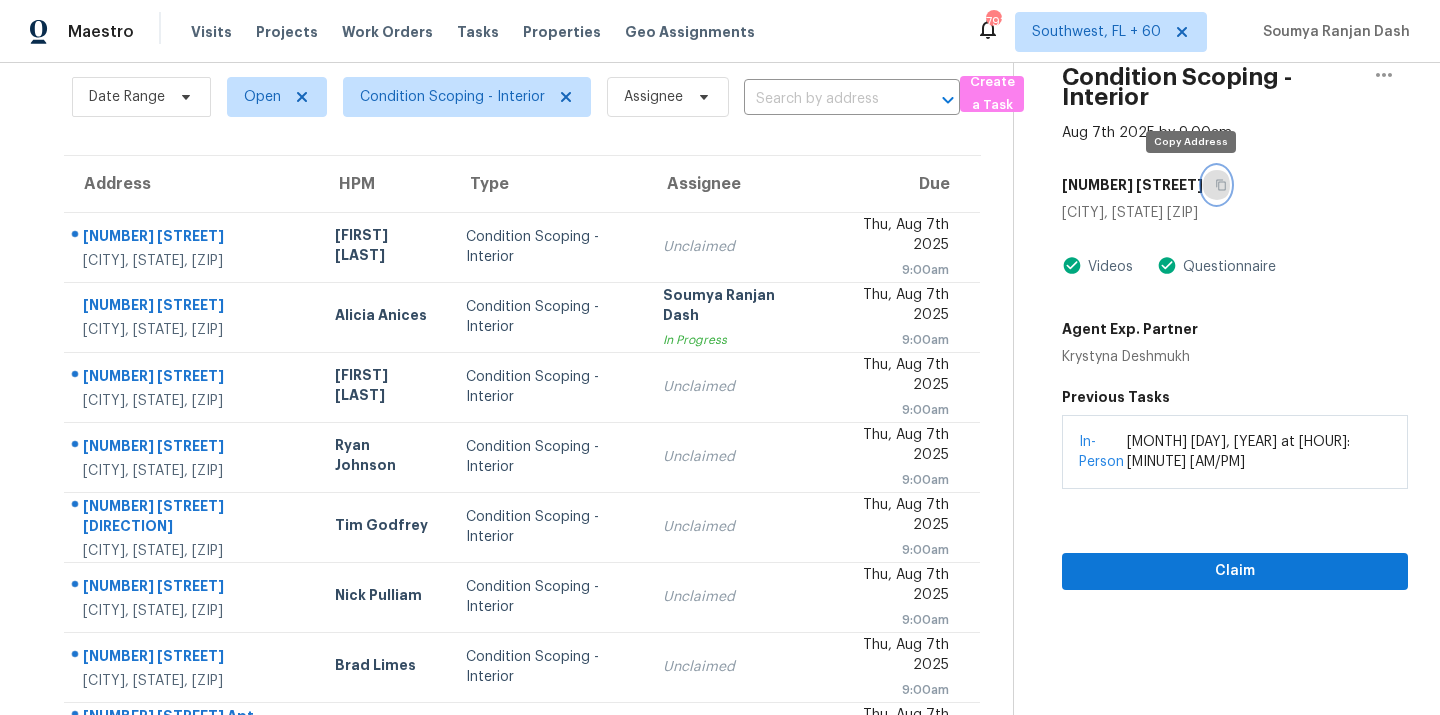 click 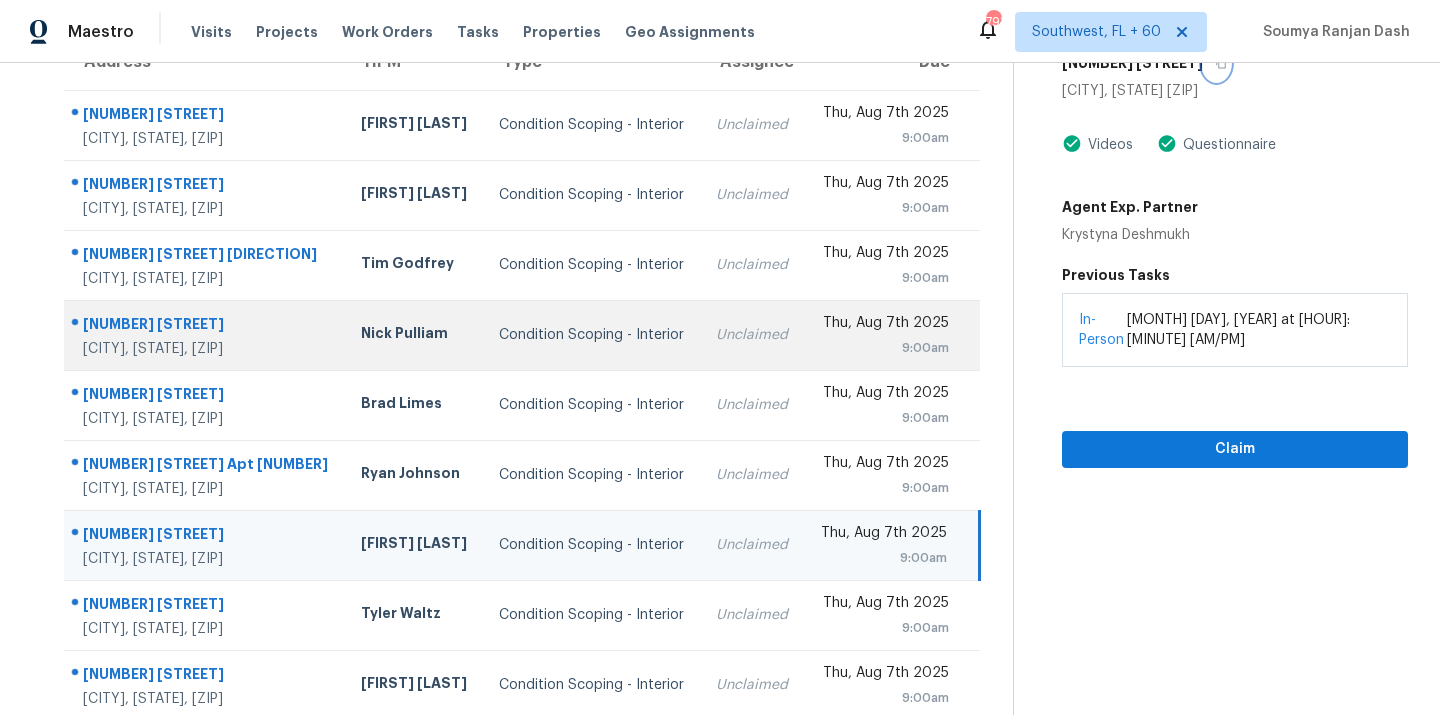 scroll, scrollTop: 202, scrollLeft: 0, axis: vertical 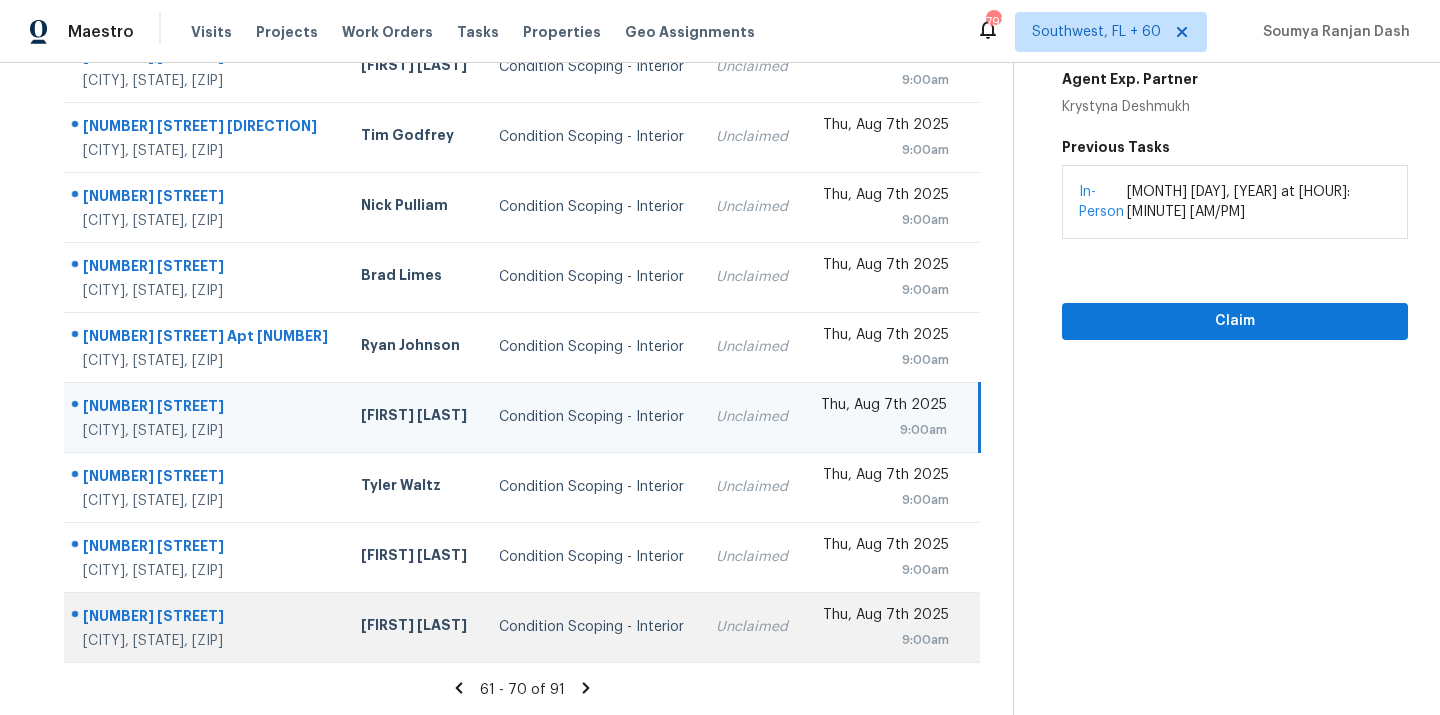 click on "[FIRST] [LAST]" at bounding box center (414, 627) 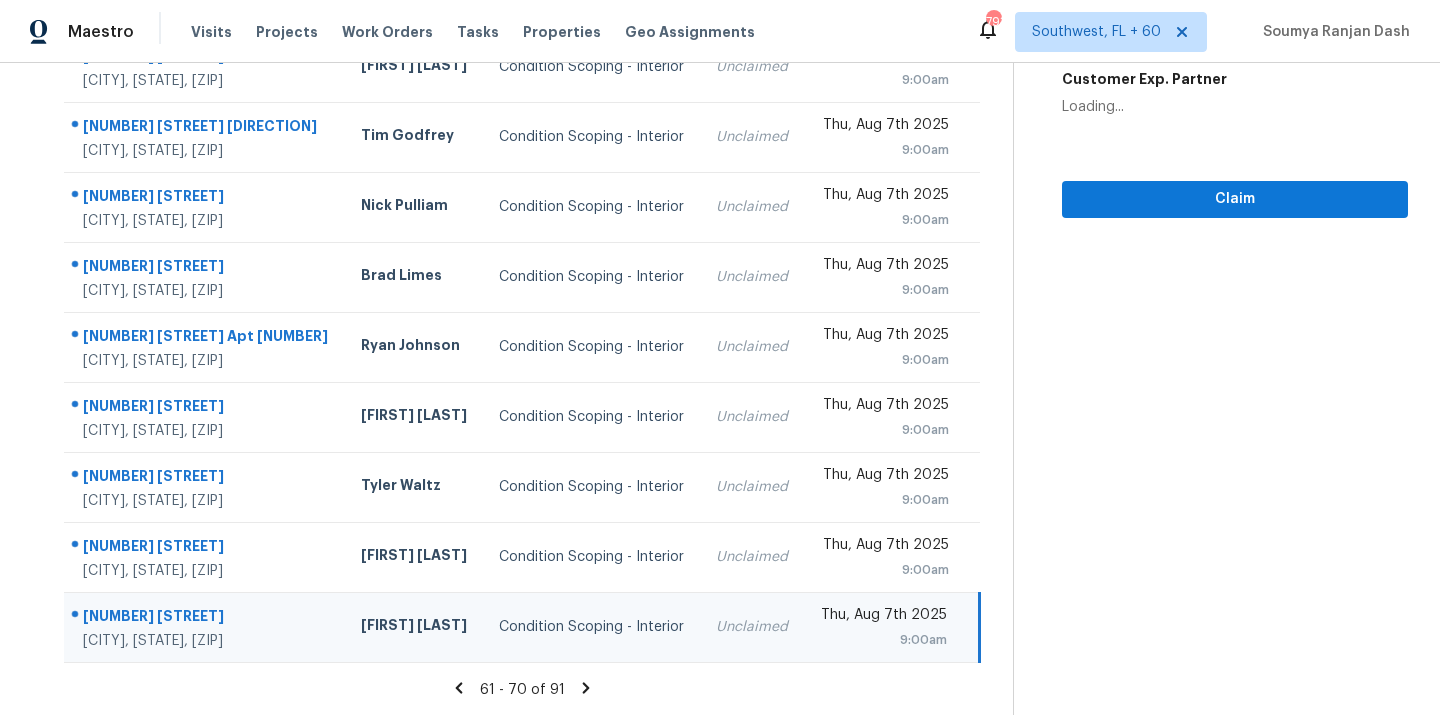scroll, scrollTop: 35, scrollLeft: 0, axis: vertical 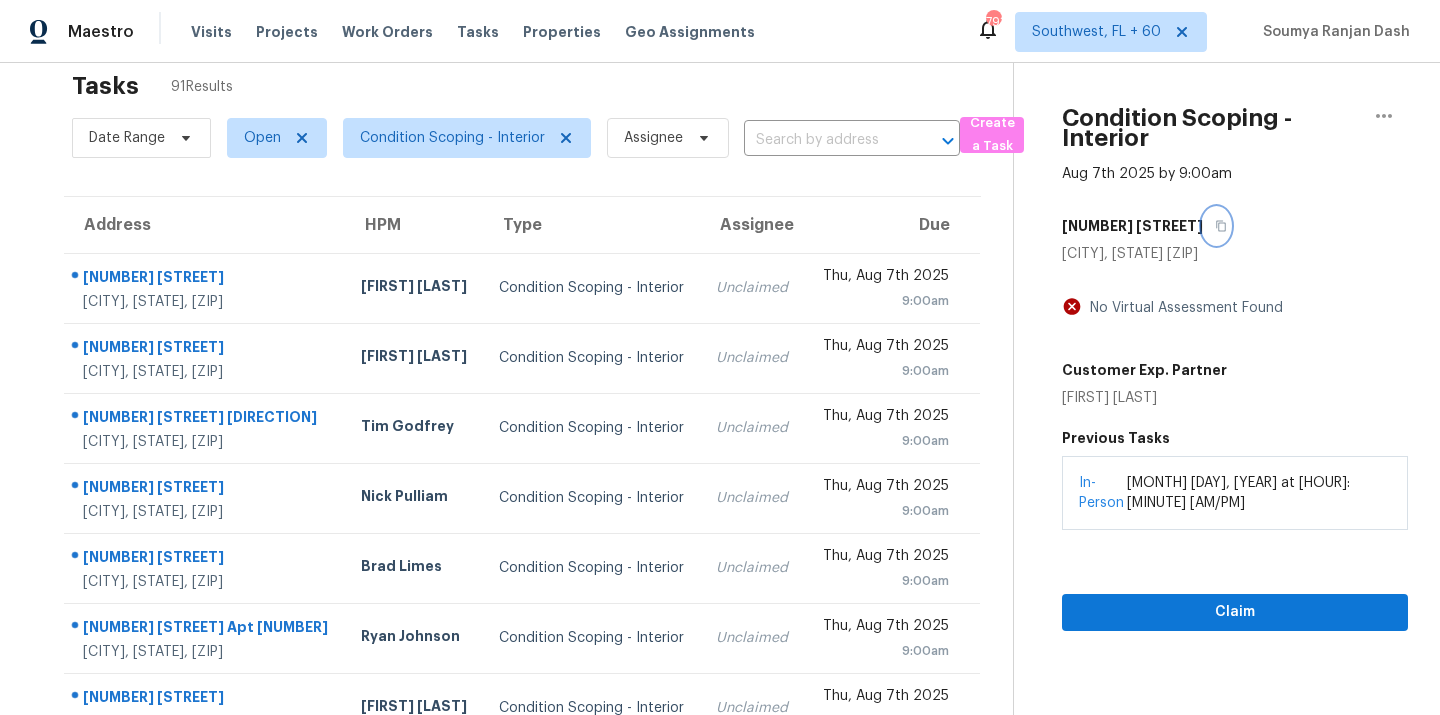 click at bounding box center (1216, 226) 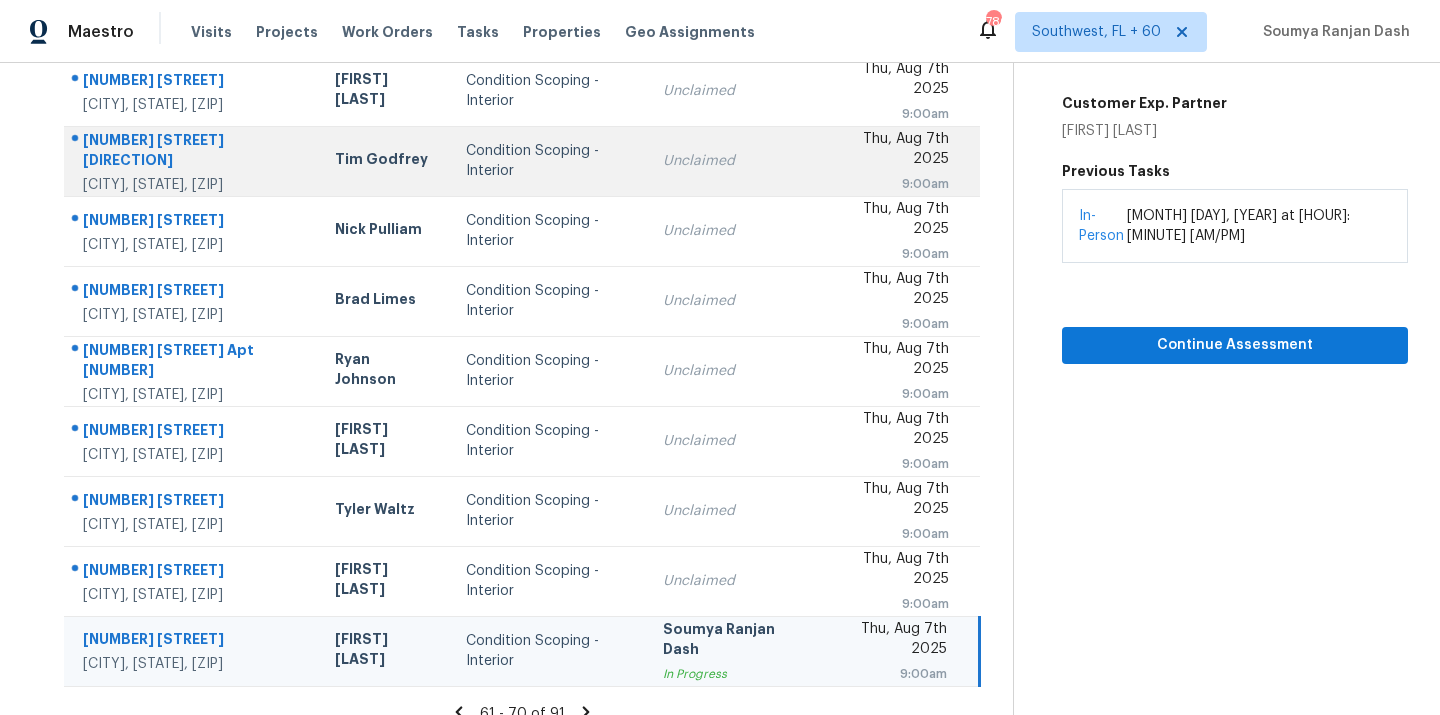 scroll, scrollTop: 326, scrollLeft: 0, axis: vertical 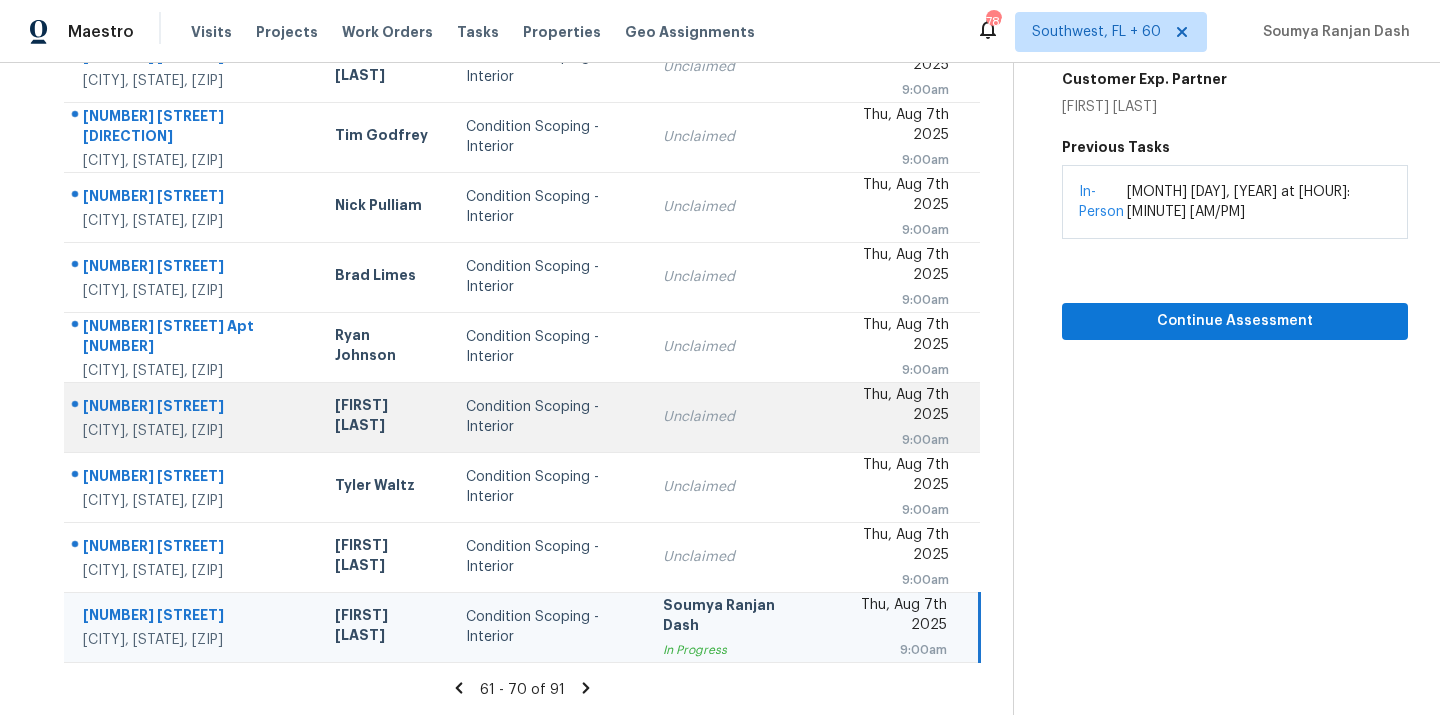 click on "Condition Scoping - Interior" at bounding box center [549, 417] 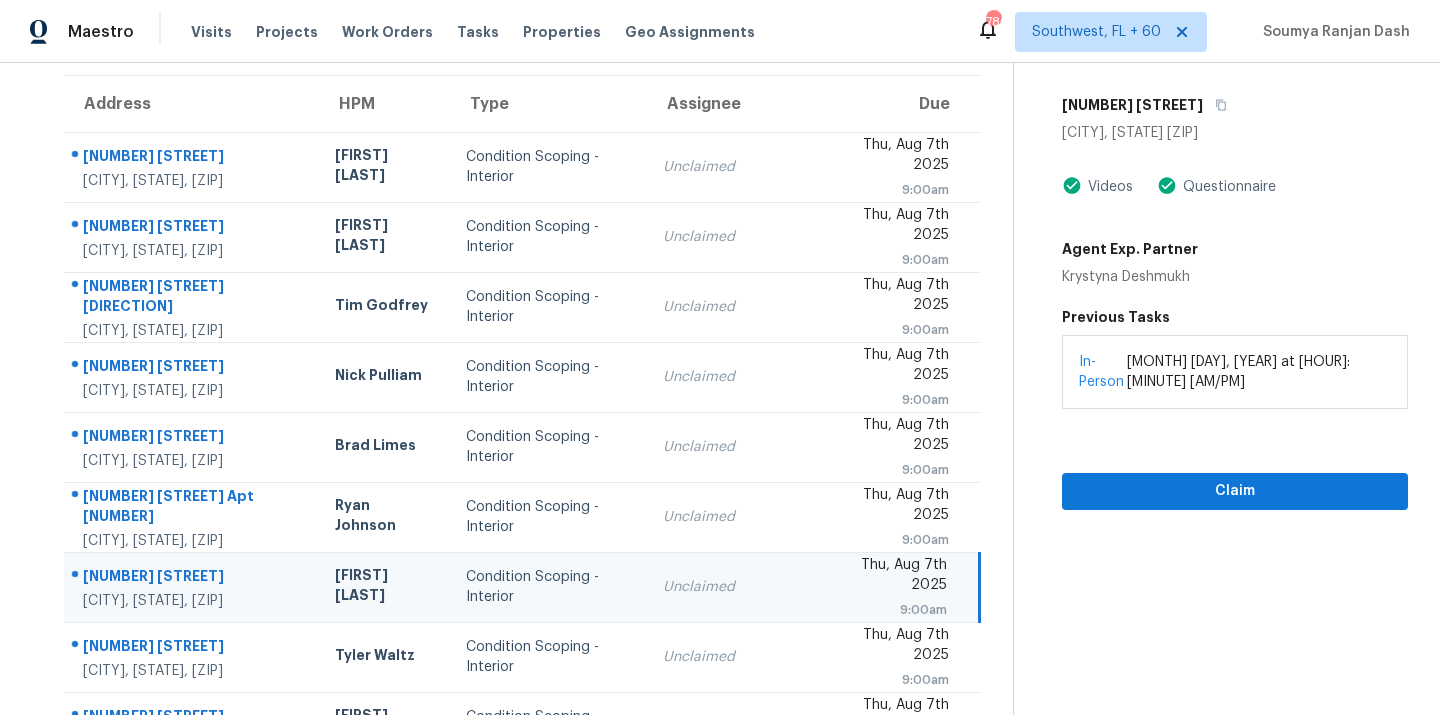 scroll, scrollTop: 113, scrollLeft: 0, axis: vertical 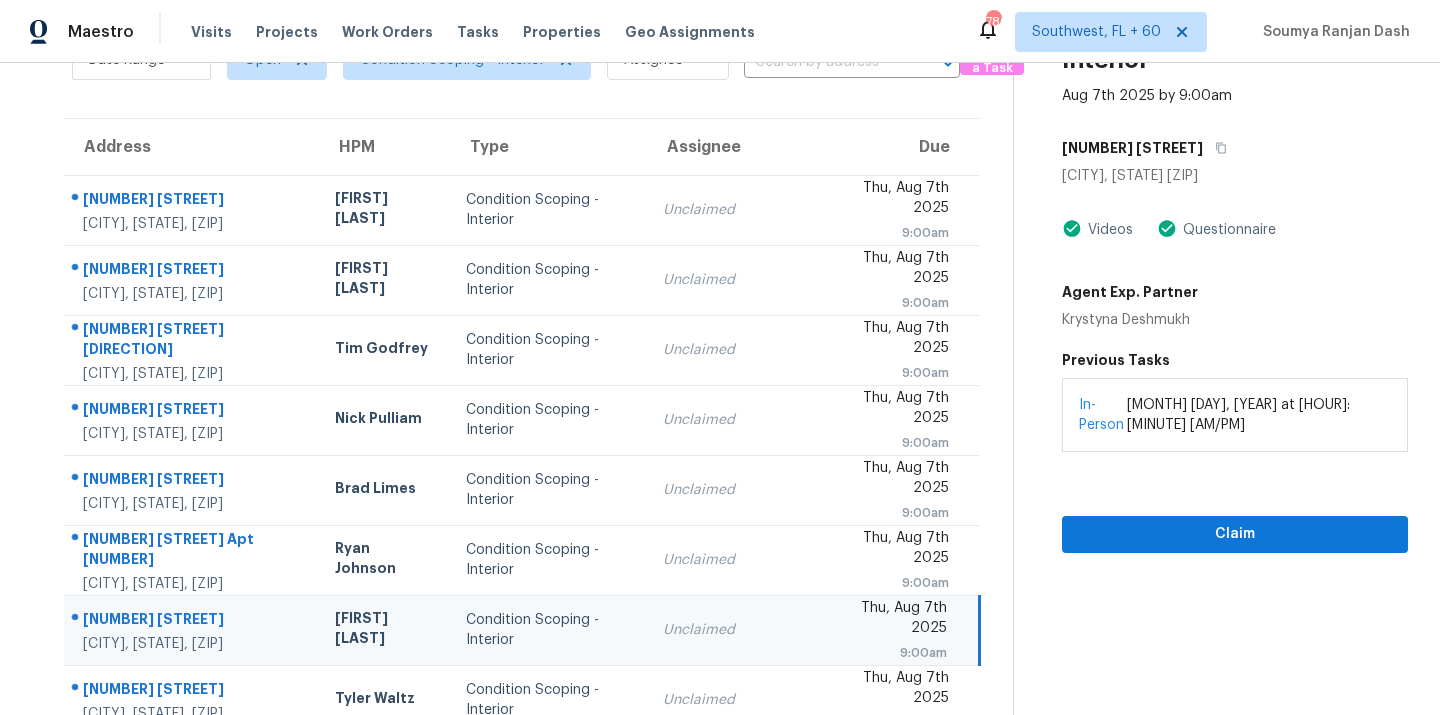 click on "[NUMBER] [STREET]" at bounding box center (1235, 148) 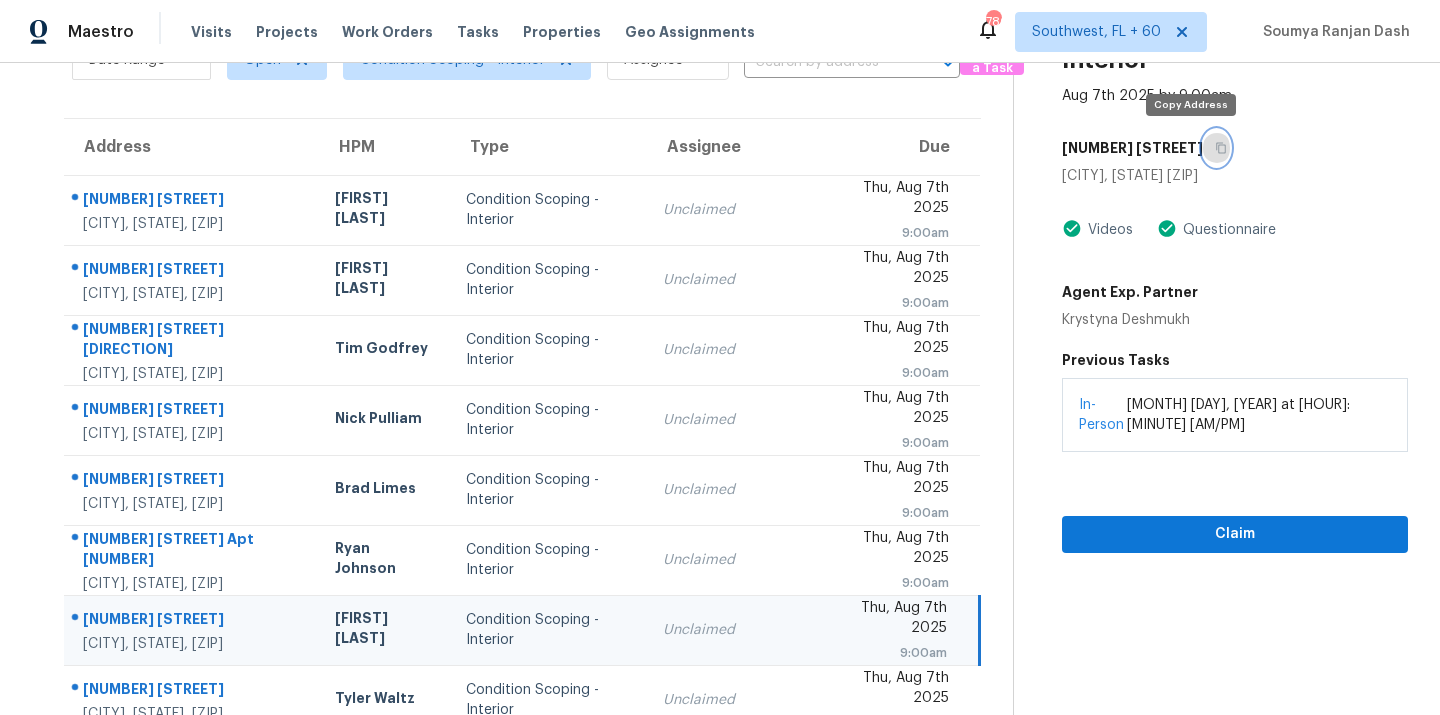 click 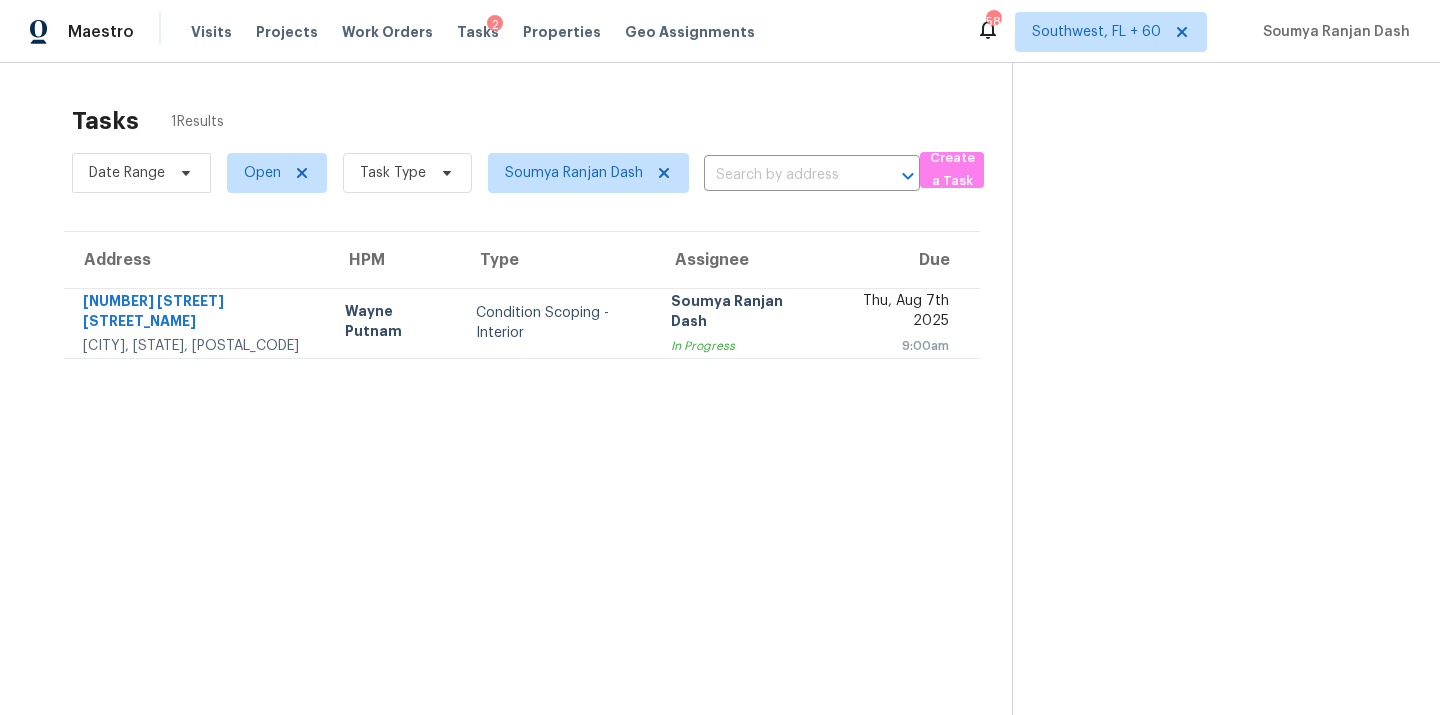 scroll, scrollTop: 0, scrollLeft: 0, axis: both 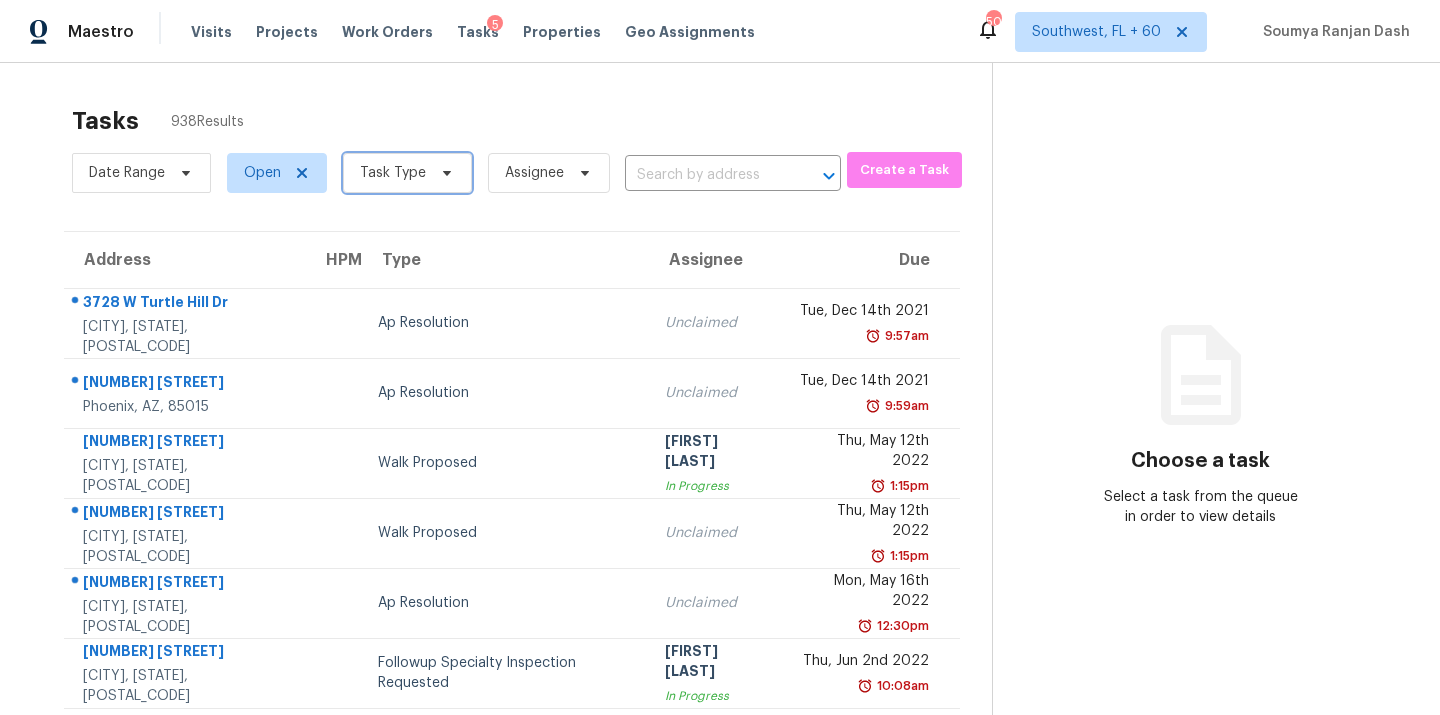 click at bounding box center [444, 173] 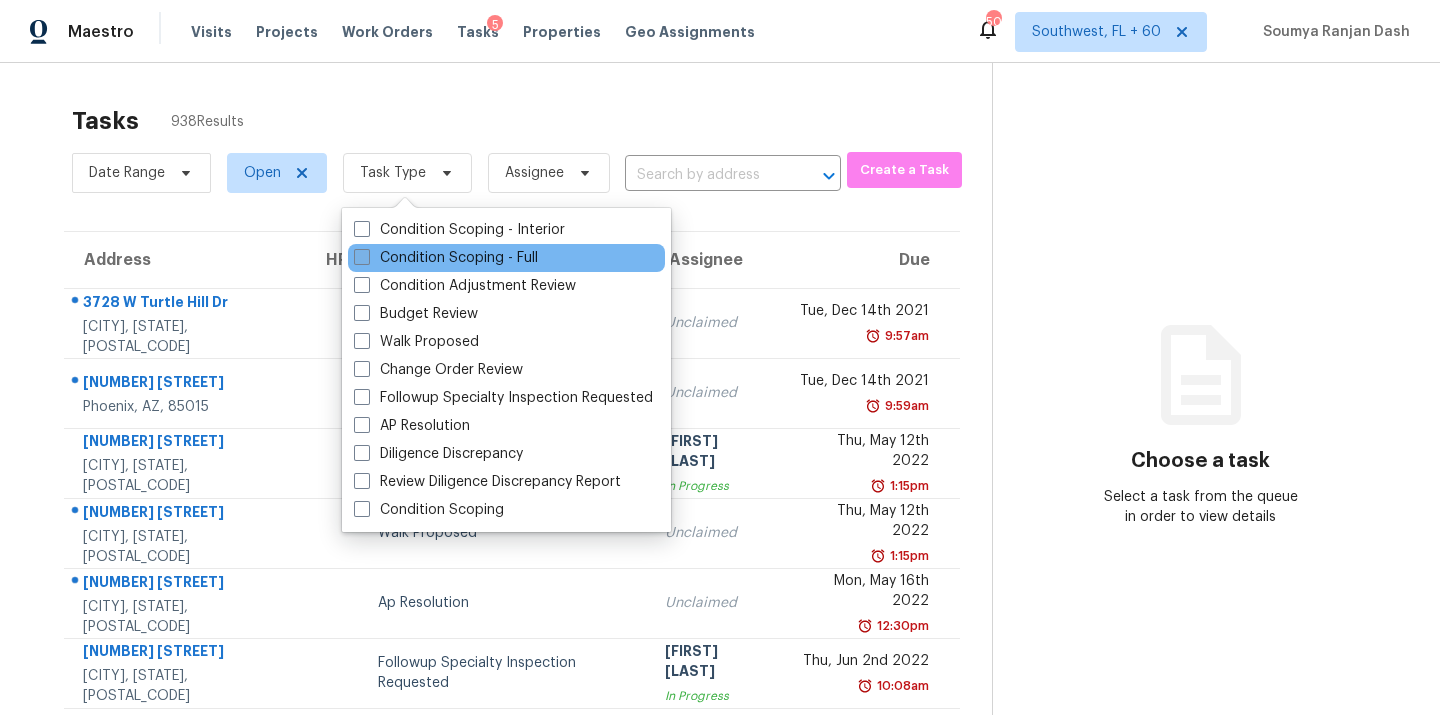 click on "Condition Scoping - Full" at bounding box center (446, 258) 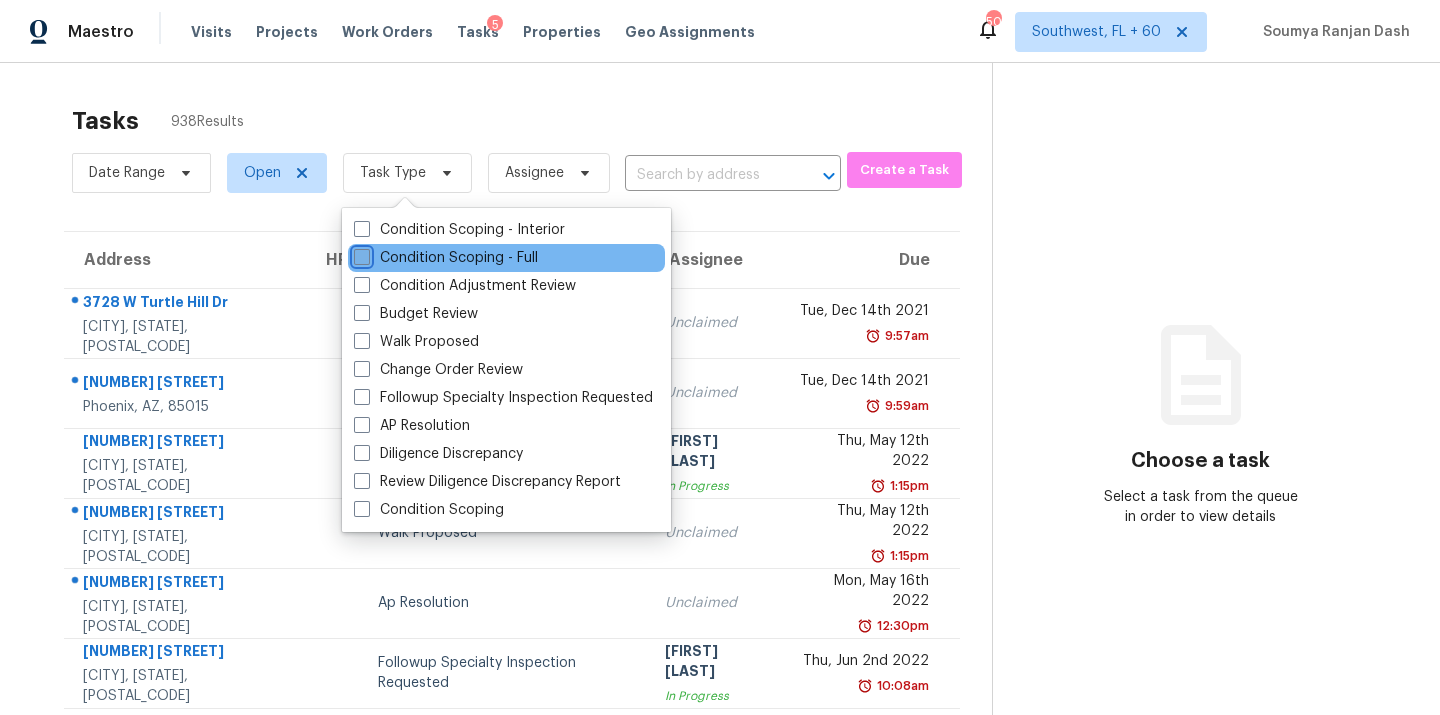click on "Condition Scoping - Full" at bounding box center (360, 254) 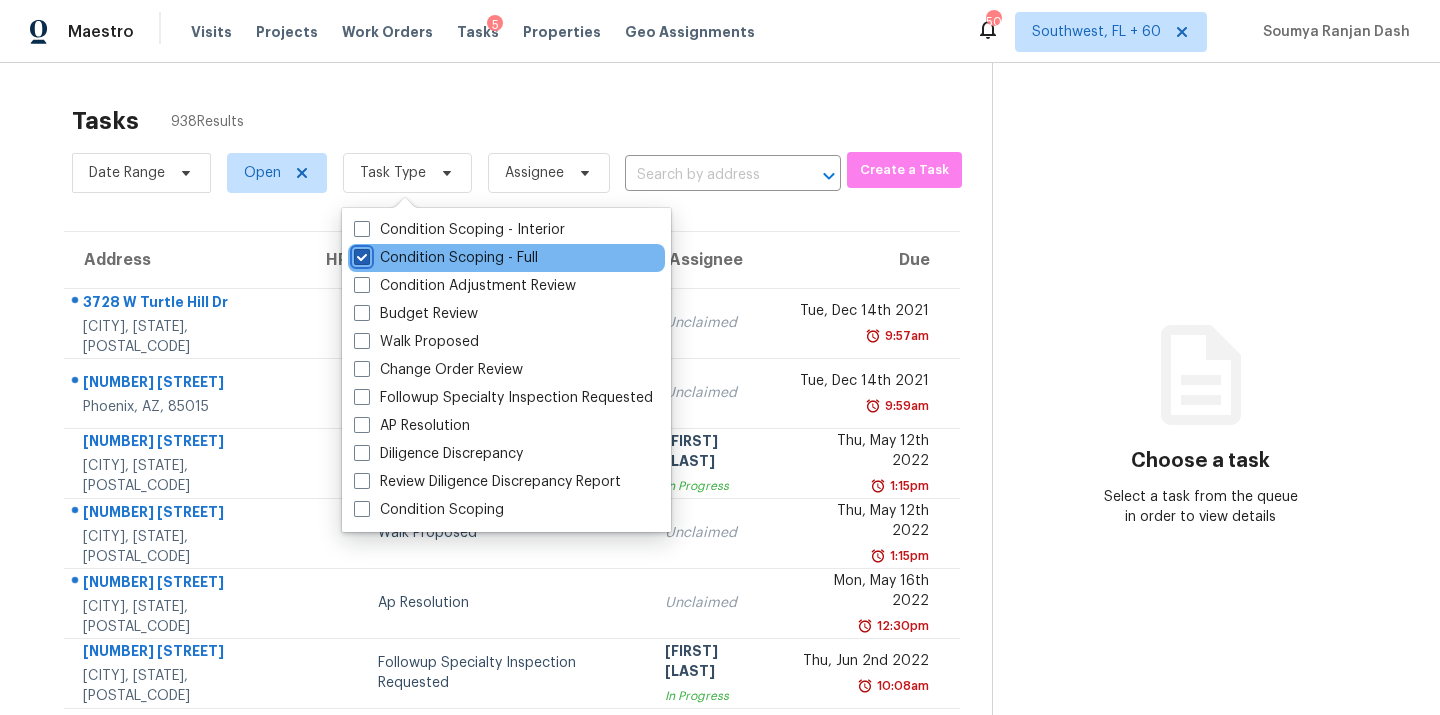 checkbox on "true" 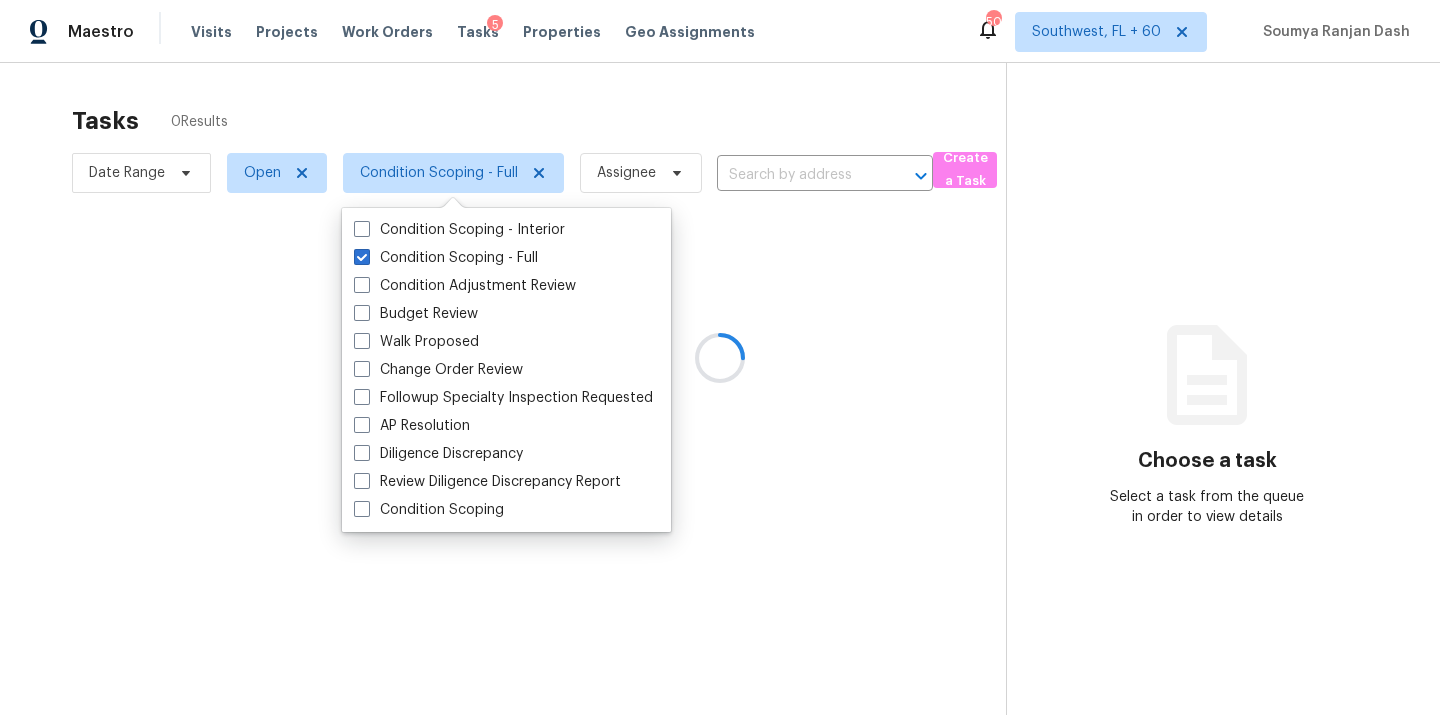 click at bounding box center (720, 357) 